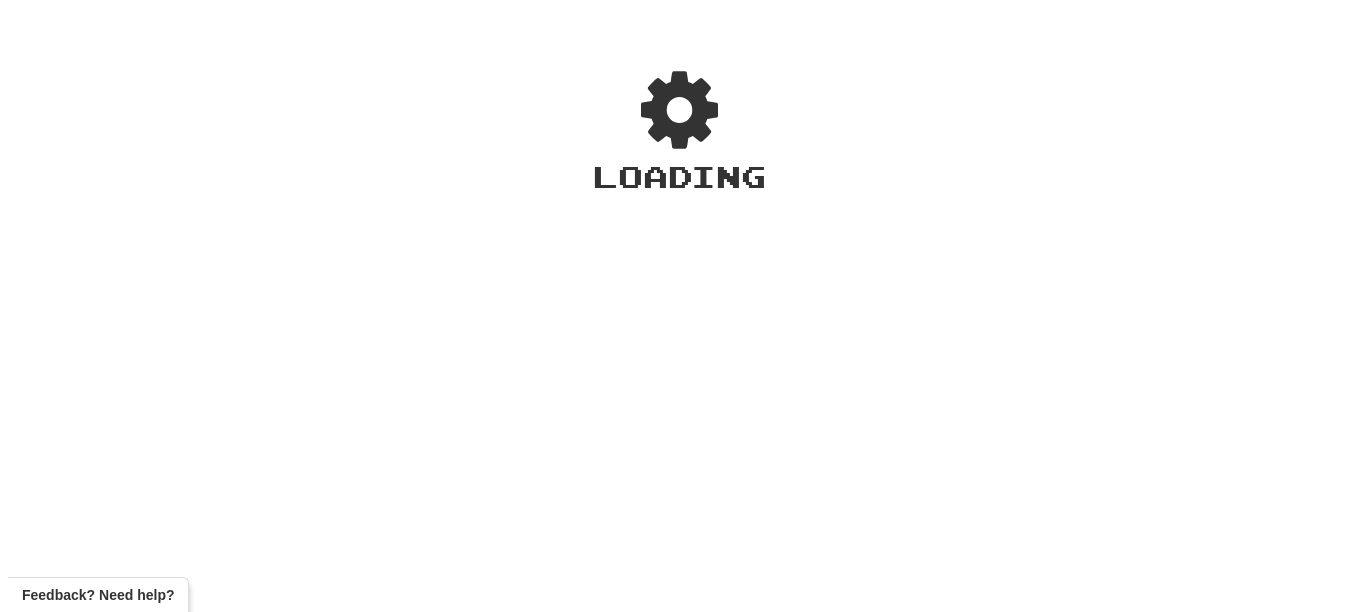 scroll, scrollTop: 0, scrollLeft: 0, axis: both 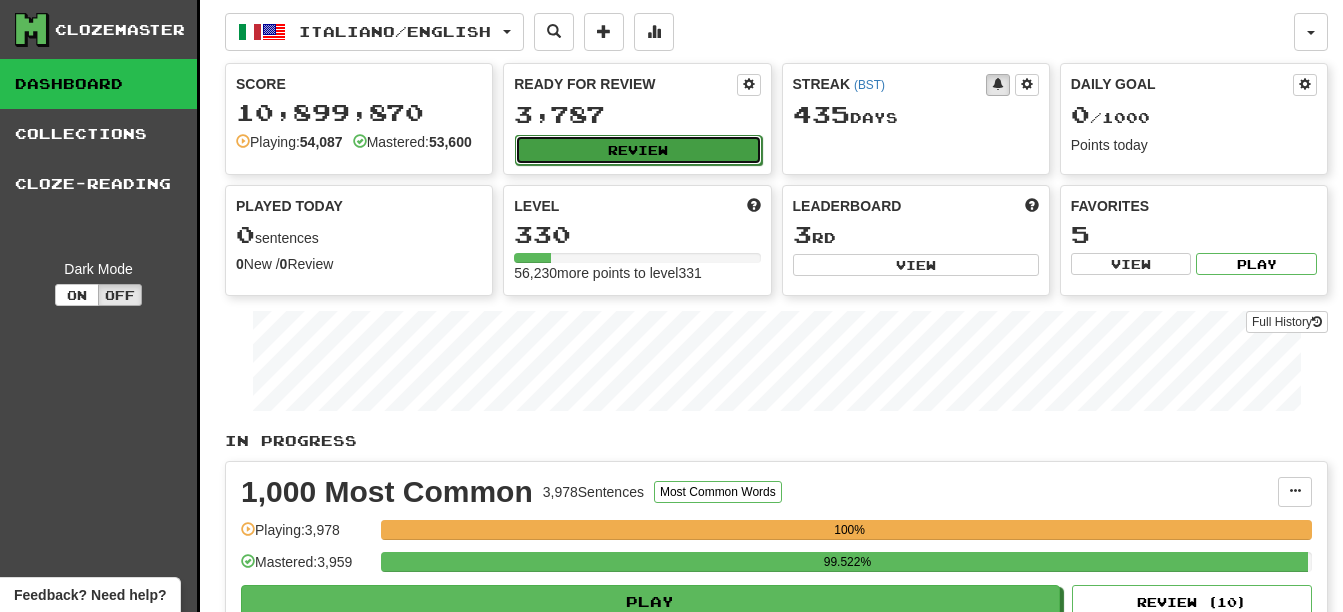 click on "Review" at bounding box center [638, 150] 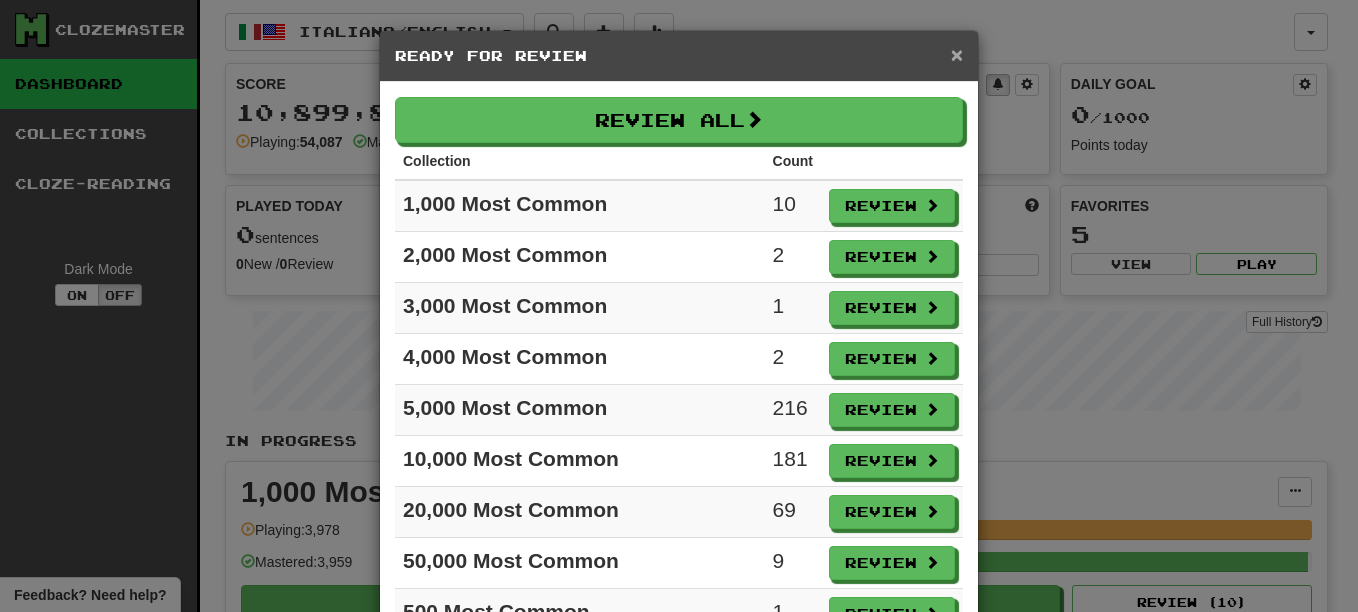 click on "×" at bounding box center (957, 54) 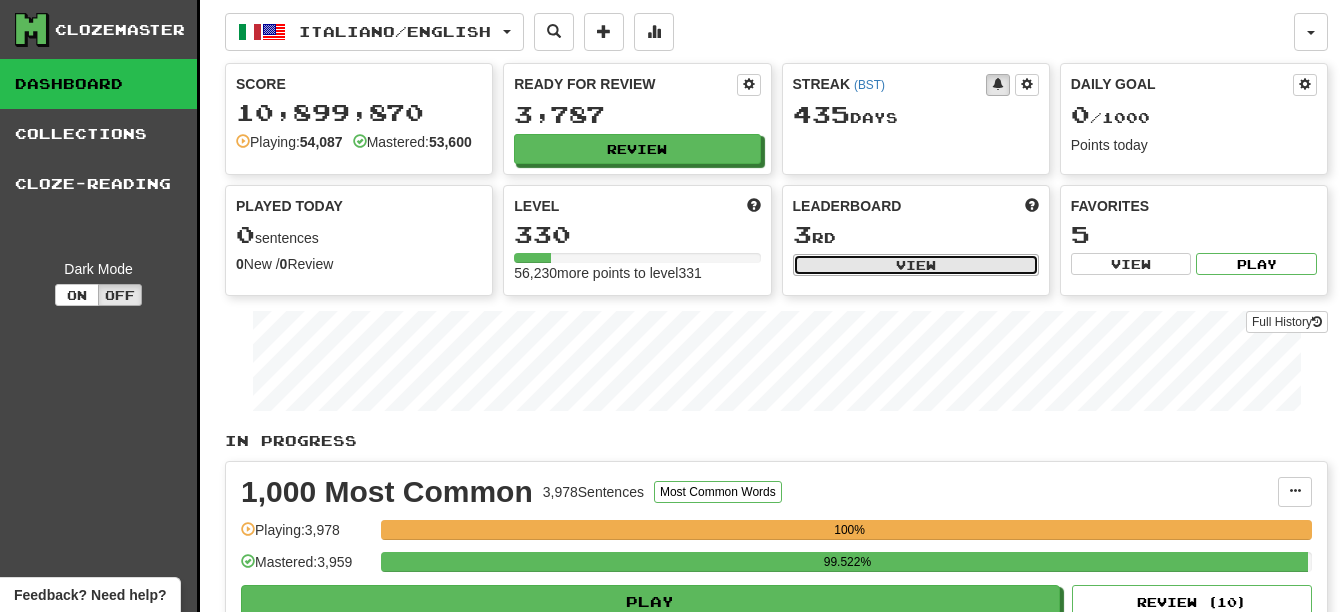click on "View" at bounding box center [916, 265] 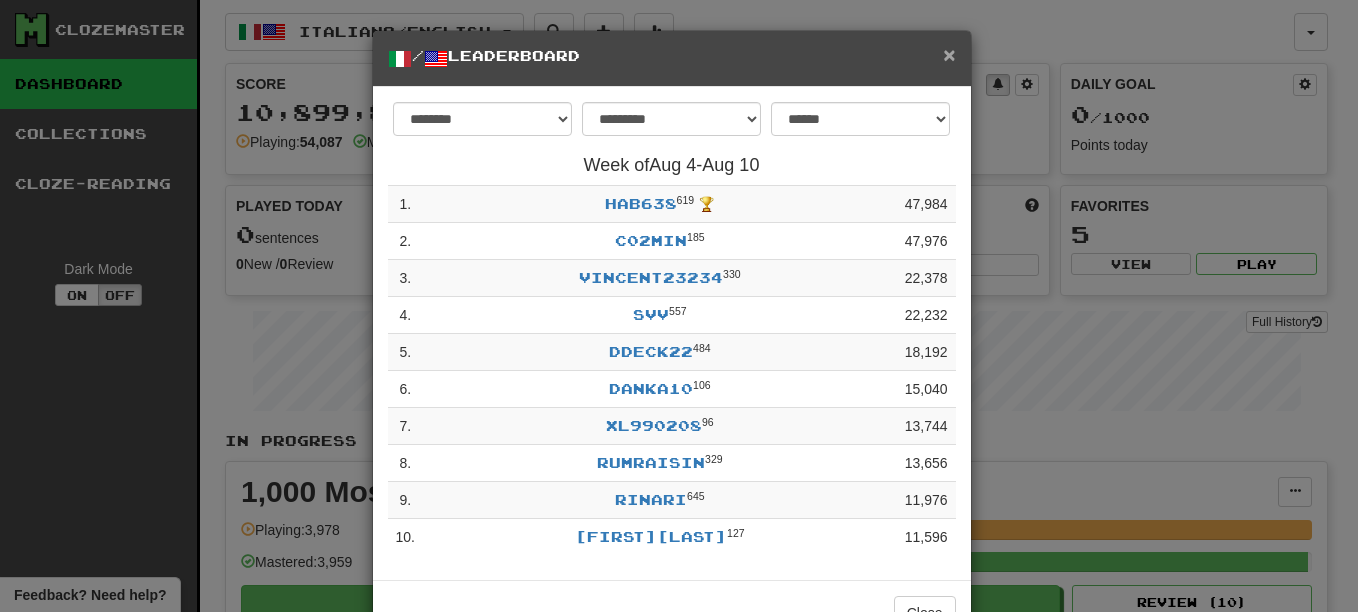 click on "×" at bounding box center [949, 54] 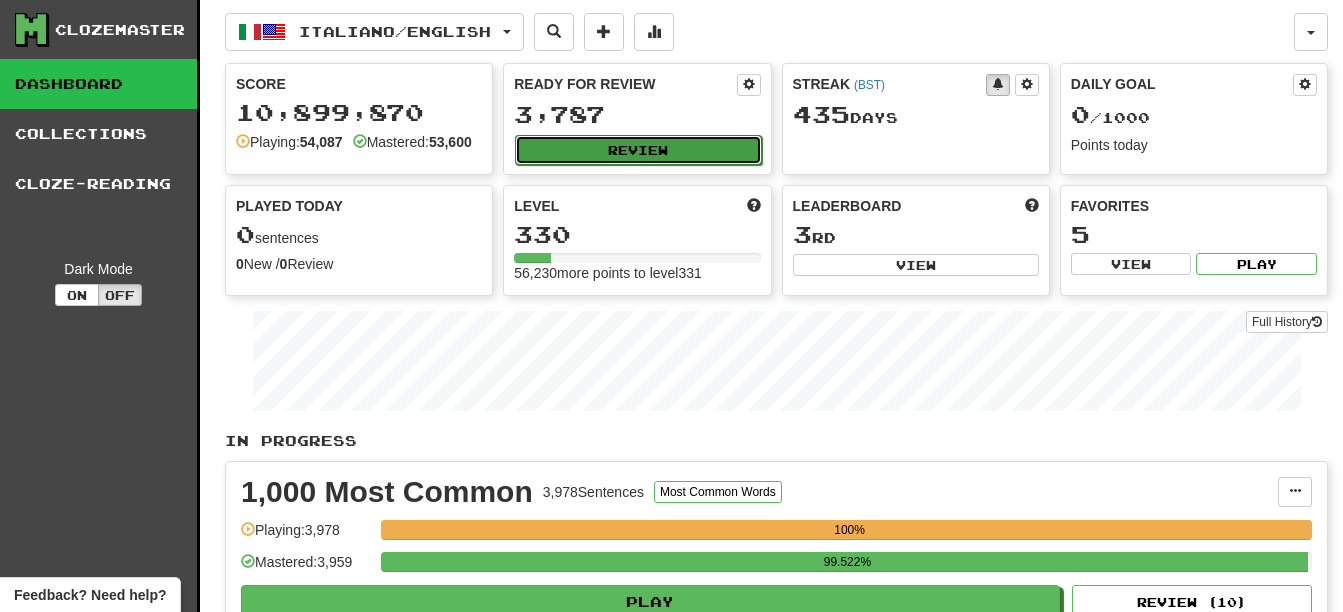 click on "Review" at bounding box center [638, 150] 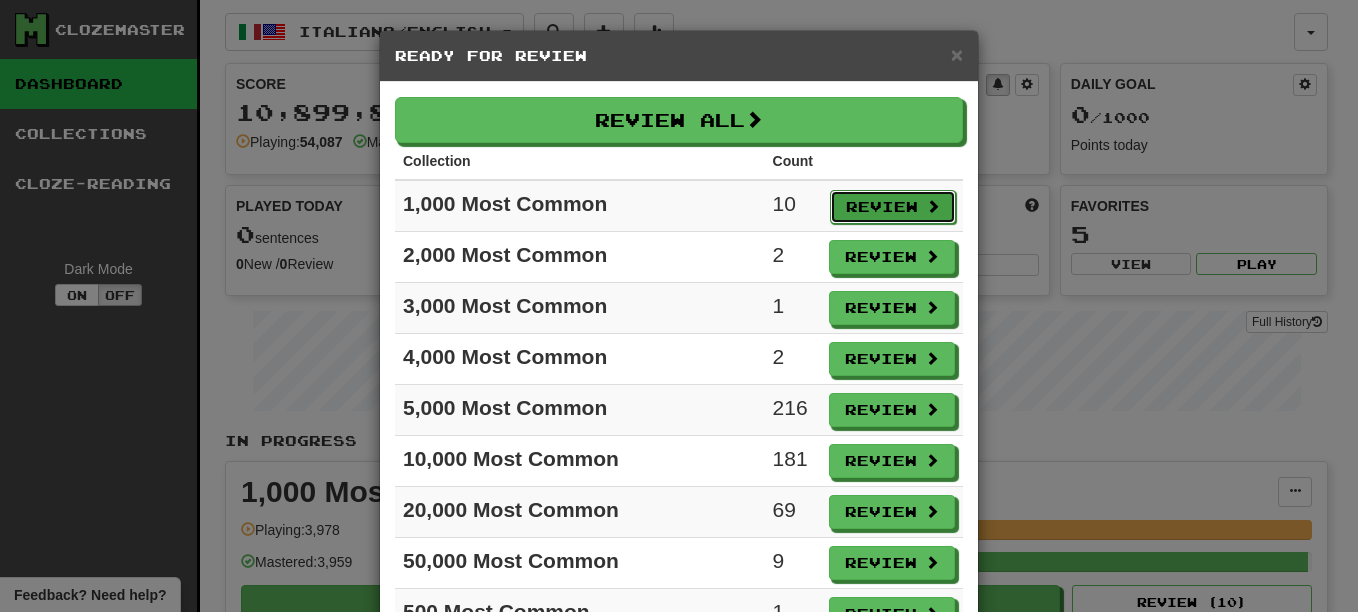 click on "Review" at bounding box center [893, 207] 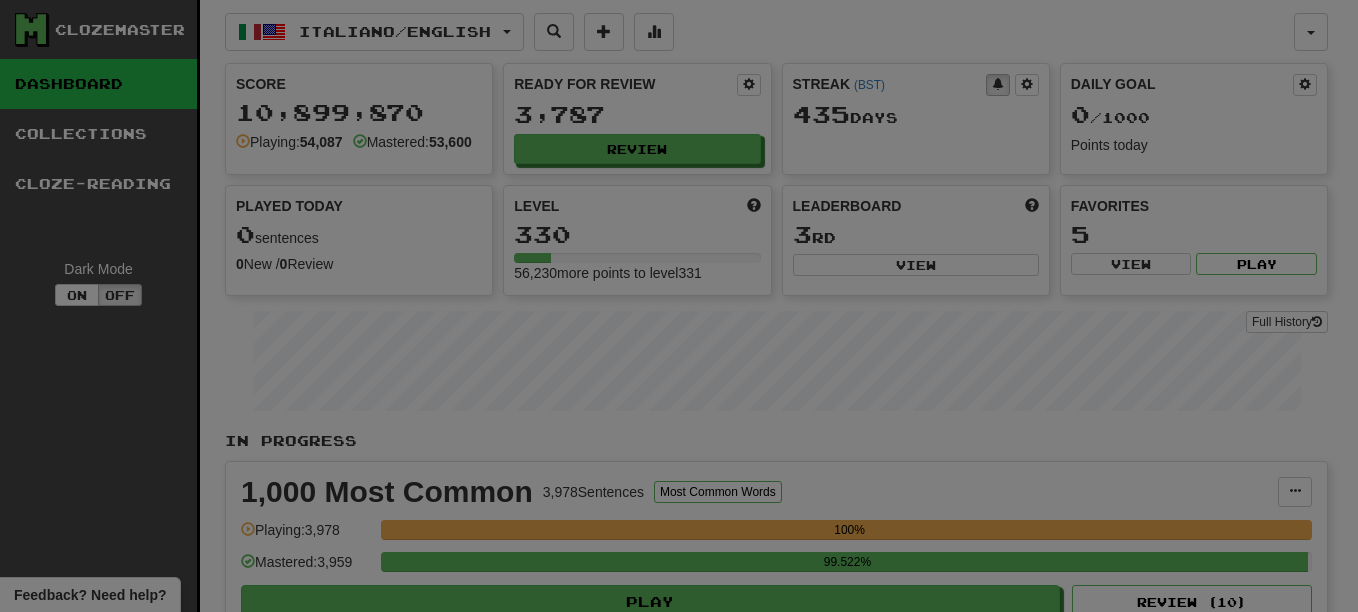 select on "**" 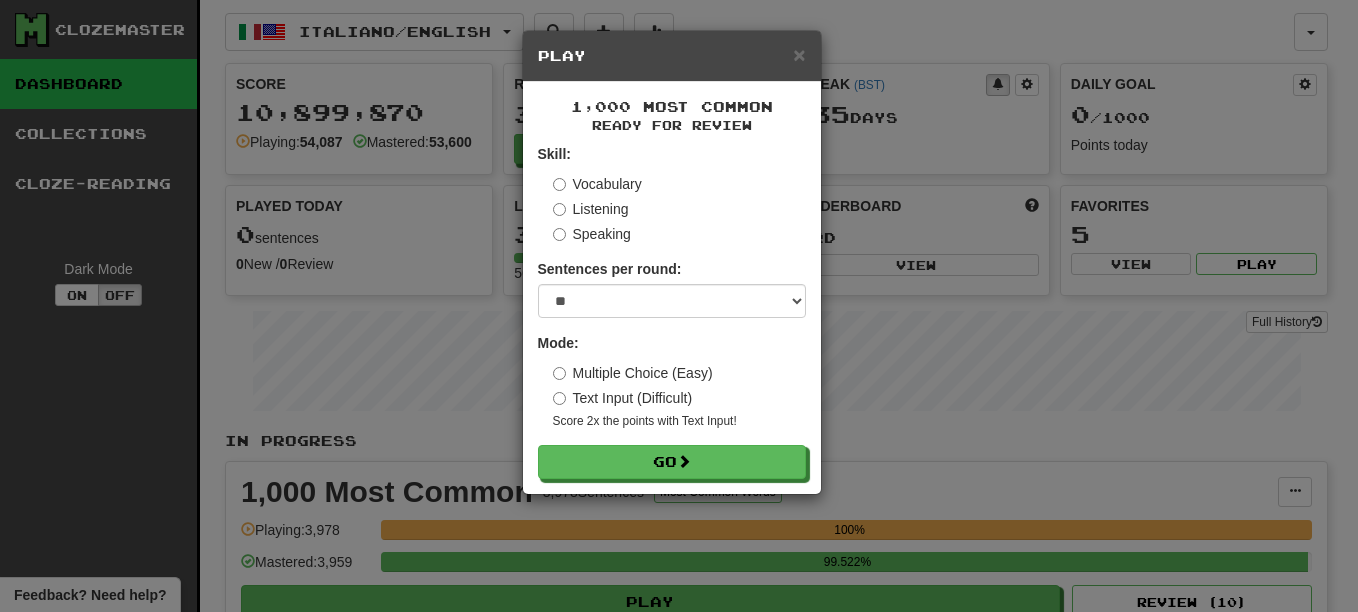 click on "1,000 Most Common Ready for Review Skill: Vocabulary Listening Speaking Sentences per round: * ** ** ** ** ** *** ******** Mode: Multiple Choice (Easy) Text Input (Difficult) Score 2x the points with Text Input ! Go" at bounding box center [672, 288] 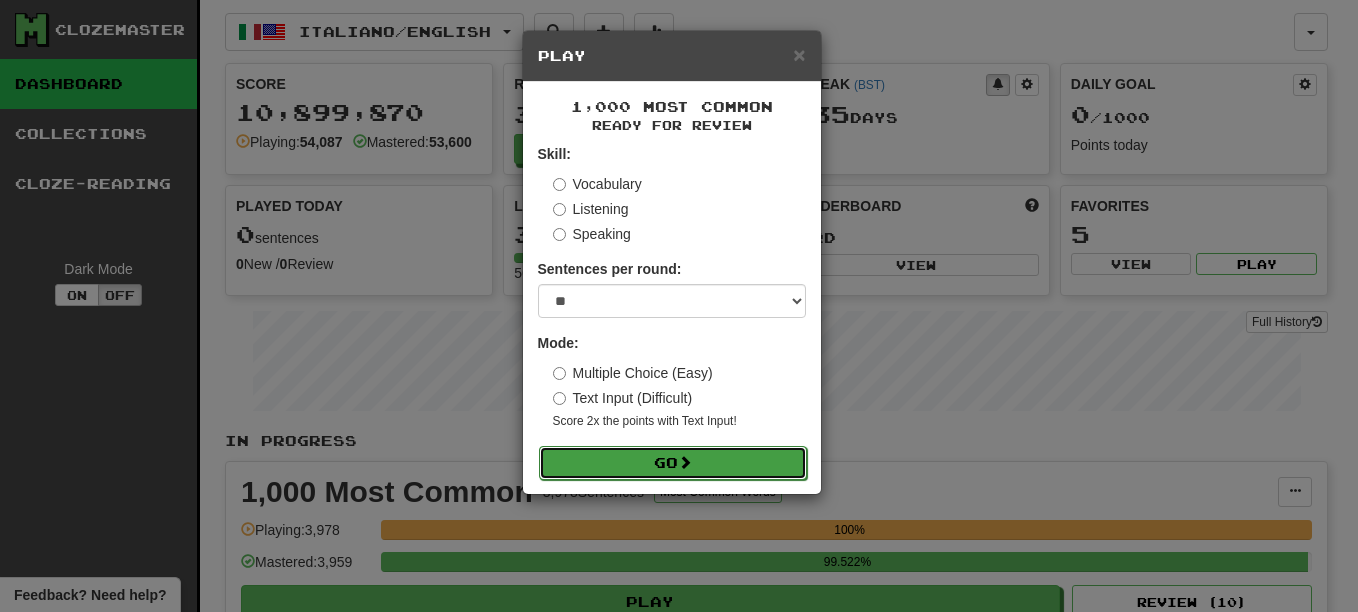 click on "Go" at bounding box center [673, 463] 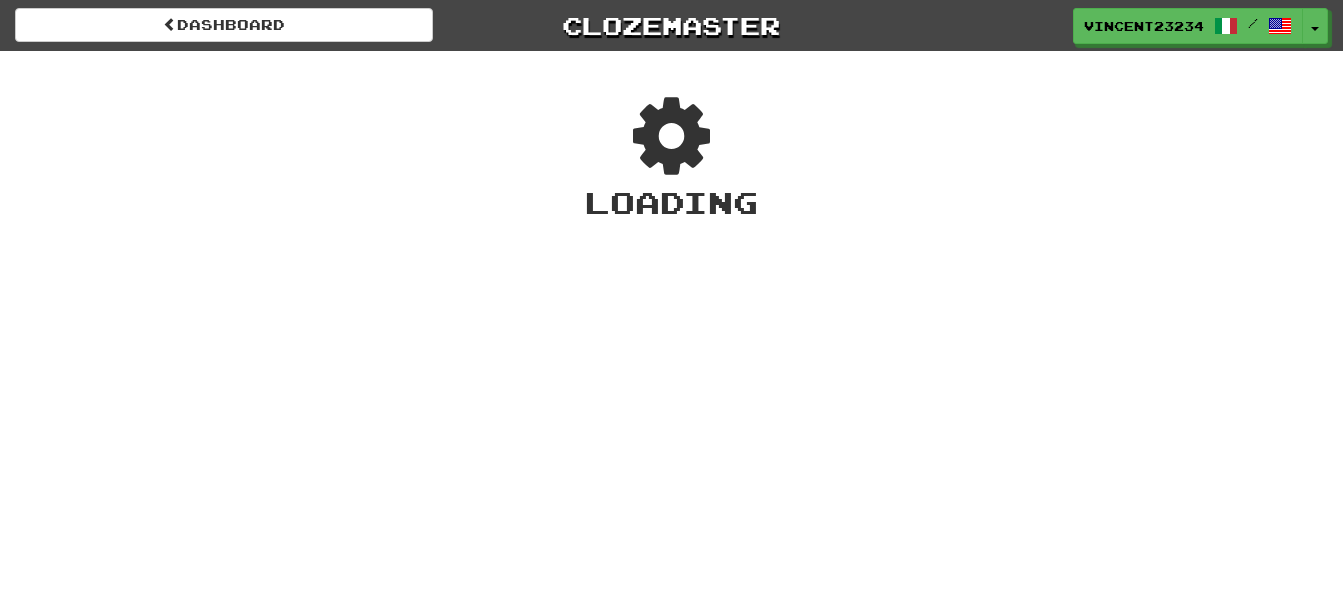 scroll, scrollTop: 0, scrollLeft: 0, axis: both 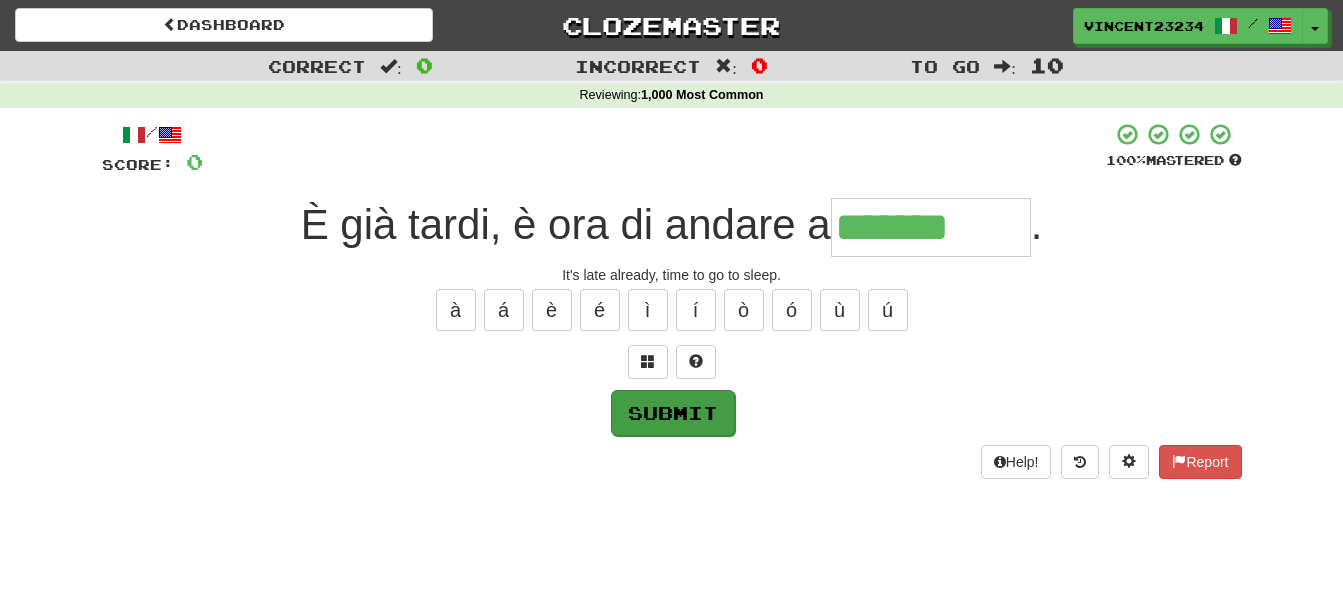 type on "*******" 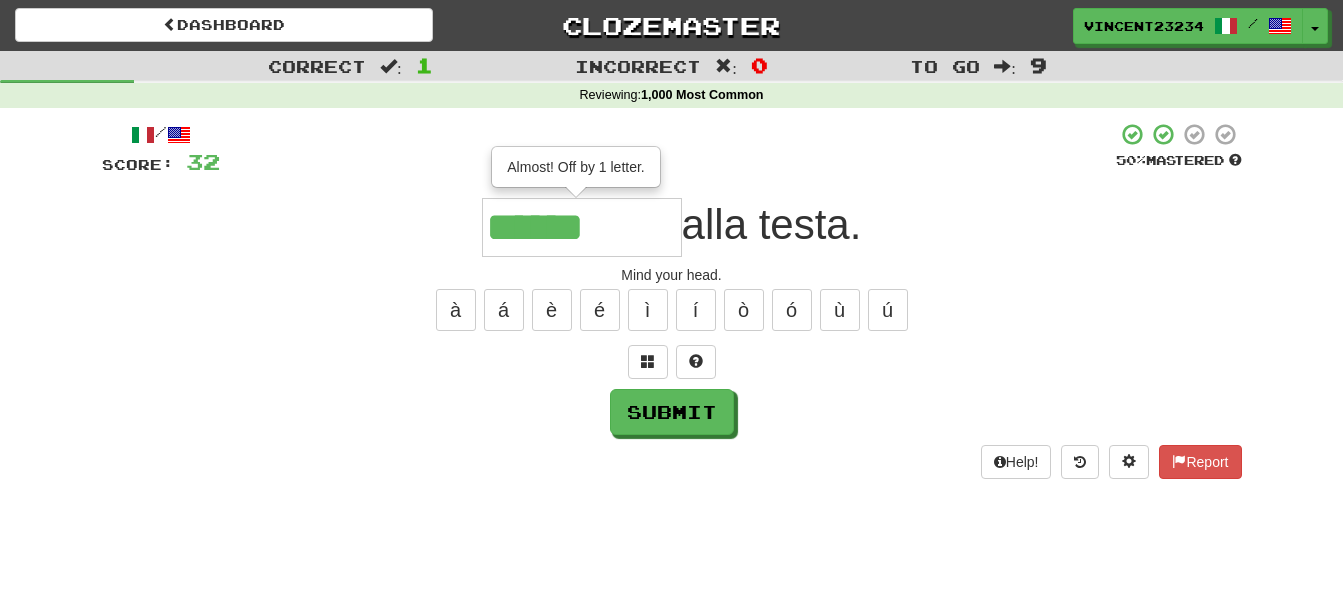 type on "******" 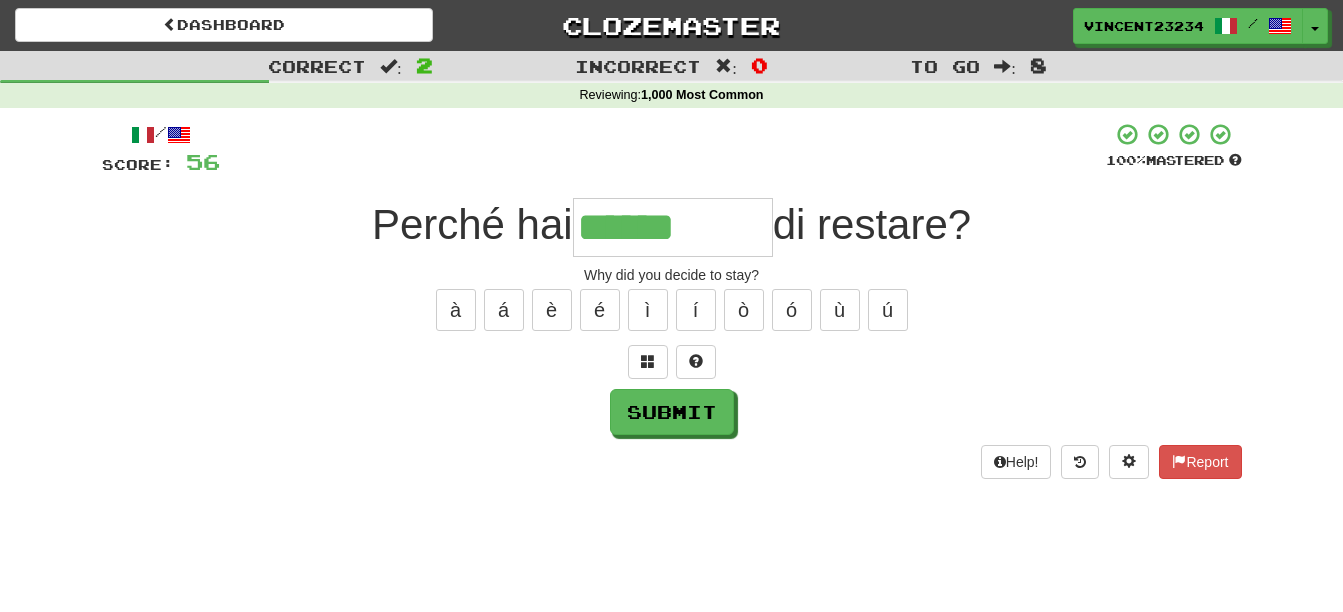 type on "******" 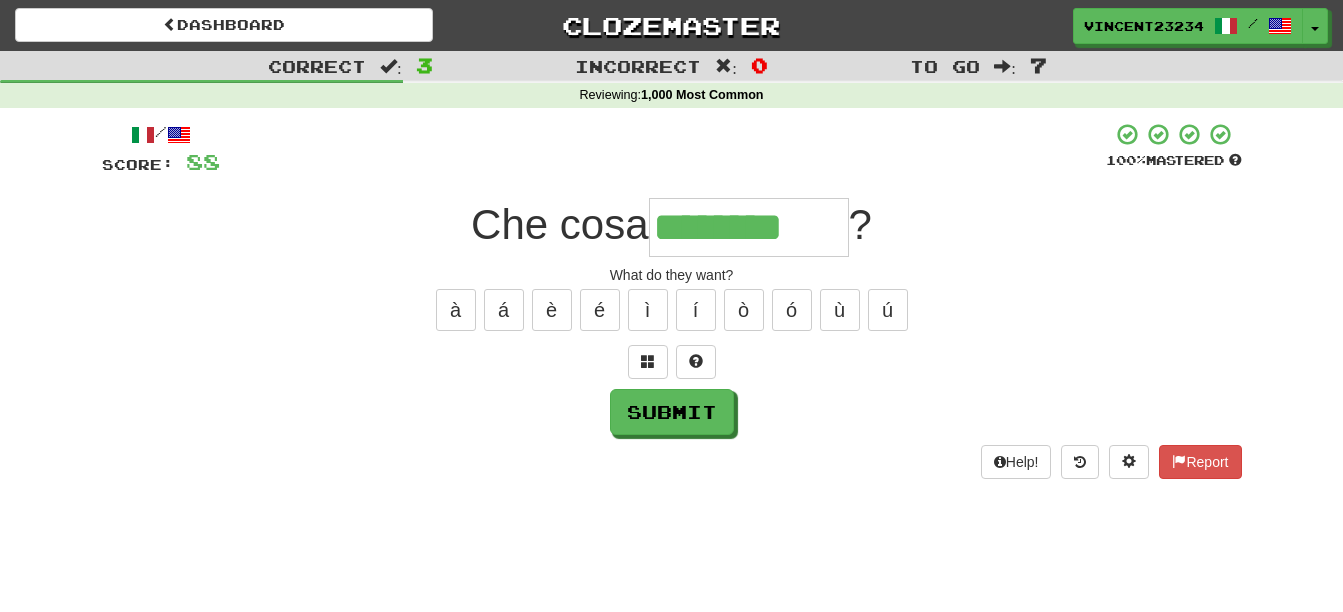 type on "********" 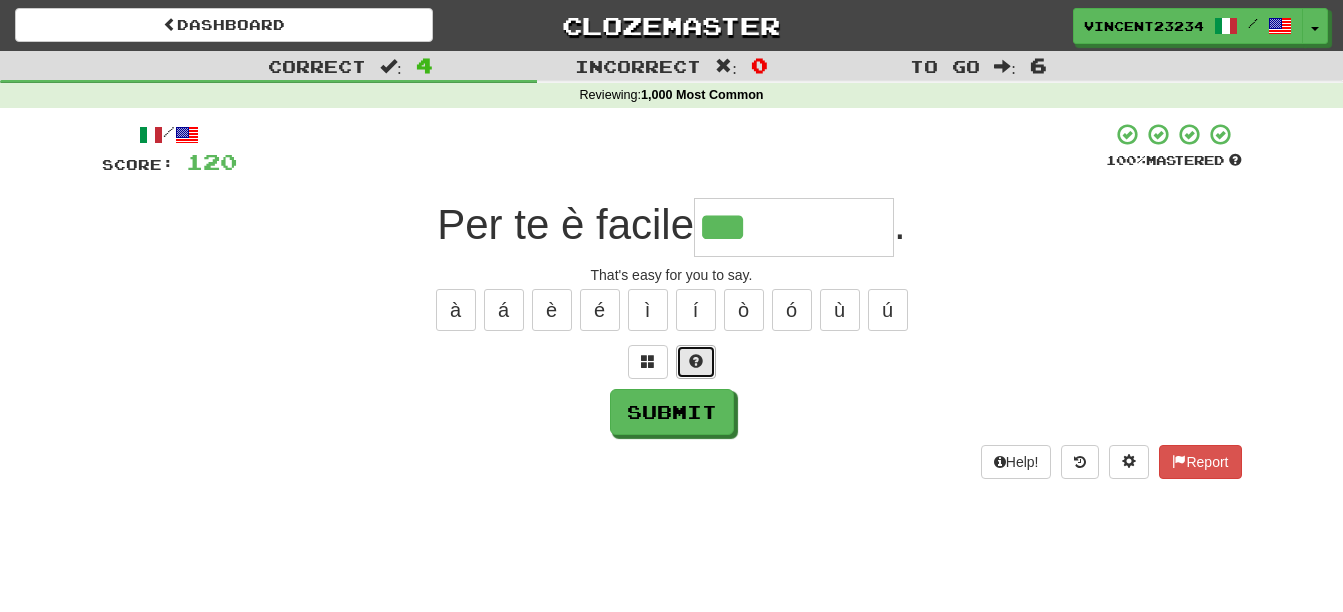 click at bounding box center (696, 362) 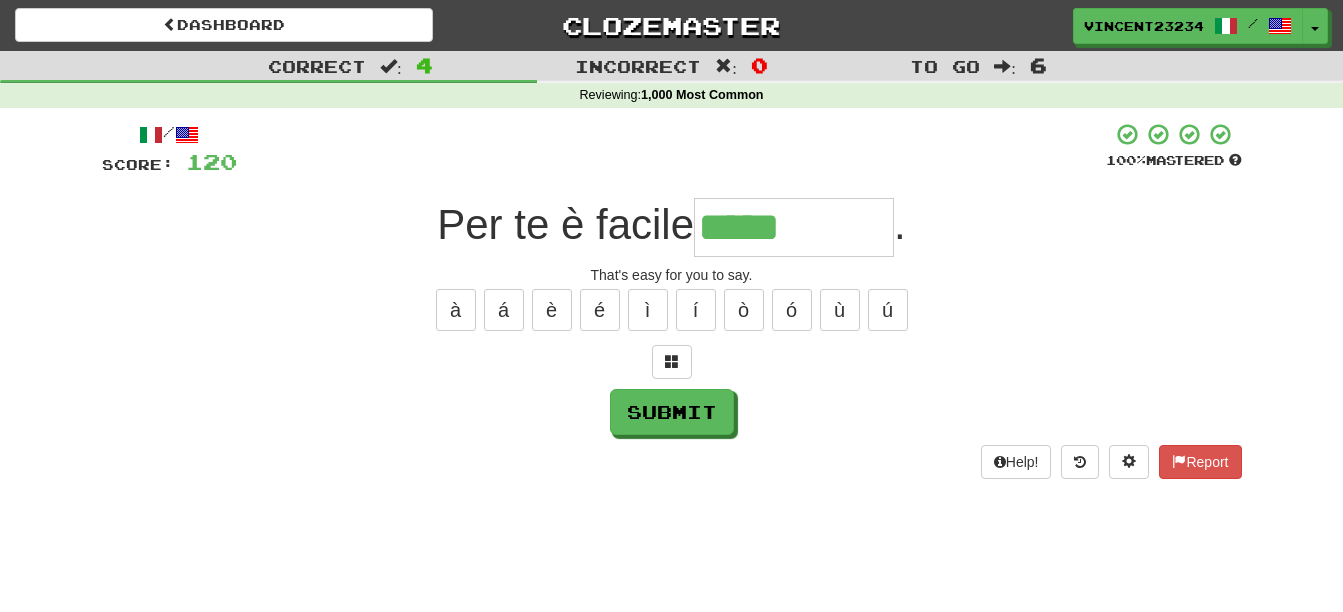 type on "*****" 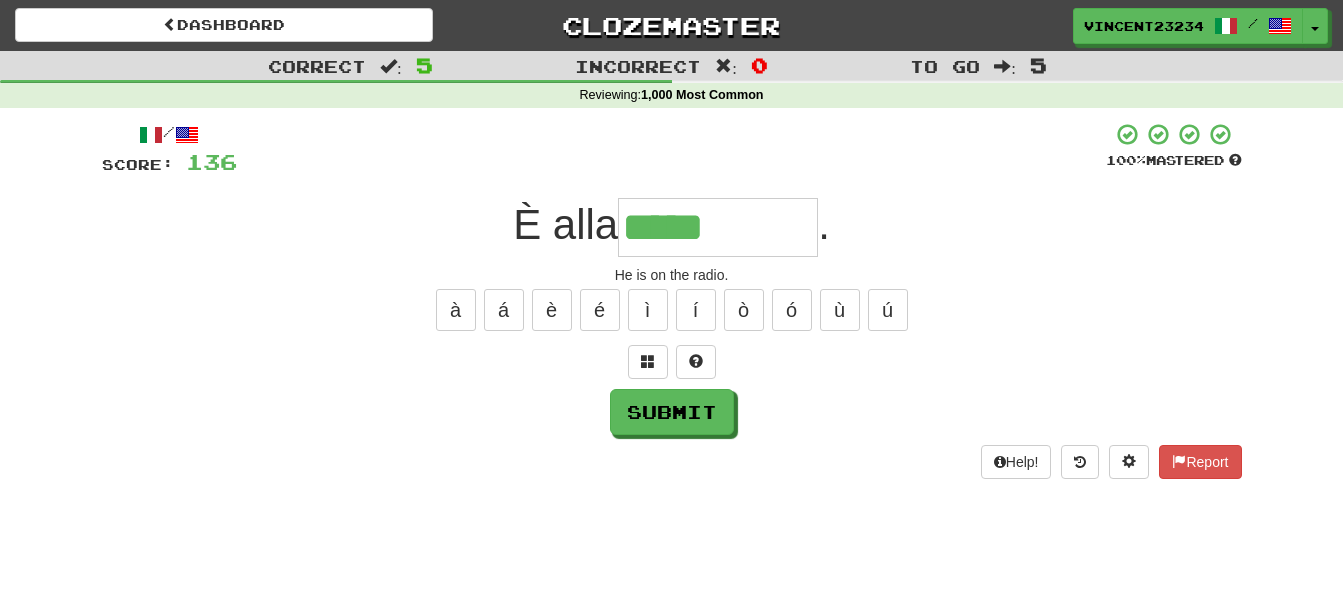 type on "*****" 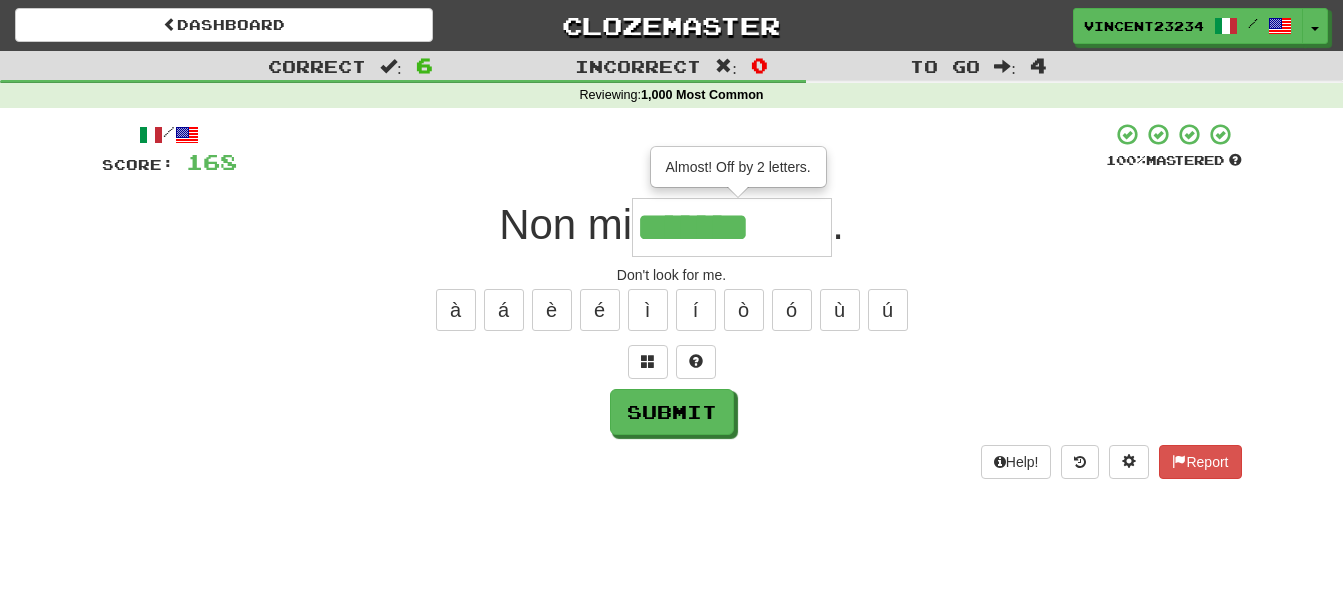 type on "*******" 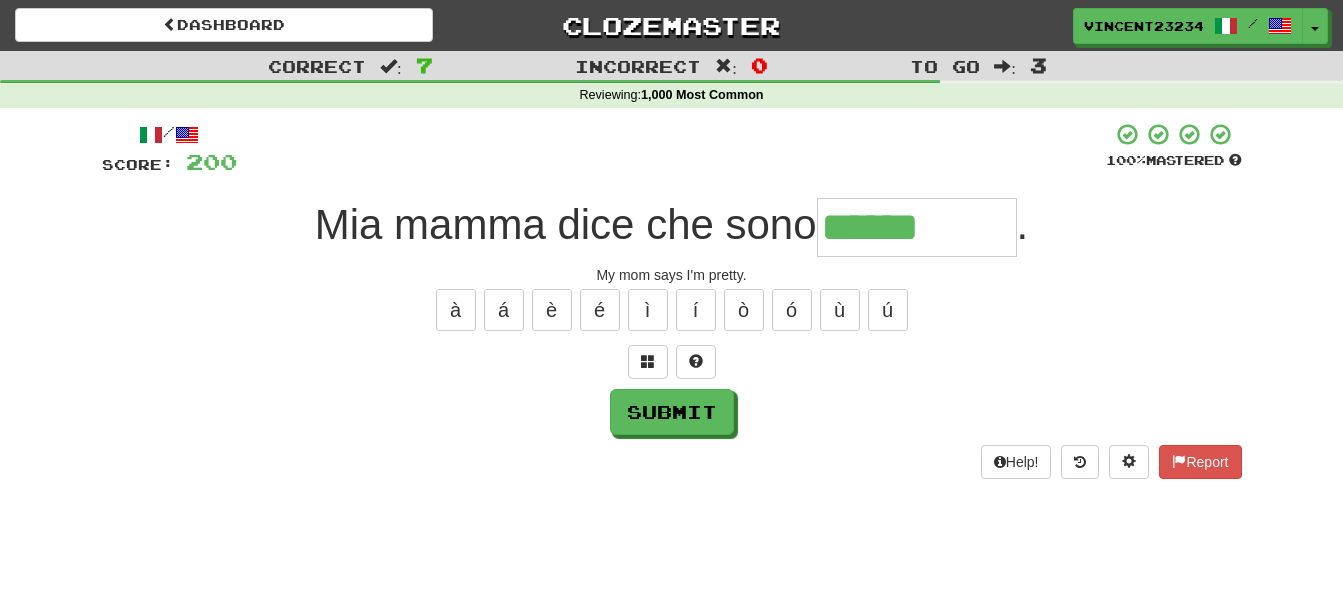 type on "******" 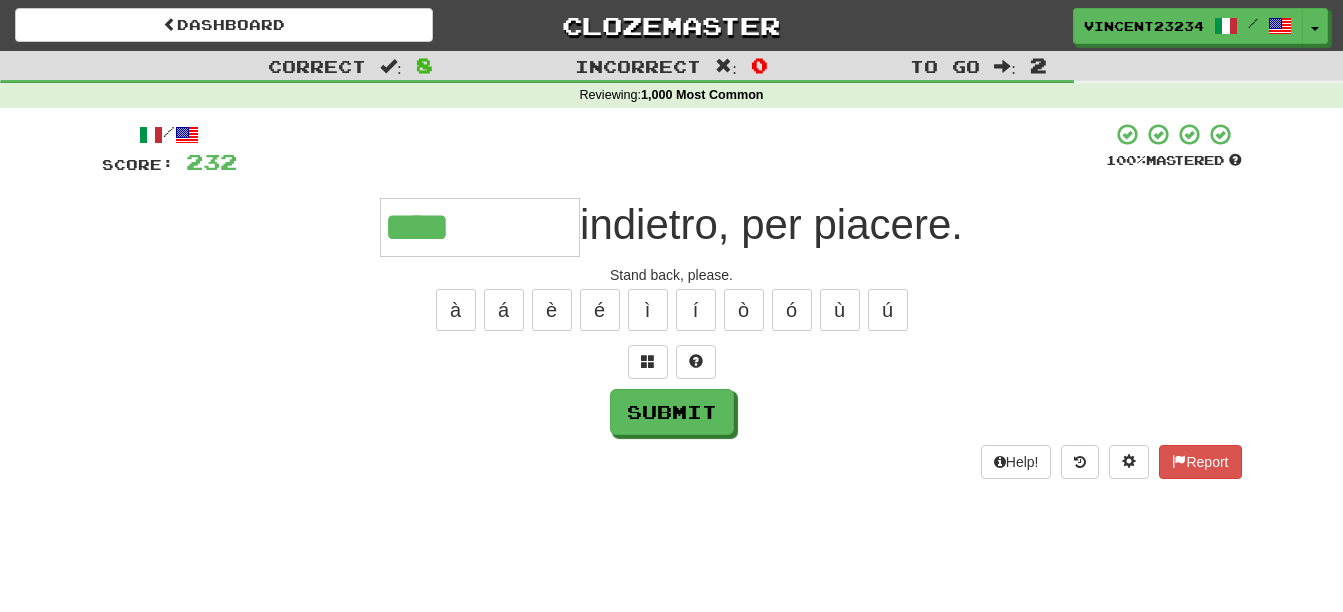 type on "****" 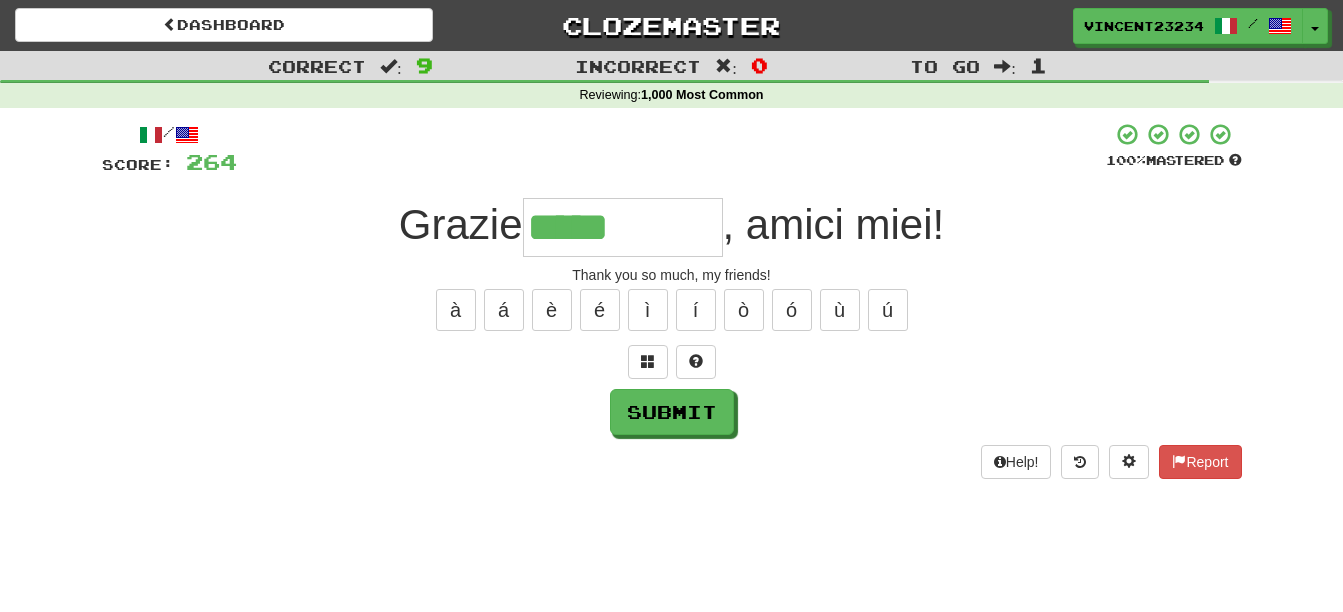 type on "*****" 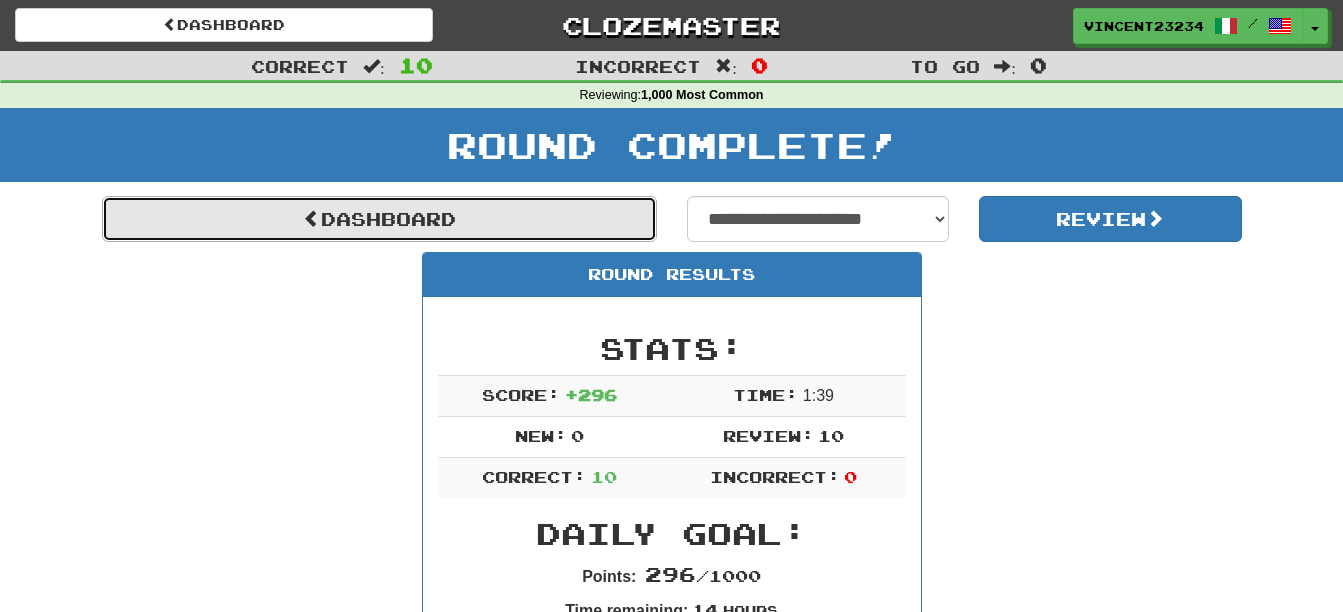 click on "Dashboard" at bounding box center (379, 219) 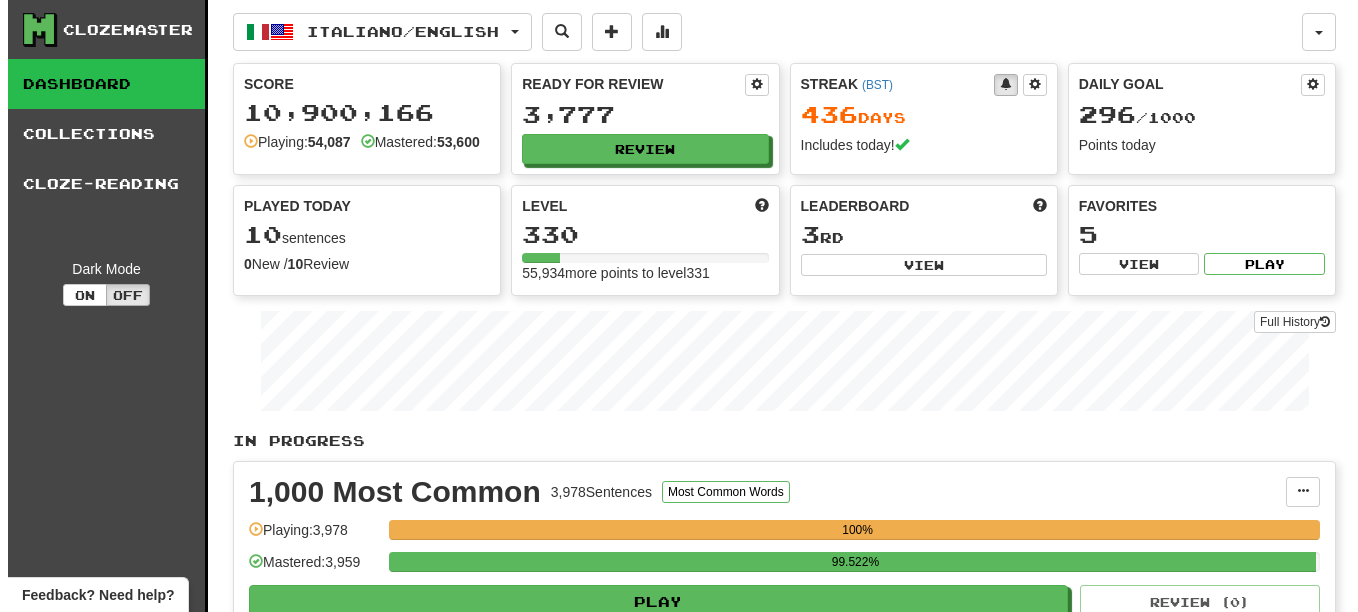 scroll, scrollTop: 0, scrollLeft: 0, axis: both 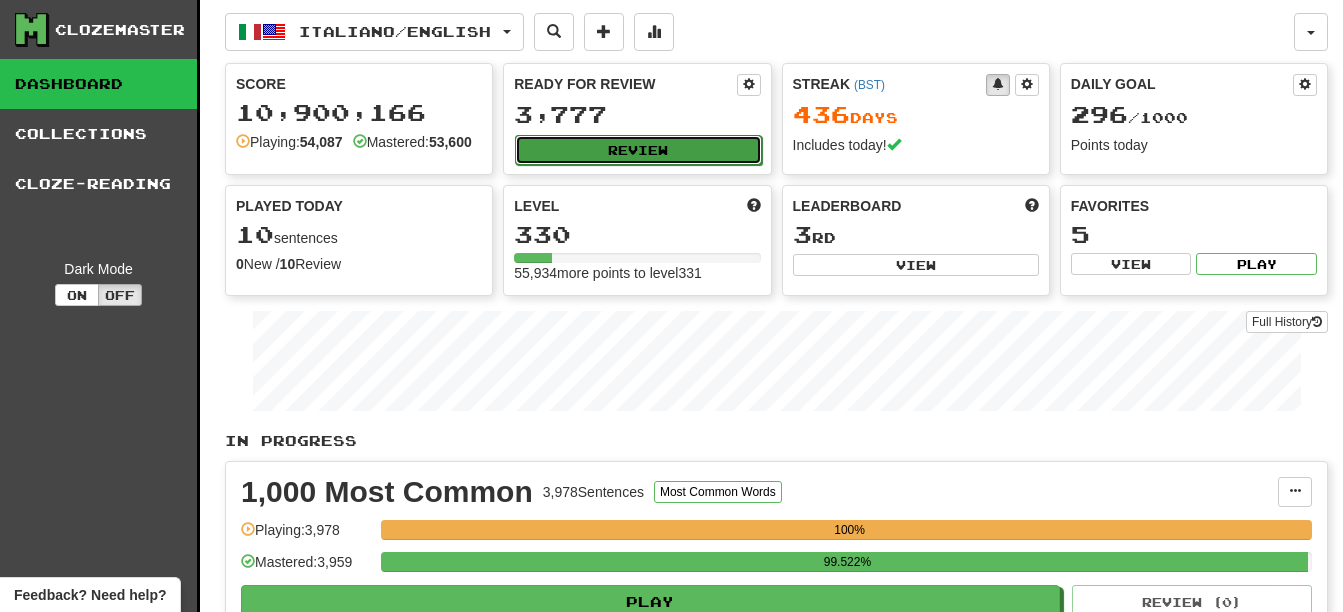 click on "Review" at bounding box center [638, 150] 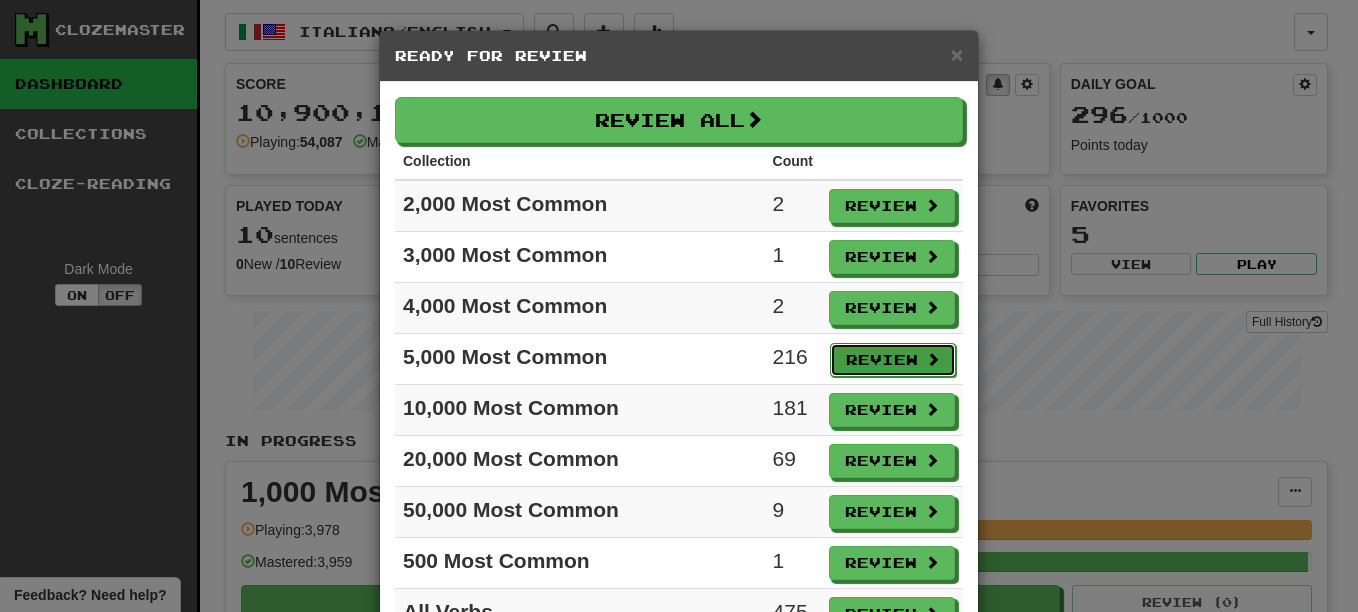 click on "Review" at bounding box center [893, 360] 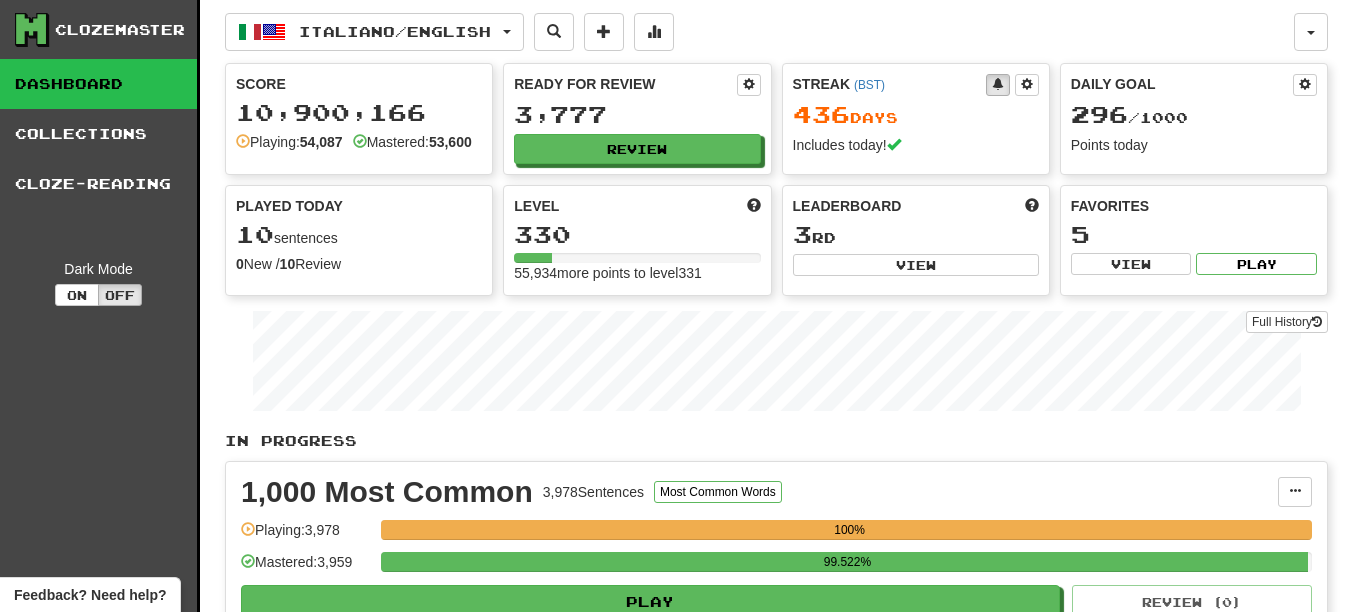 select on "**" 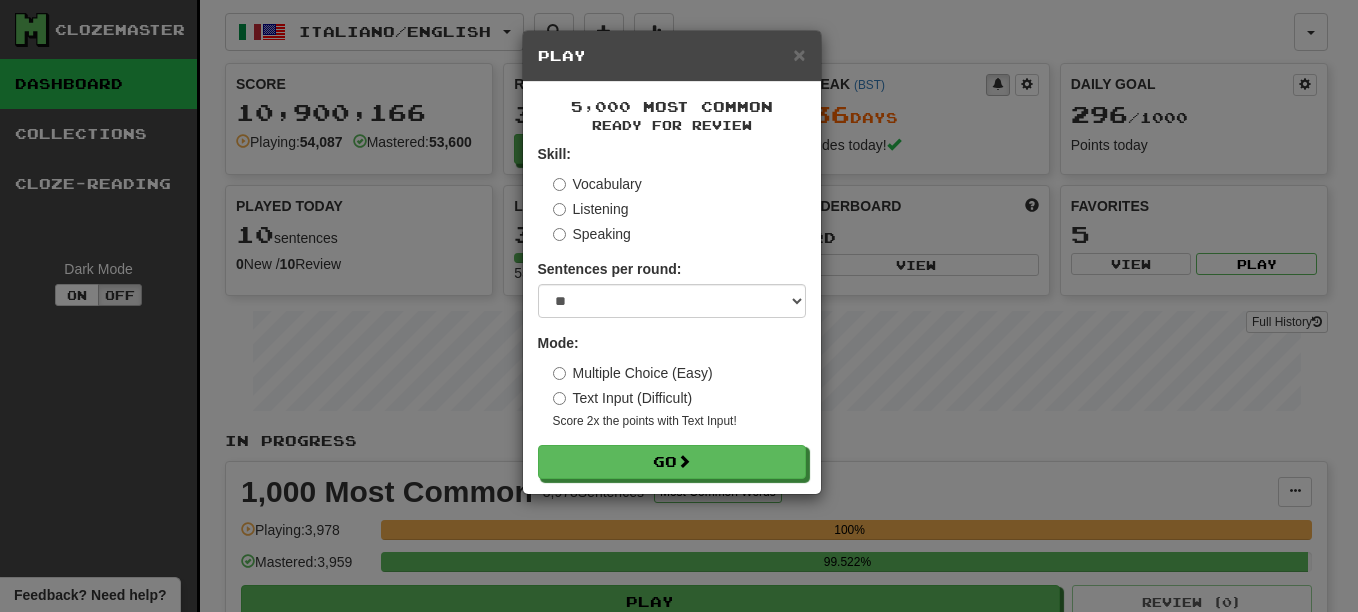 click on "5,000 Most Common Ready for Review Skill: Vocabulary Listening Speaking Sentences per round: * ** ** ** ** ** *** ******** Mode: Multiple Choice (Easy) Text Input (Difficult) Score 2x the points with Text Input ! Go" at bounding box center (672, 288) 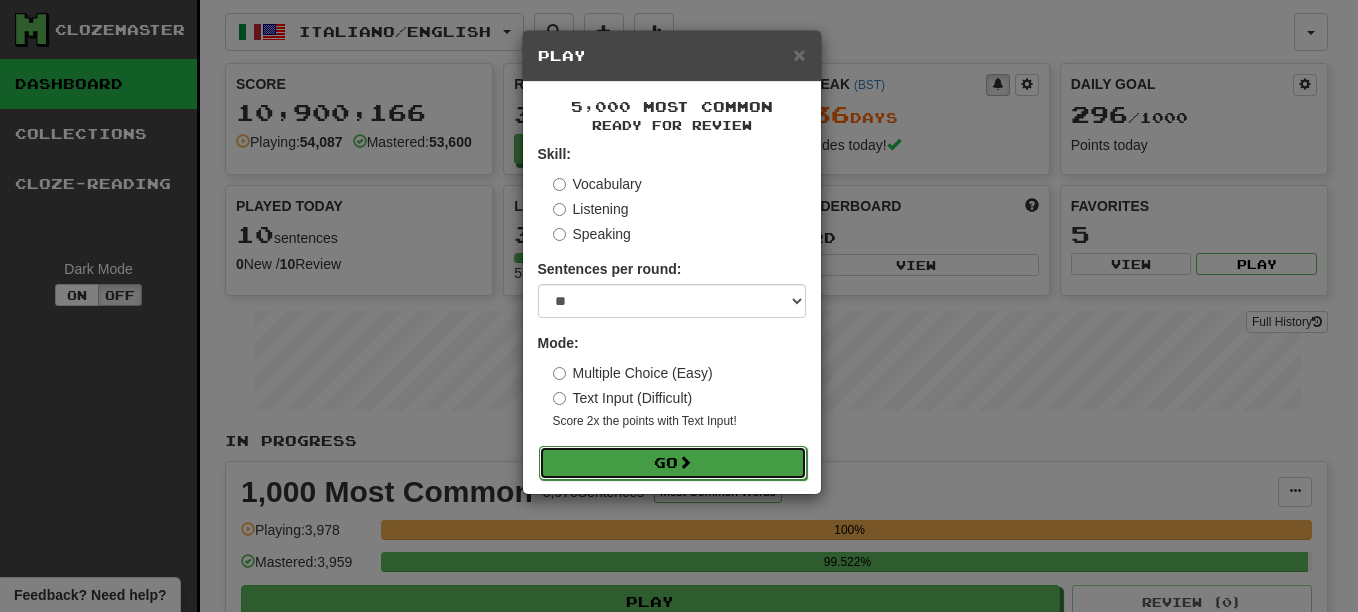 click on "Go" at bounding box center (673, 463) 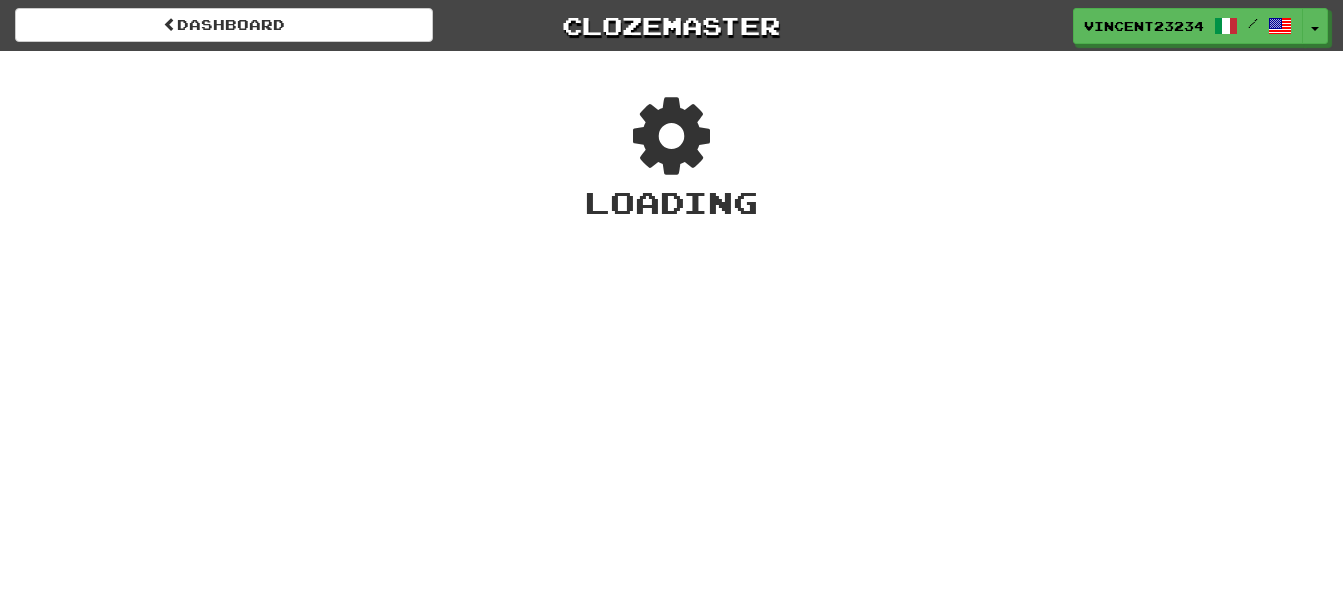 scroll, scrollTop: 0, scrollLeft: 0, axis: both 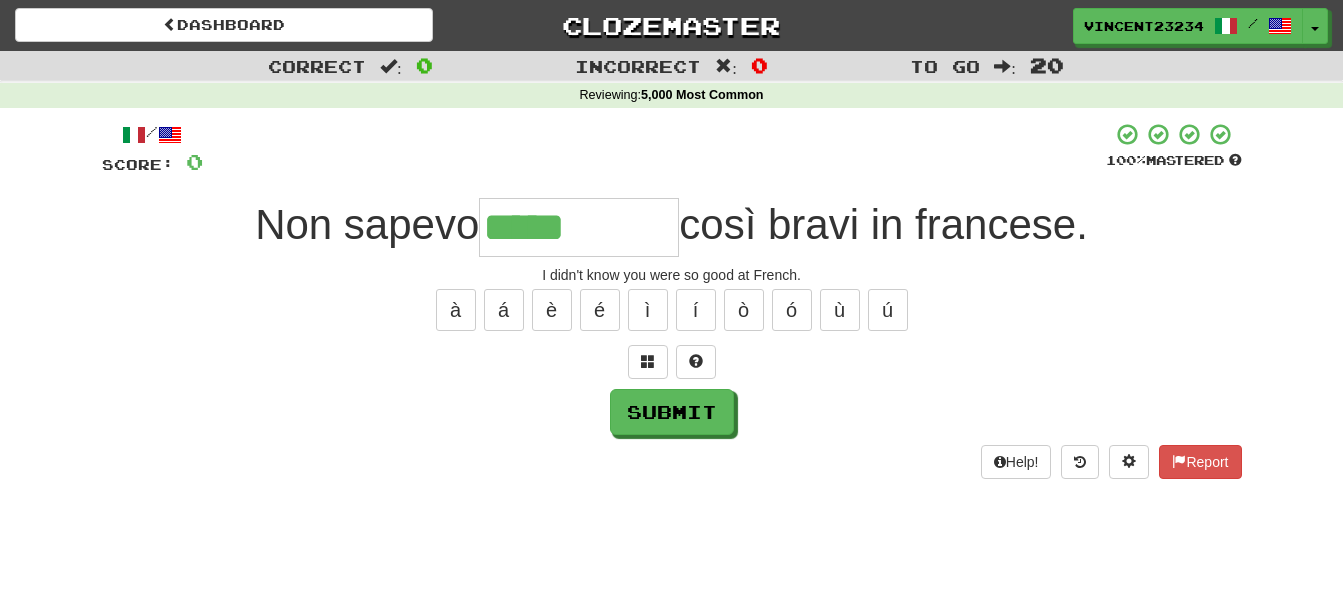 type on "*****" 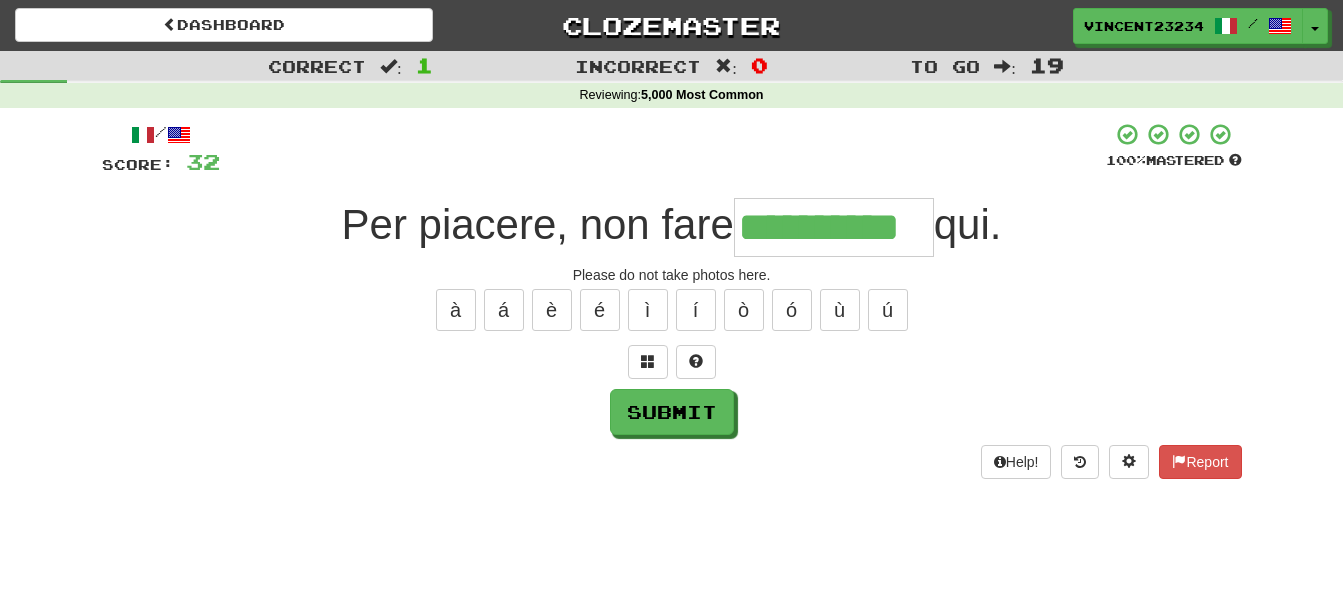 type on "**********" 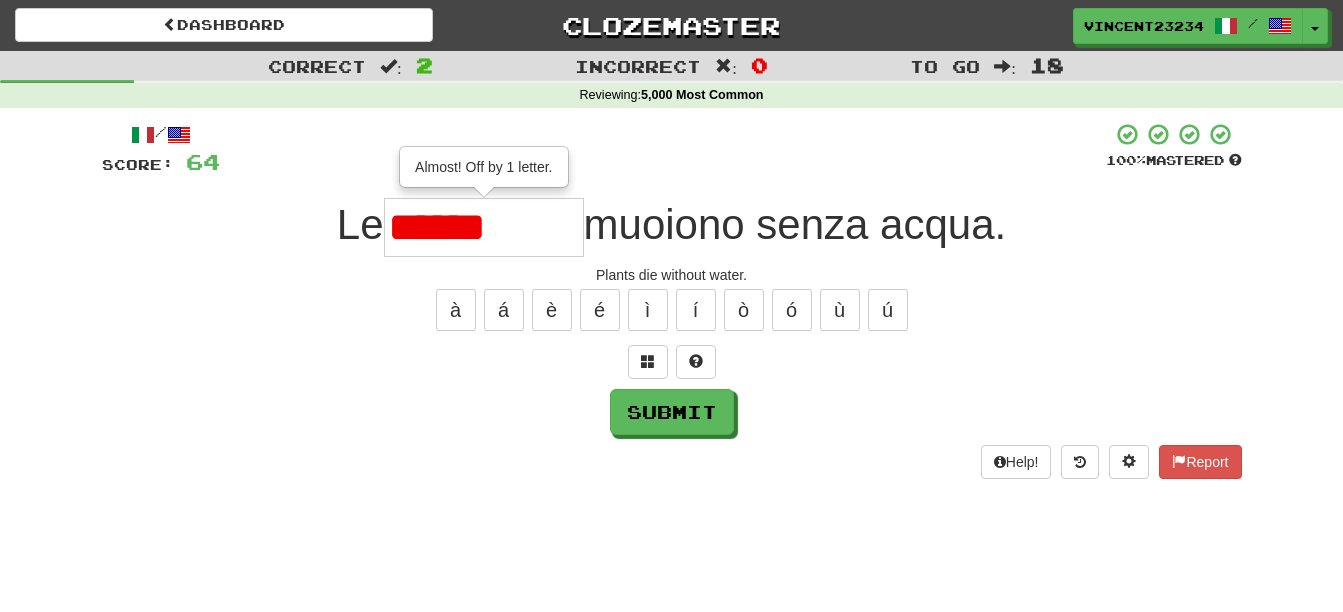 type on "******" 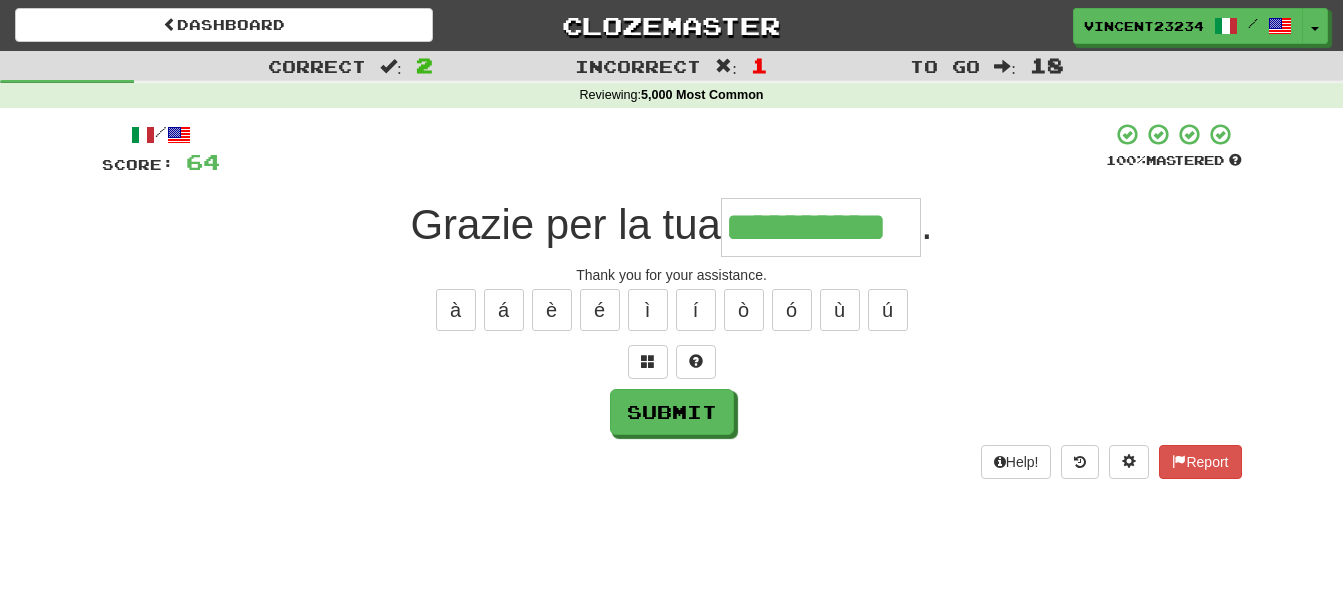 scroll, scrollTop: 0, scrollLeft: 6, axis: horizontal 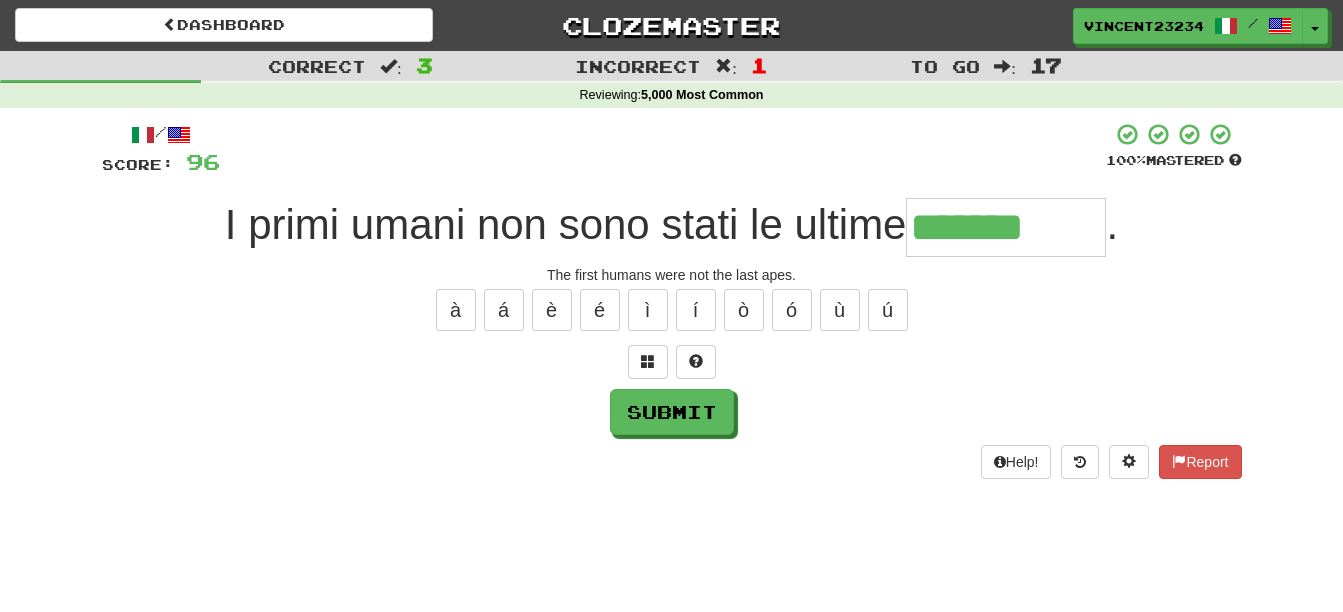 type on "*******" 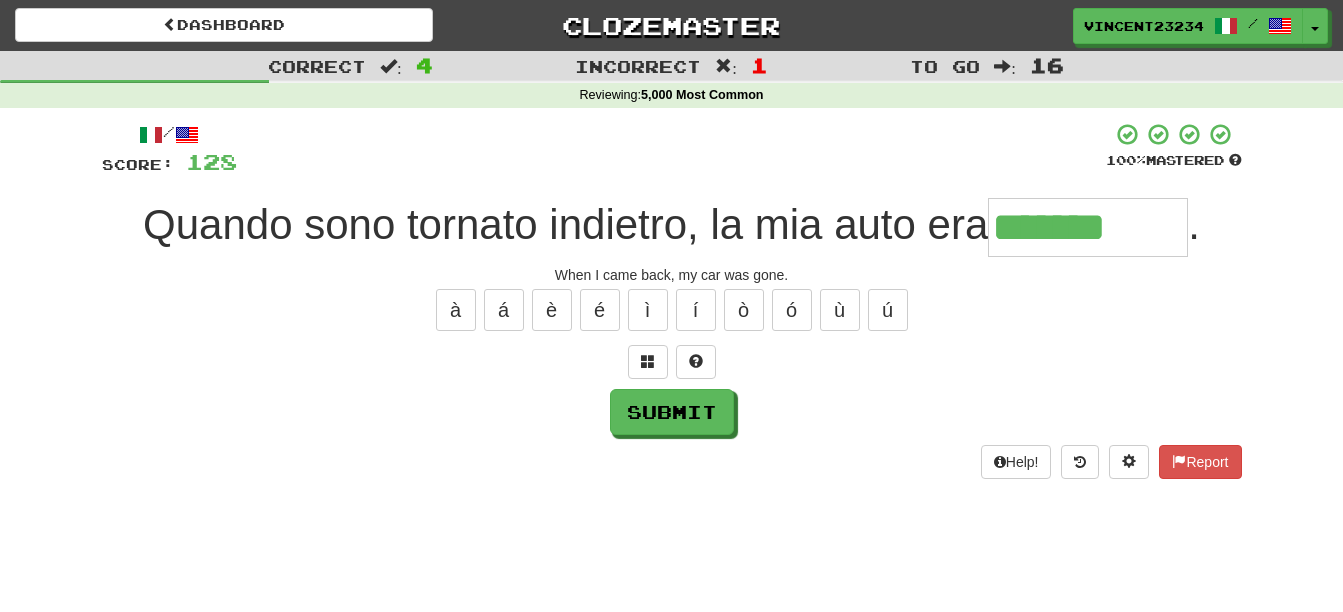 type on "*******" 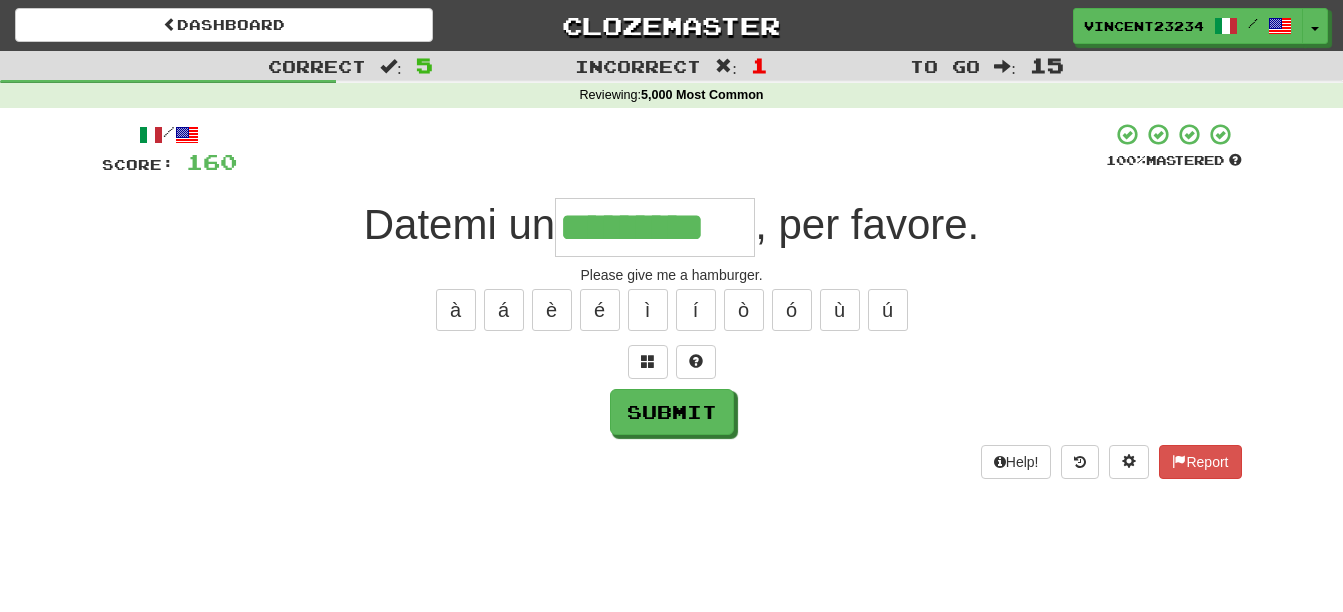 scroll, scrollTop: 0, scrollLeft: 11, axis: horizontal 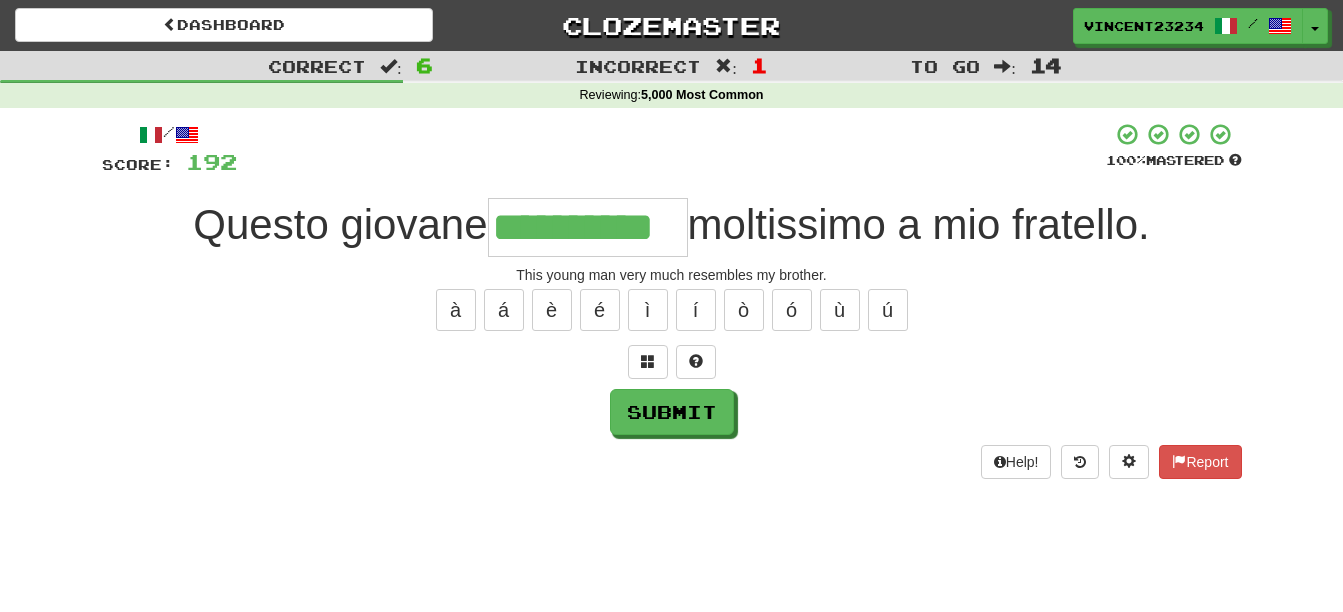 type on "**********" 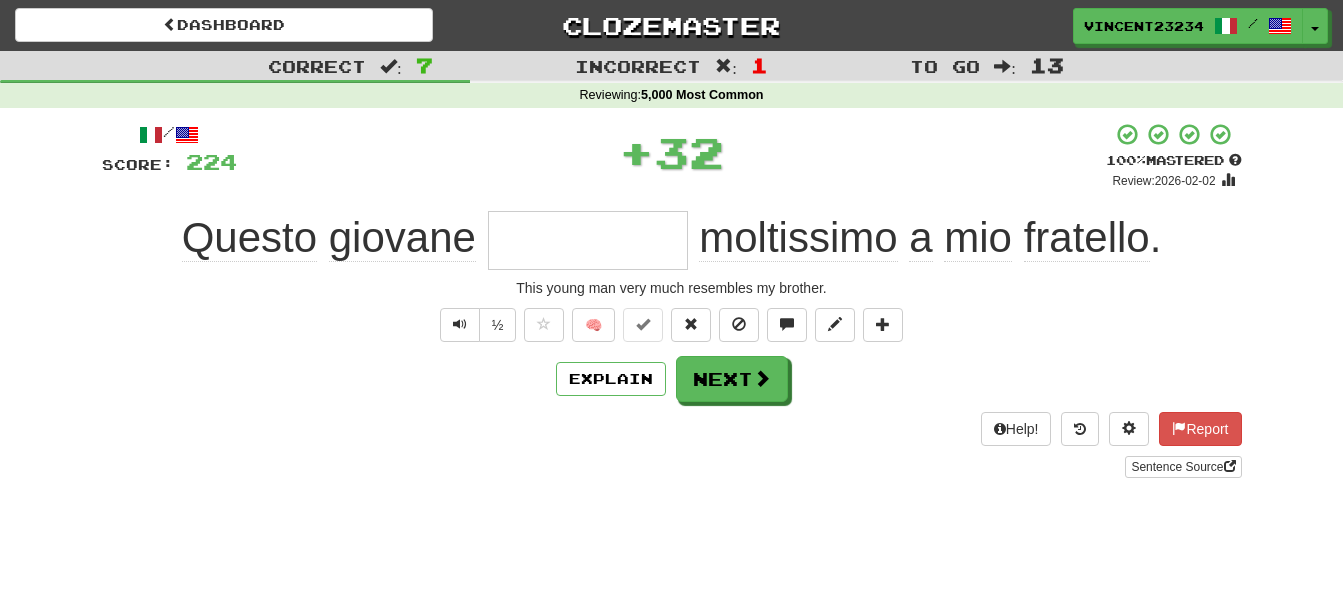 scroll, scrollTop: 0, scrollLeft: 0, axis: both 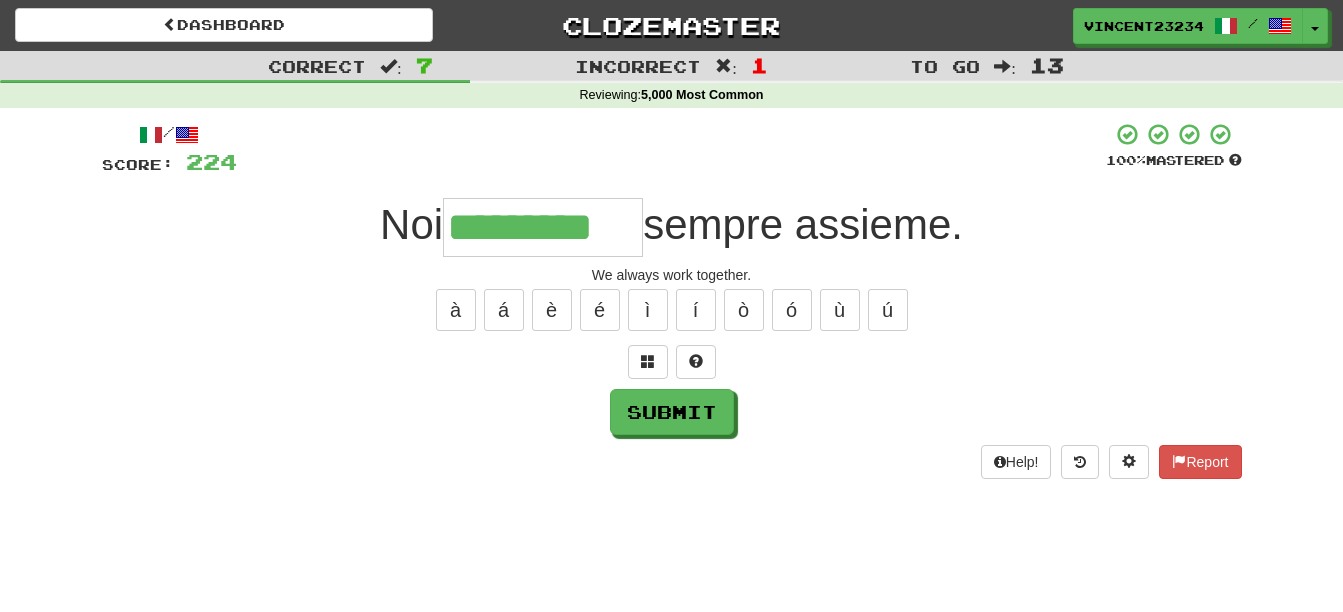 type on "*********" 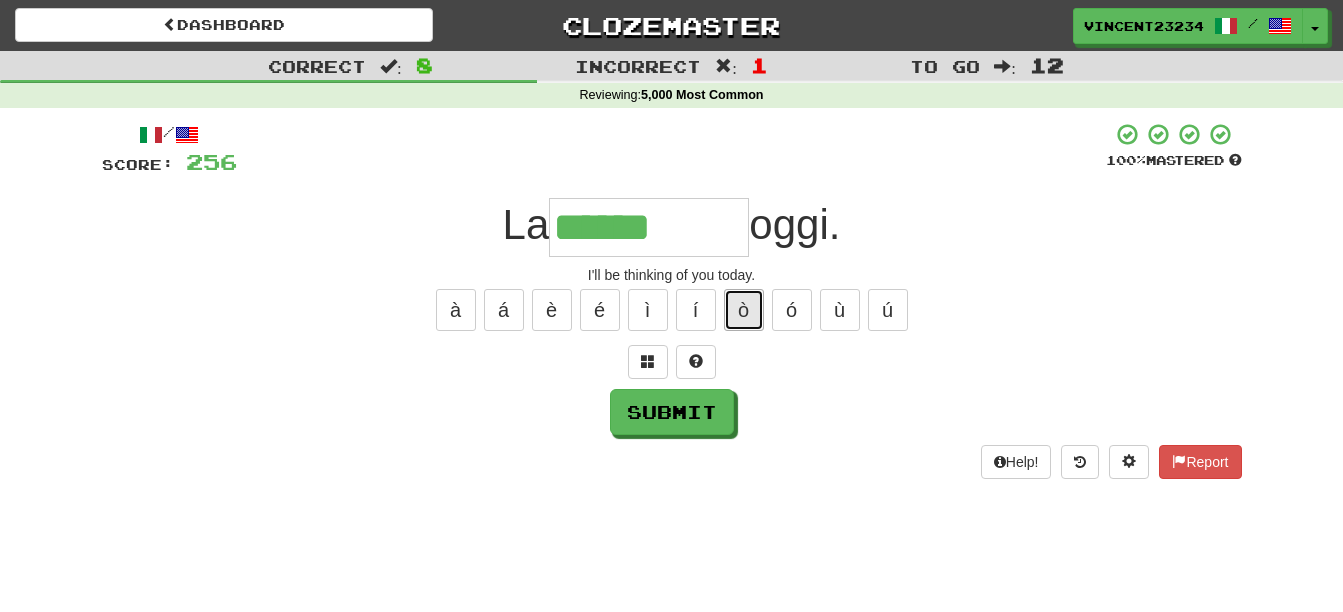 click on "ò" at bounding box center [744, 310] 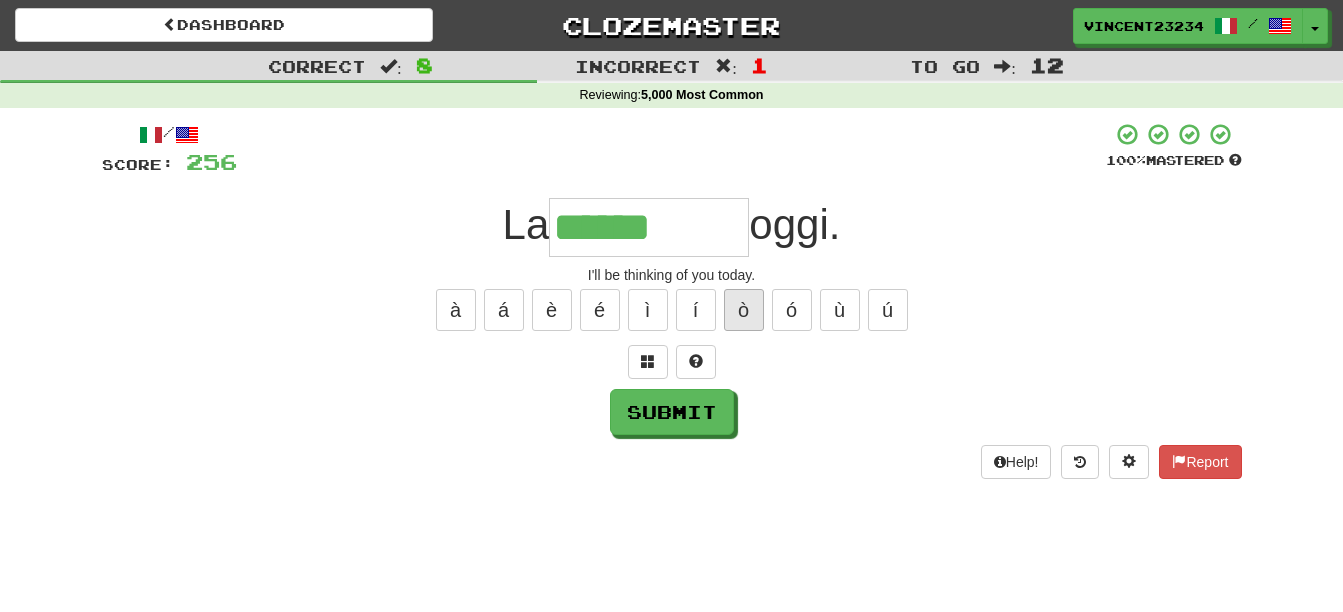 type on "*******" 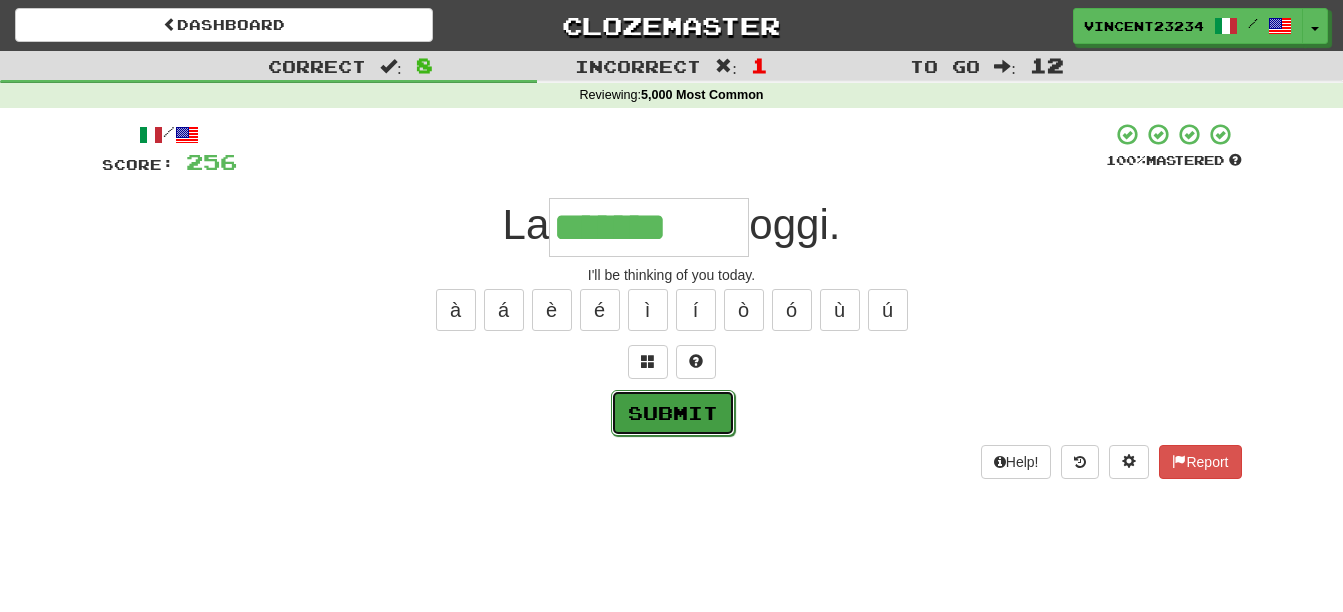 click on "Submit" at bounding box center [673, 413] 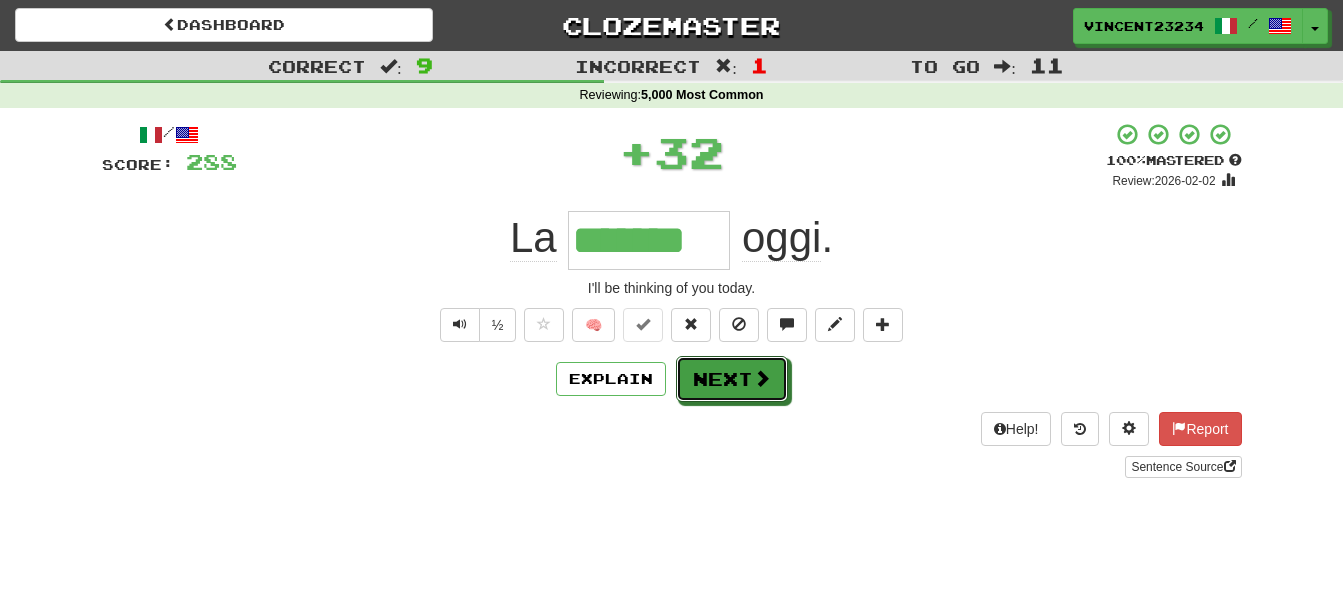 click on "Next" at bounding box center (732, 379) 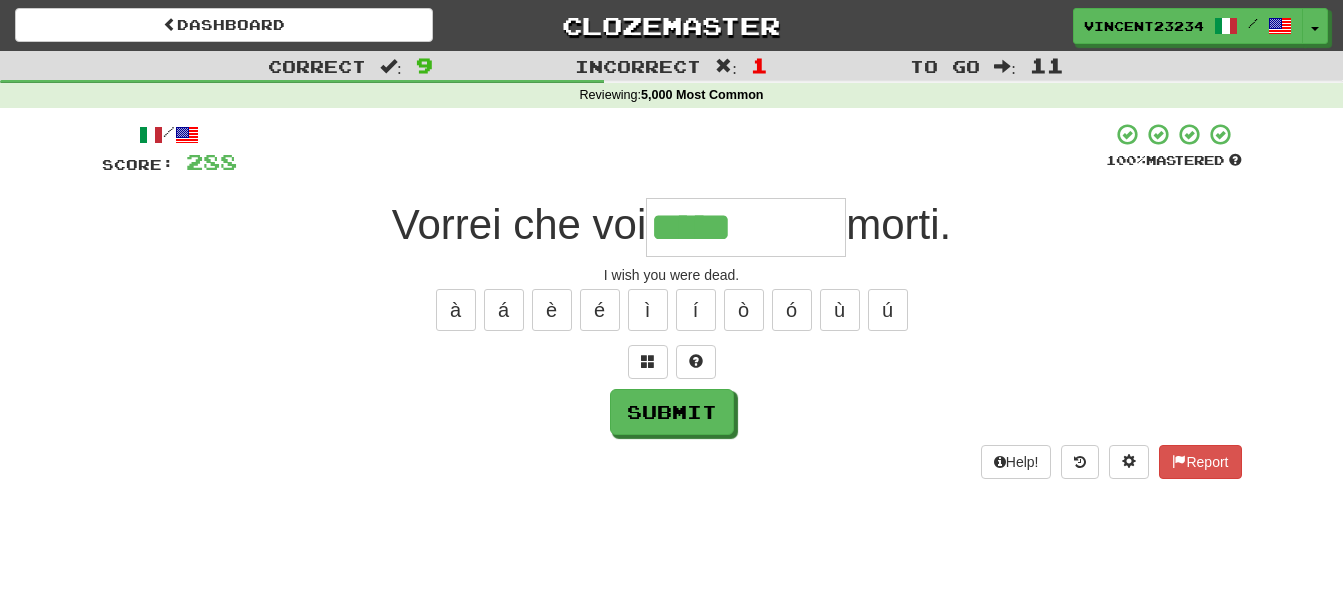 type on "*****" 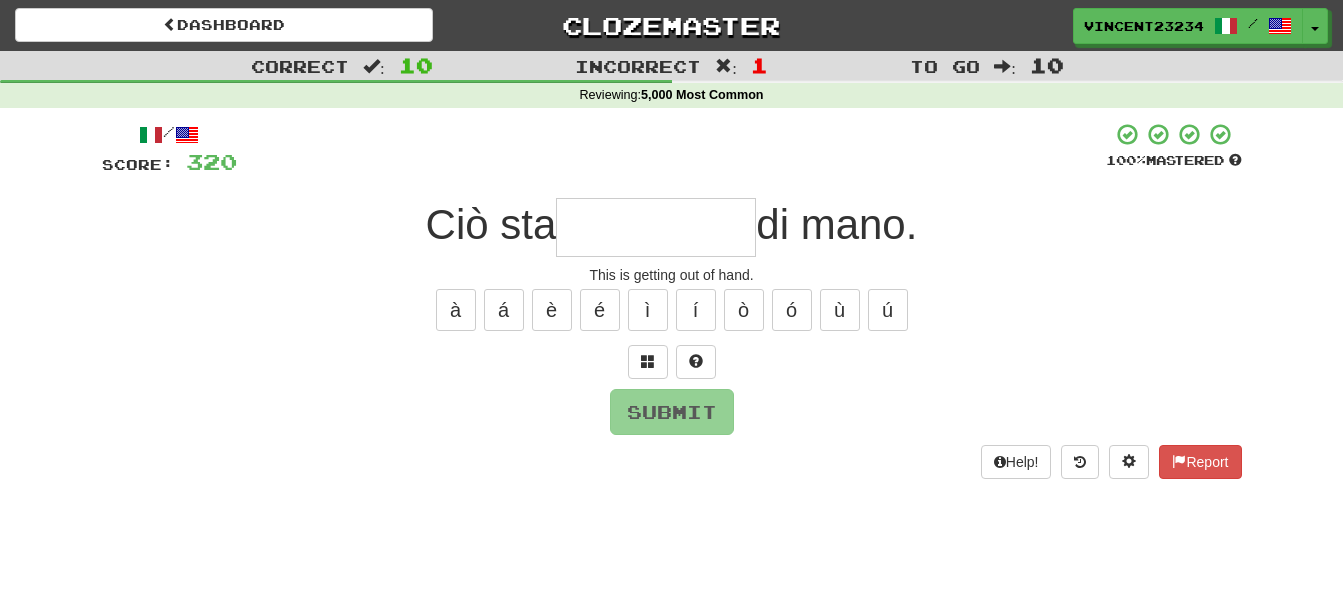 type on "*" 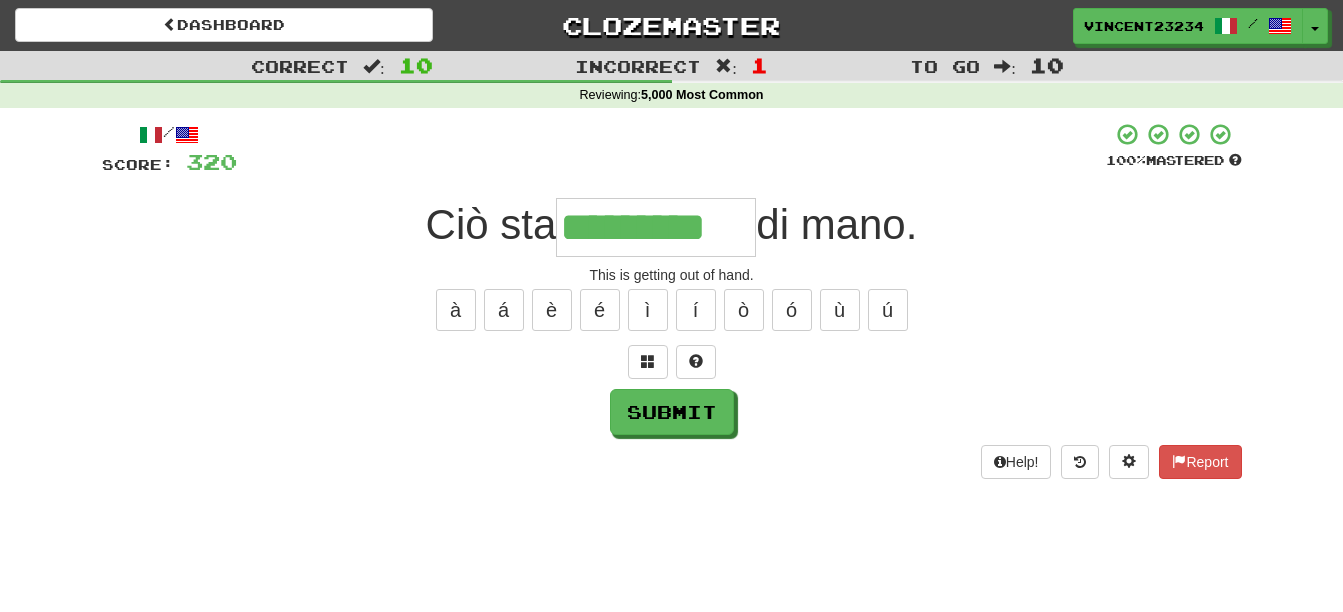 scroll, scrollTop: 0, scrollLeft: 14, axis: horizontal 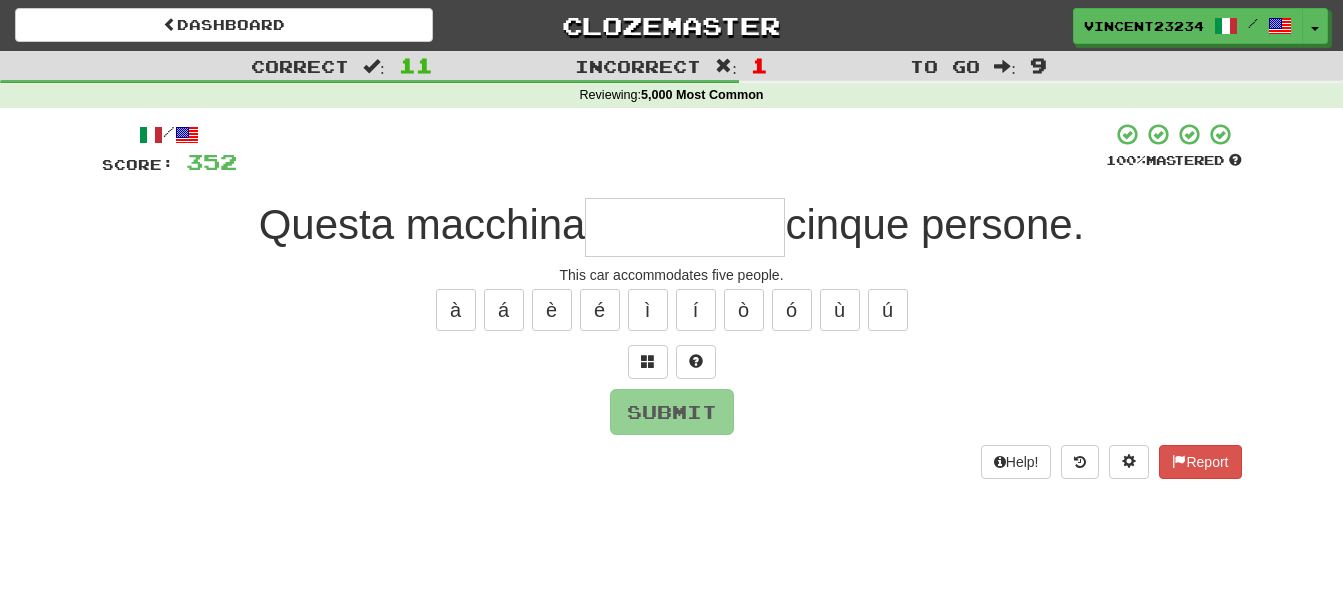 type on "*" 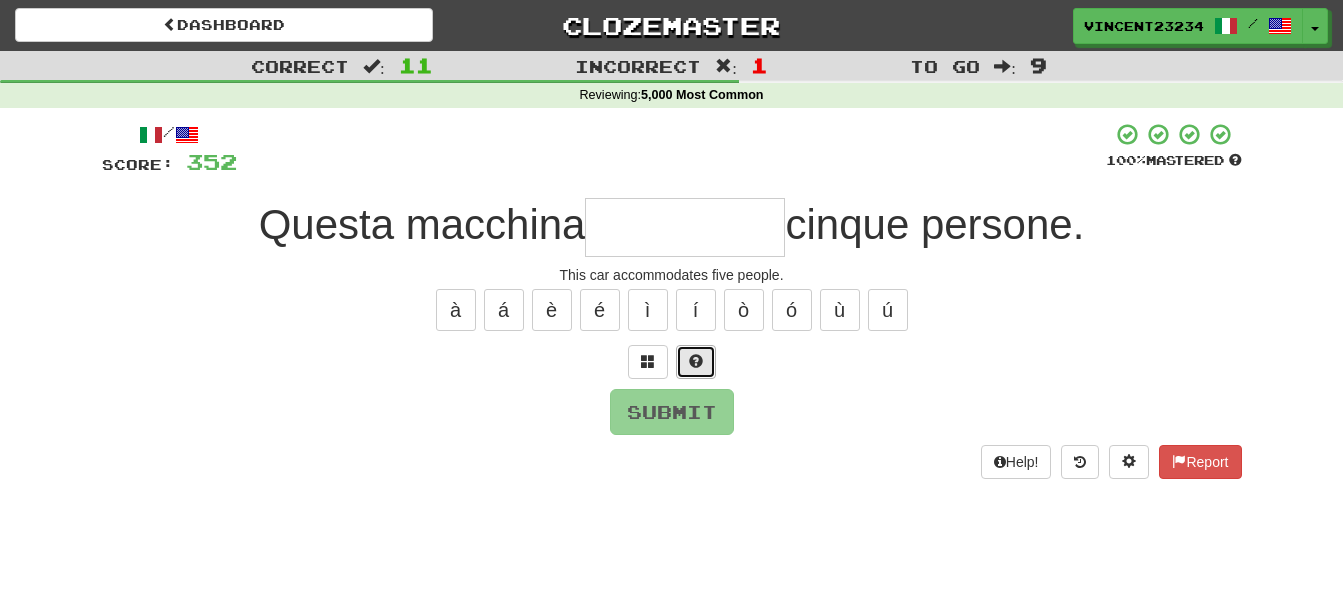 click at bounding box center (696, 361) 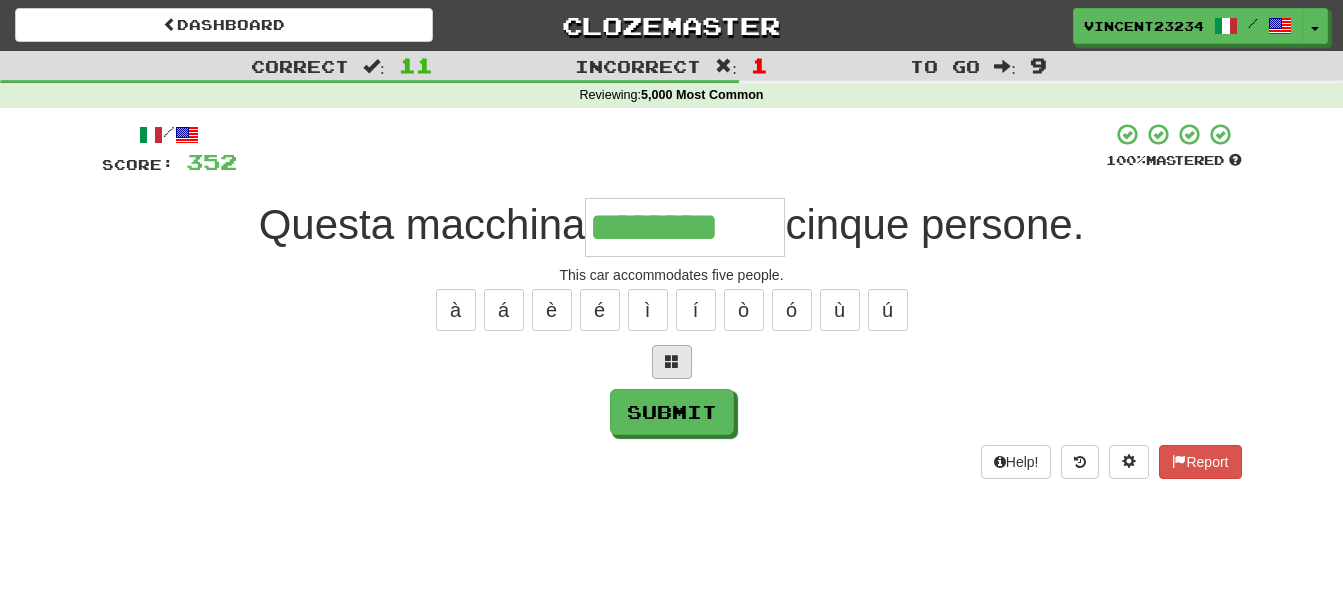 type on "********" 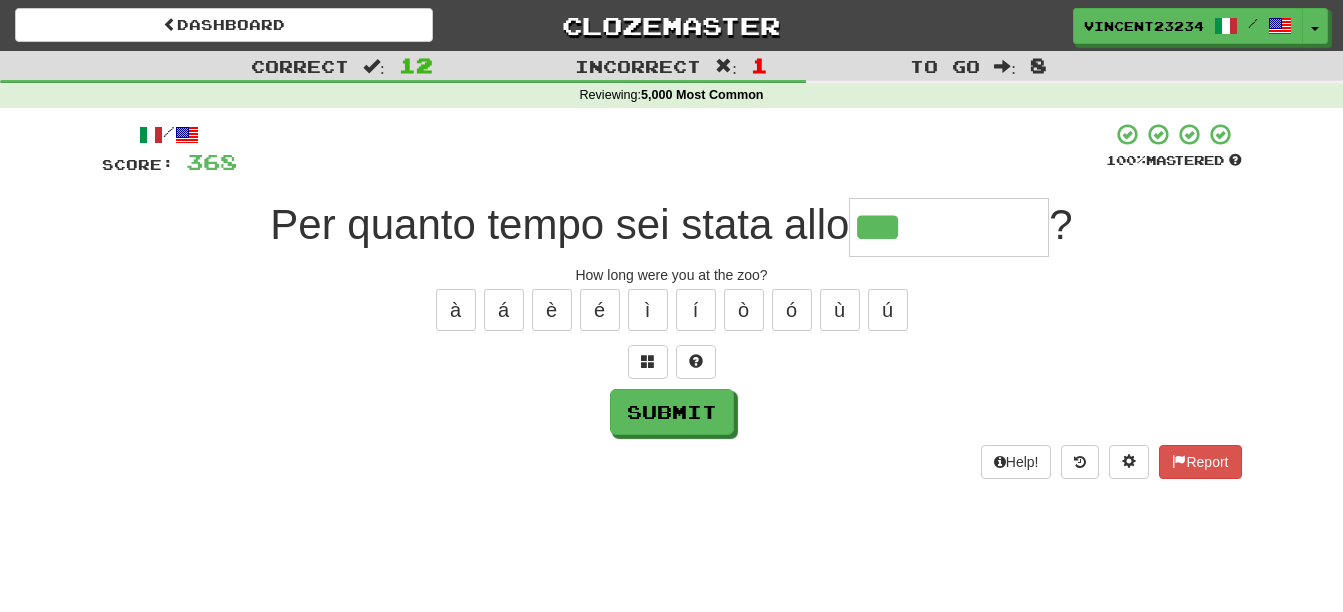 type on "***" 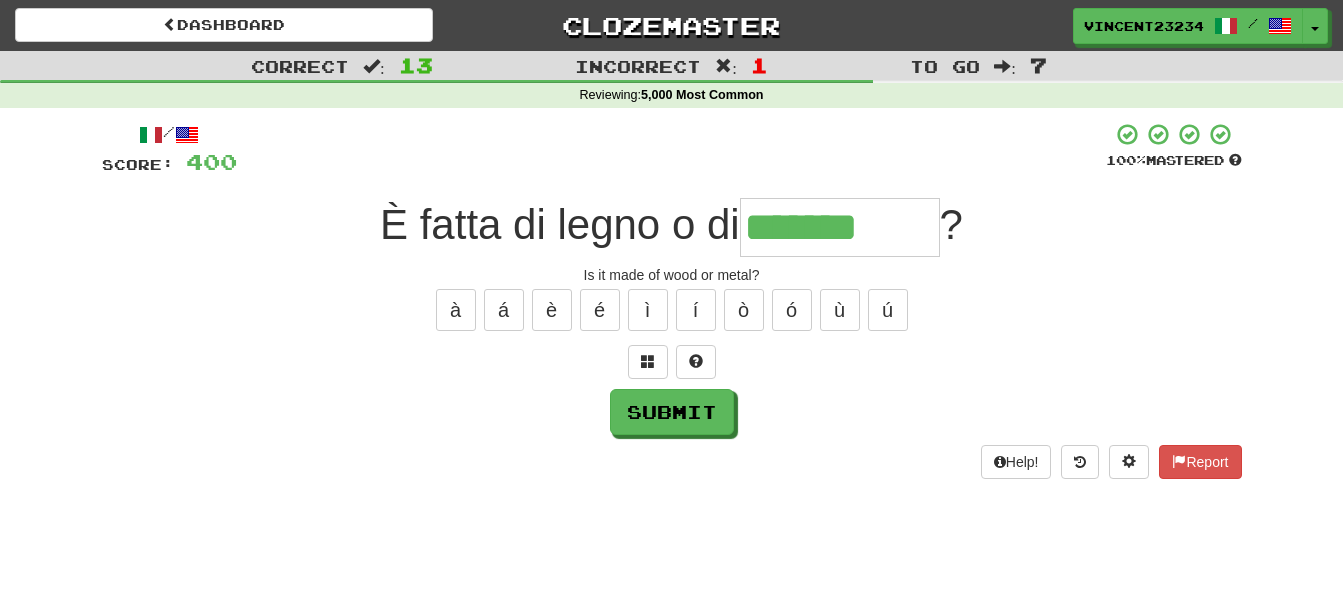 type on "*******" 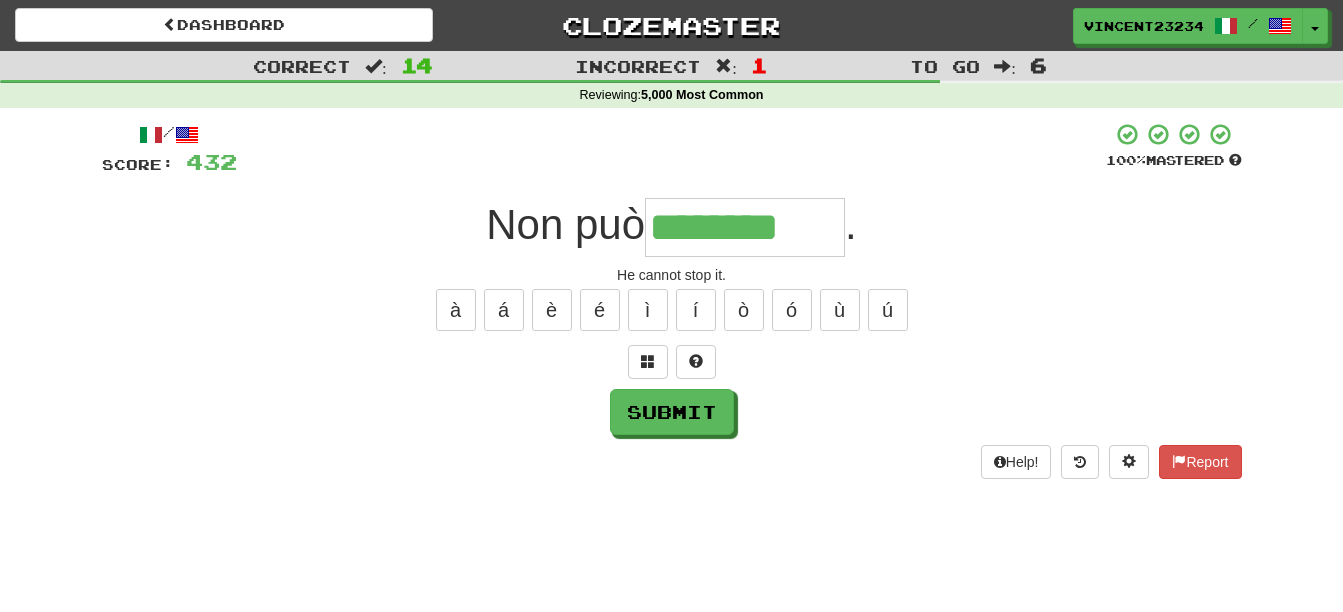 type on "********" 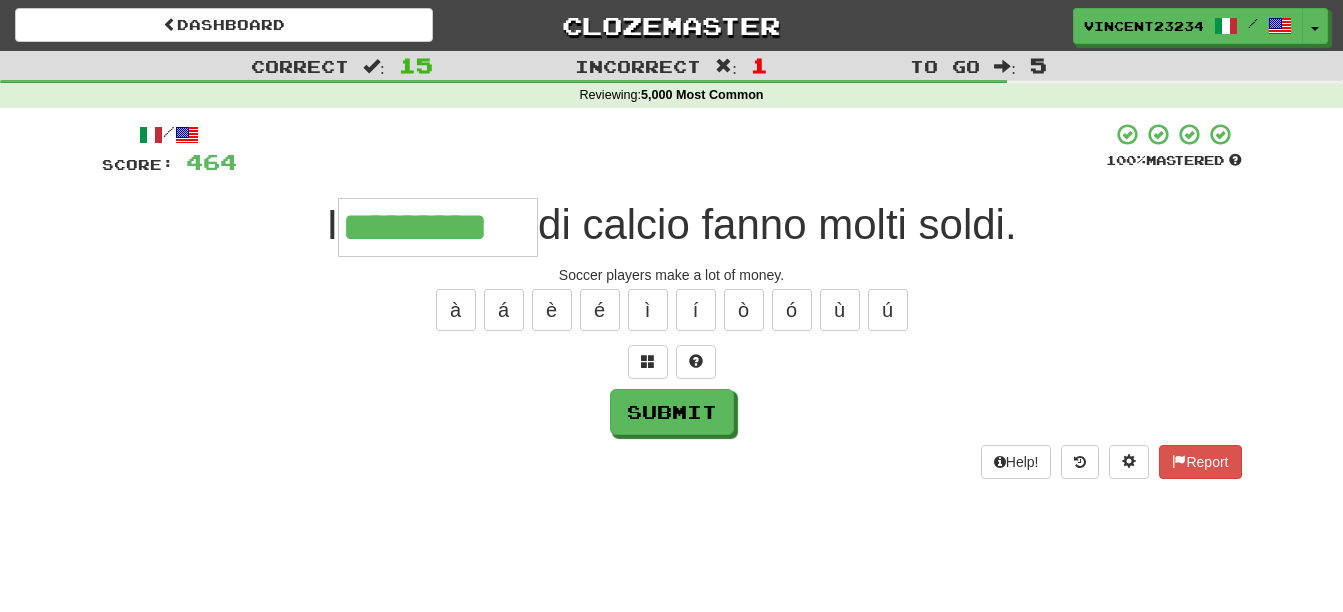 type on "*********" 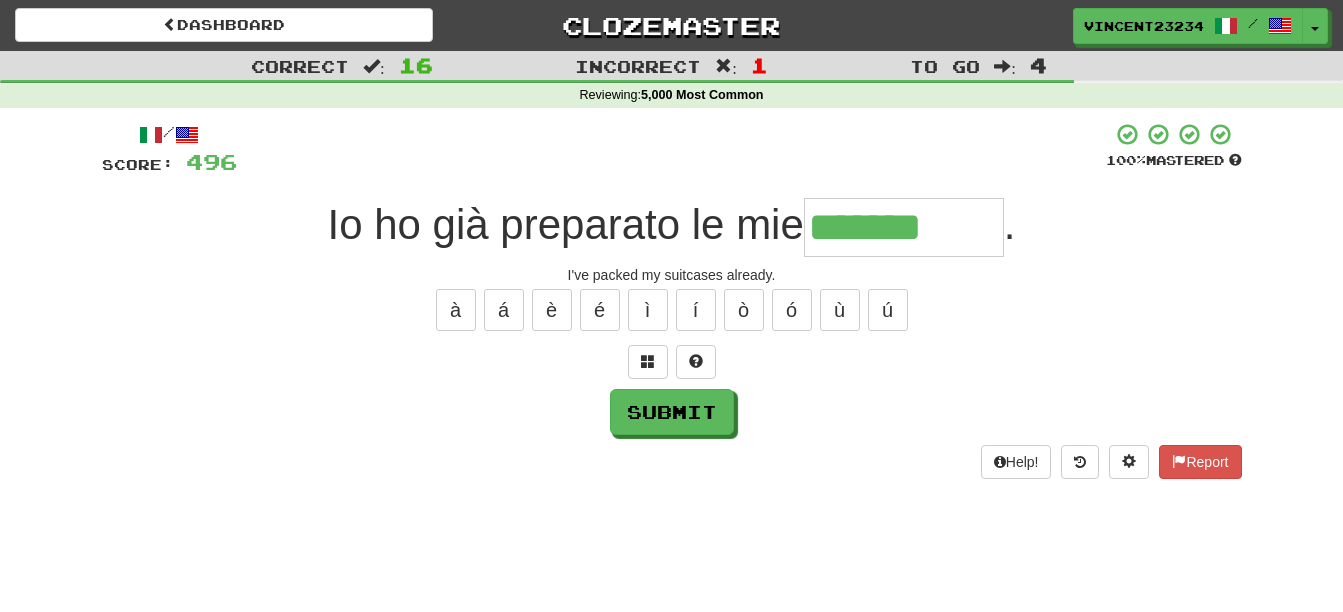 type on "*******" 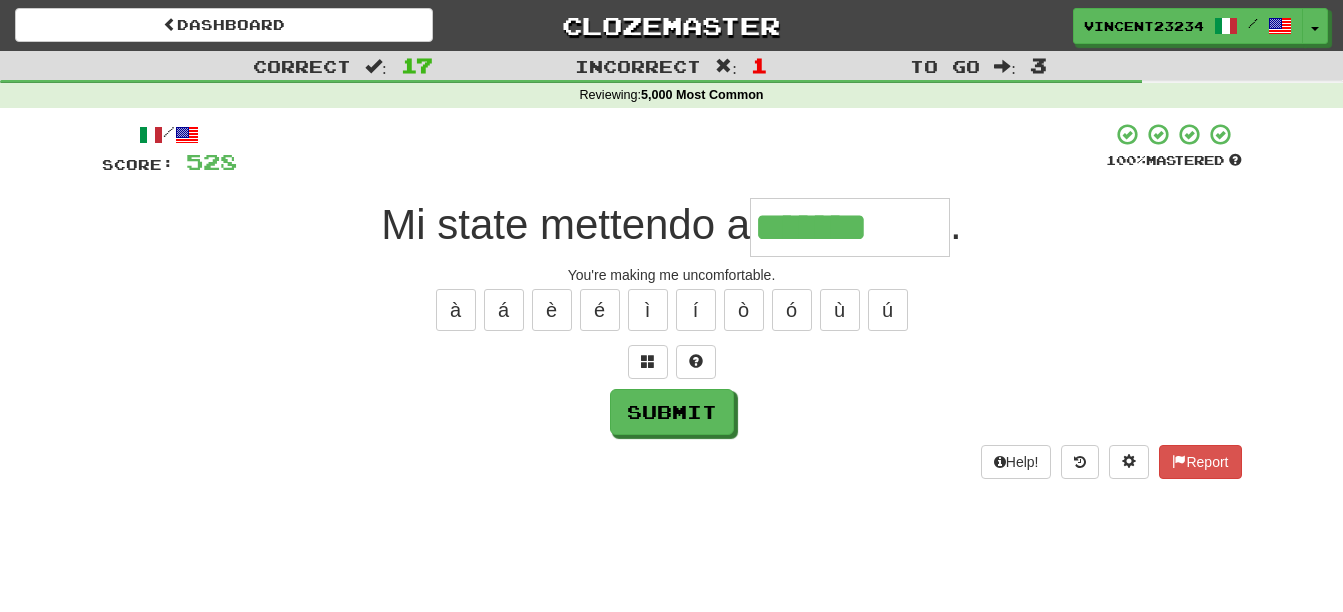 type on "*******" 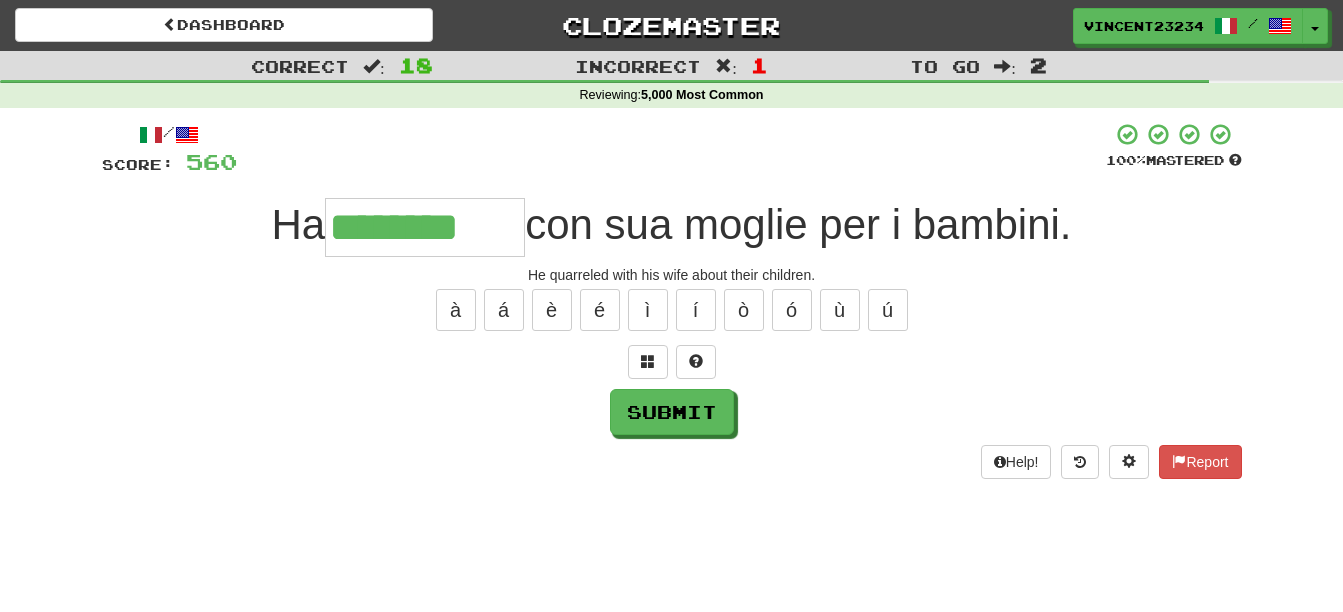 type on "********" 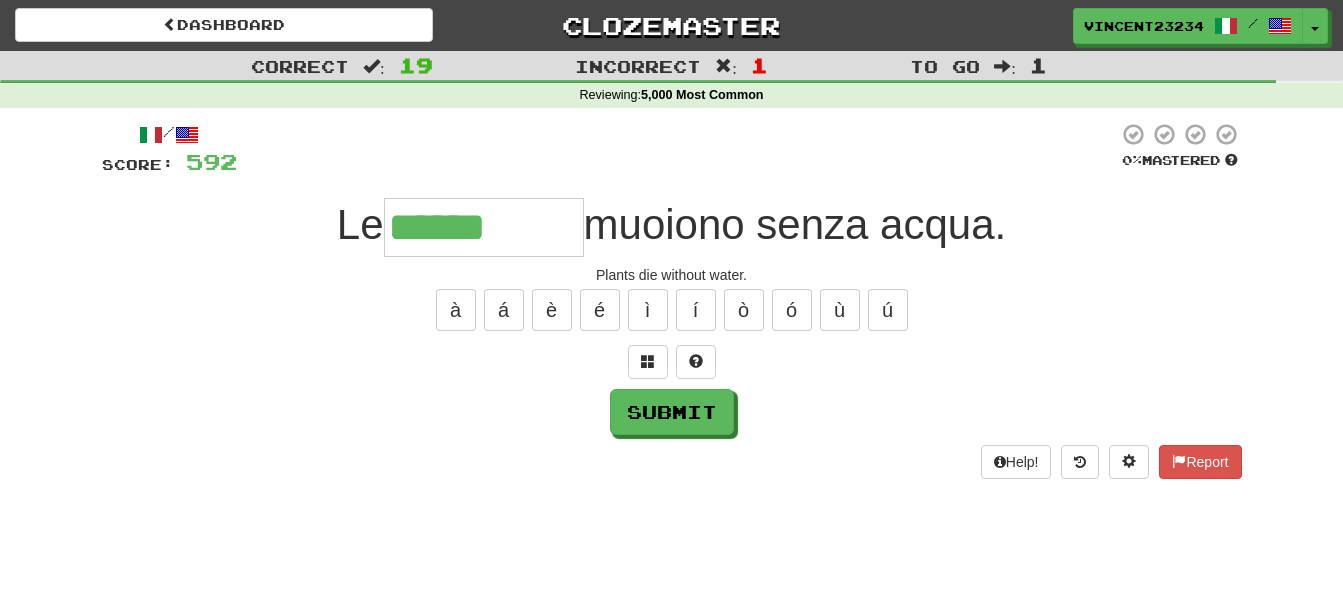 type on "******" 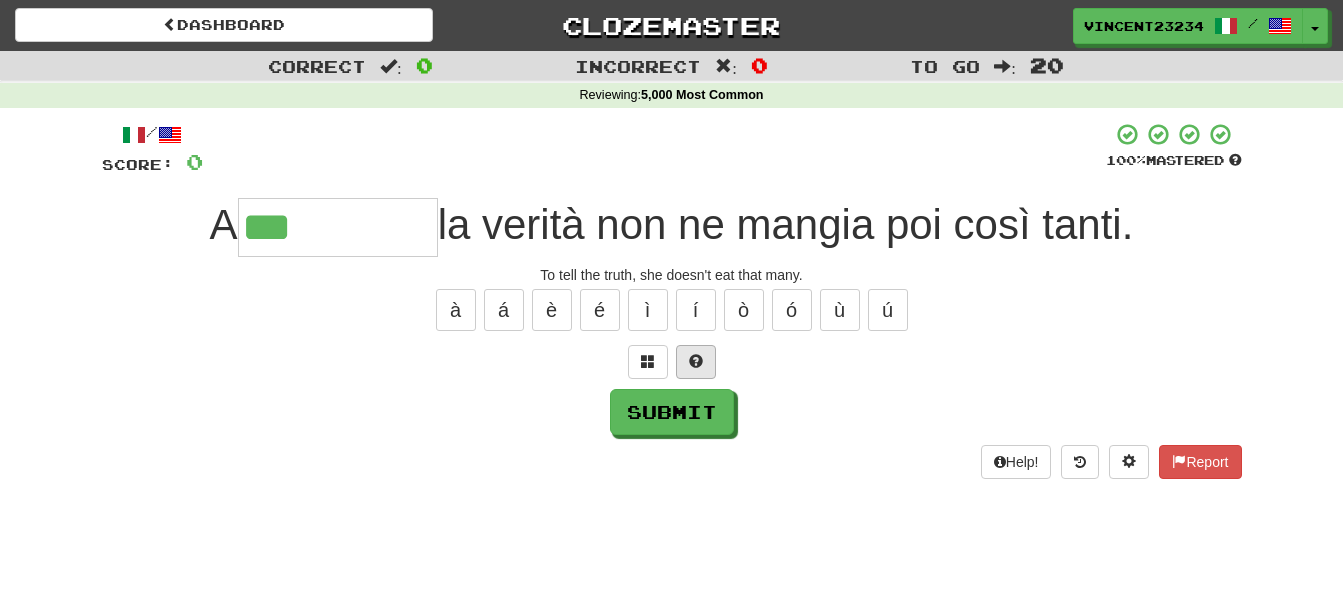 type on "***" 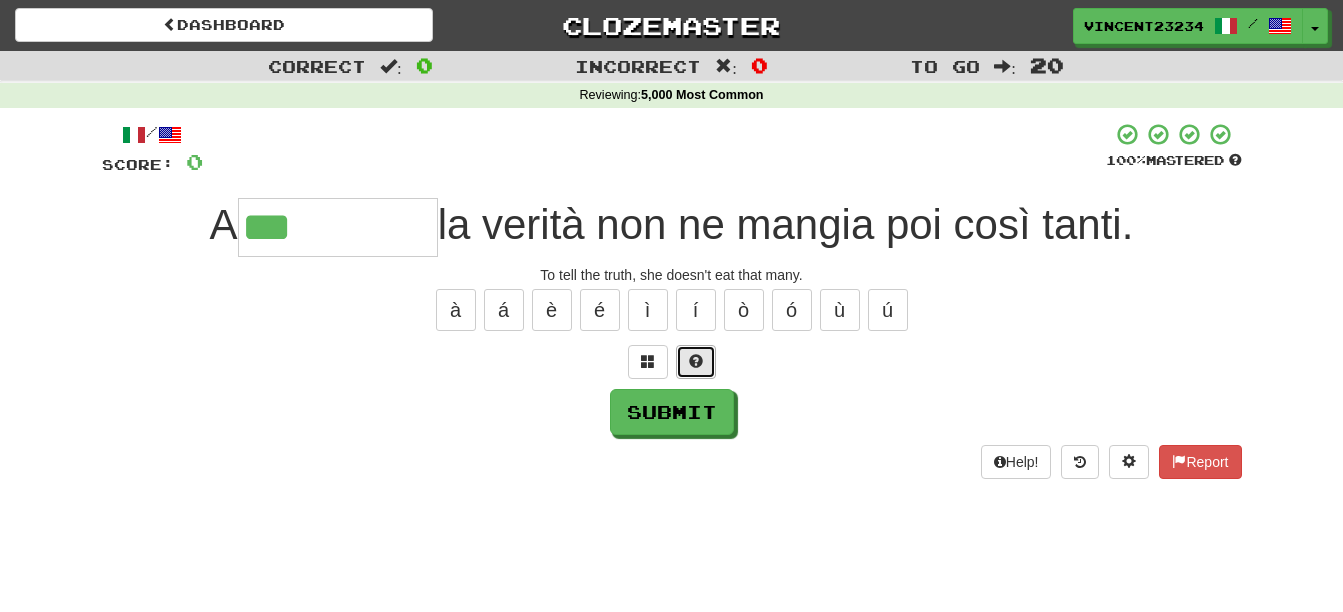click at bounding box center [696, 361] 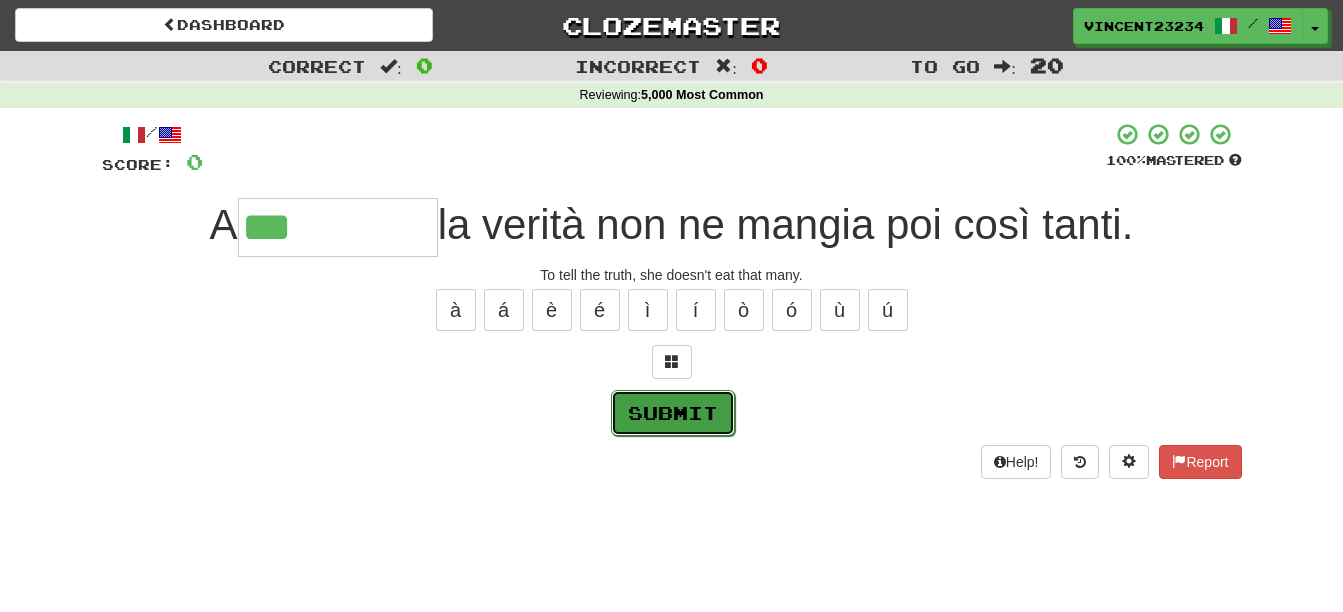 click on "Submit" at bounding box center (673, 413) 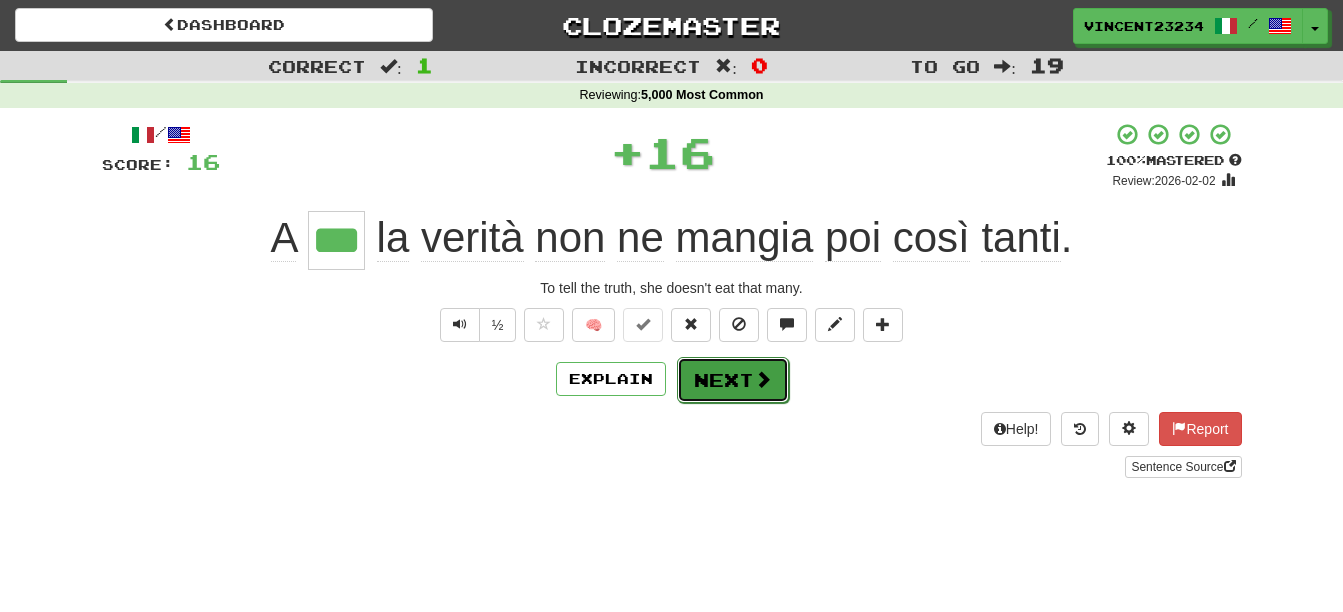 click on "Next" at bounding box center (733, 380) 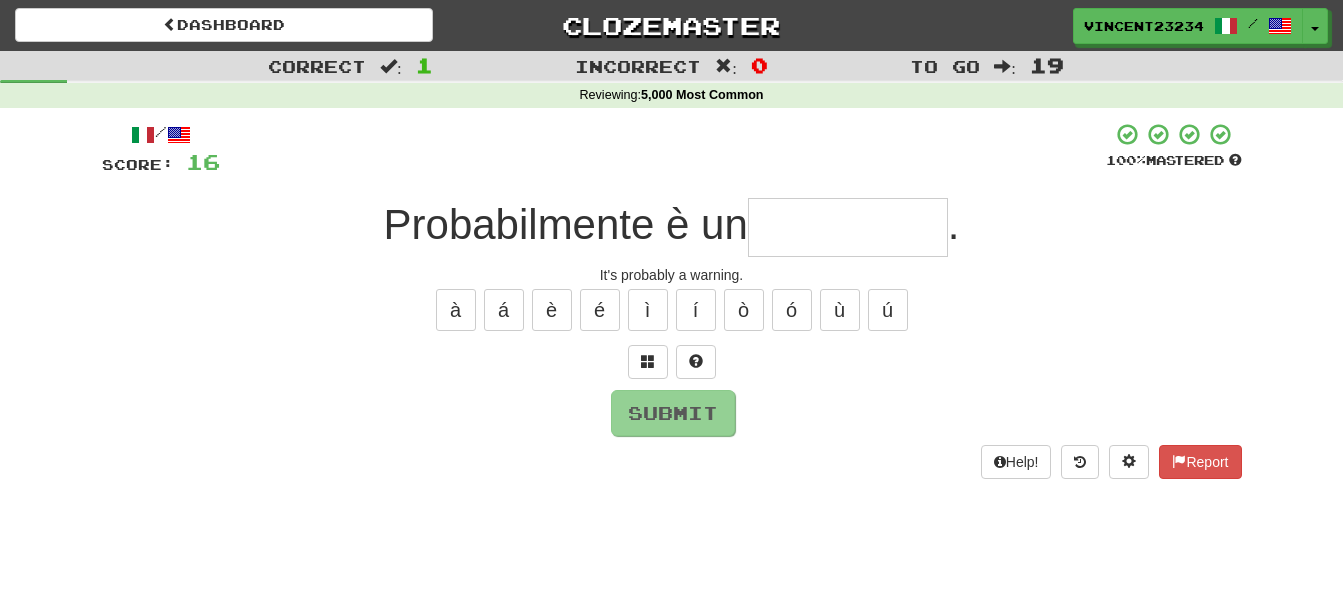 type on "*" 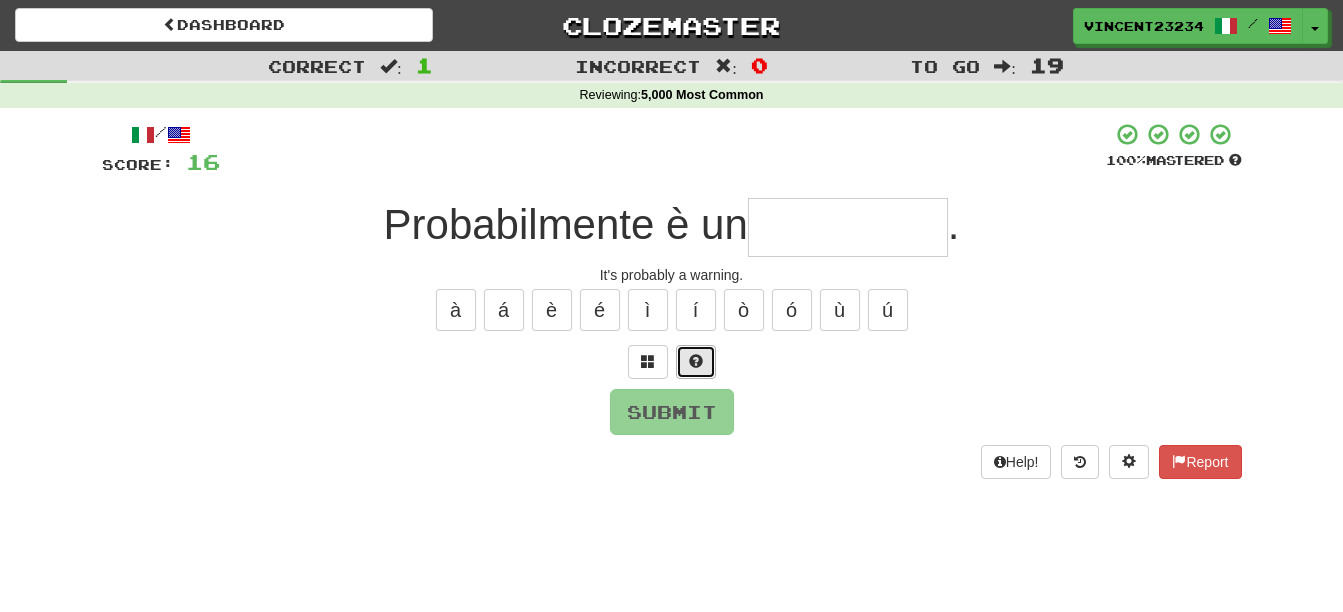 click at bounding box center [696, 361] 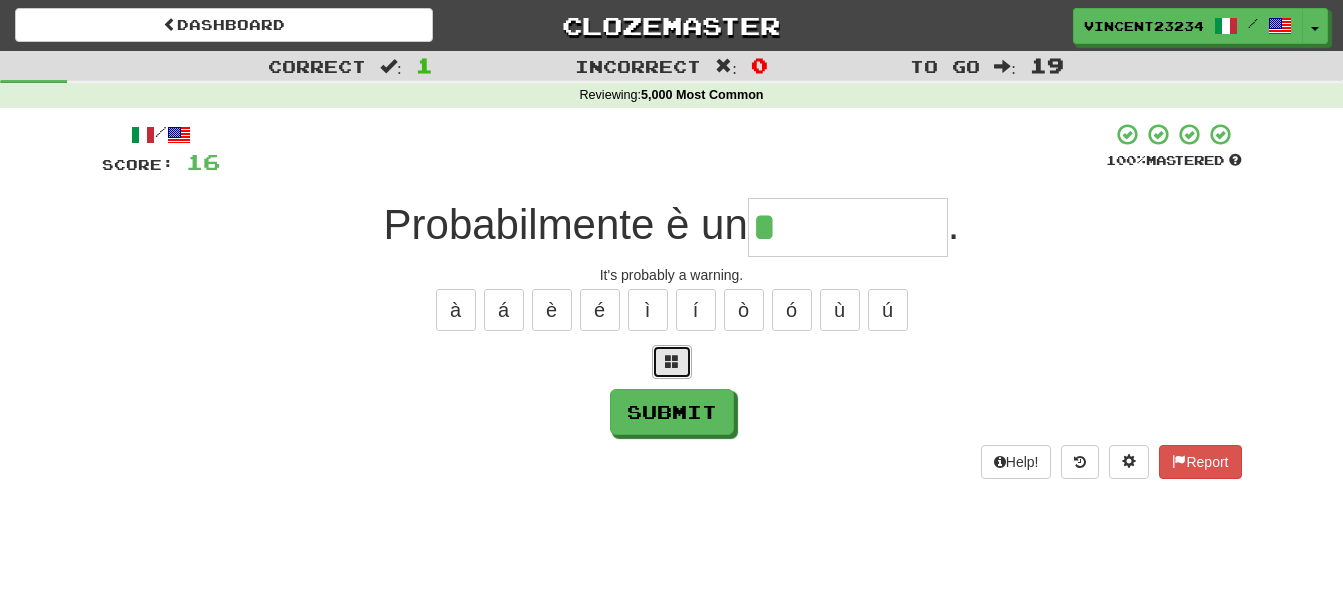 click at bounding box center (672, 361) 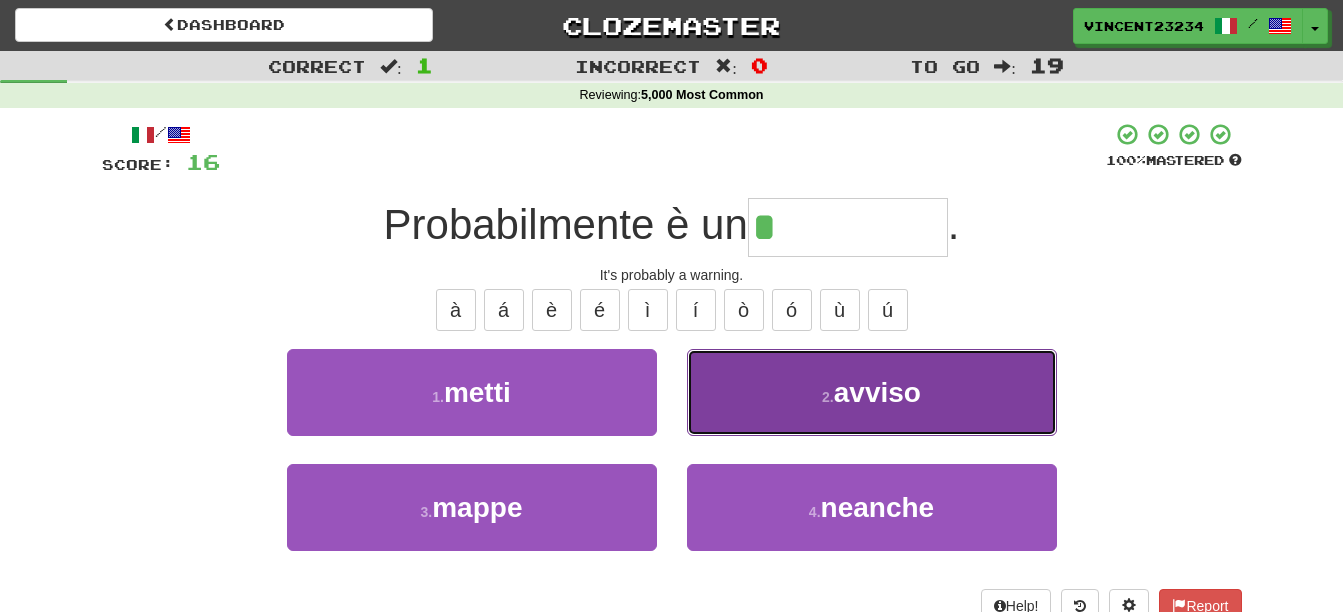 click on "avviso" at bounding box center [877, 392] 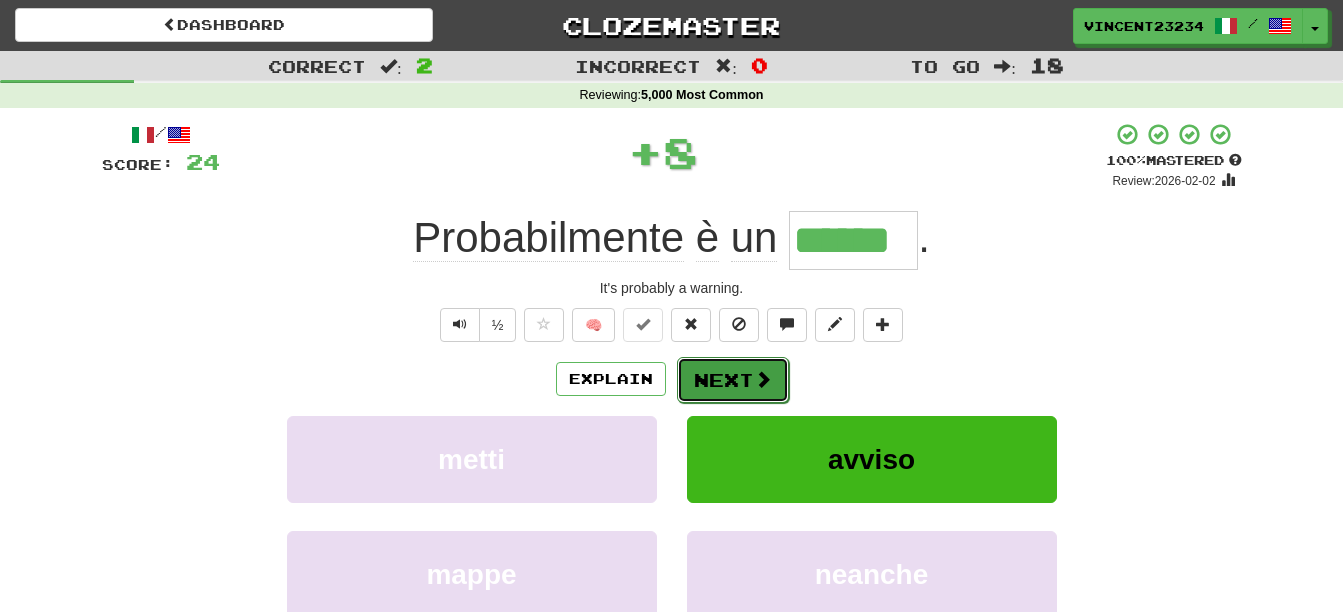 click at bounding box center (763, 379) 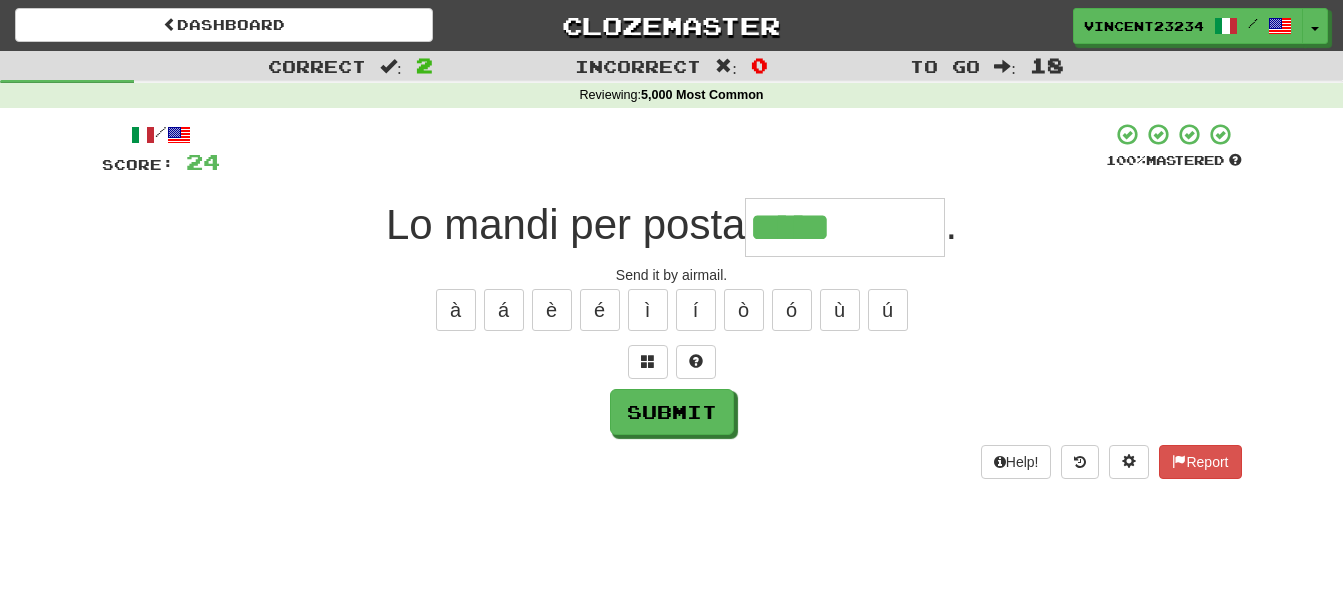 type on "*****" 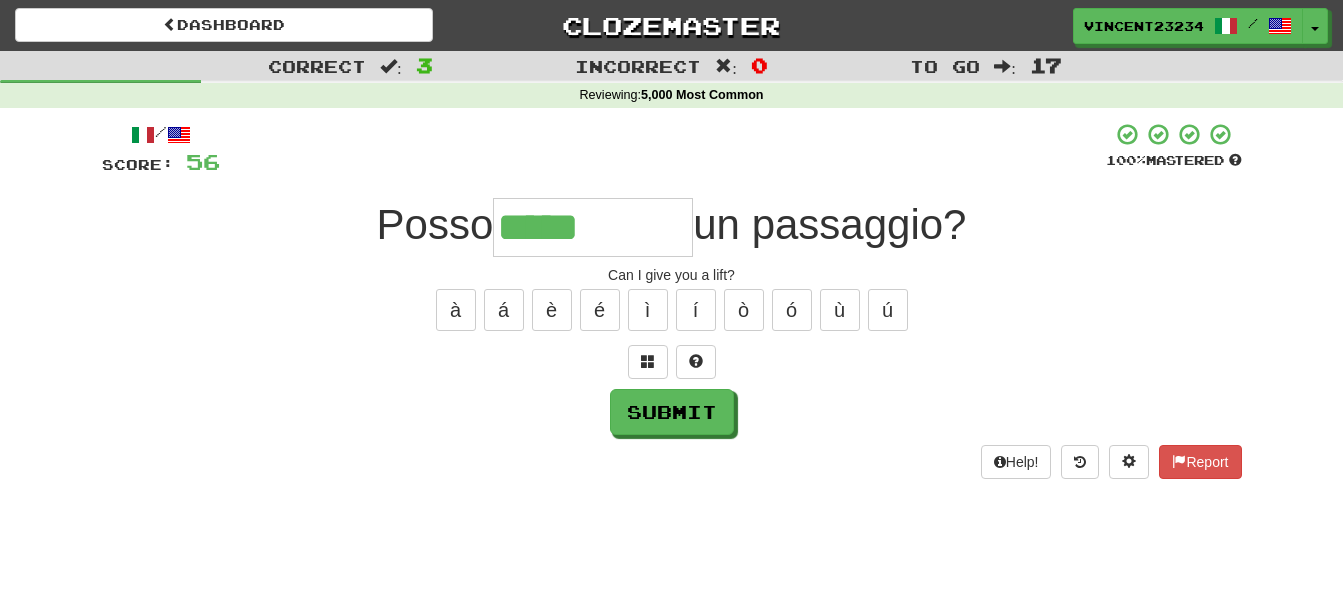 type on "*****" 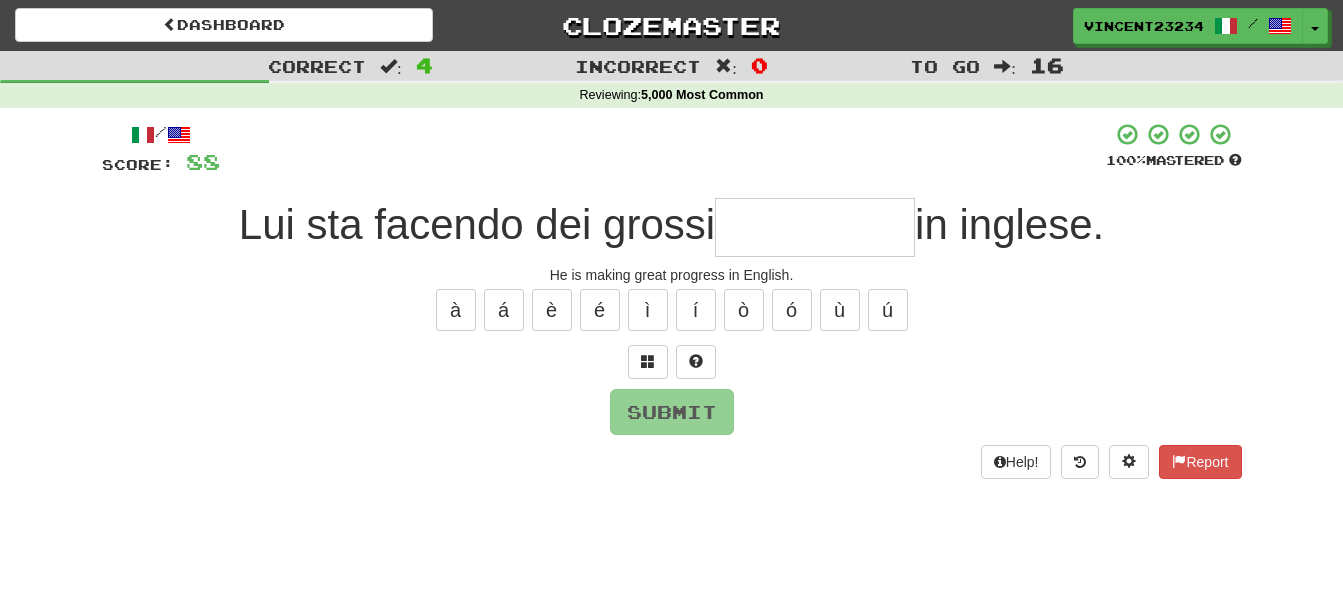 type on "*********" 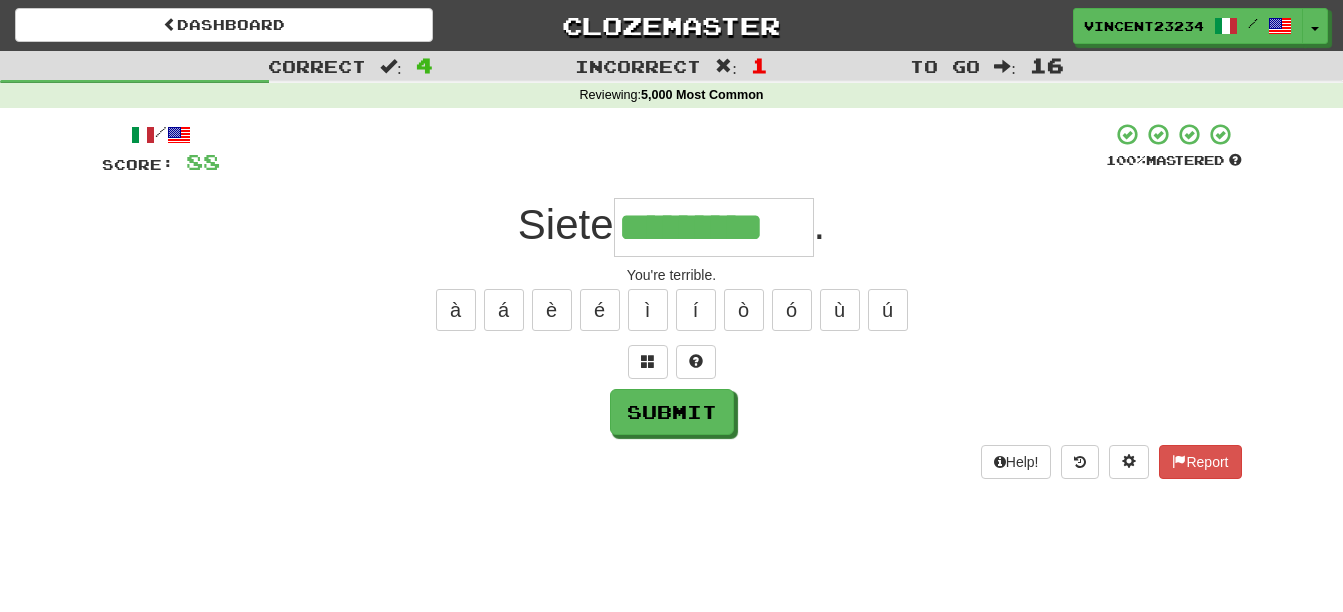 type on "*********" 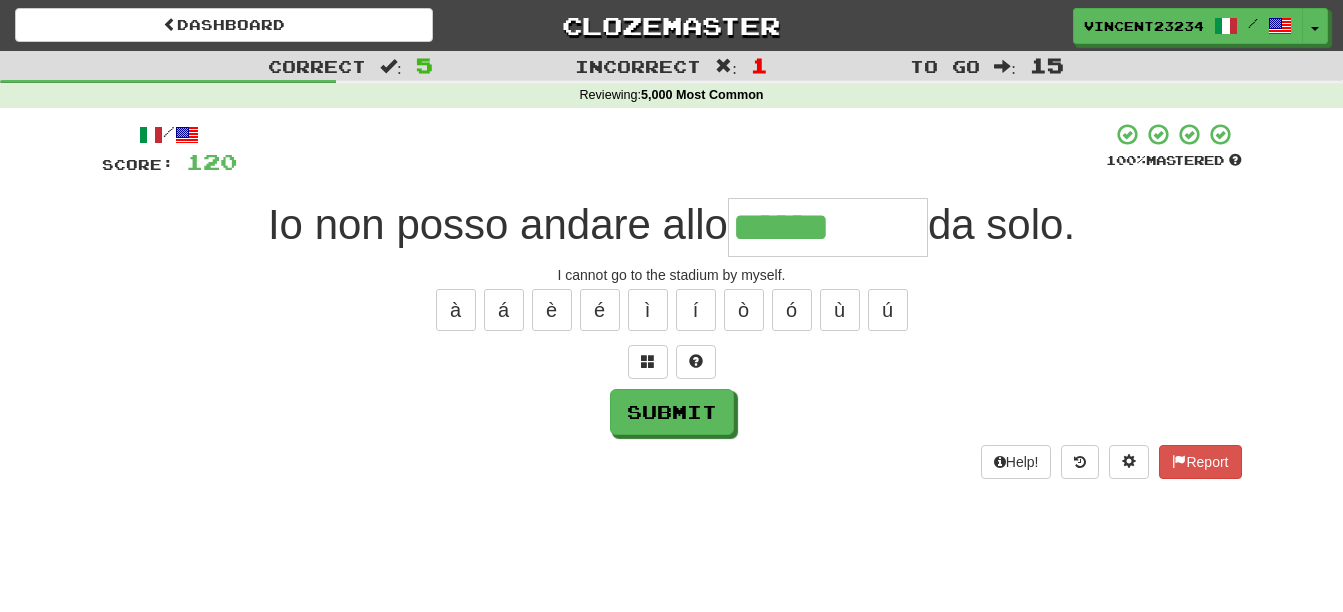 type on "******" 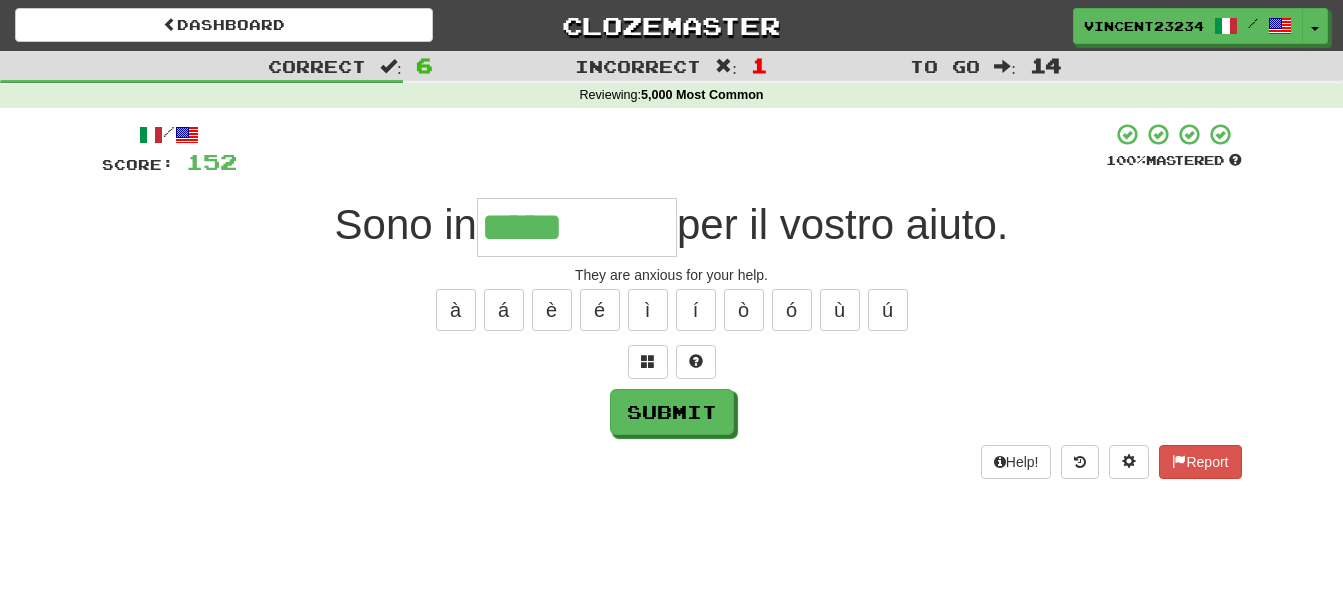 type on "*****" 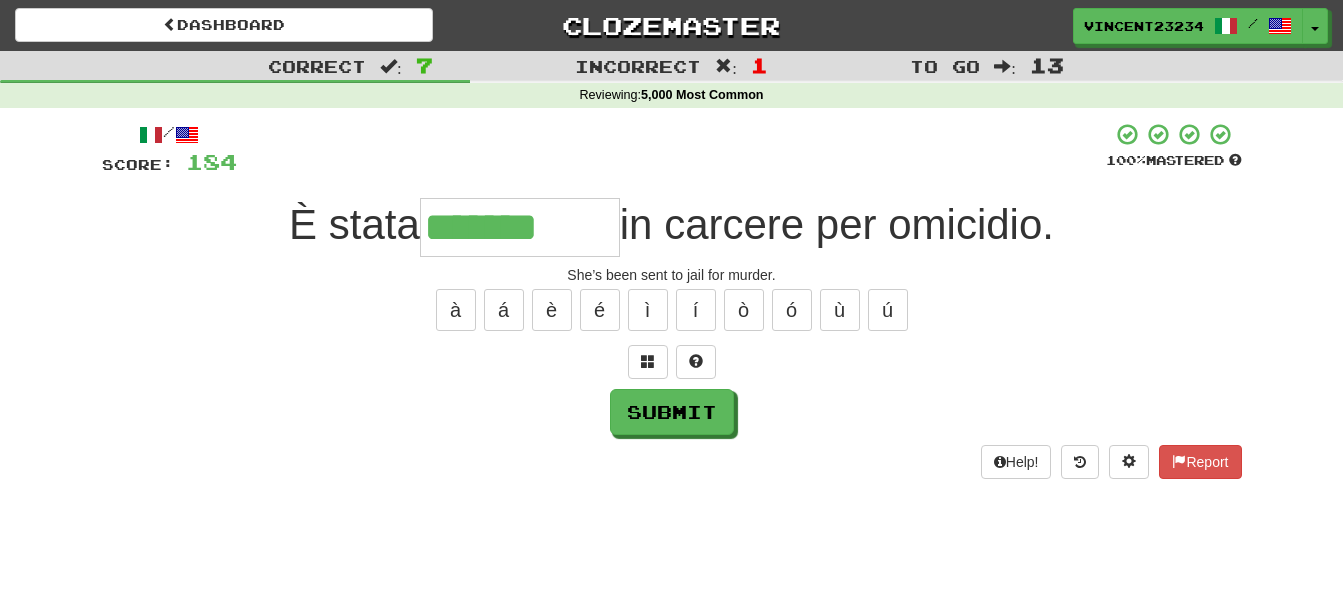 type on "*******" 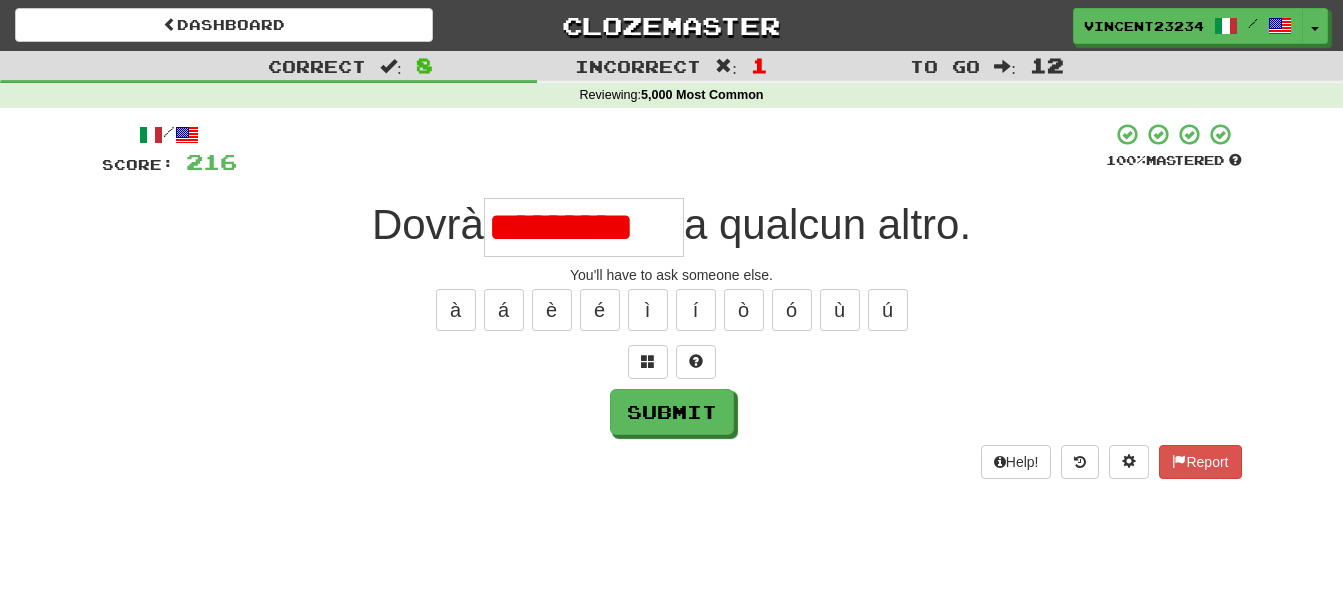 scroll, scrollTop: 0, scrollLeft: 0, axis: both 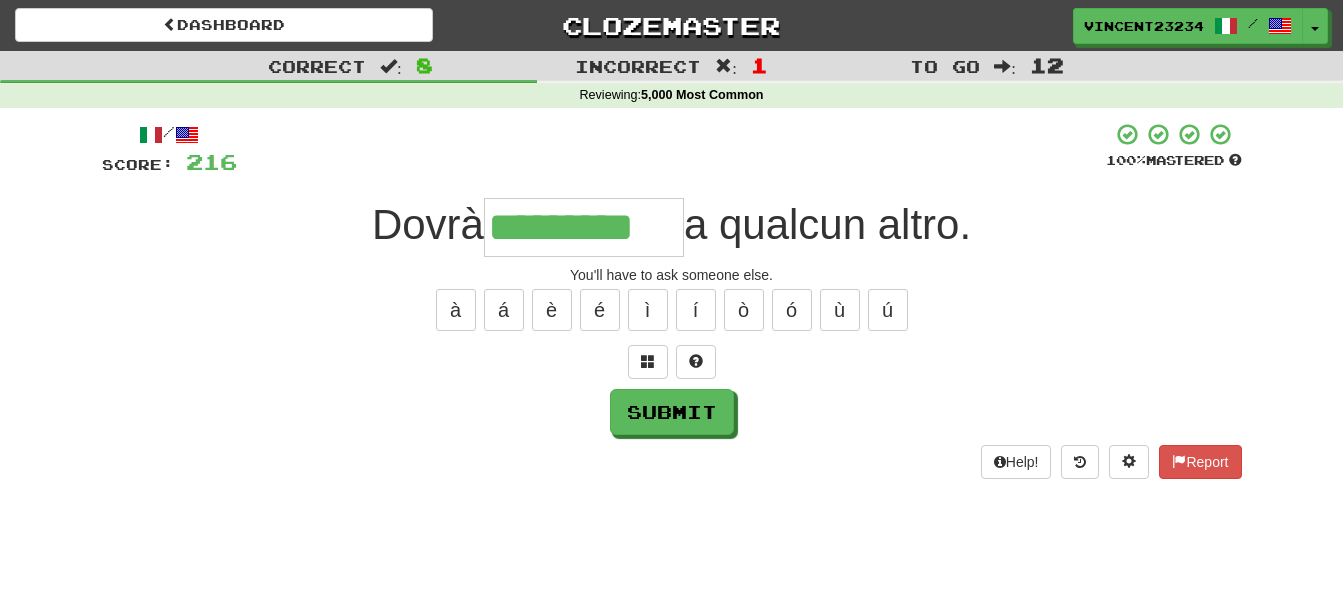 type on "*********" 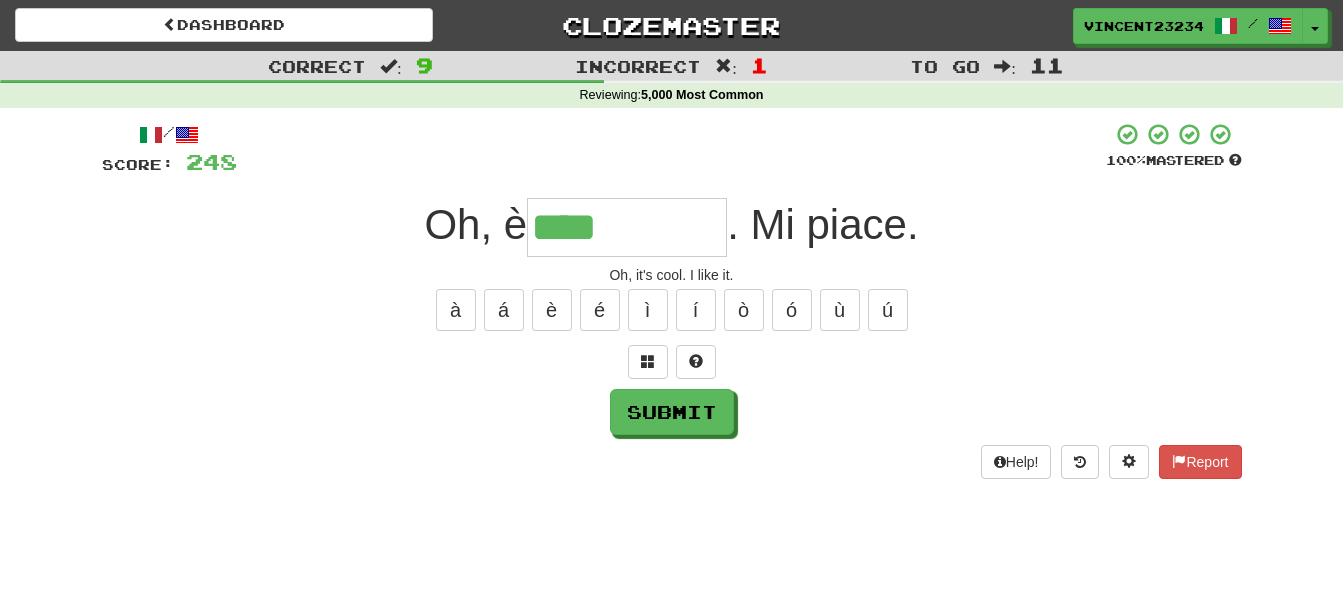 type on "****" 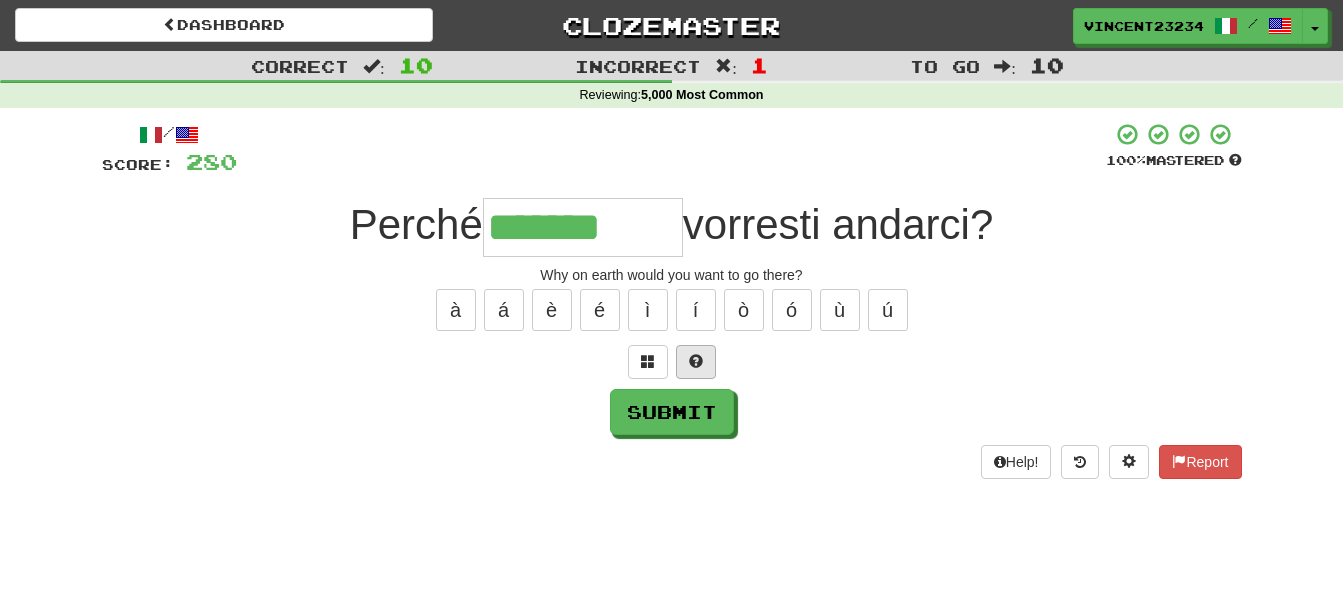 type on "*******" 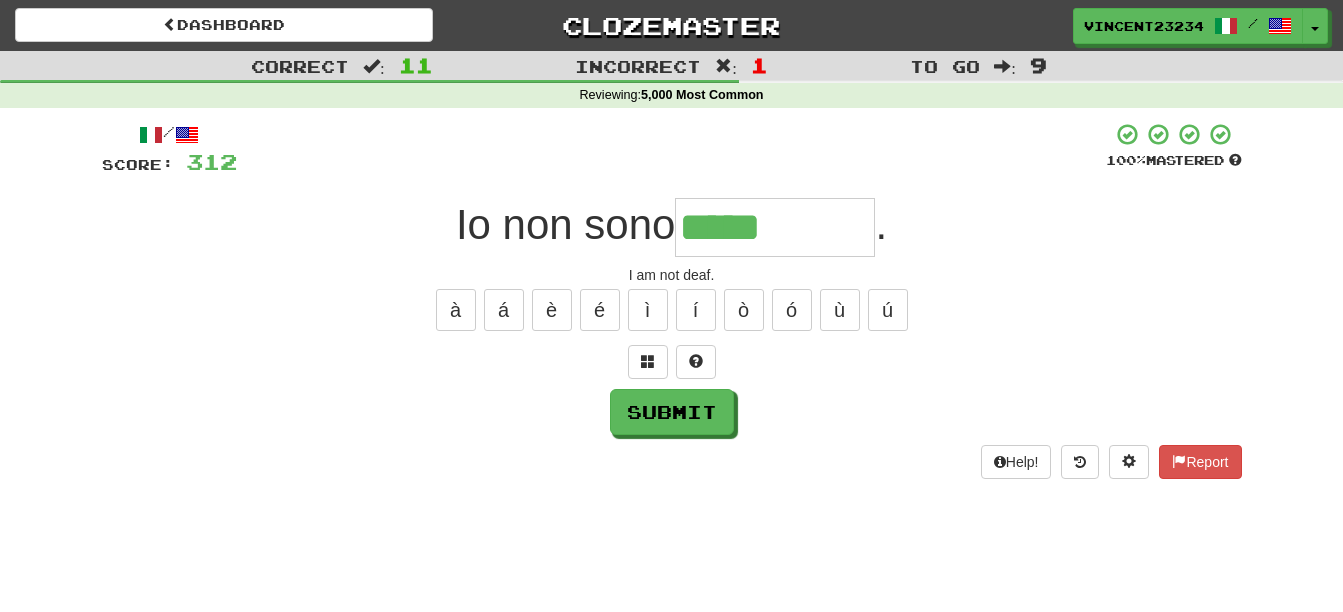 type on "*****" 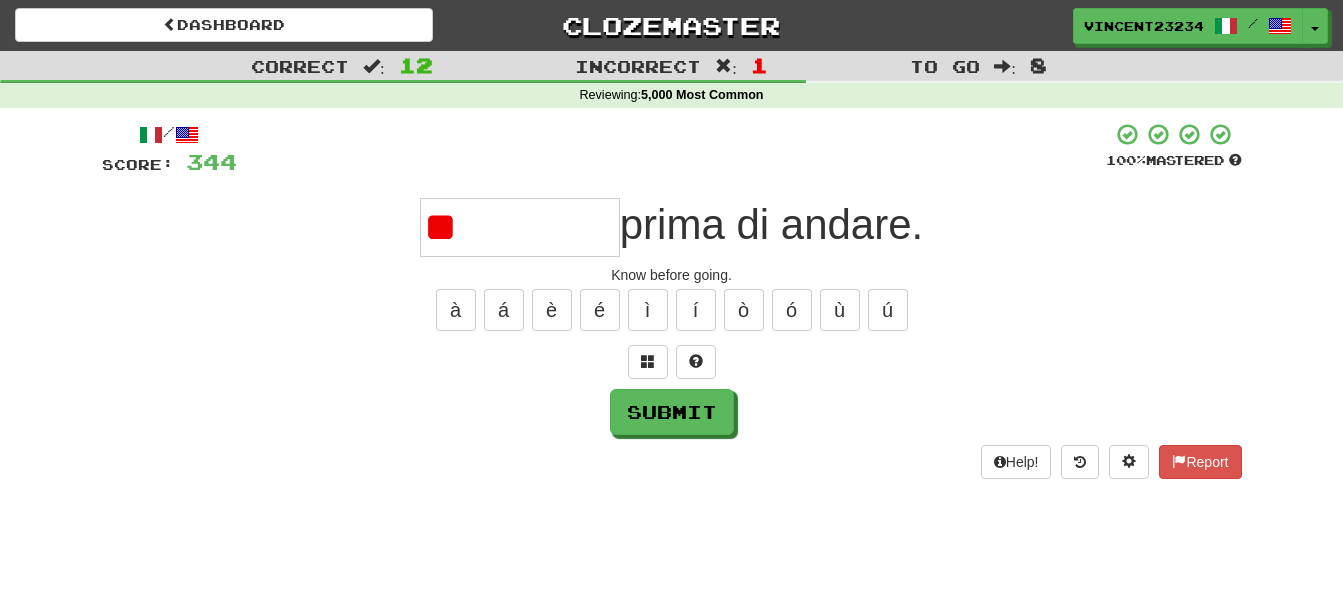 type on "*" 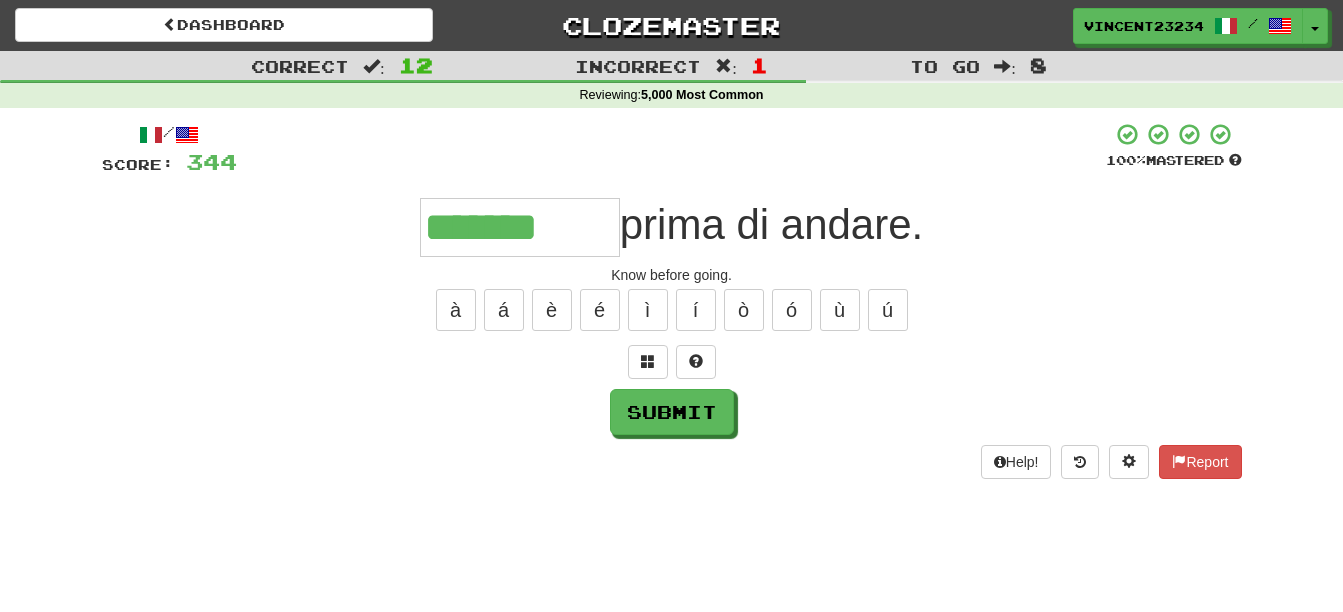 type on "*******" 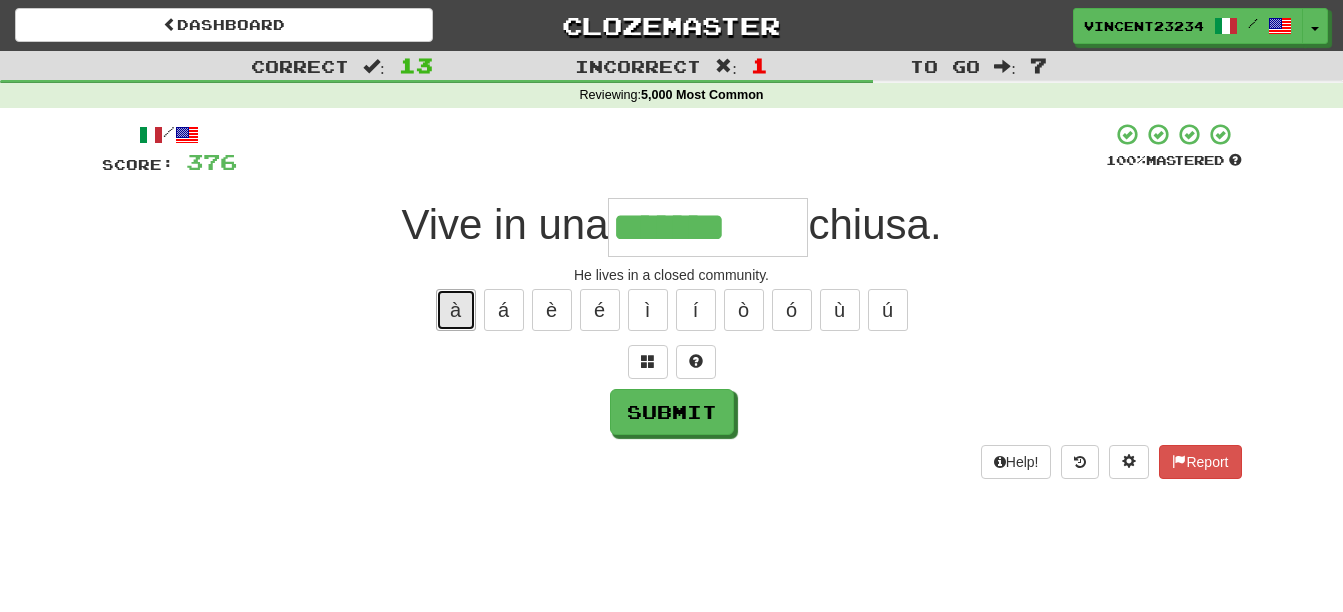 click on "à" at bounding box center [456, 310] 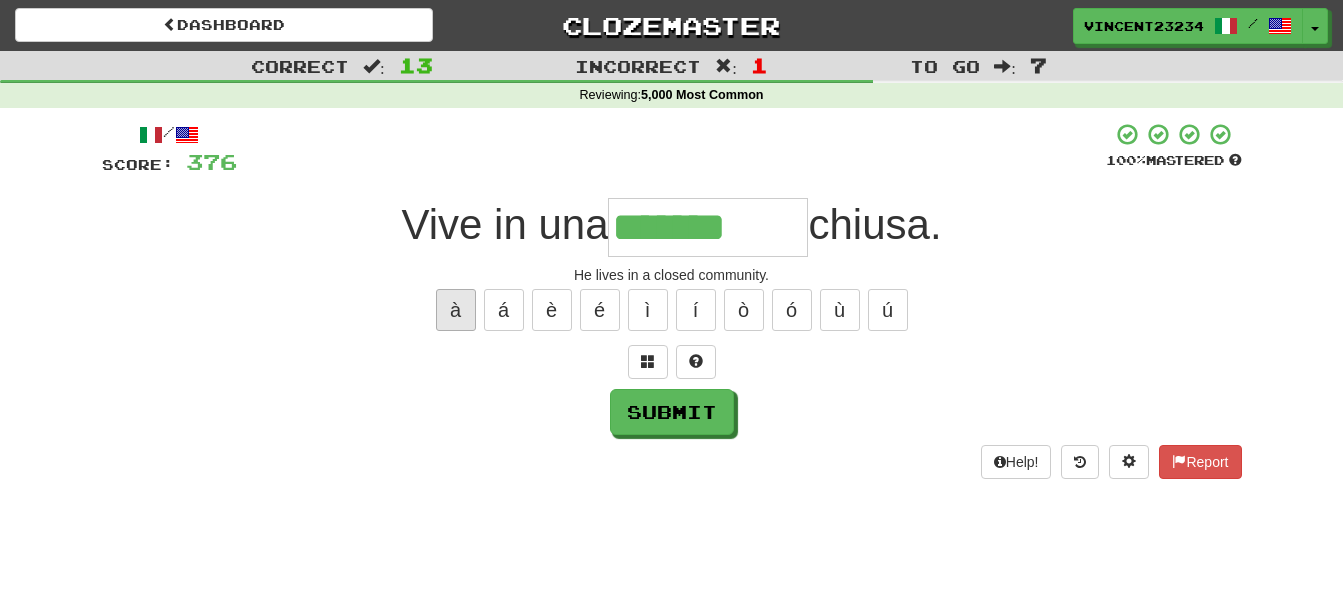 type on "********" 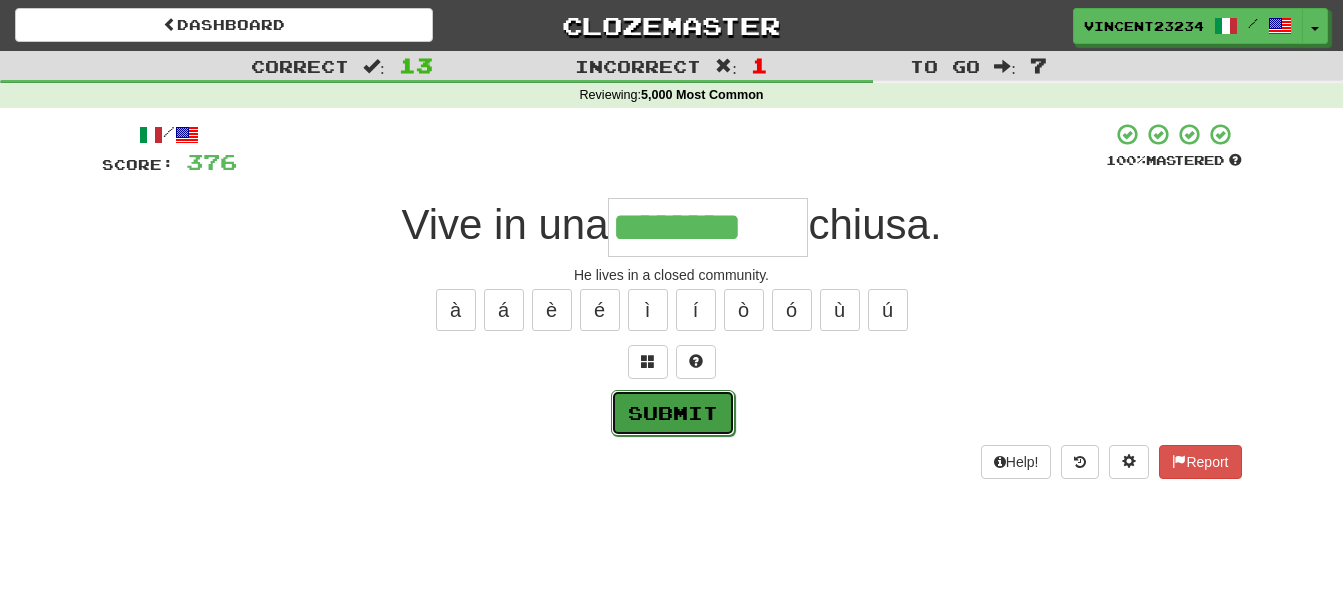 click on "Submit" at bounding box center [673, 413] 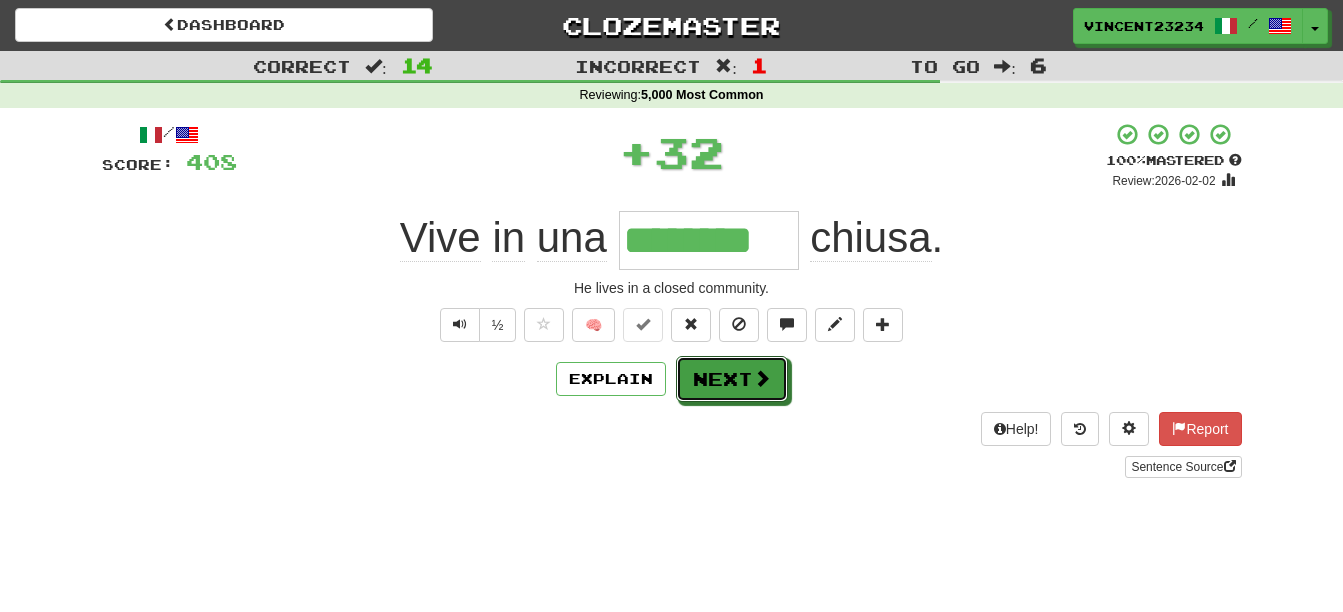 click on "Next" at bounding box center (732, 379) 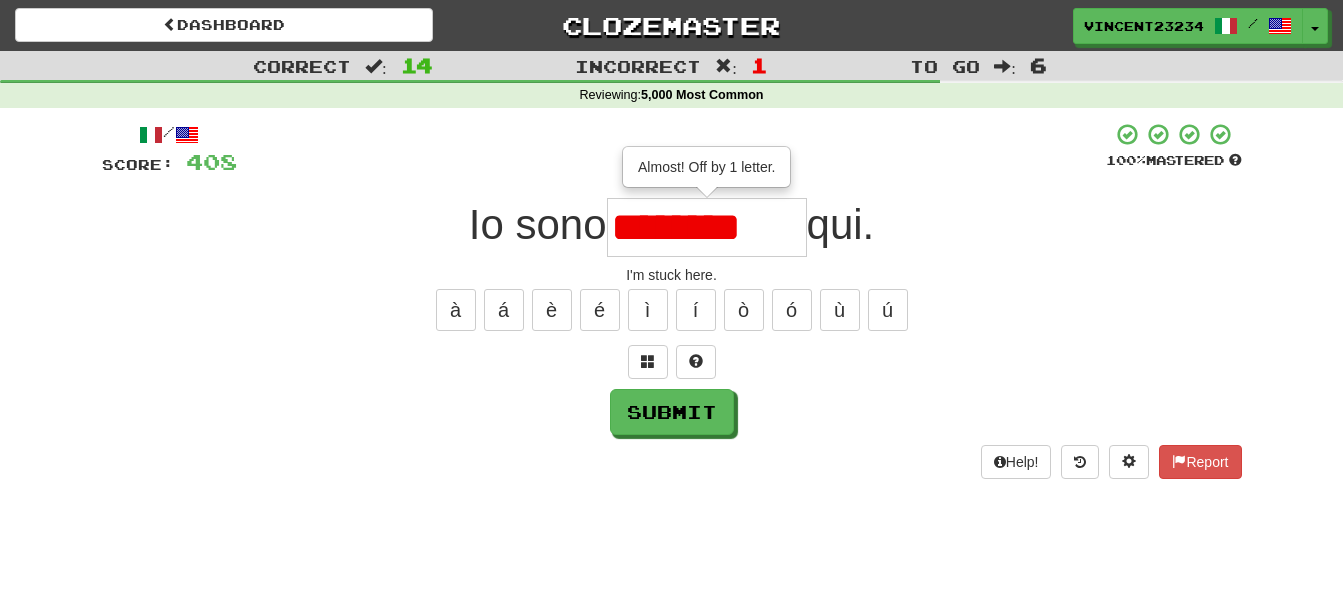 type on "********" 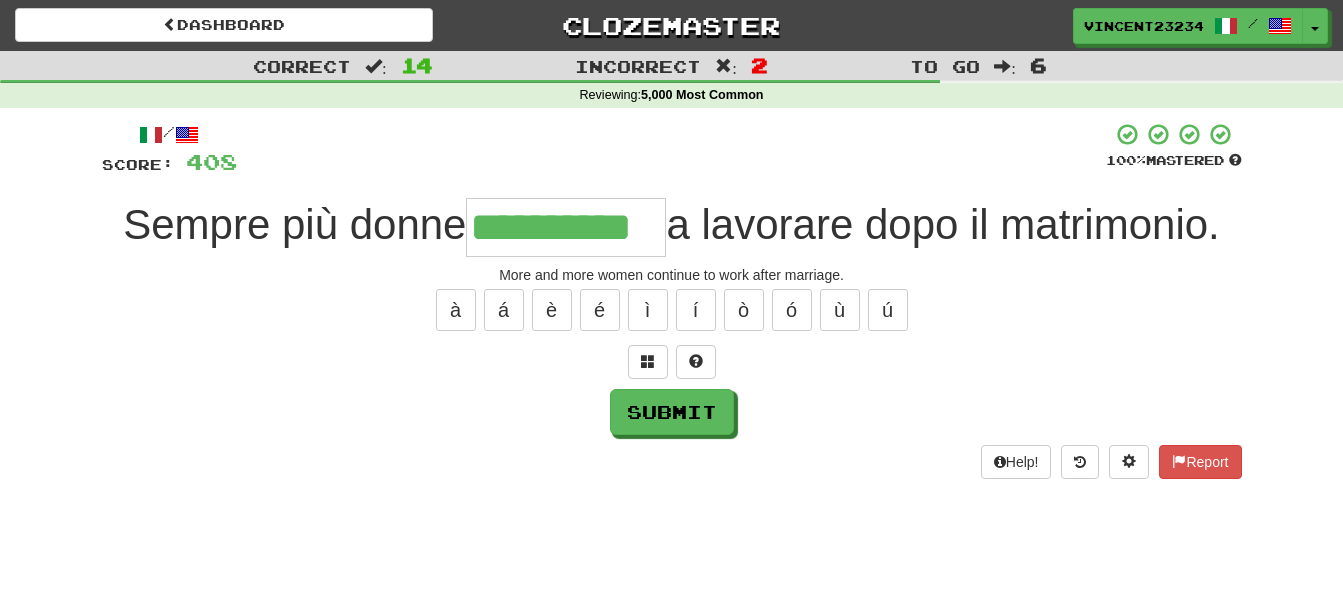 scroll, scrollTop: 0, scrollLeft: 14, axis: horizontal 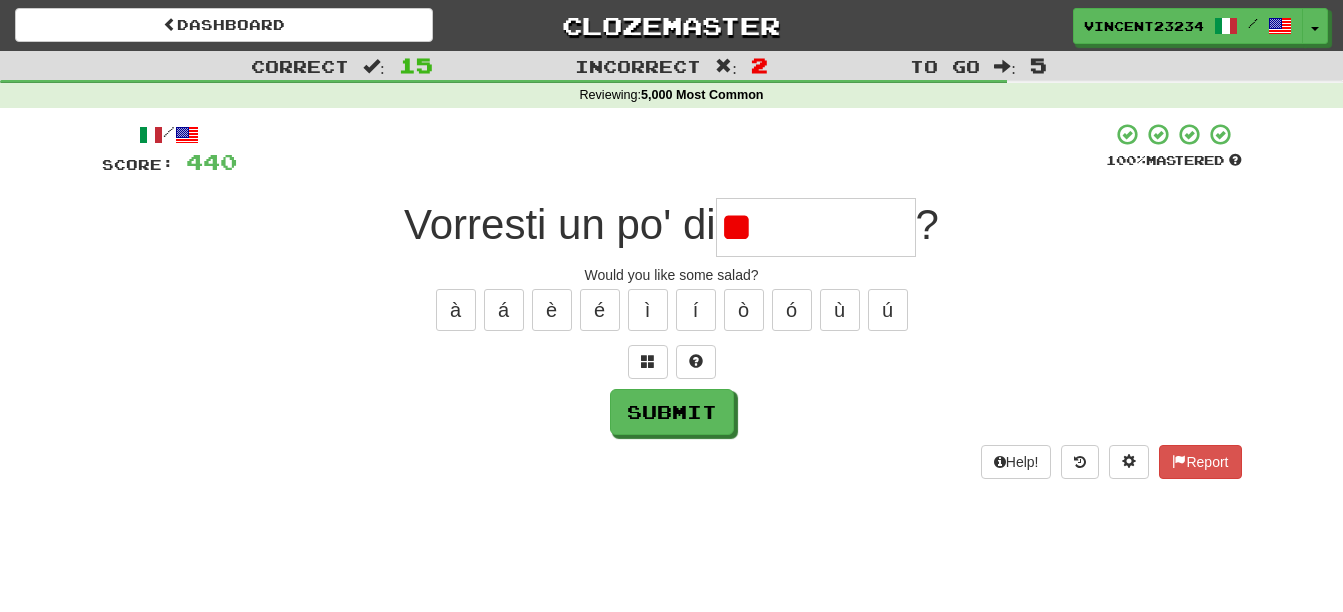 type on "*" 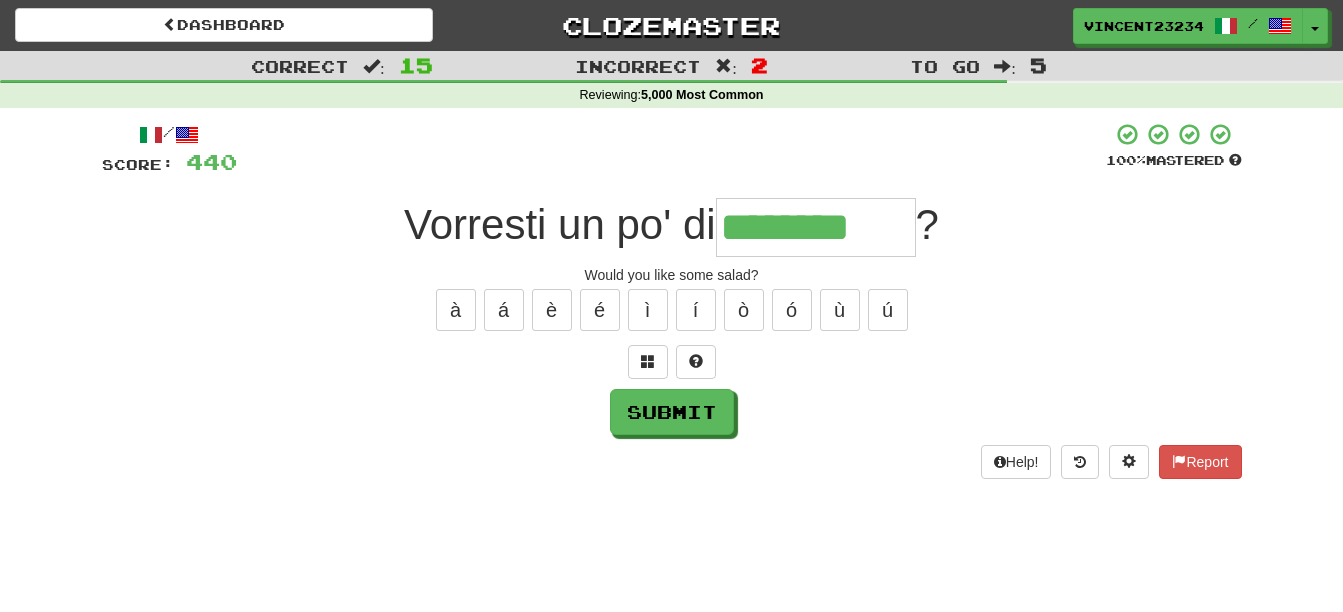 type on "********" 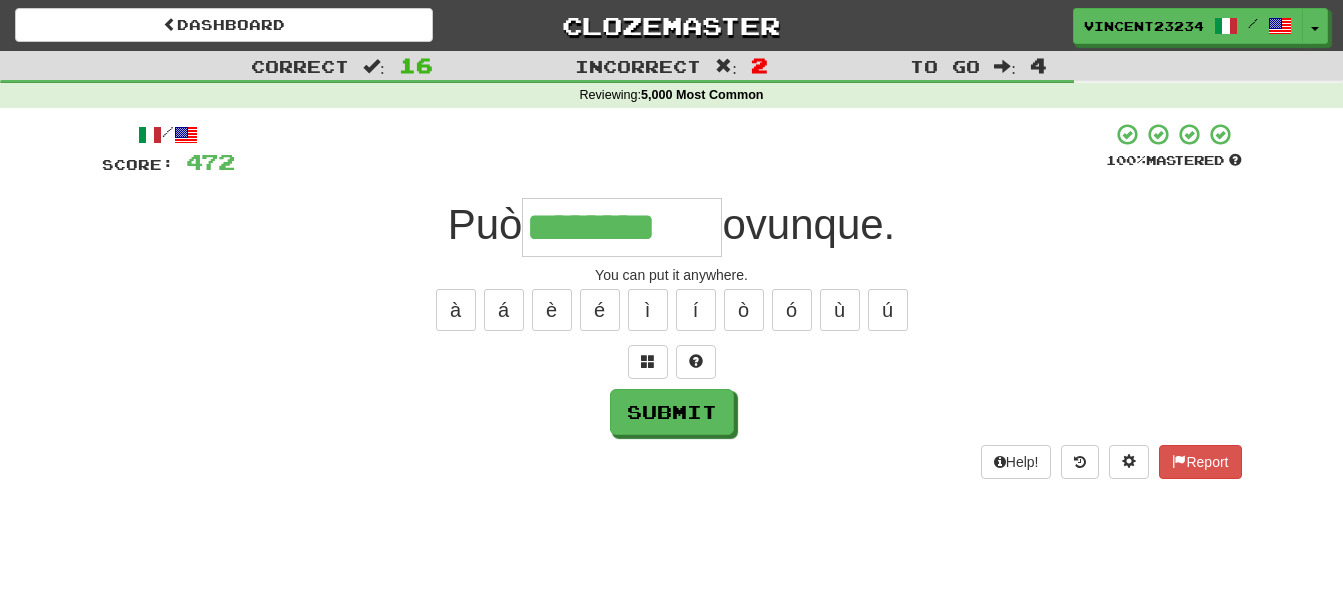 type on "********" 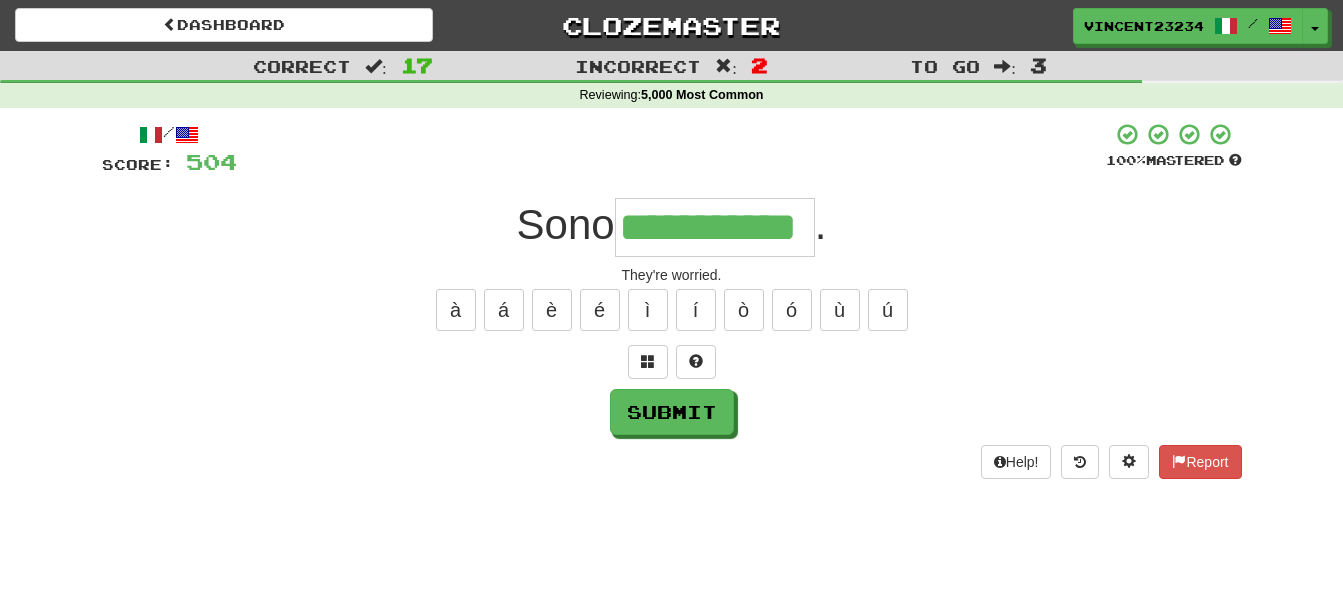 scroll, scrollTop: 0, scrollLeft: 25, axis: horizontal 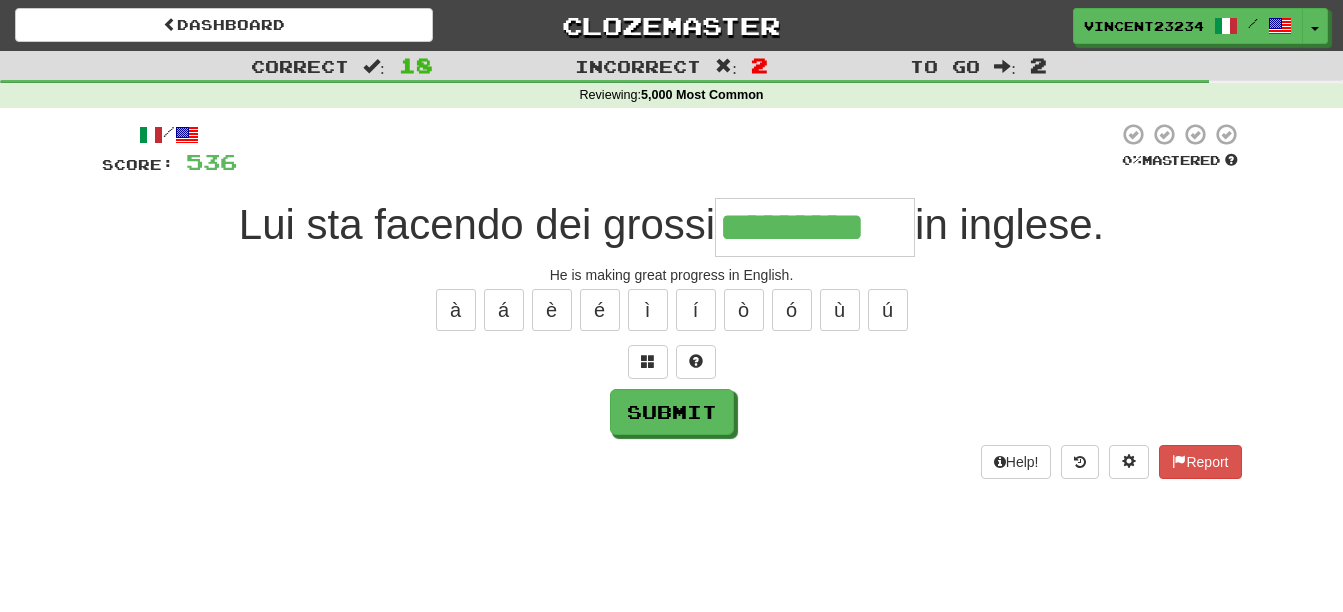 type on "*********" 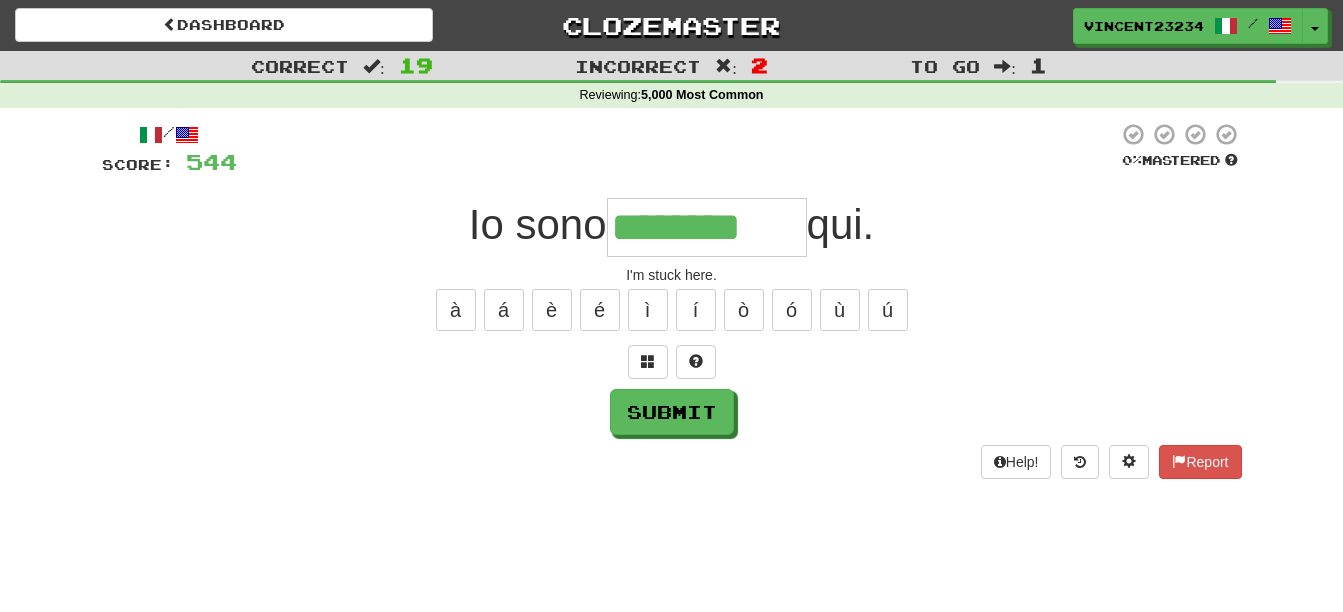 type on "********" 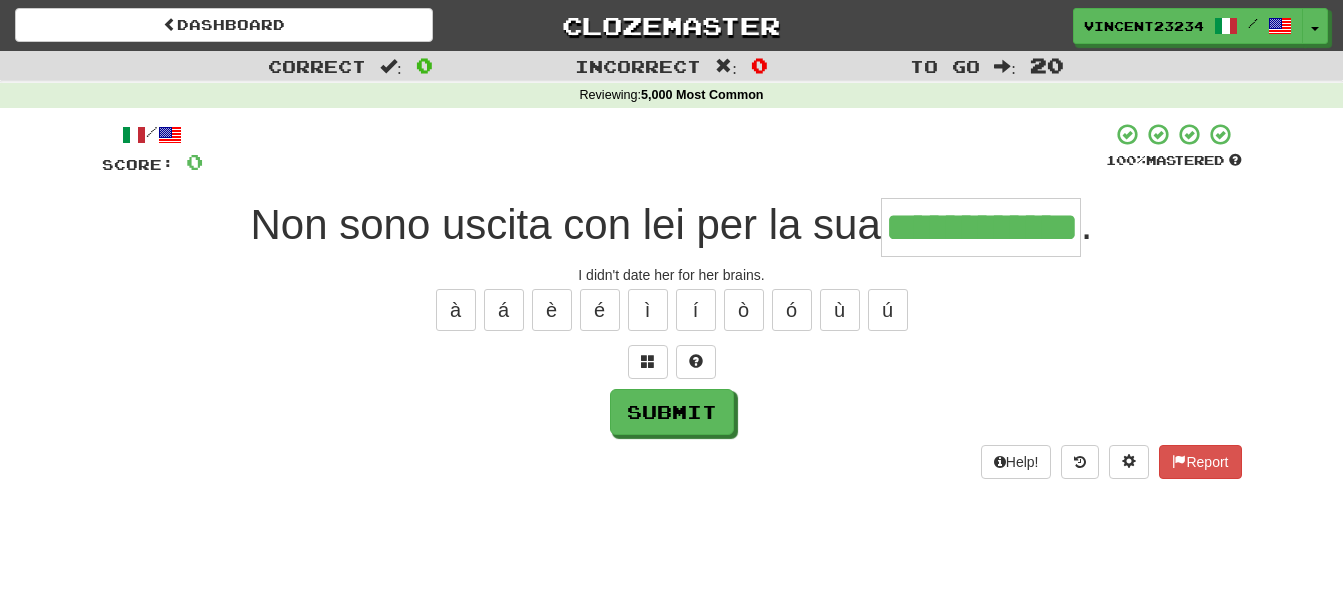 scroll, scrollTop: 0, scrollLeft: 18, axis: horizontal 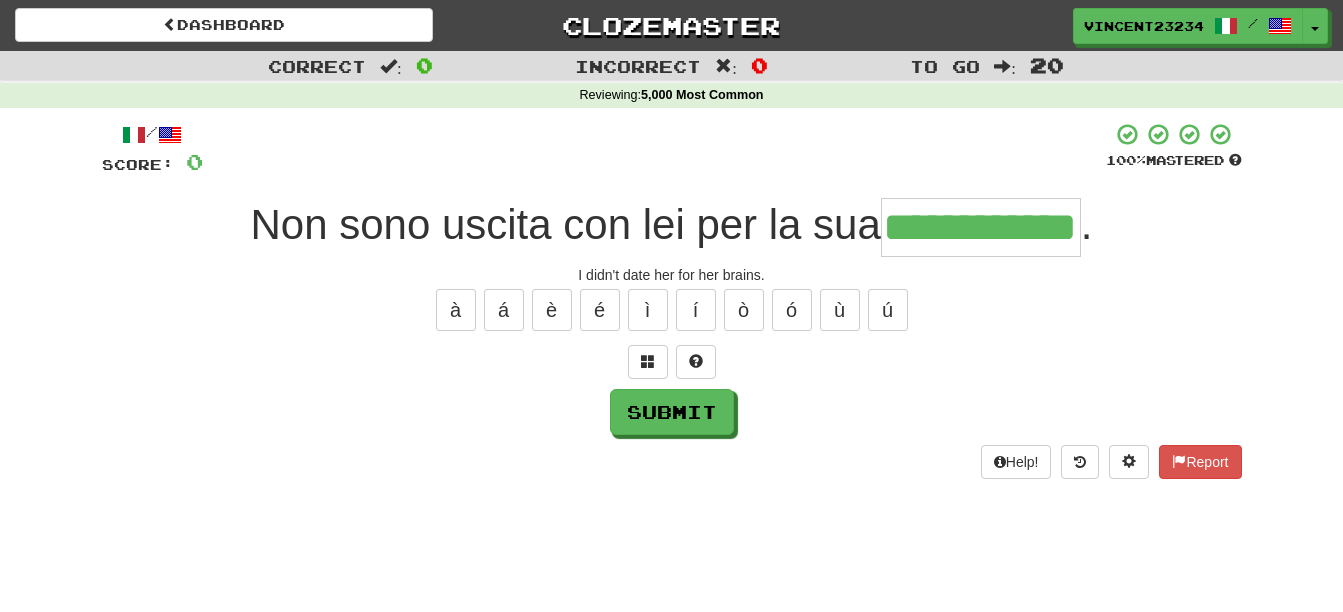 type on "**********" 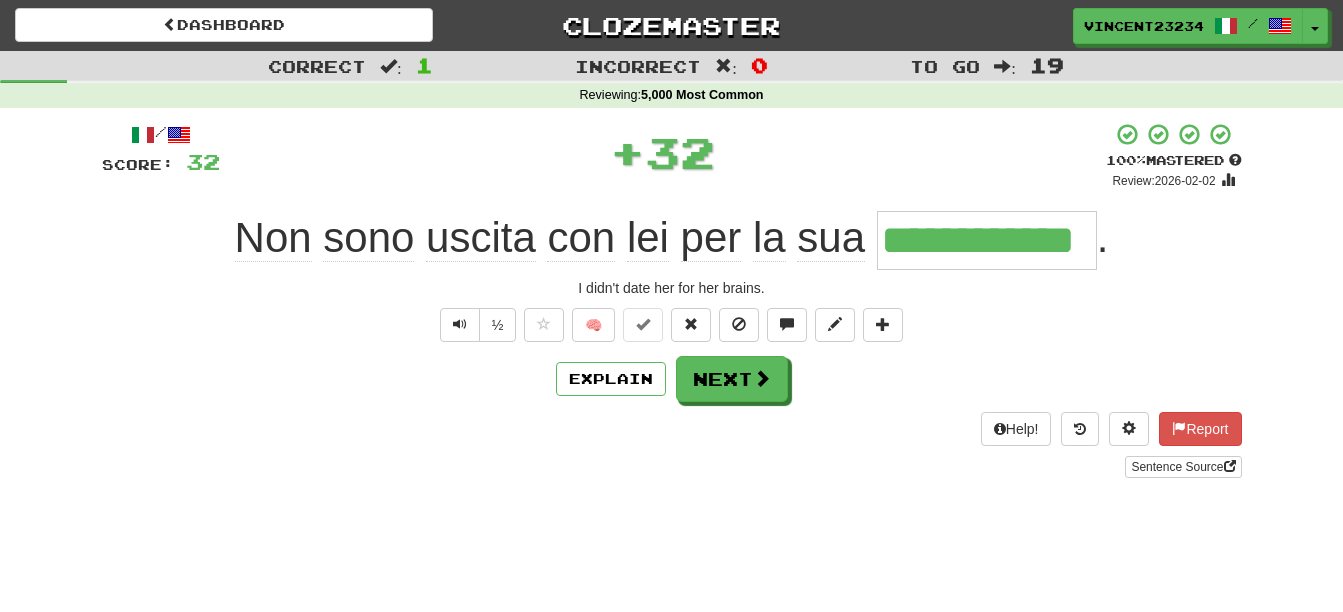 scroll, scrollTop: 0, scrollLeft: 0, axis: both 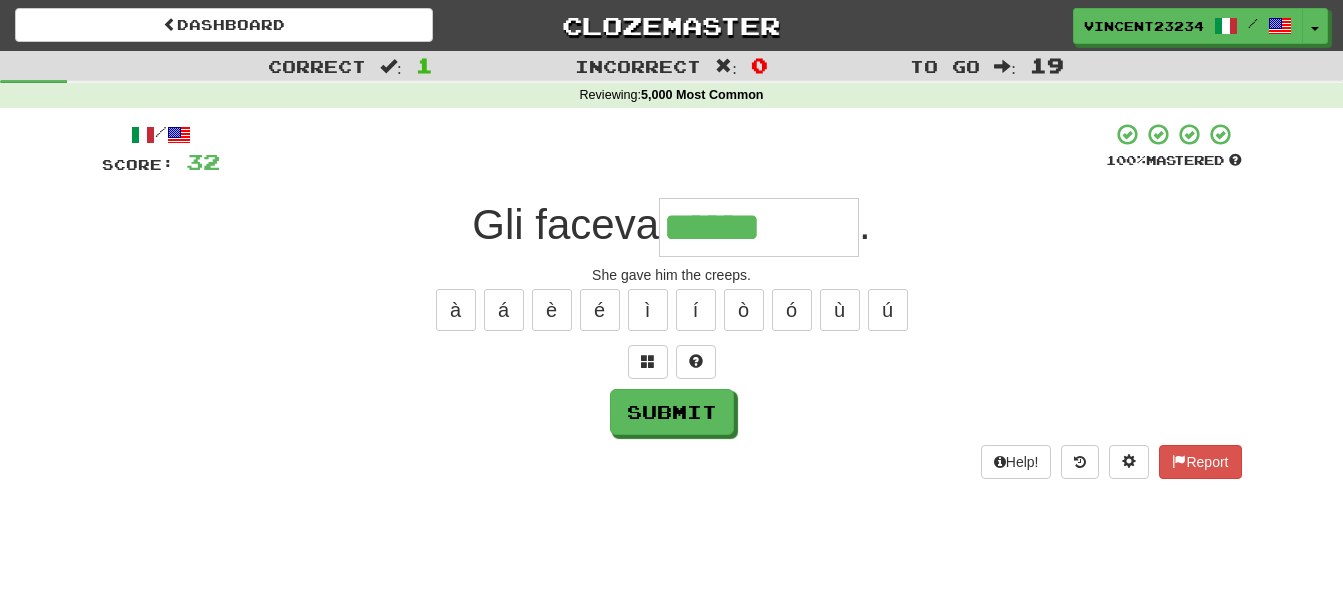 type on "******" 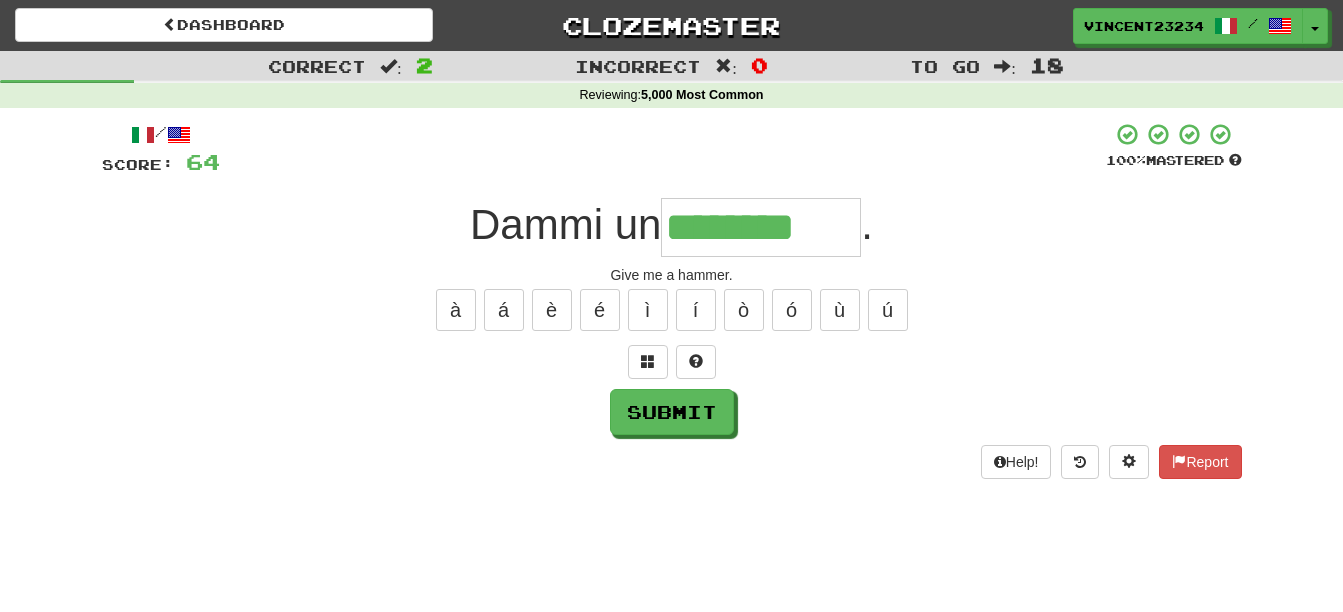 type on "********" 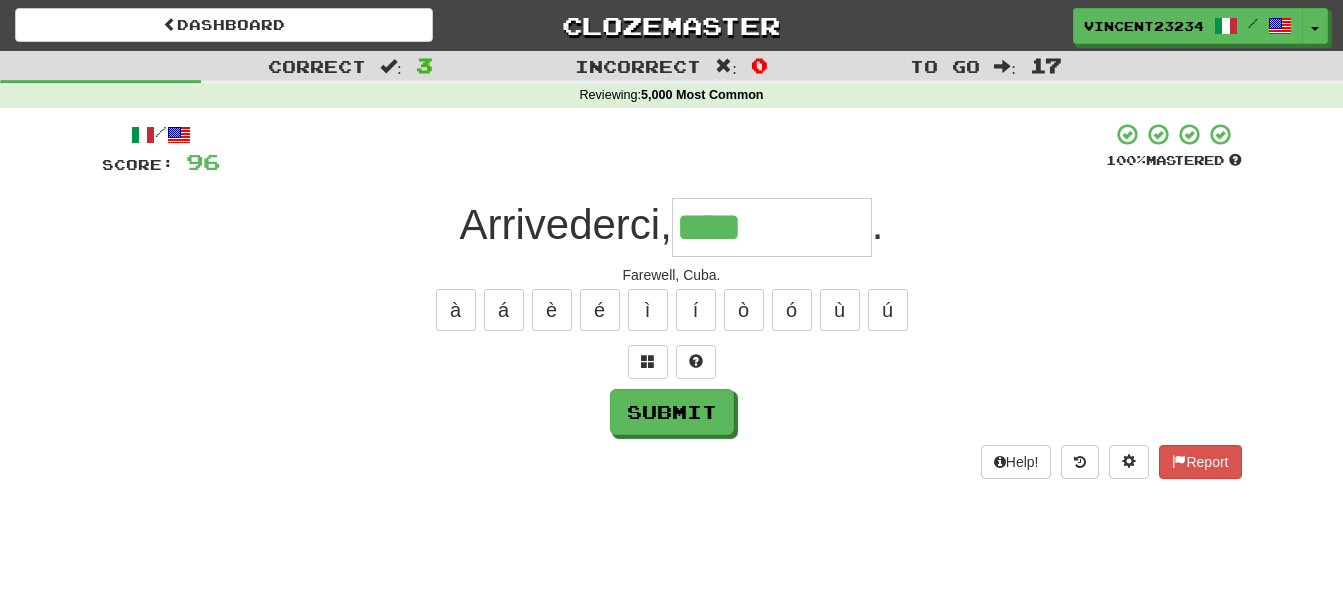 type on "****" 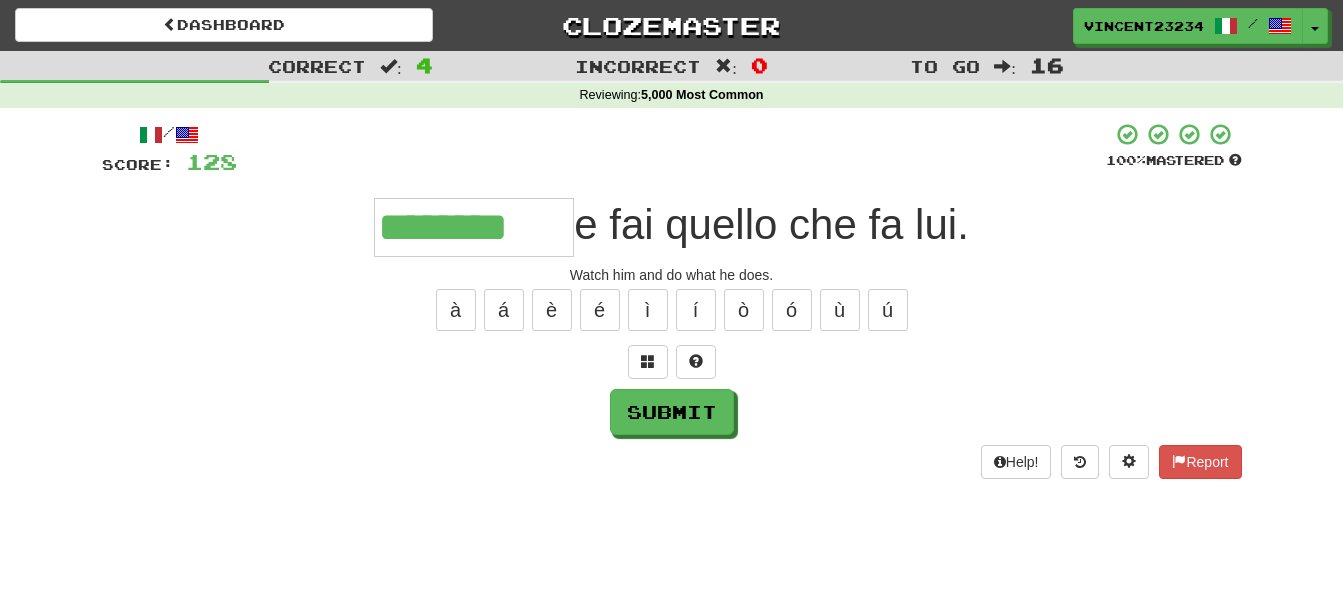 type on "********" 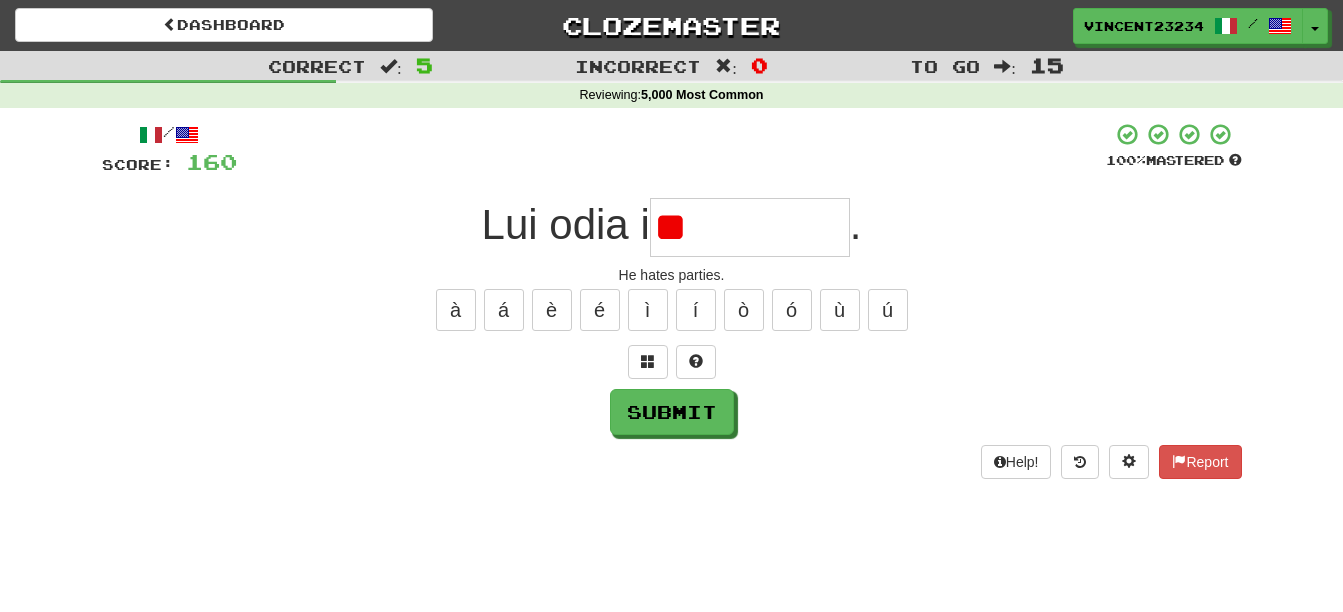type on "*" 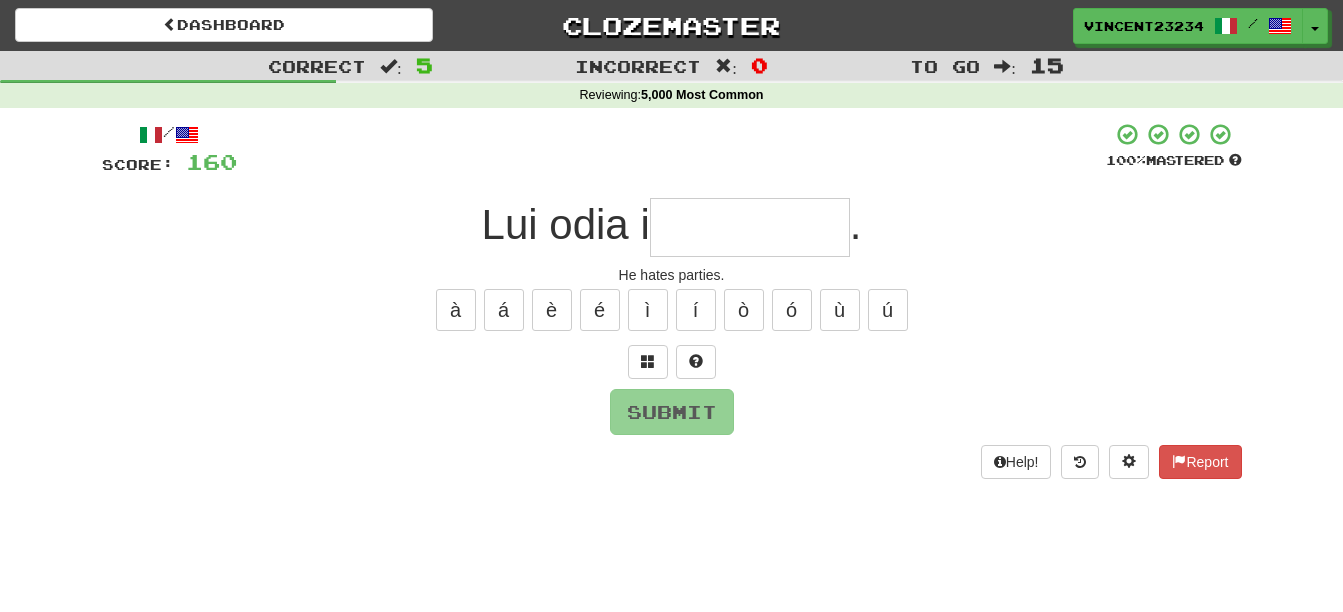 type on "*" 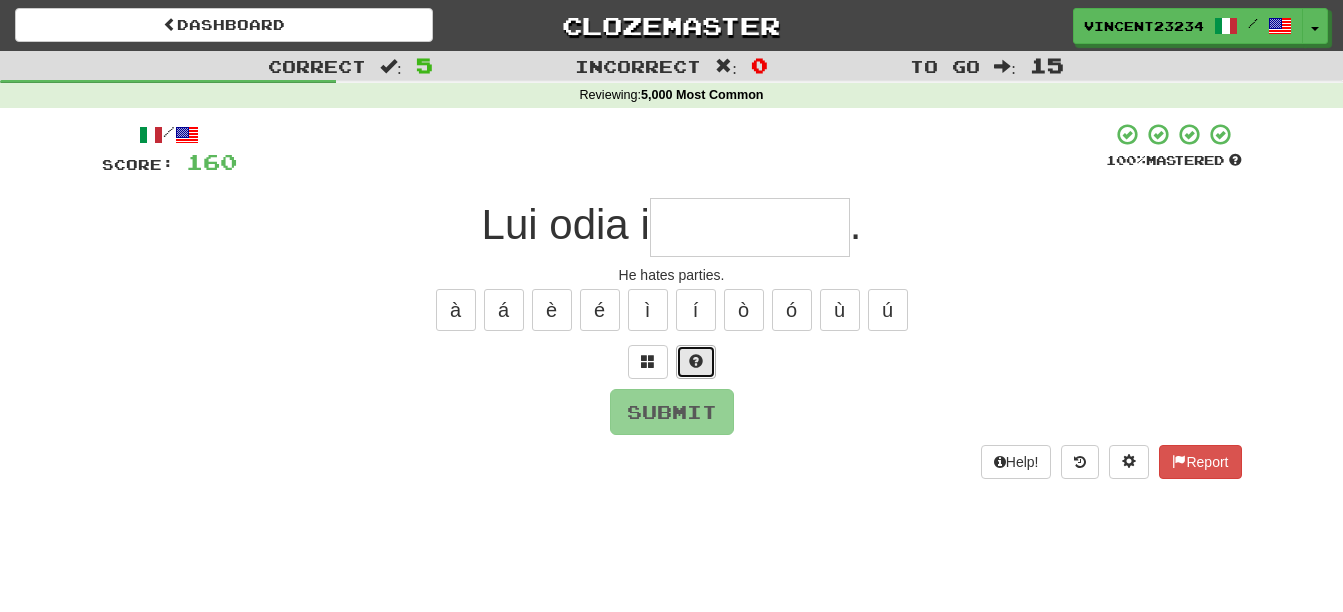 click at bounding box center [696, 361] 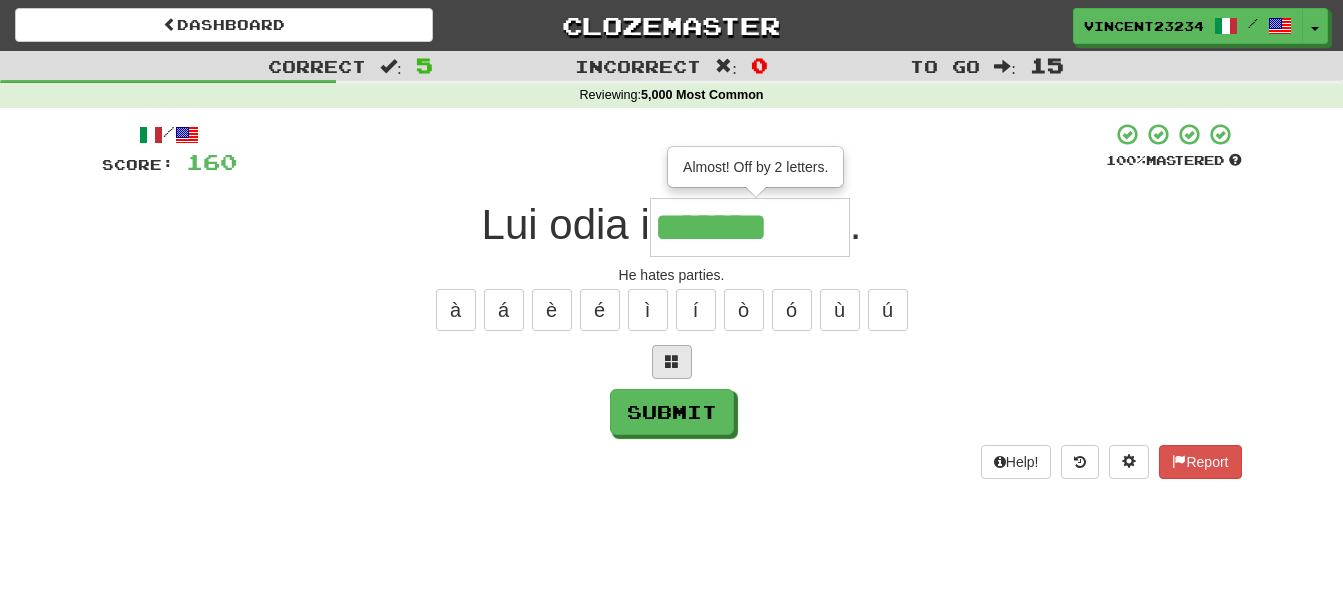 type on "*******" 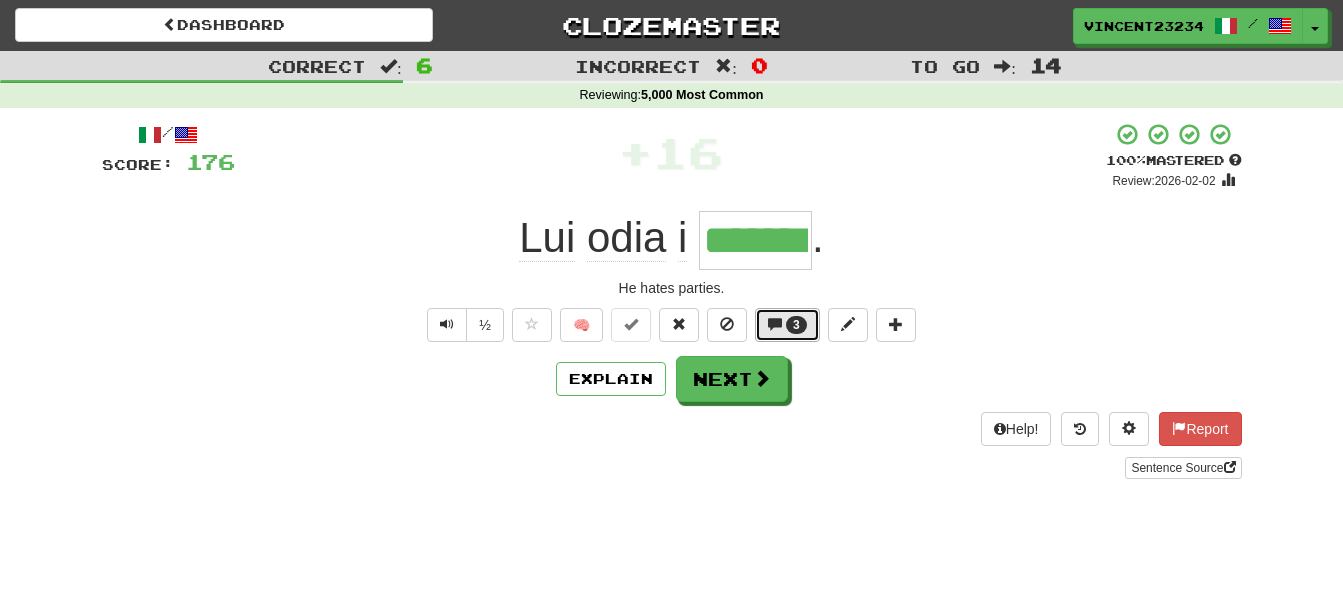 click on "3" at bounding box center [796, 325] 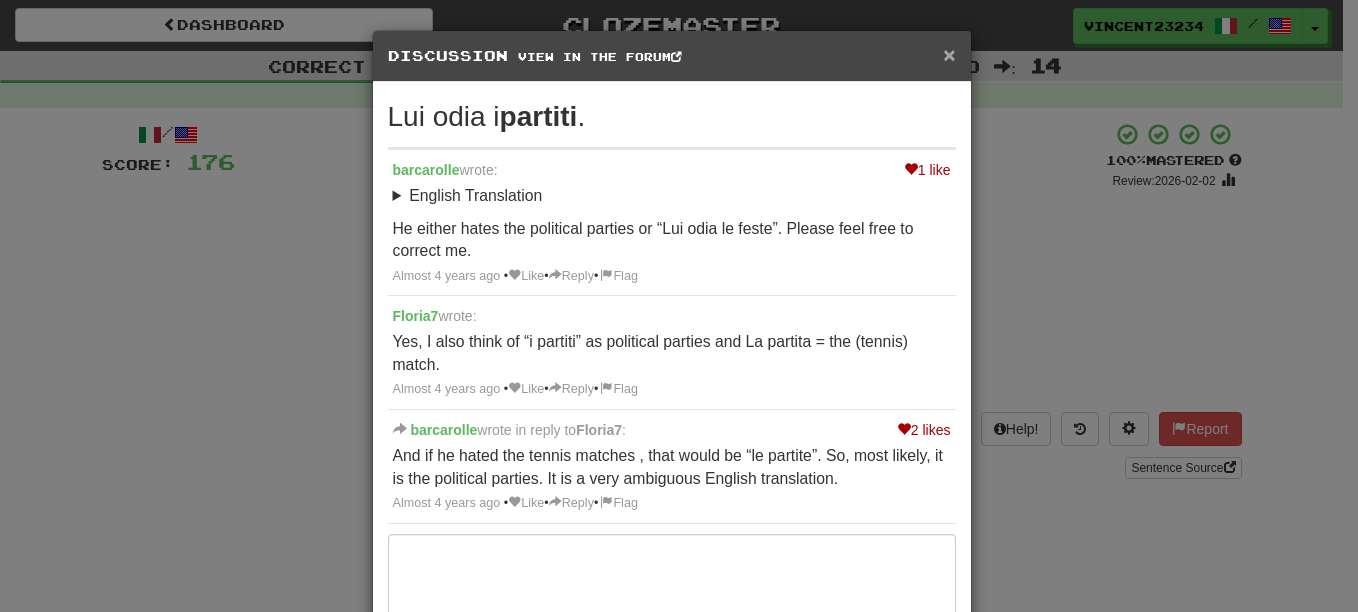 click on "×" at bounding box center [949, 54] 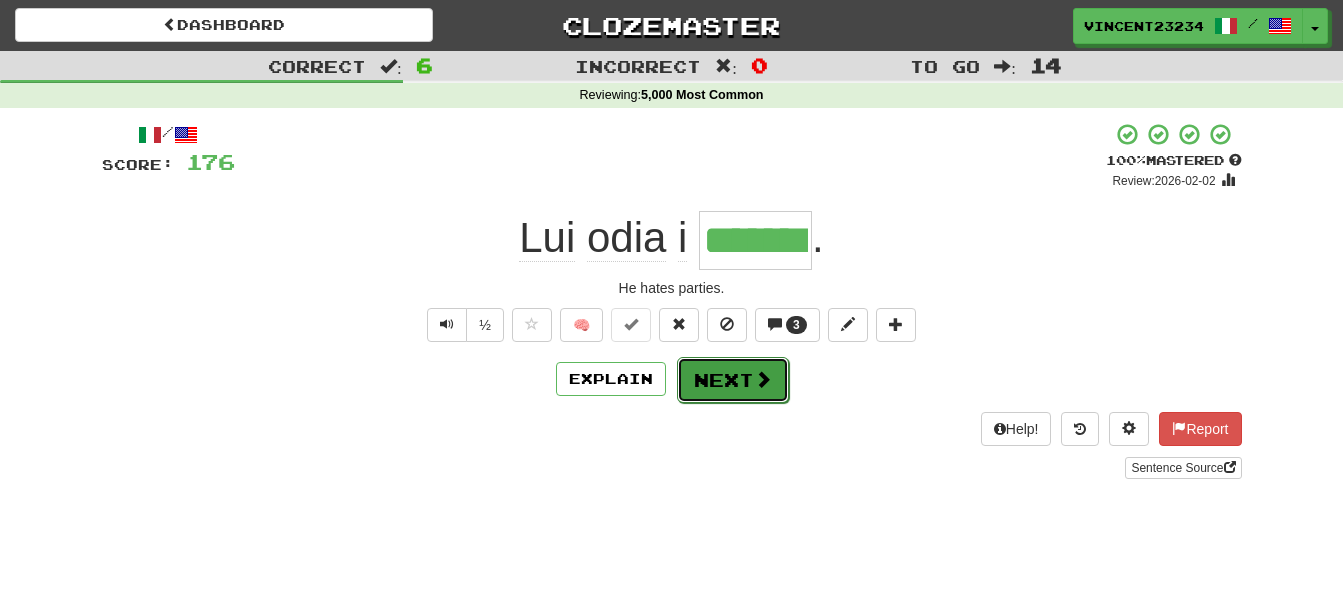 click on "Next" at bounding box center (733, 380) 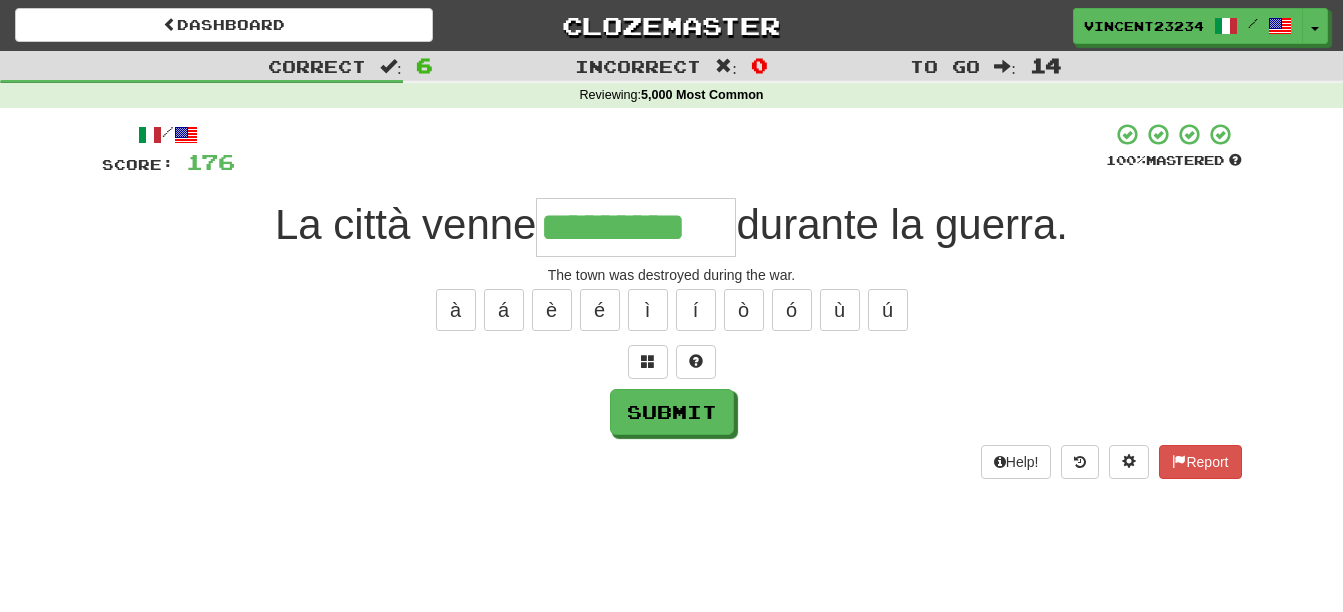 type on "*********" 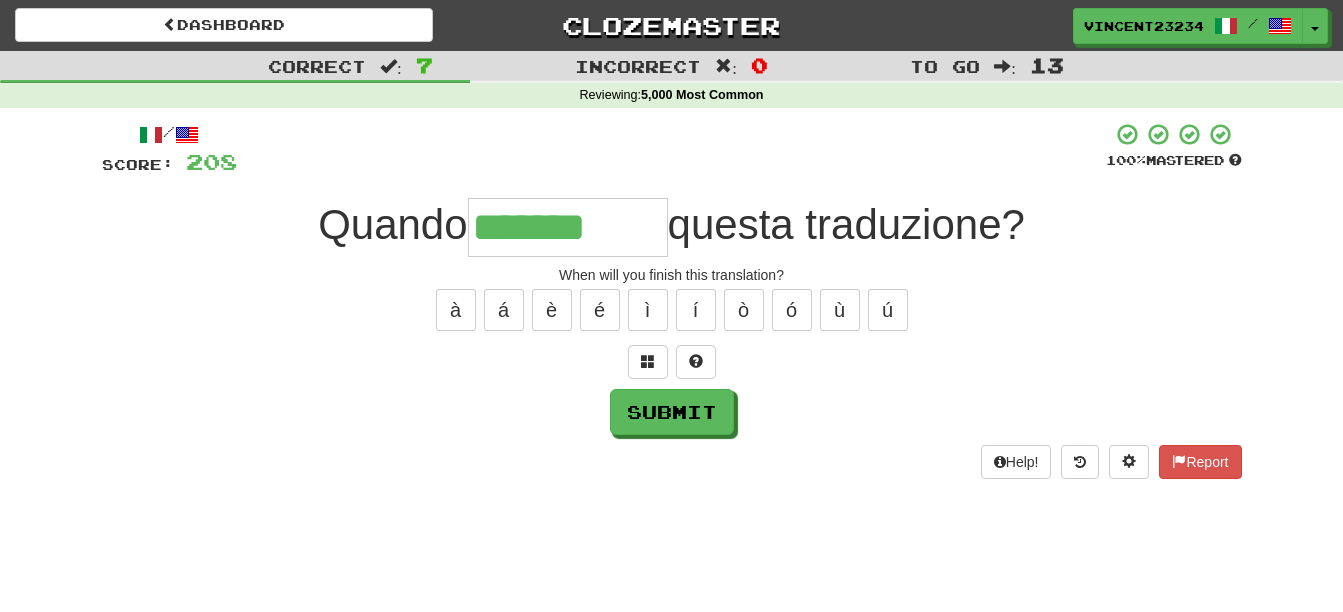 type on "*******" 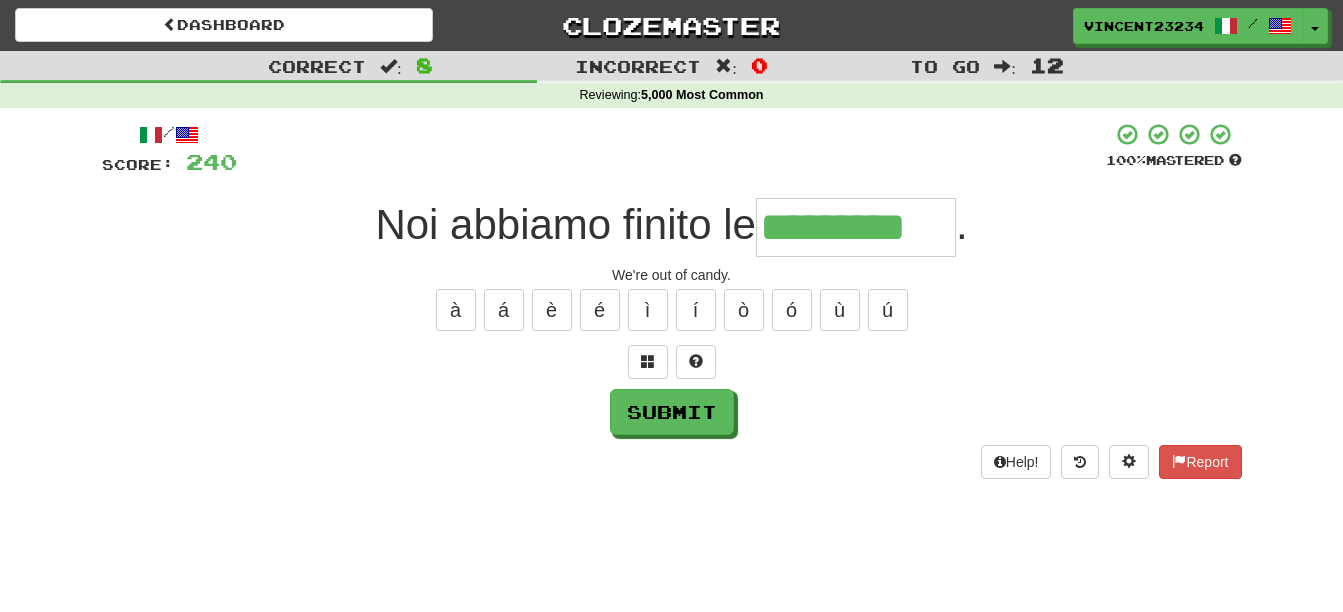 type on "*********" 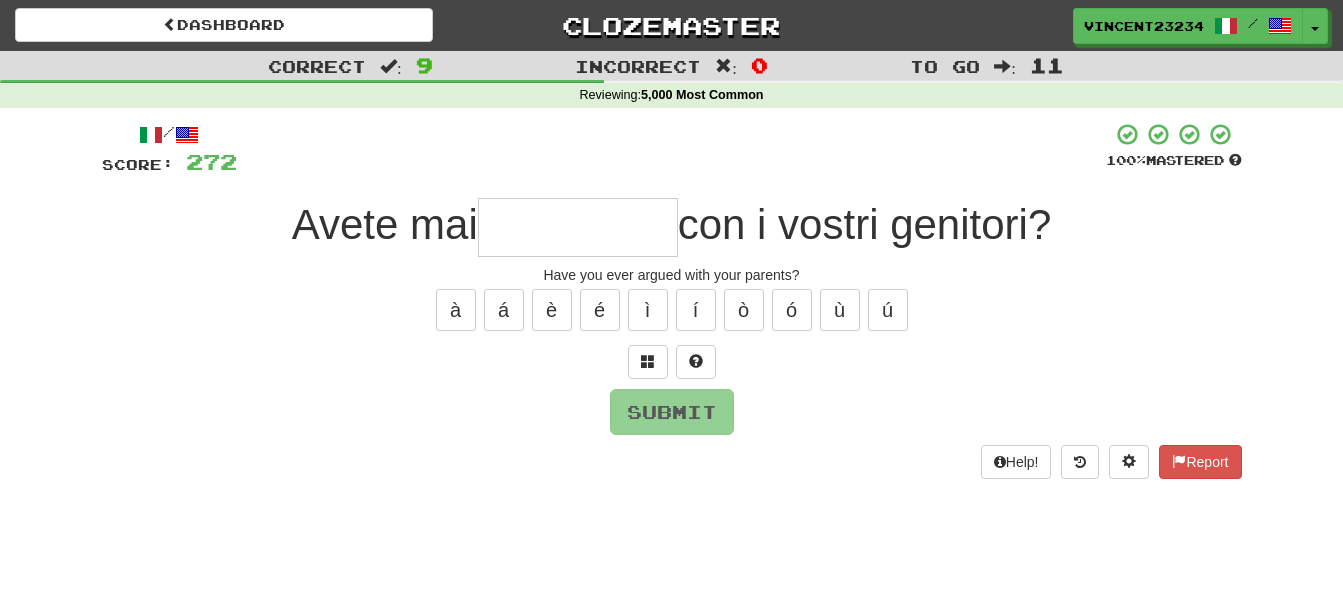 type on "*" 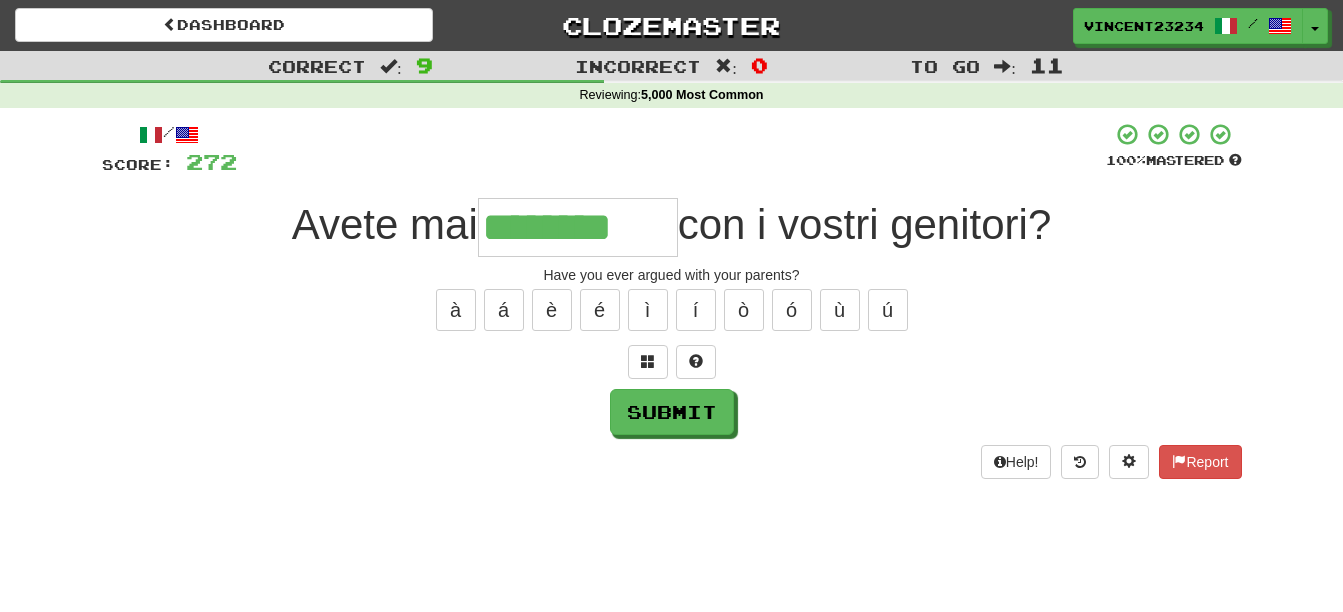 type on "********" 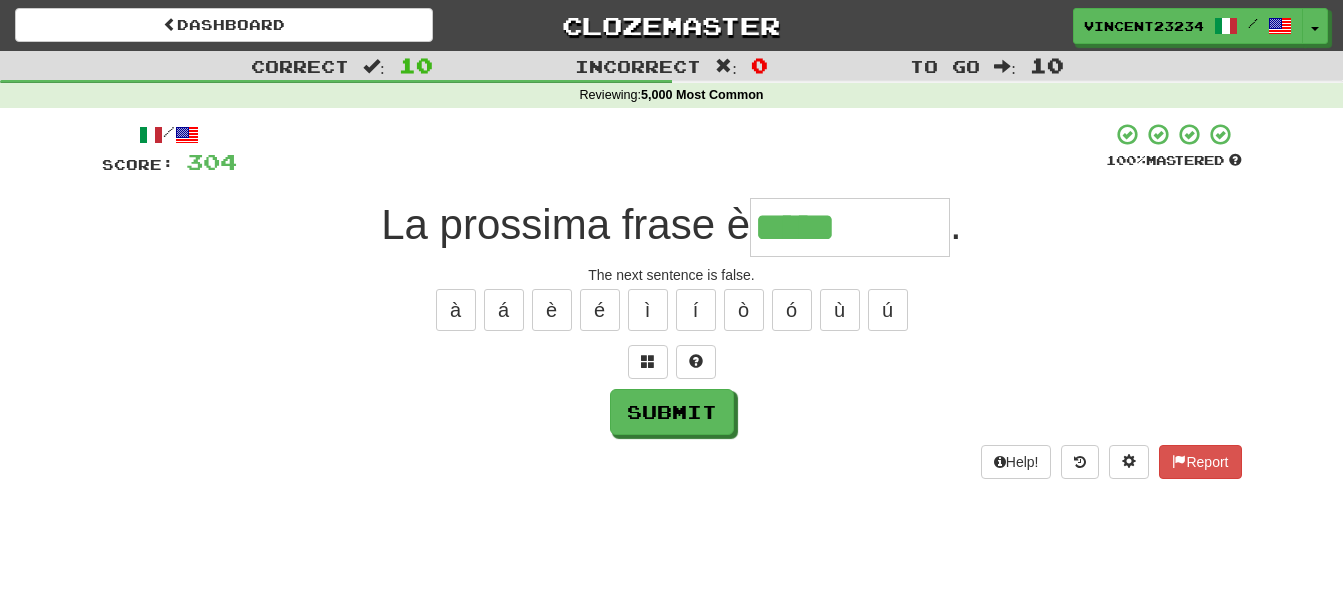 type on "*****" 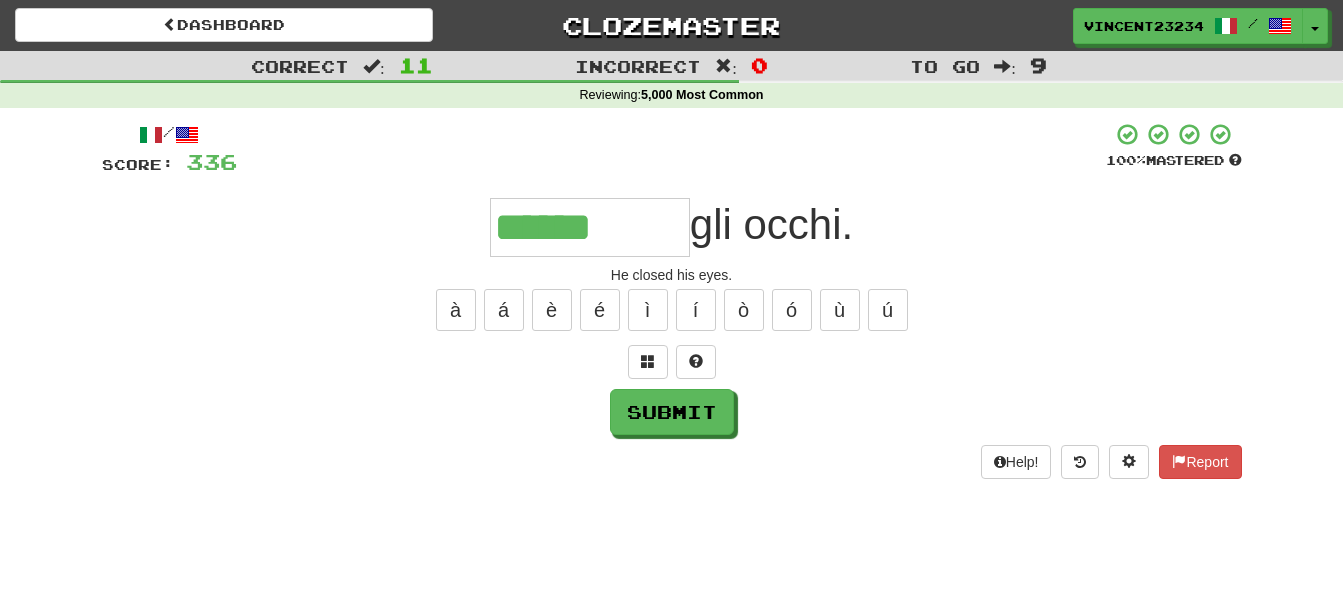 type on "******" 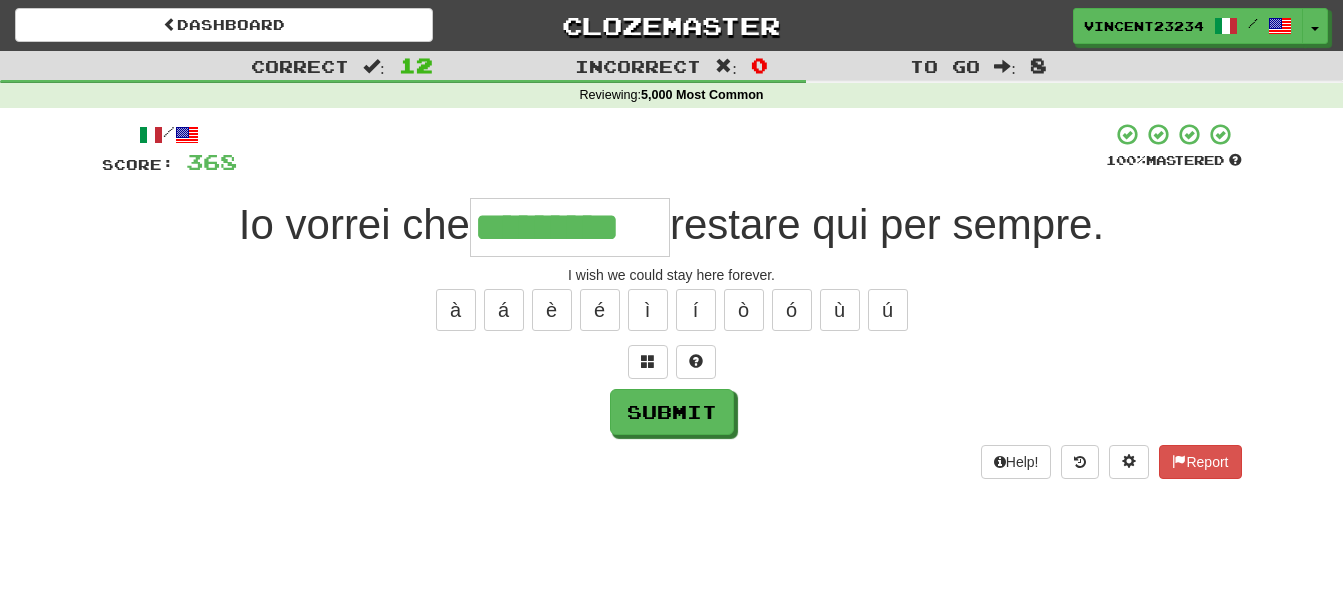 type on "*********" 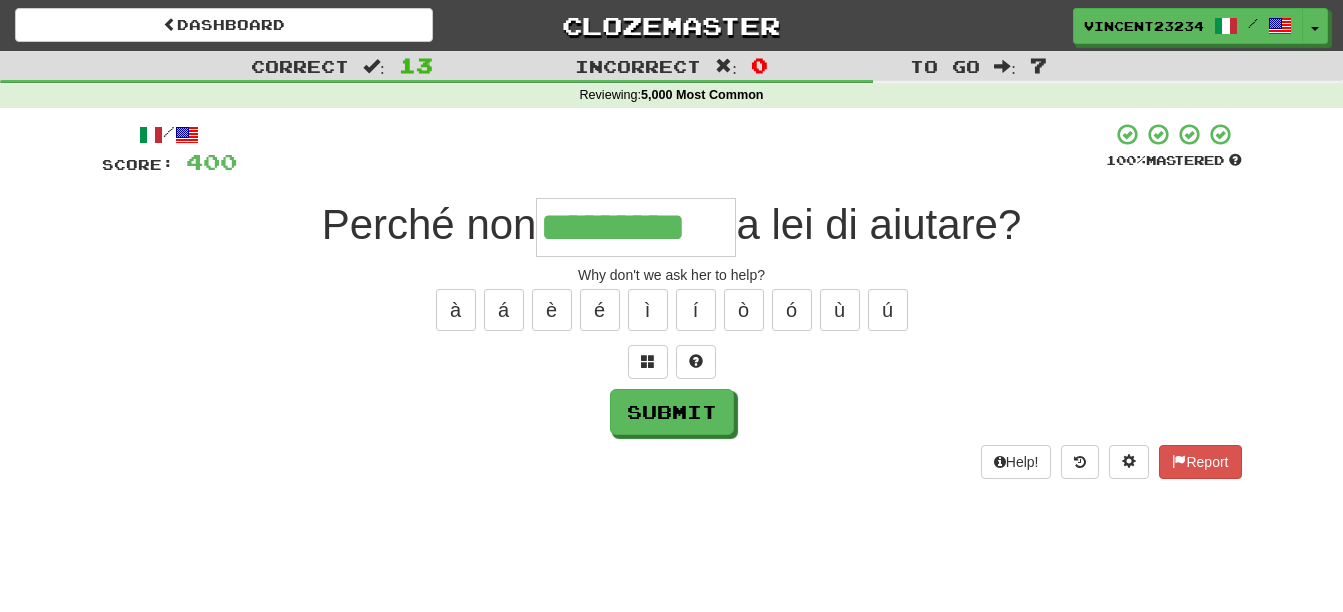 type on "*********" 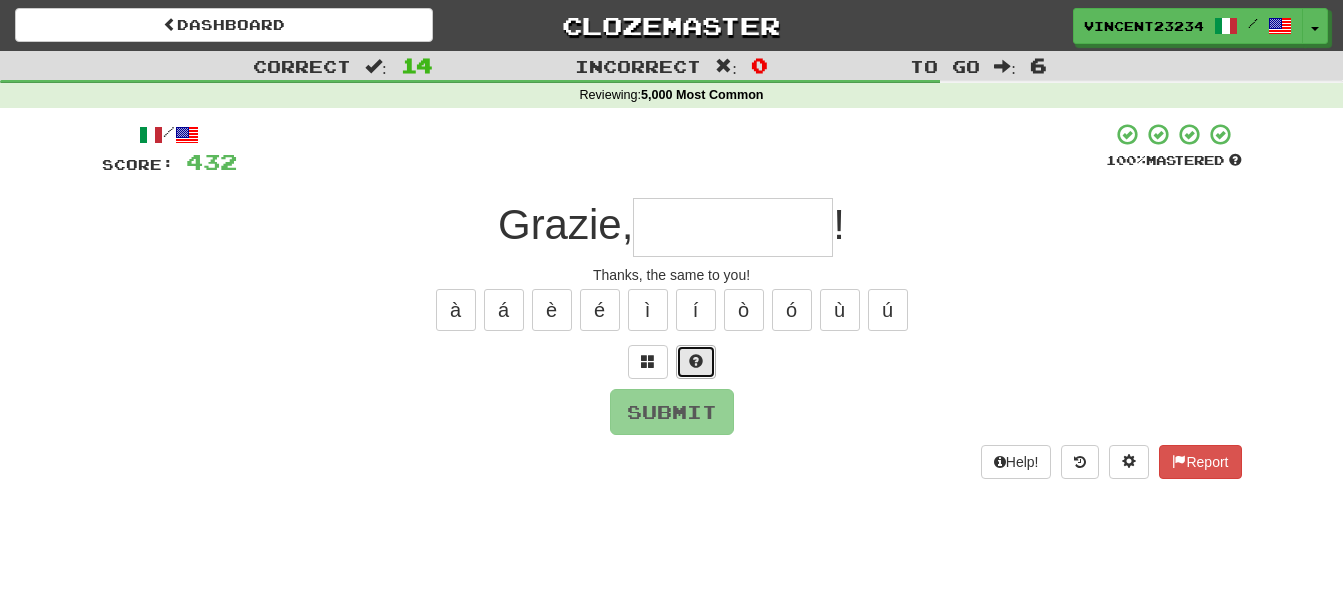 click at bounding box center [696, 361] 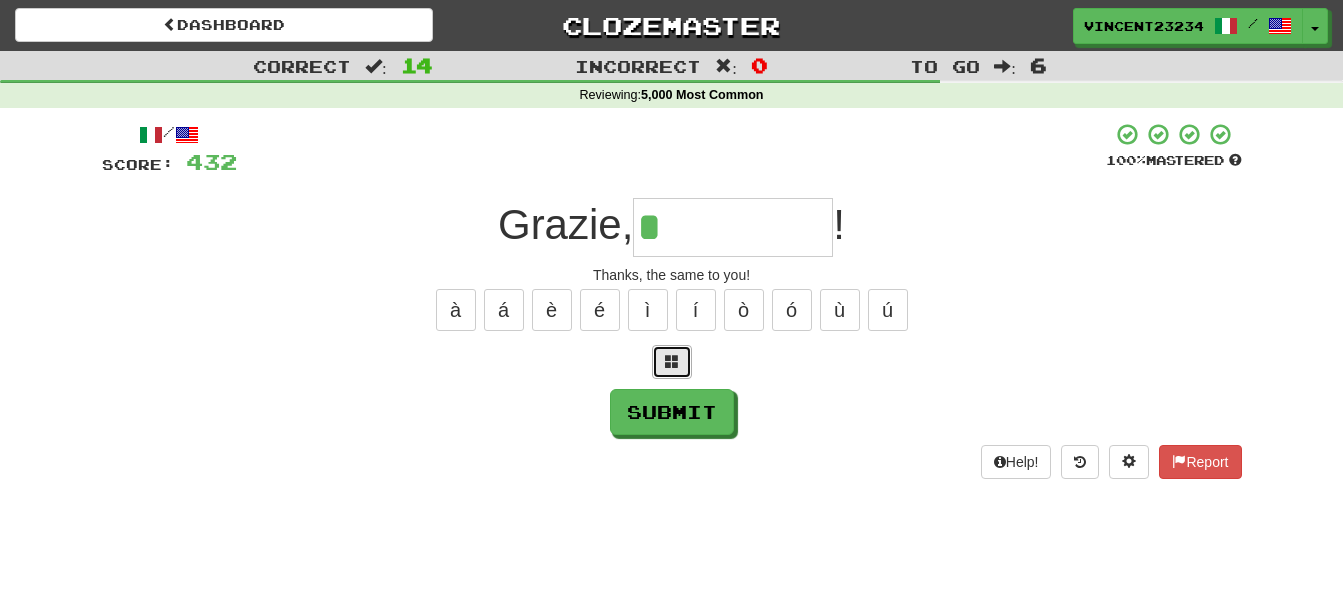 click at bounding box center (672, 362) 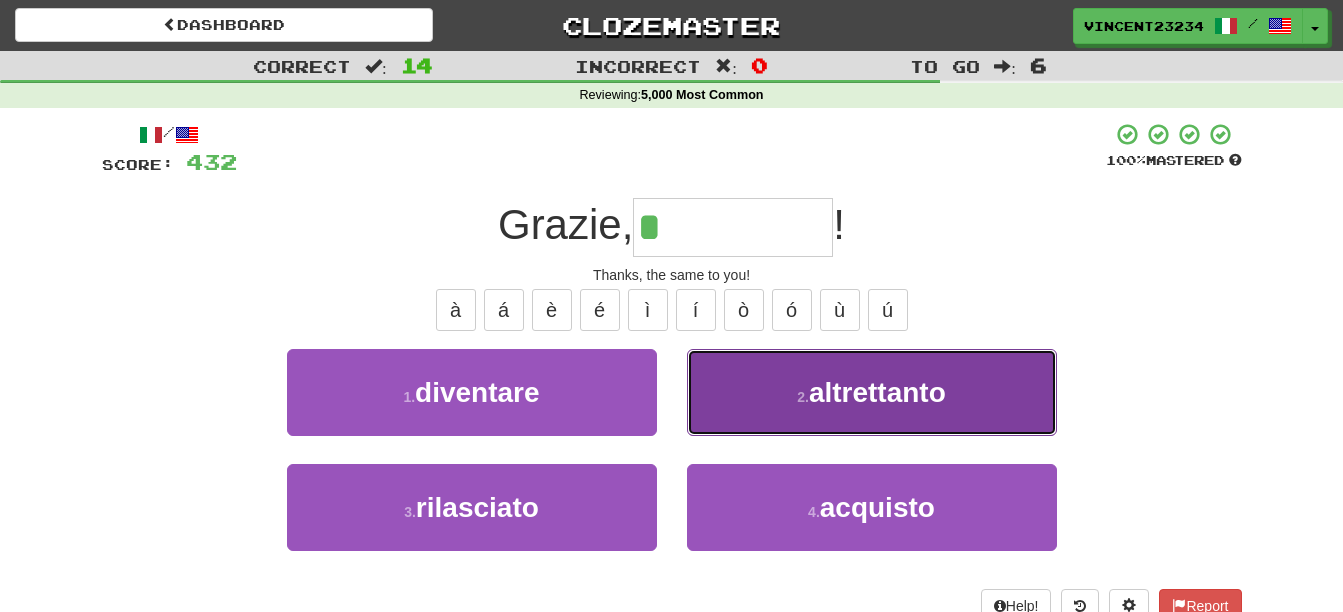 click on "altrettanto" at bounding box center (877, 392) 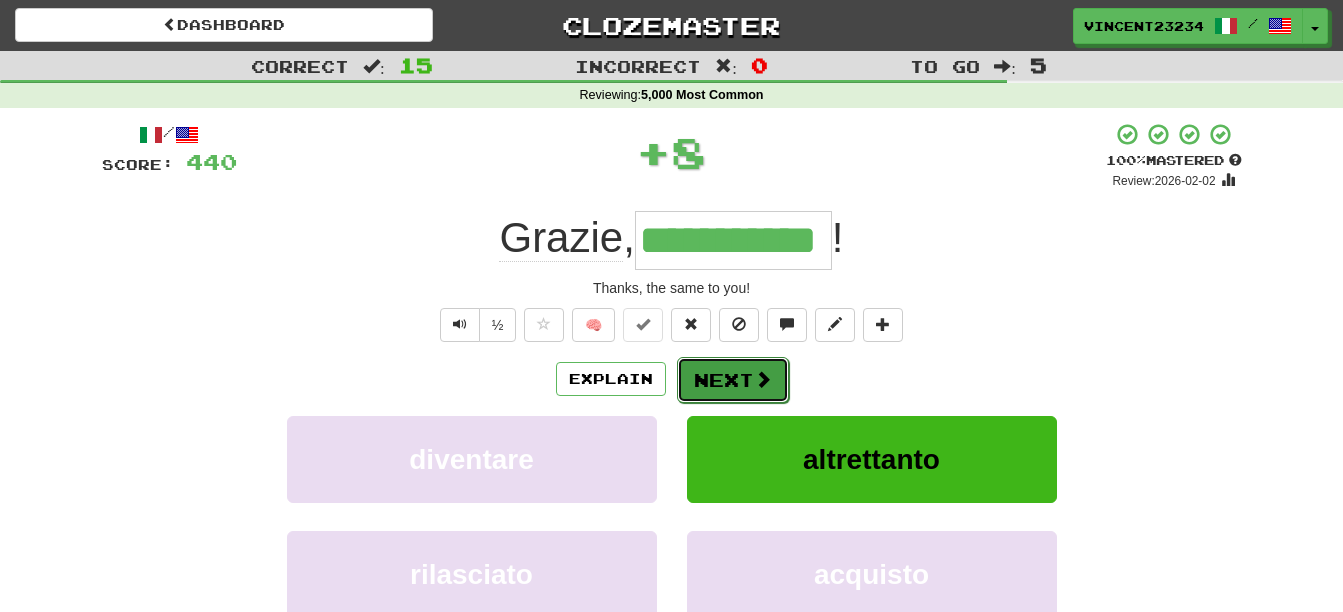 click at bounding box center [763, 379] 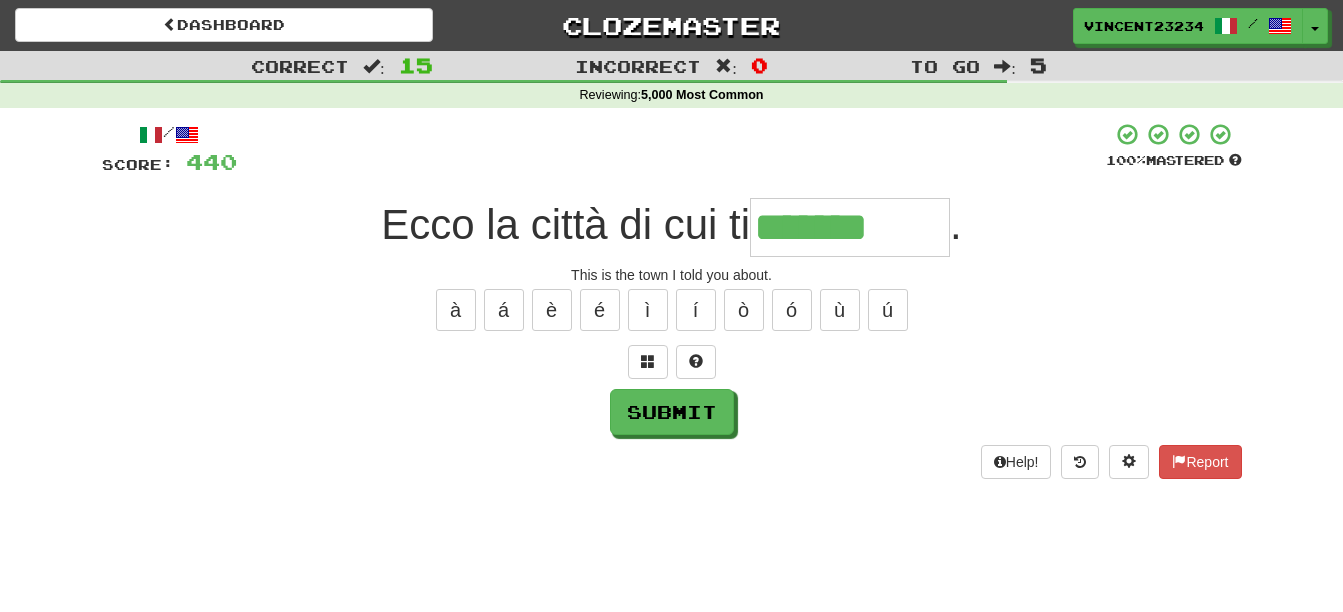 type on "*******" 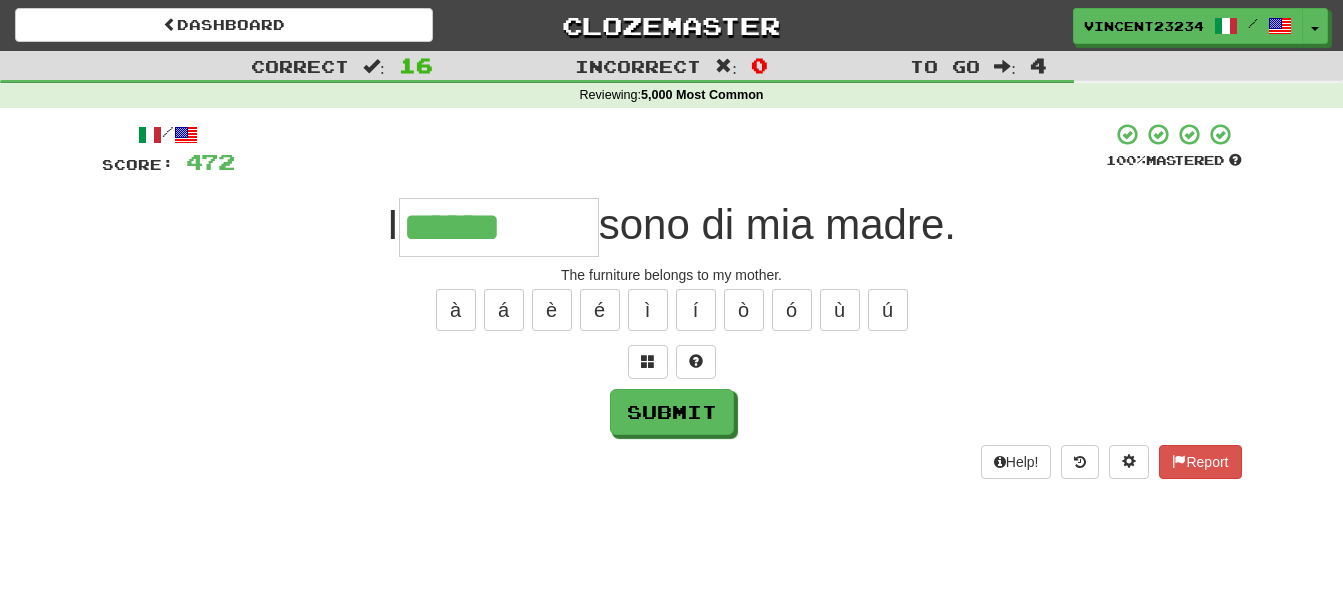 type on "******" 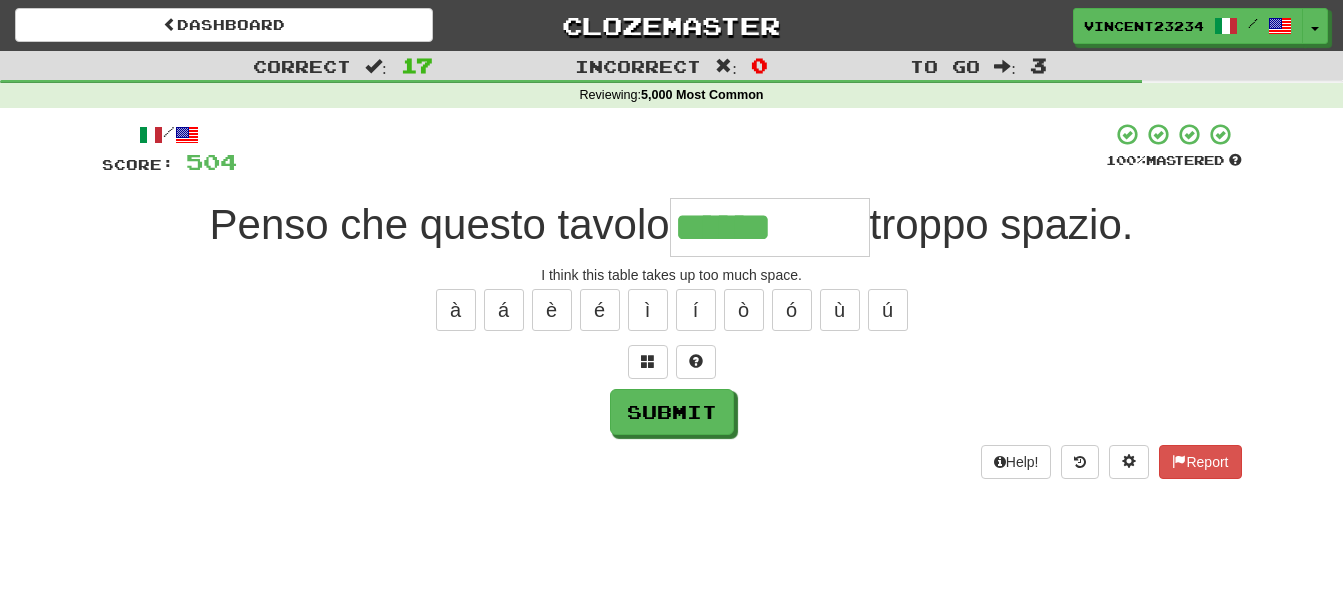 type on "******" 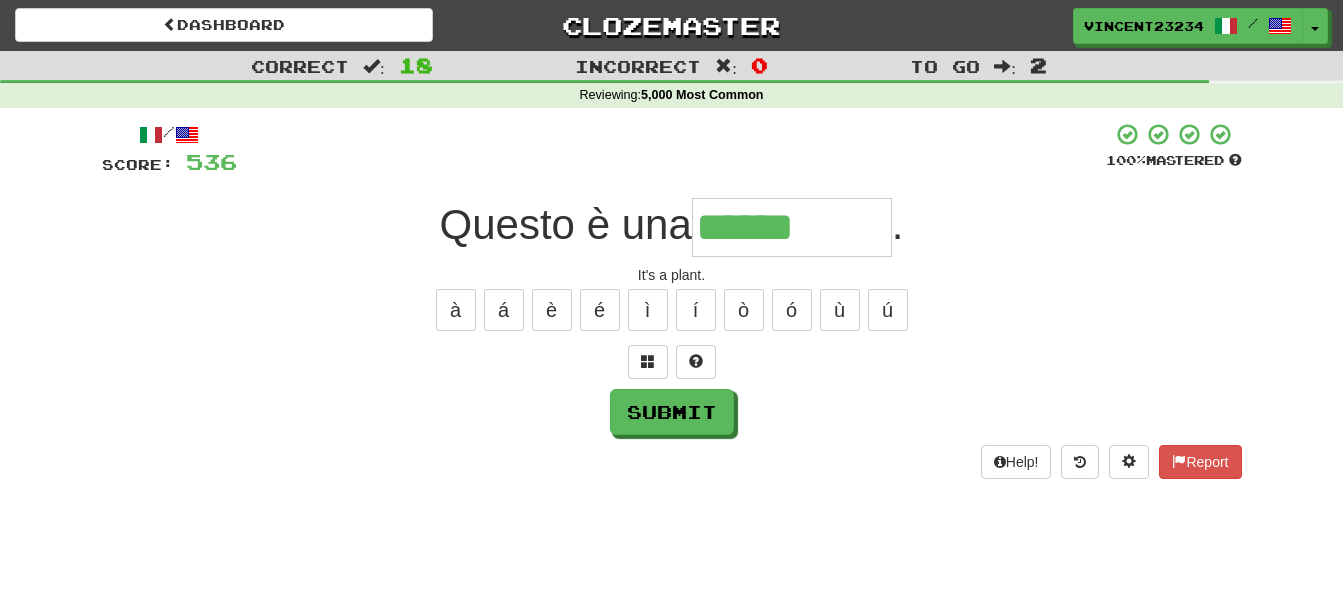type on "******" 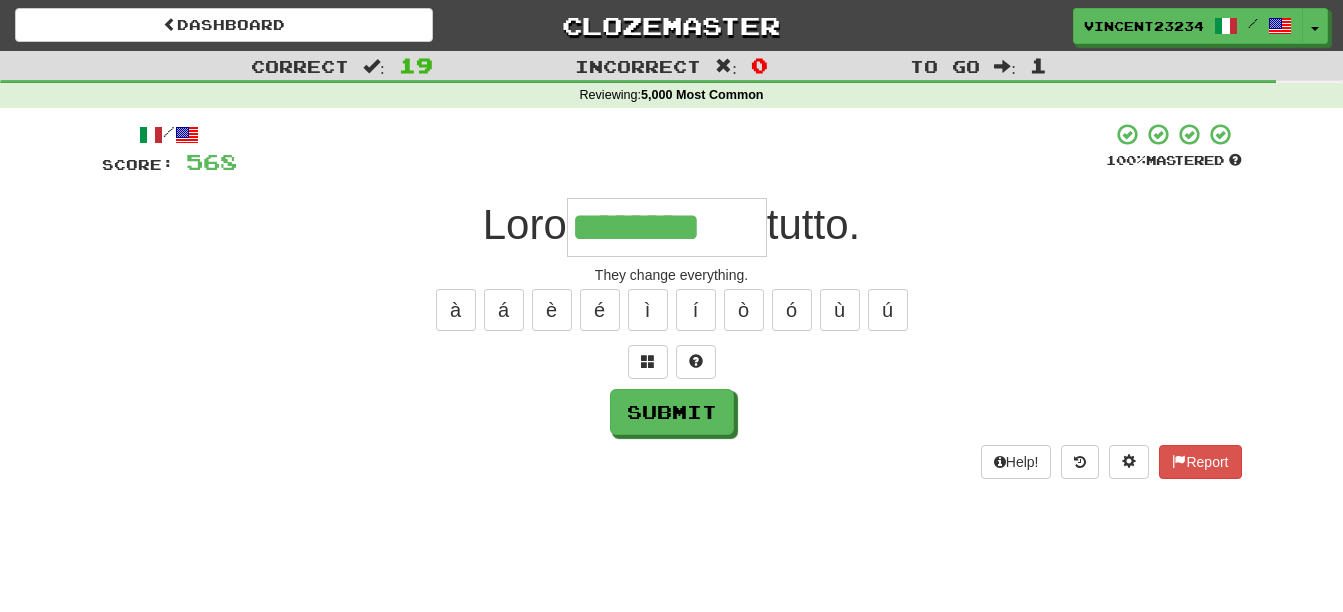 type on "********" 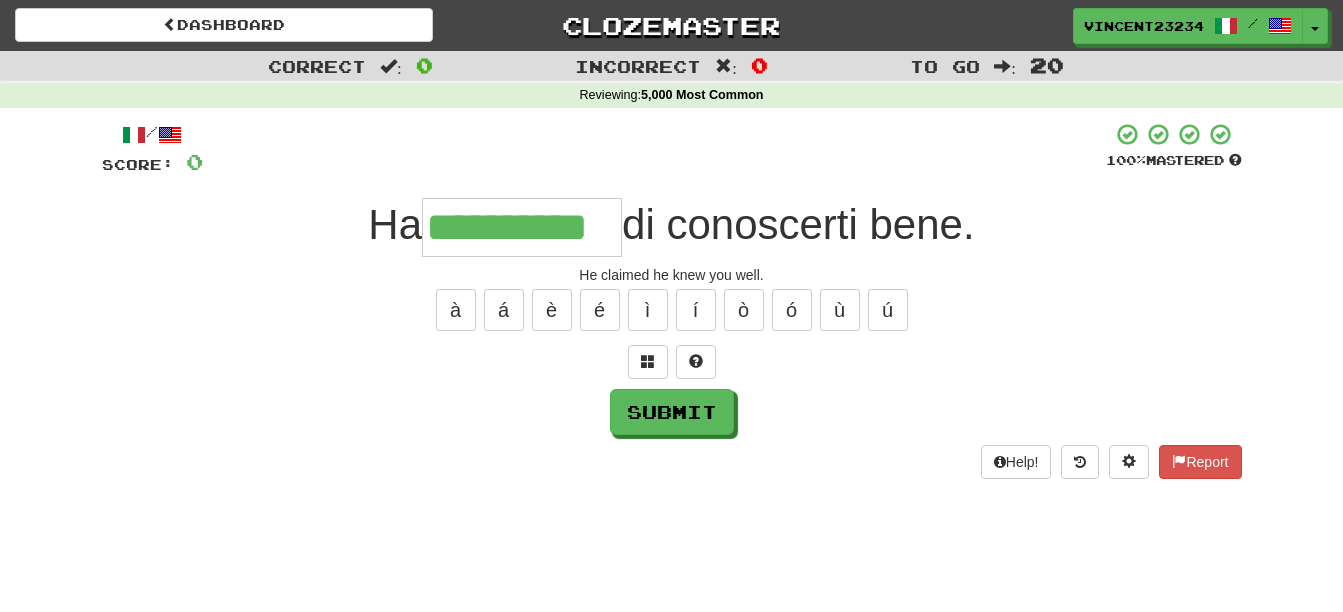 type on "**********" 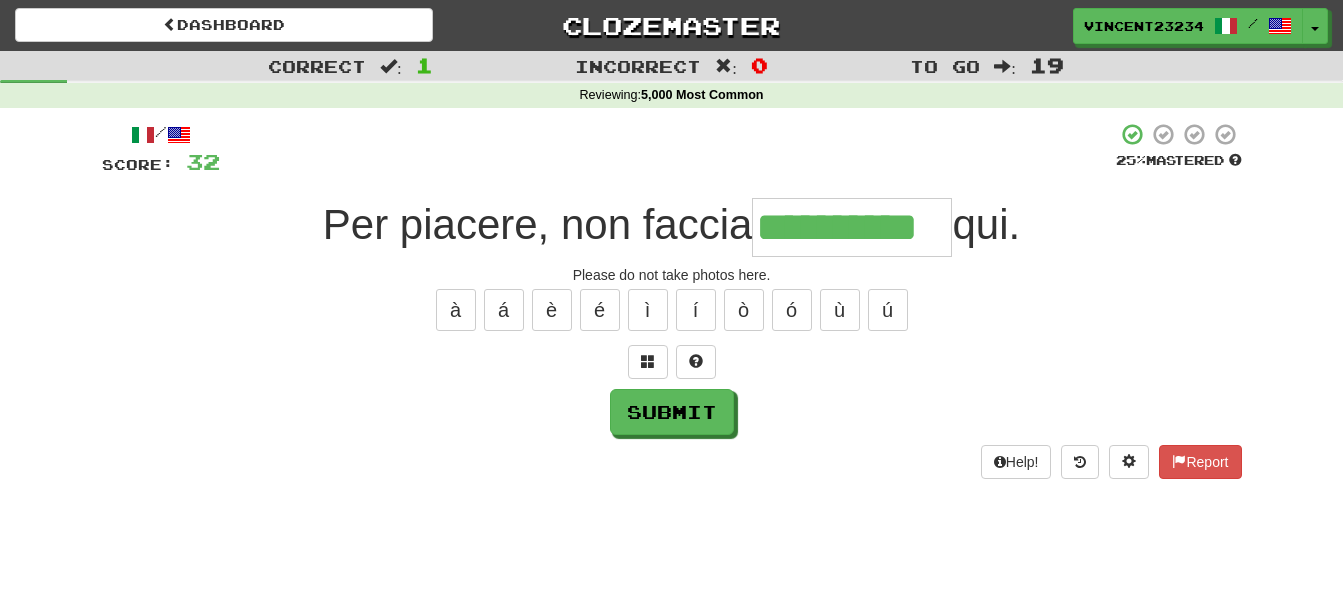 type on "**********" 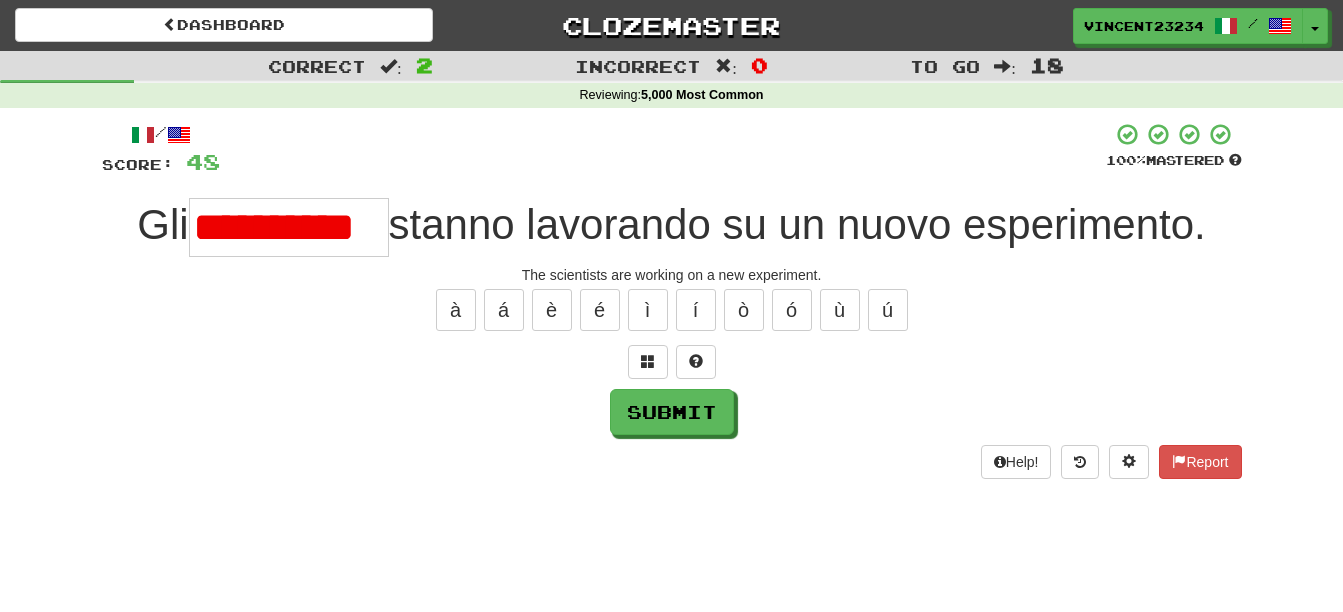 scroll, scrollTop: 0, scrollLeft: 0, axis: both 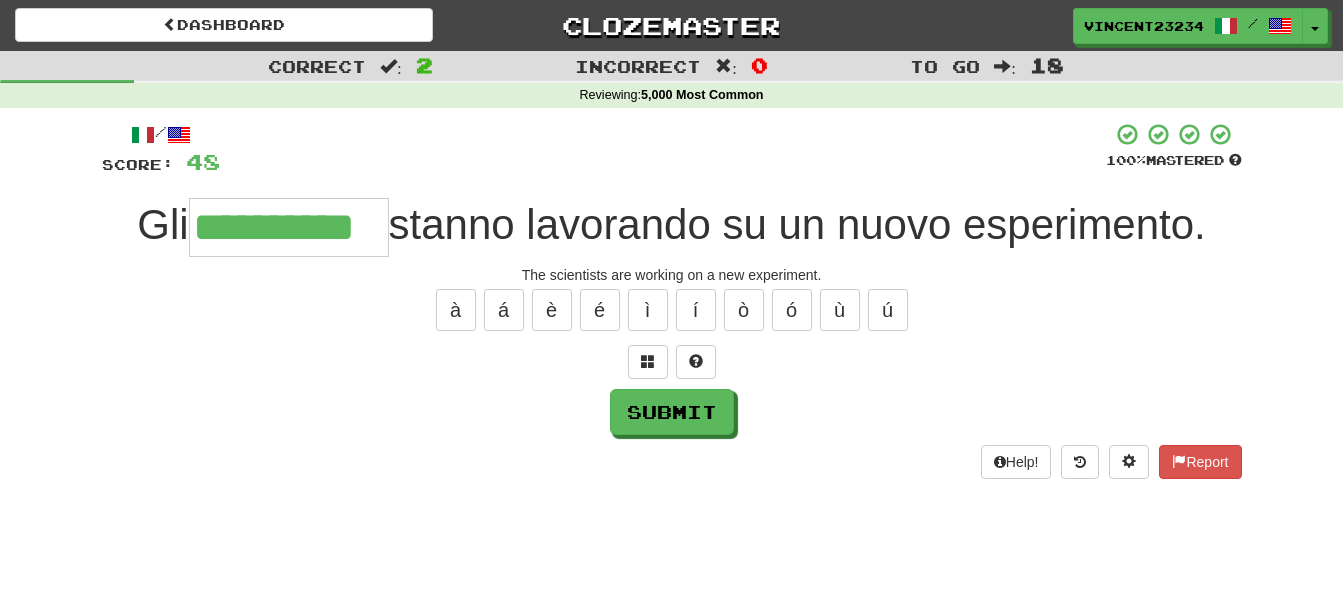 type on "**********" 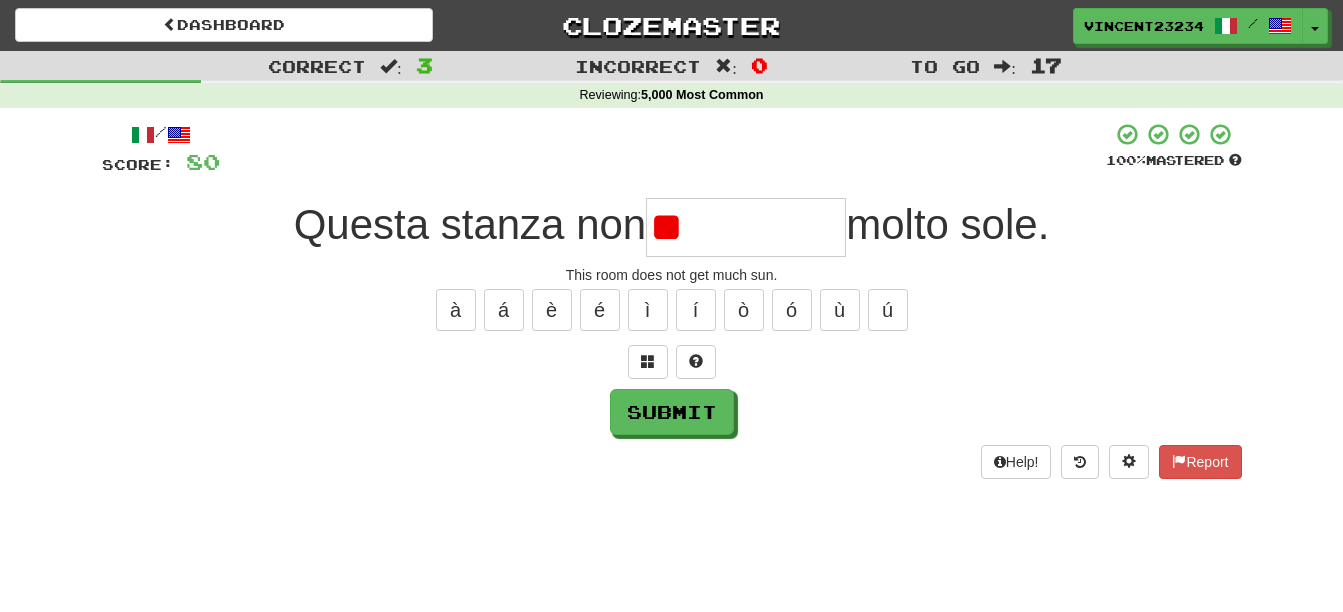 type on "*" 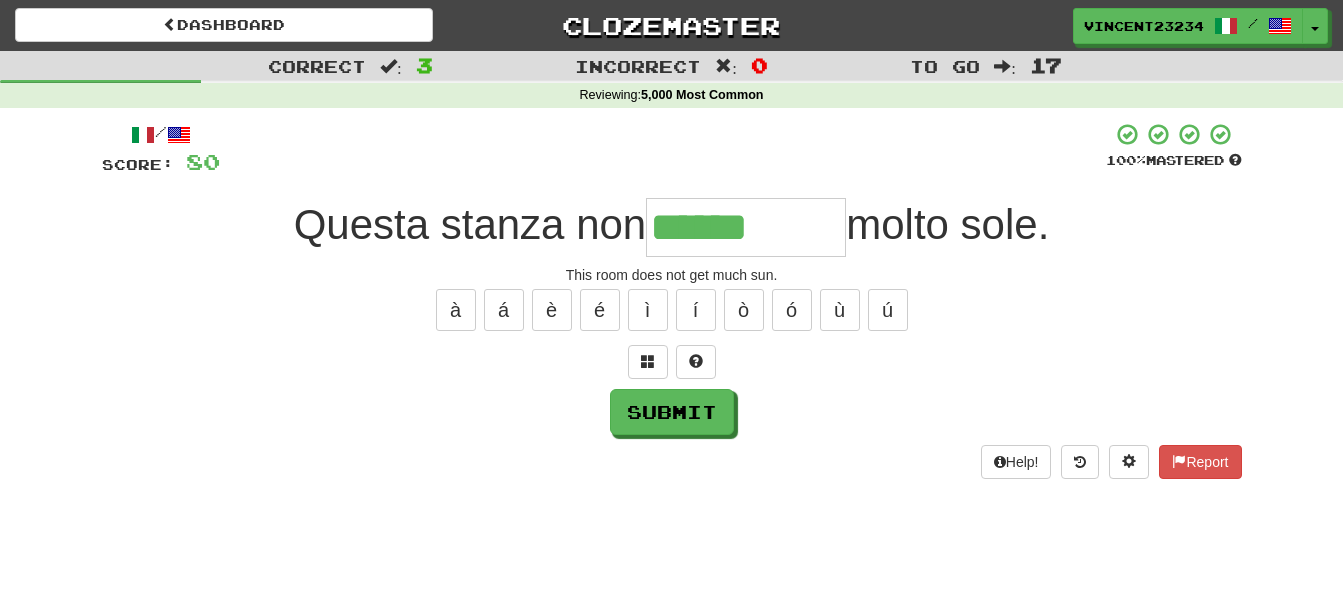 type on "******" 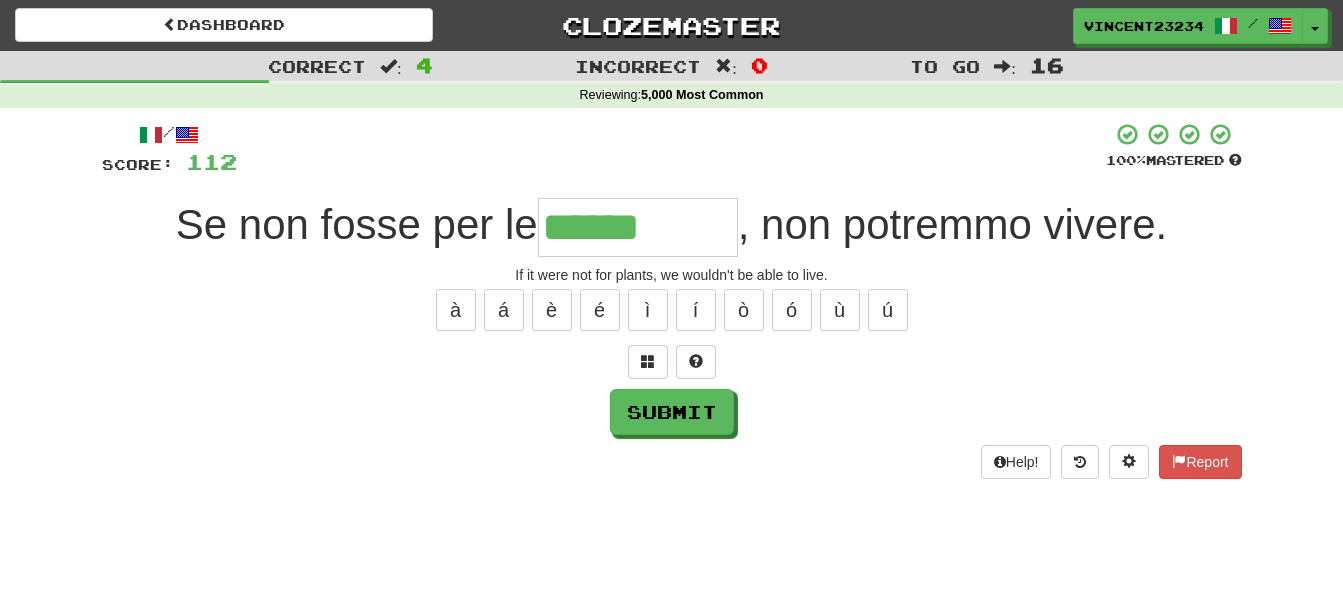 type on "******" 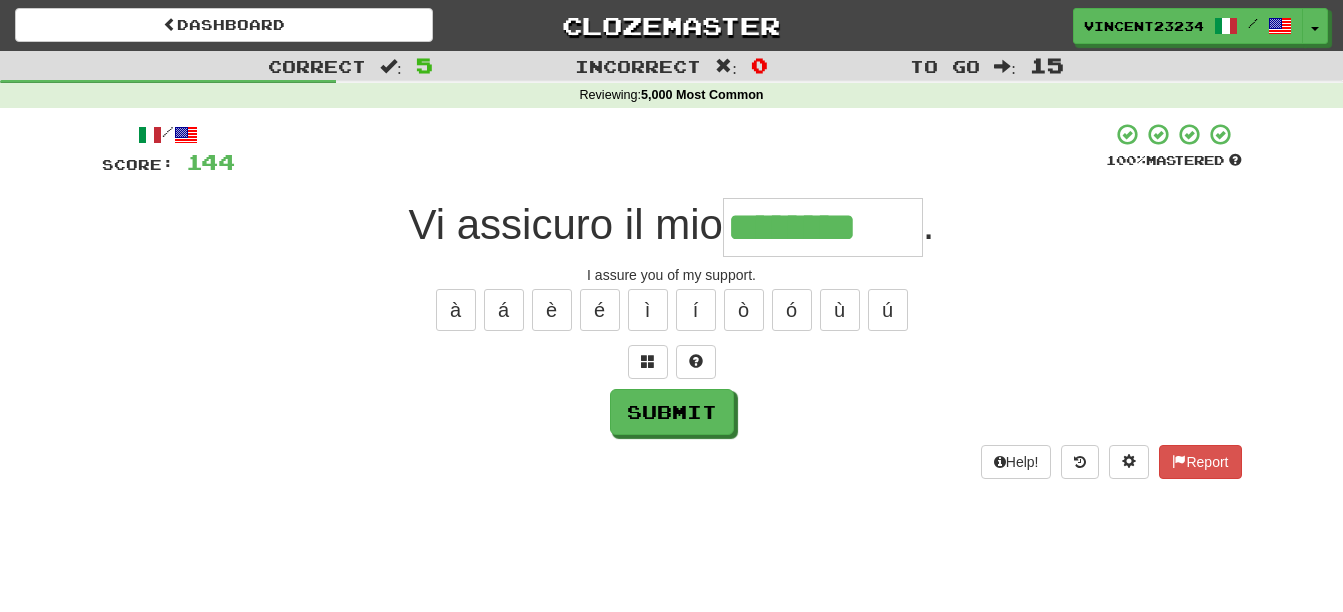 type on "********" 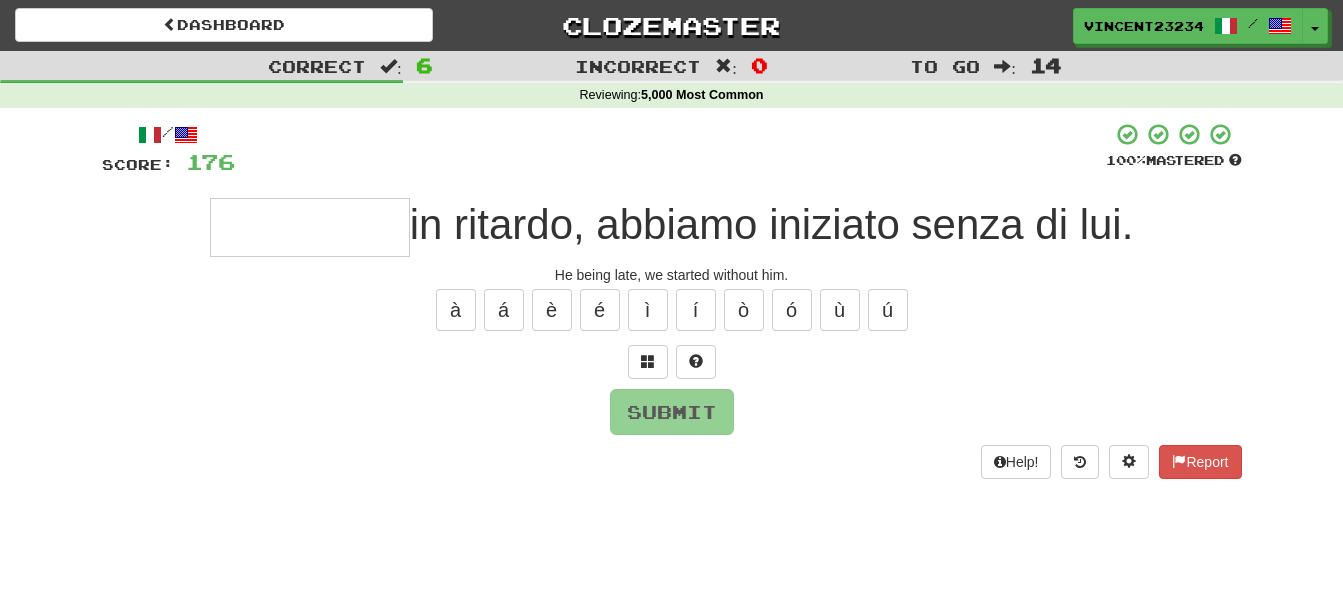 type on "*" 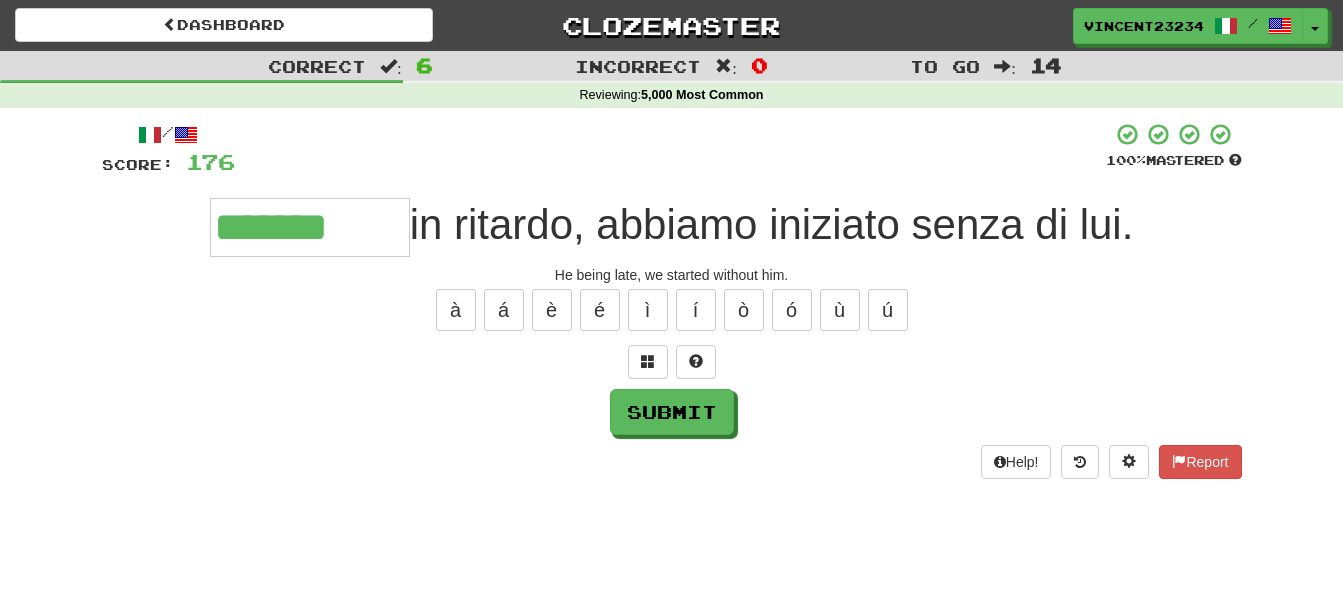 type on "*******" 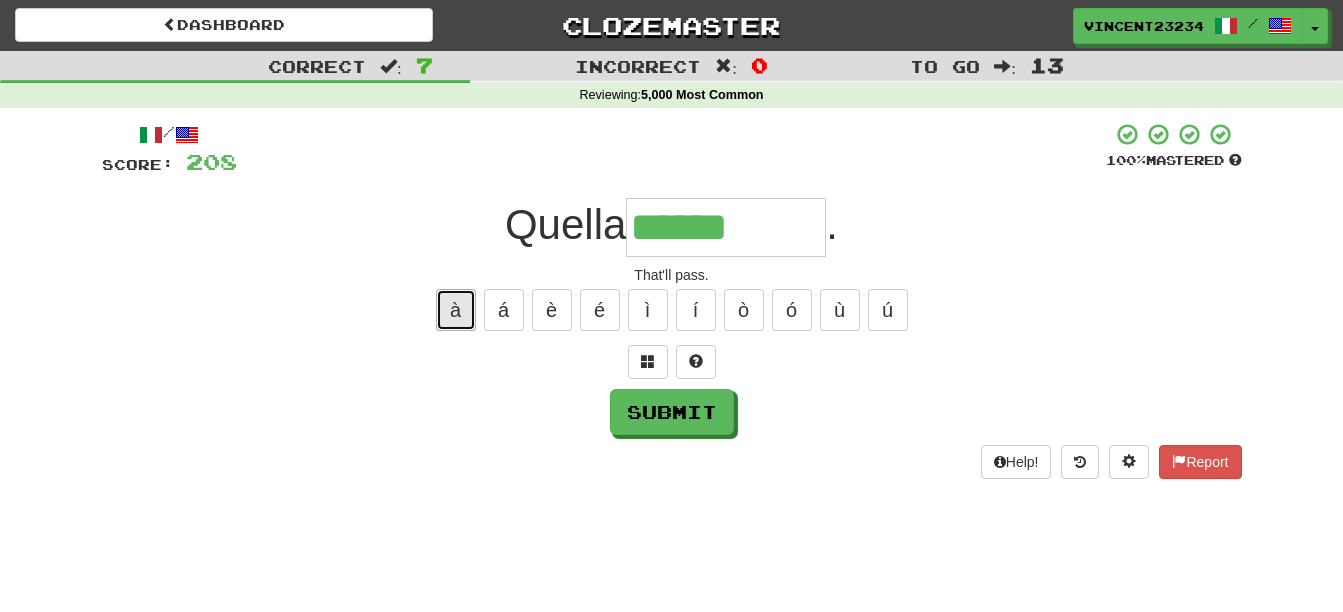 click on "à" at bounding box center [456, 310] 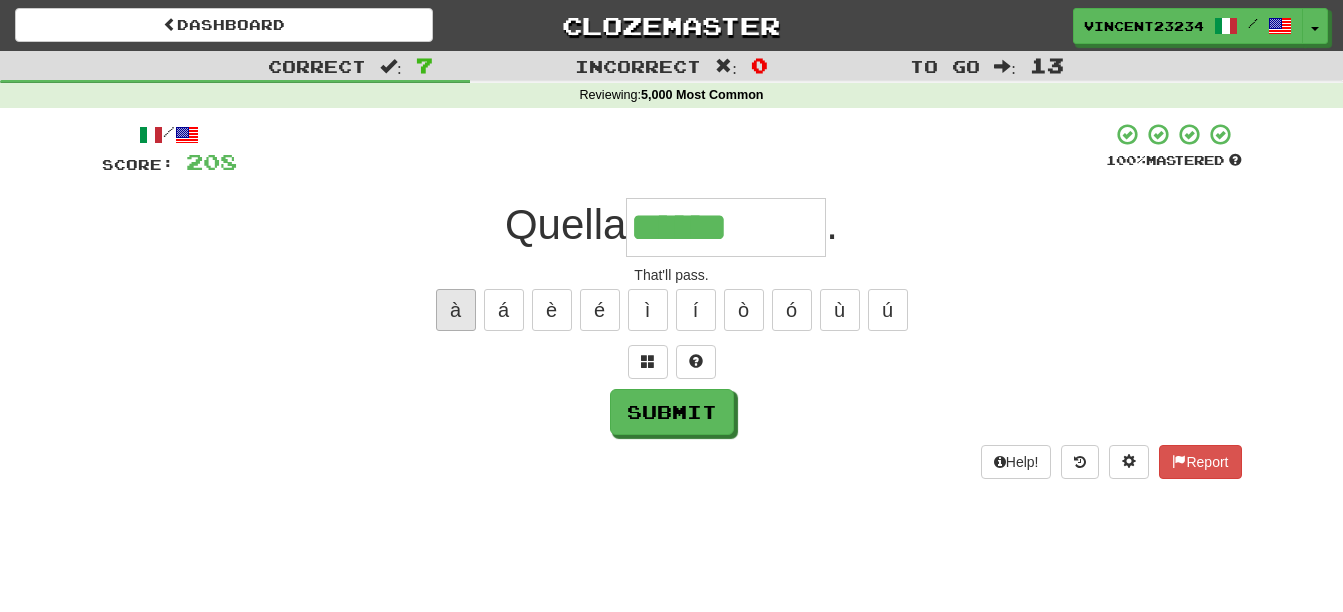 type on "*******" 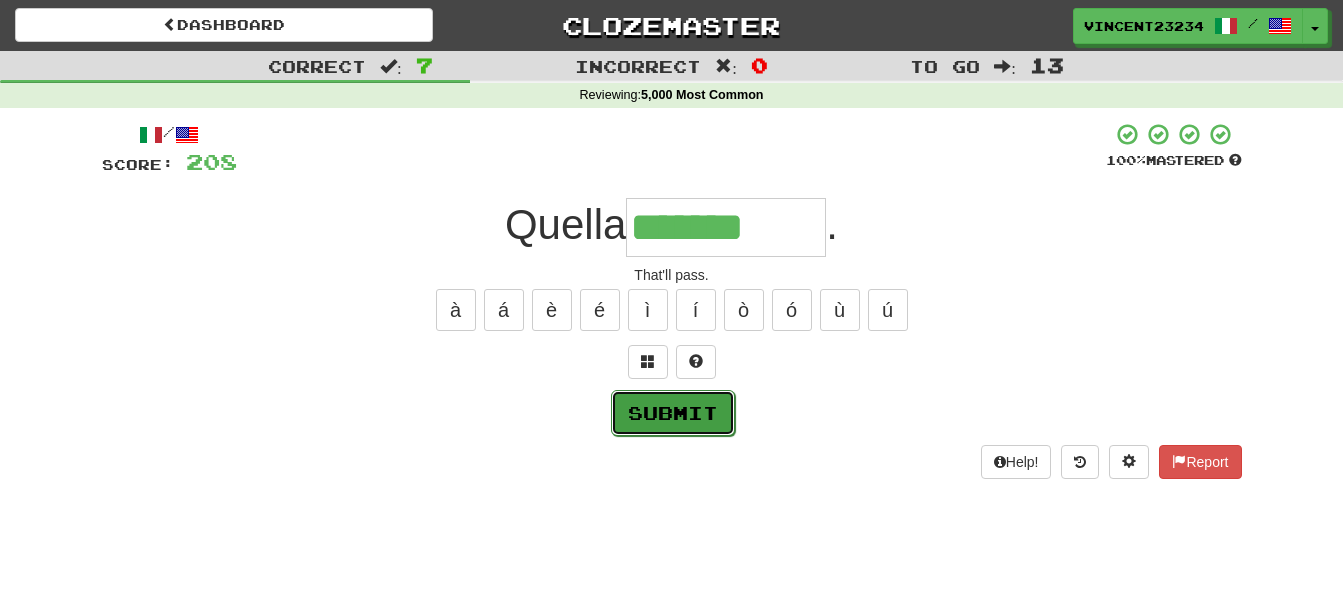 click on "Submit" at bounding box center (673, 413) 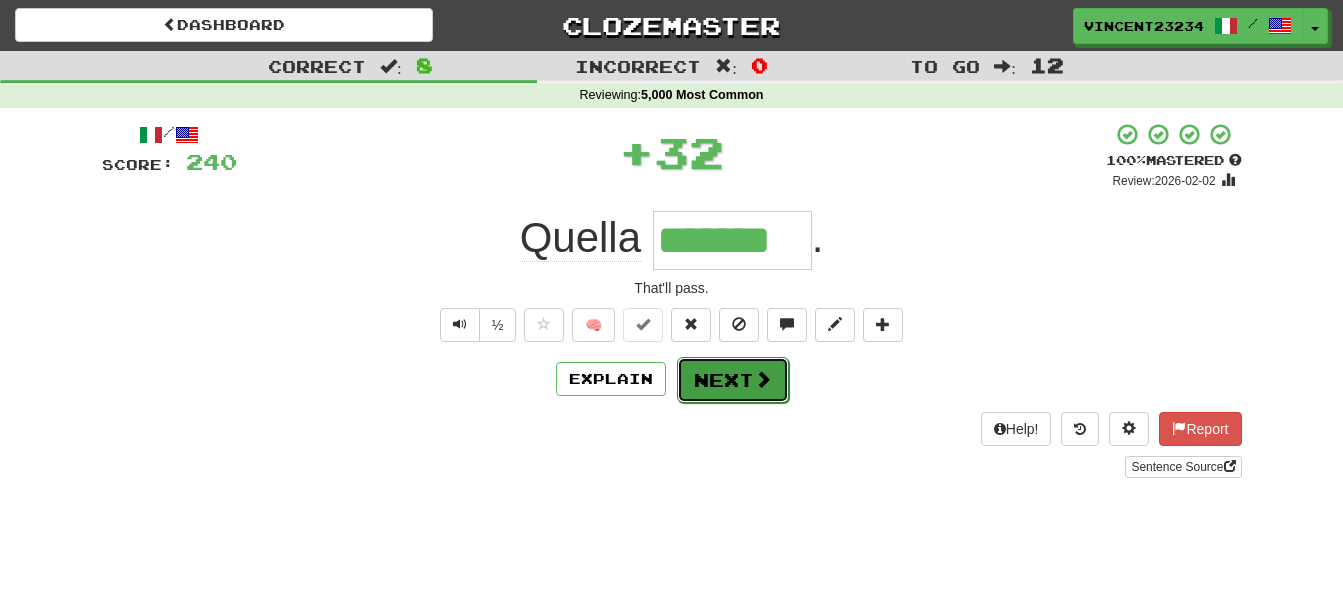 click on "Next" at bounding box center [733, 380] 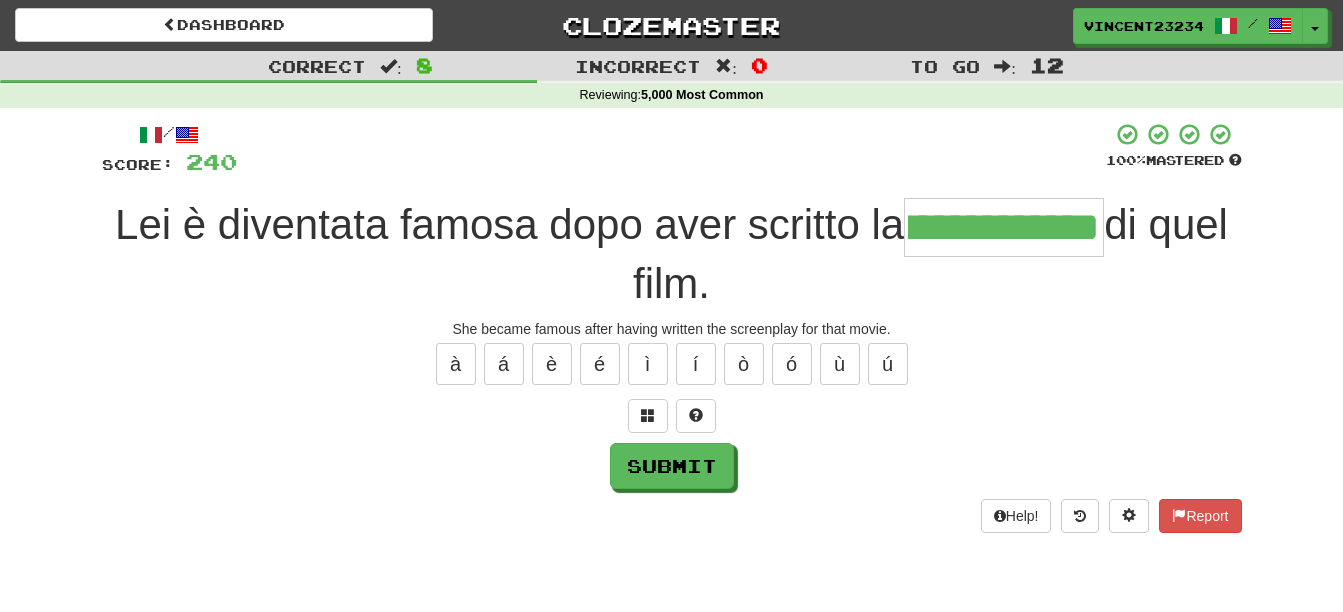 scroll, scrollTop: 0, scrollLeft: 72, axis: horizontal 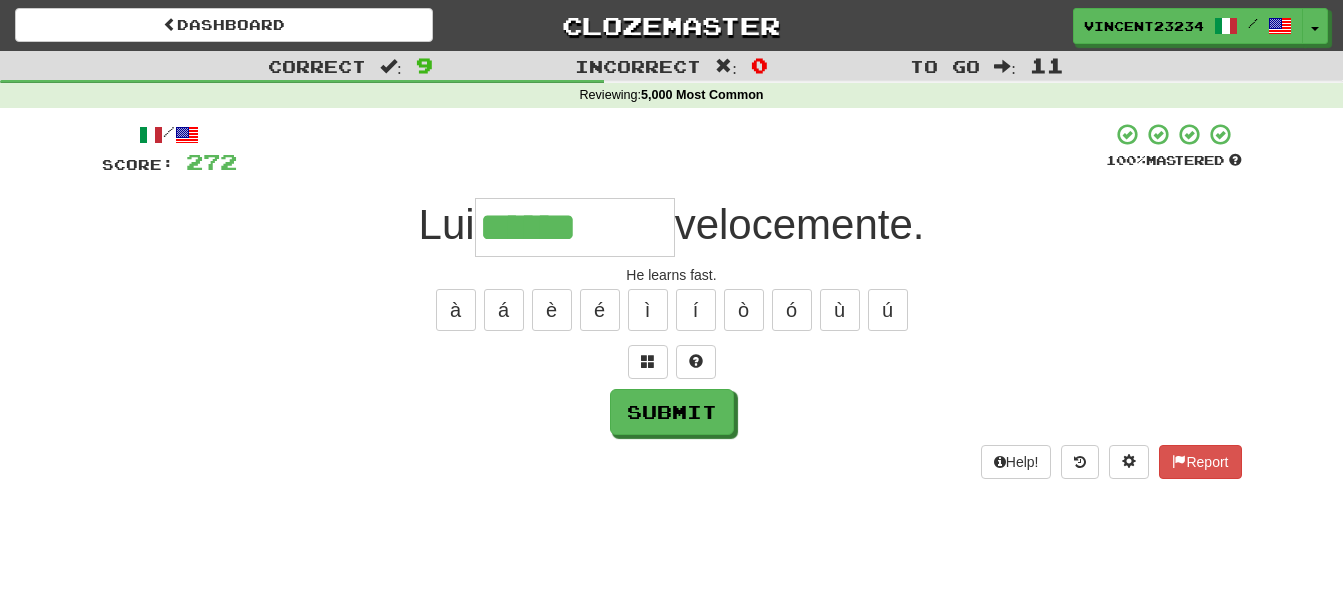 type on "******" 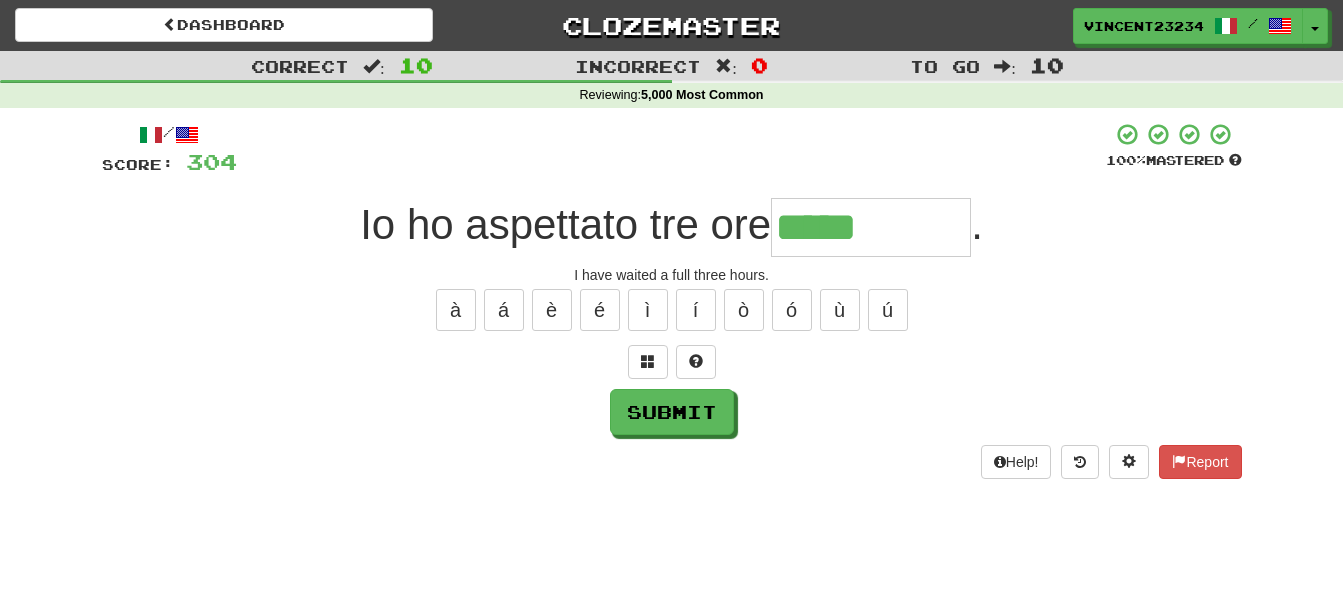 type on "*****" 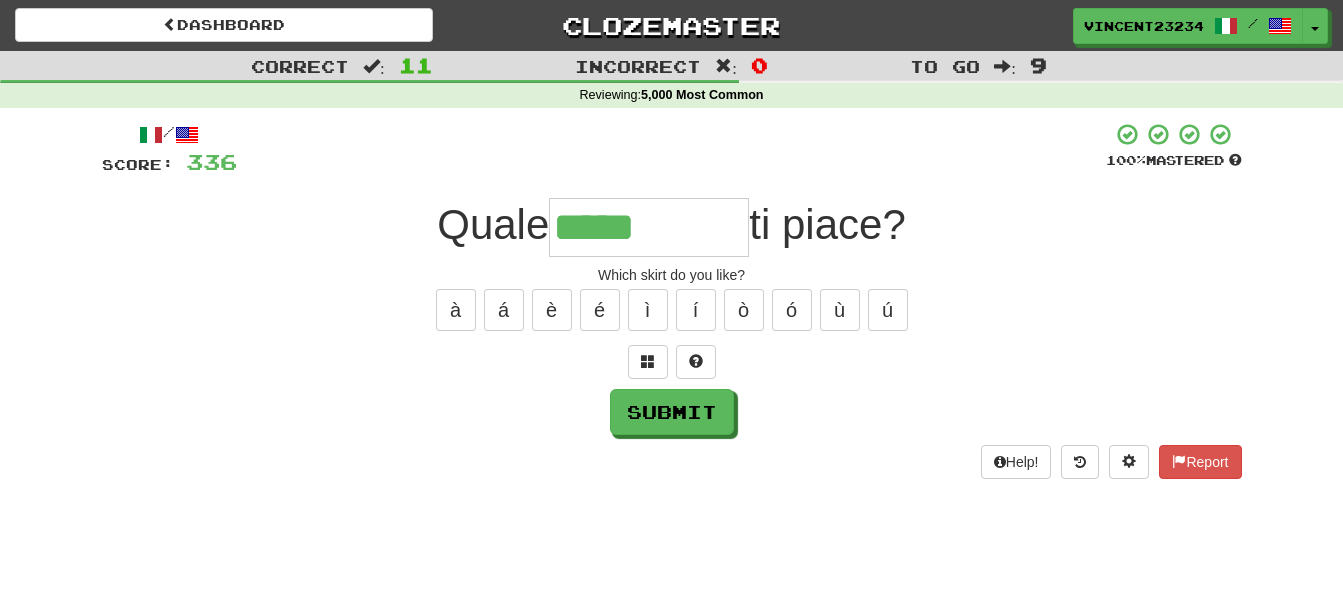 type on "*****" 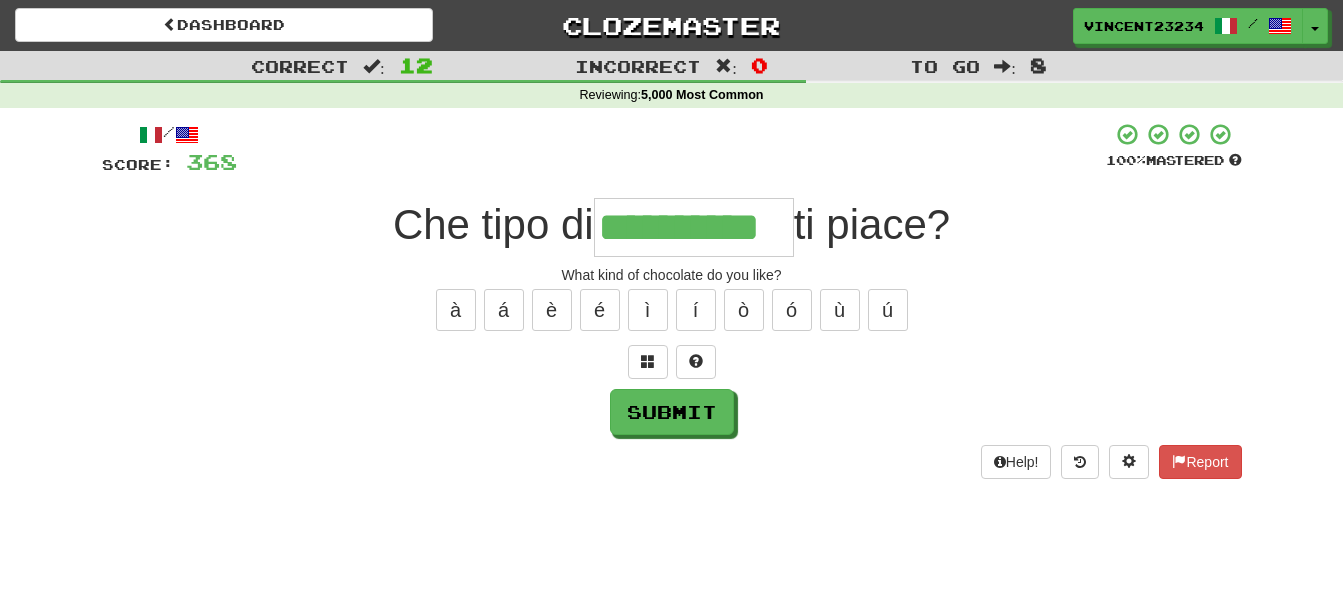 type on "**********" 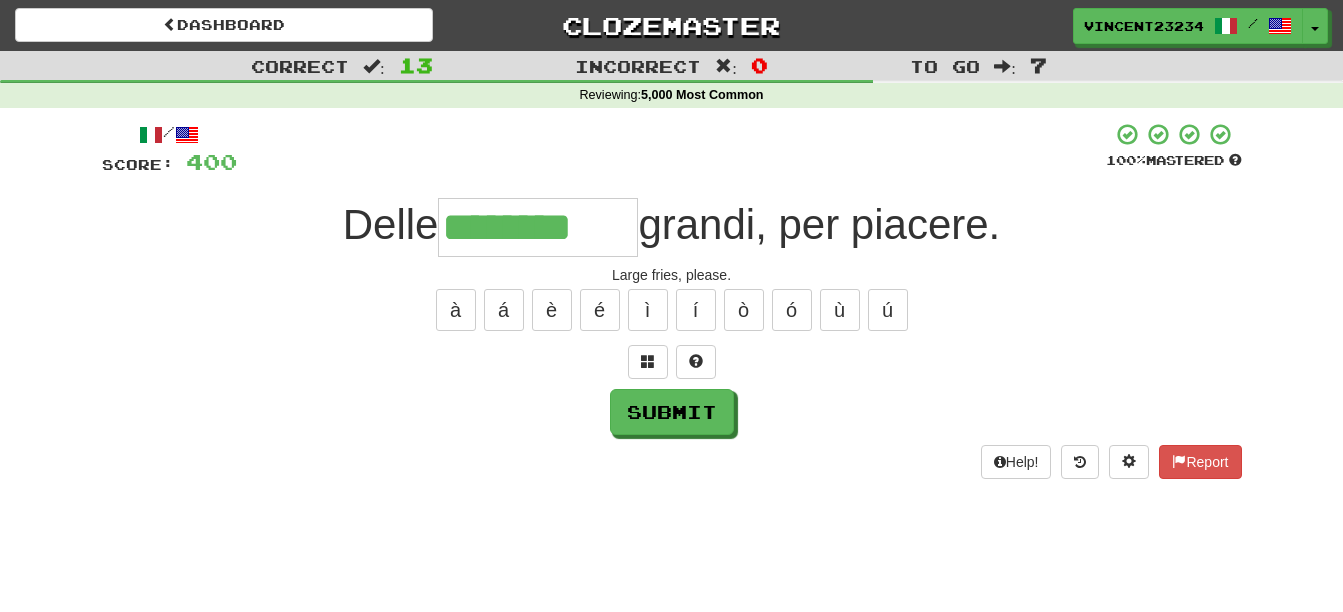 type on "********" 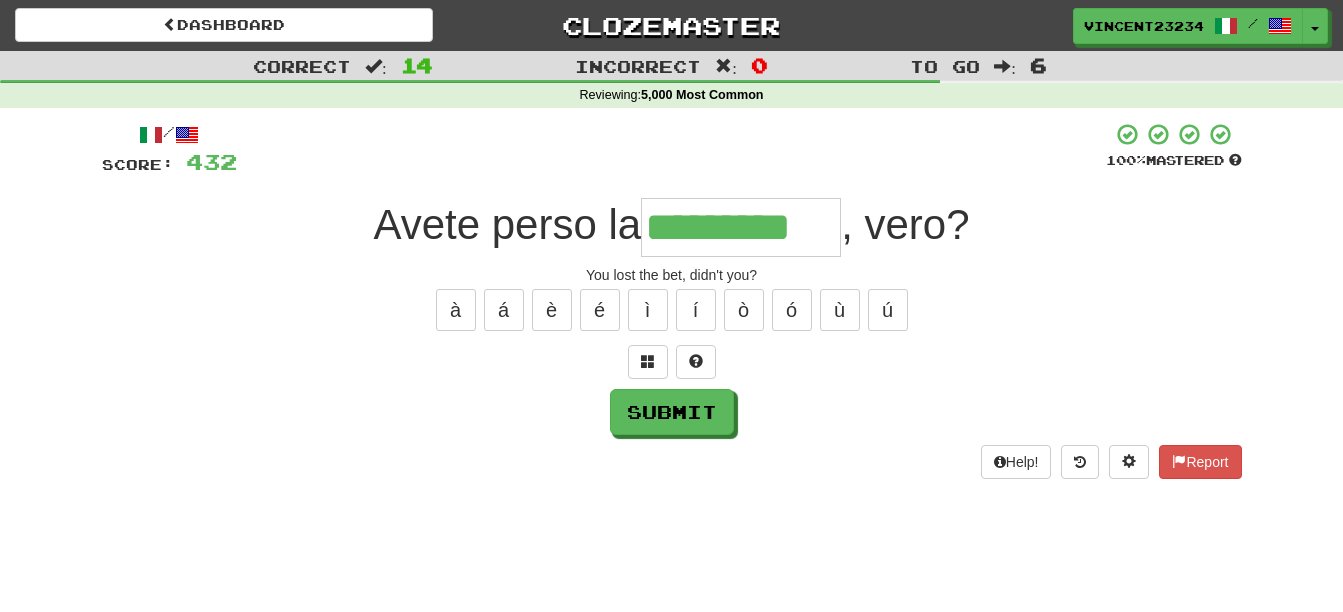 scroll, scrollTop: 0, scrollLeft: 32, axis: horizontal 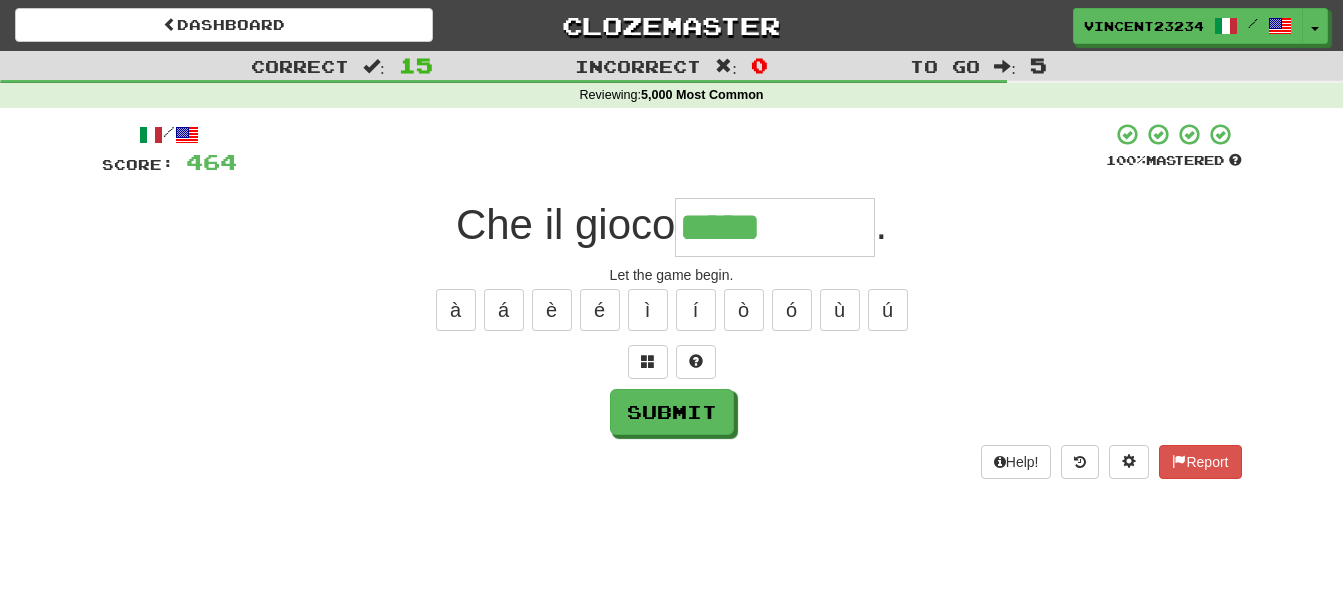 type on "*****" 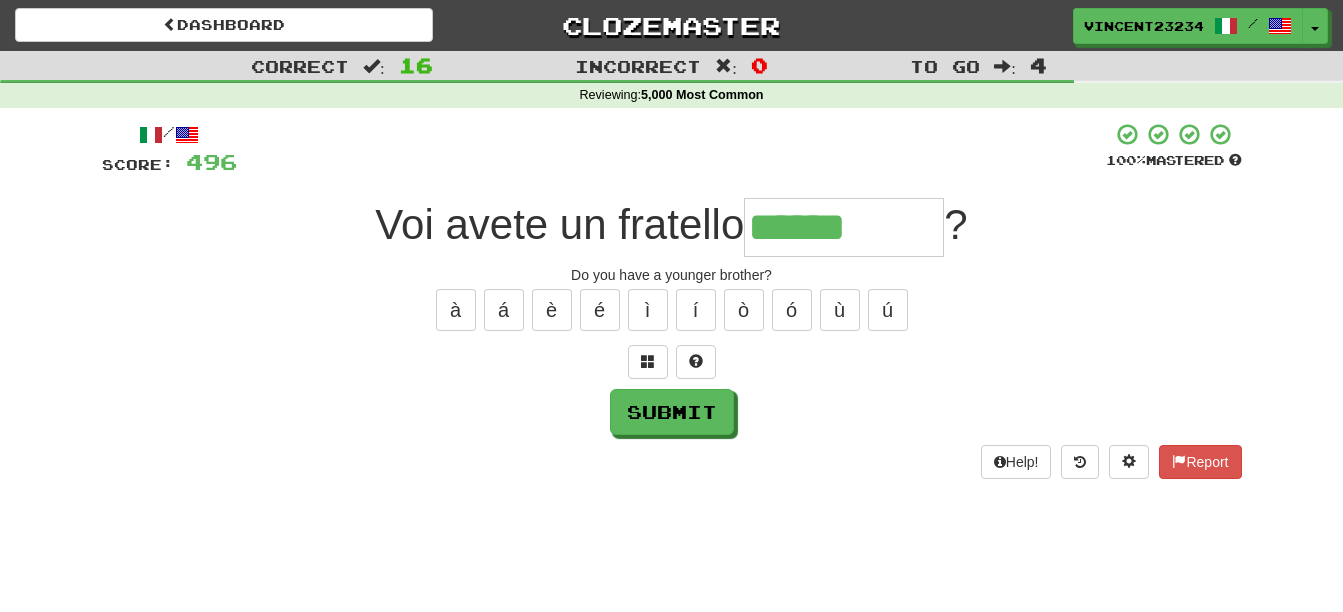 type on "******" 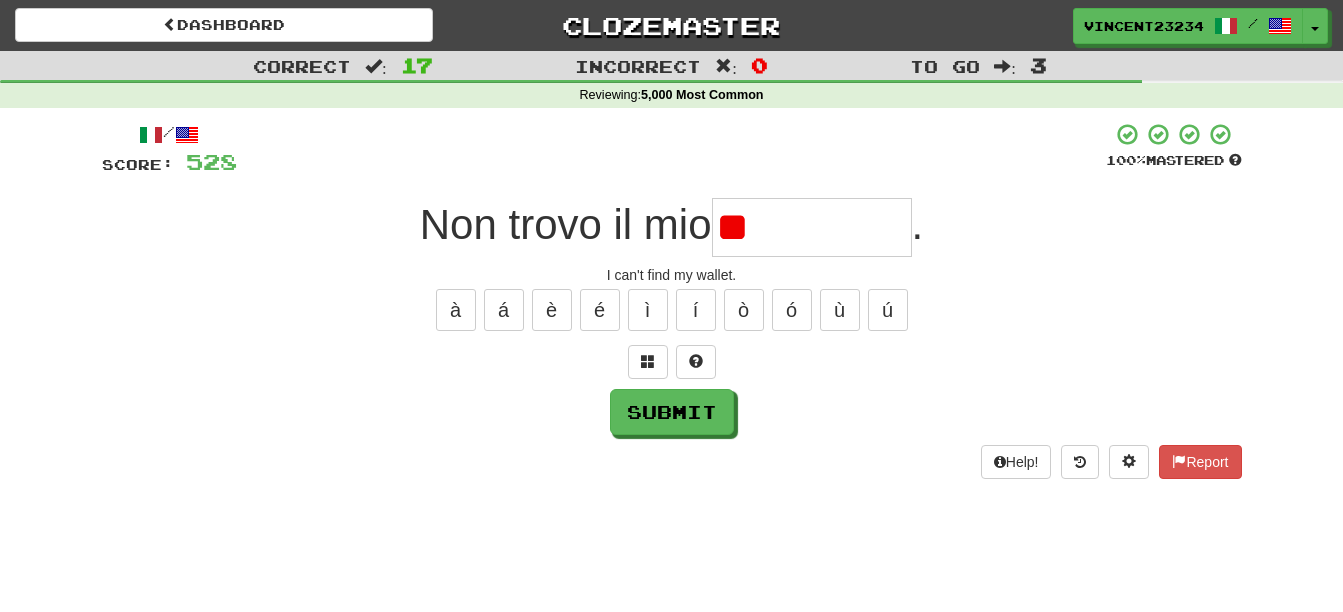 type on "*" 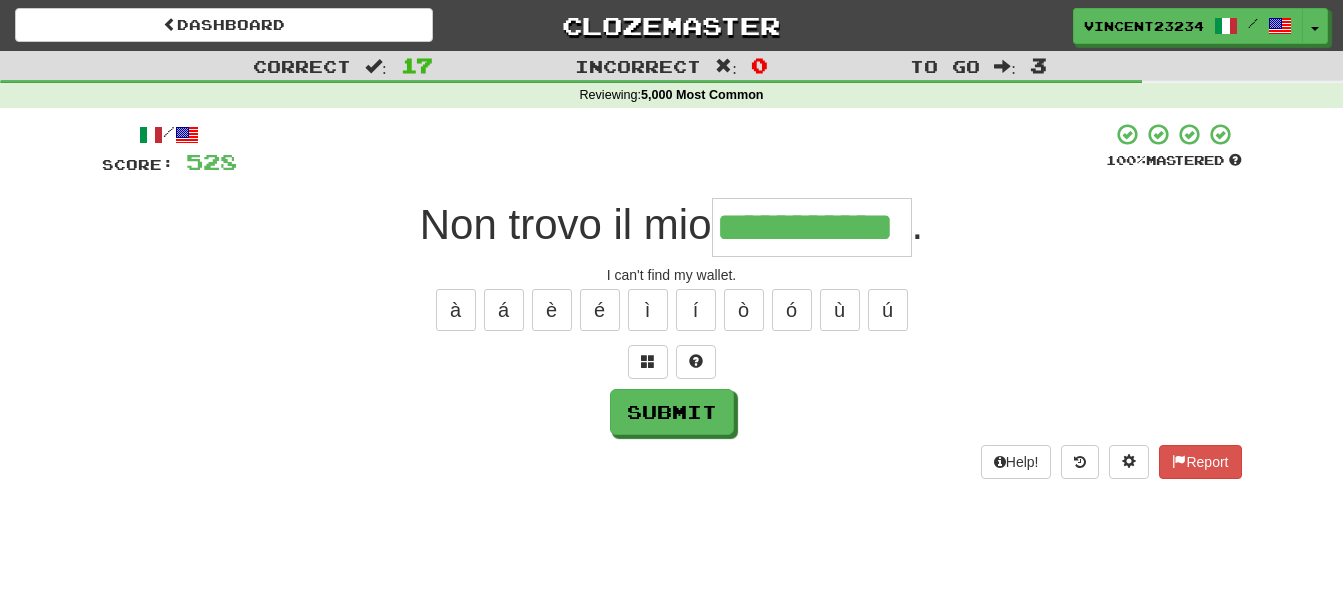 scroll, scrollTop: 0, scrollLeft: 4, axis: horizontal 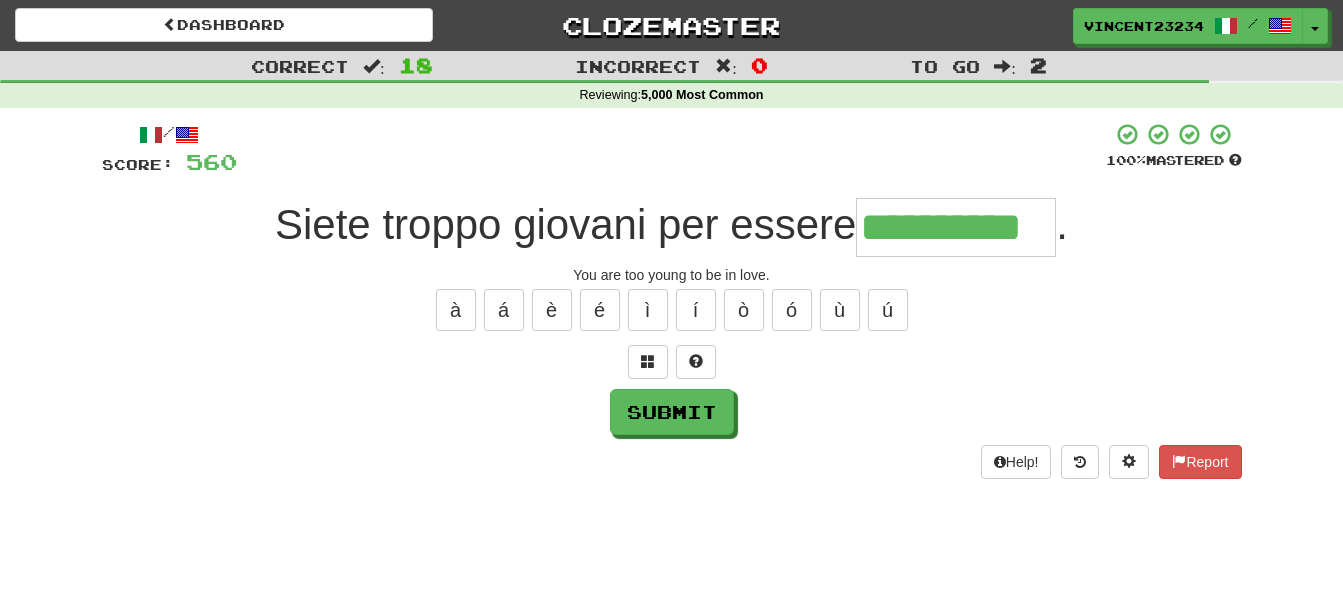 type on "**********" 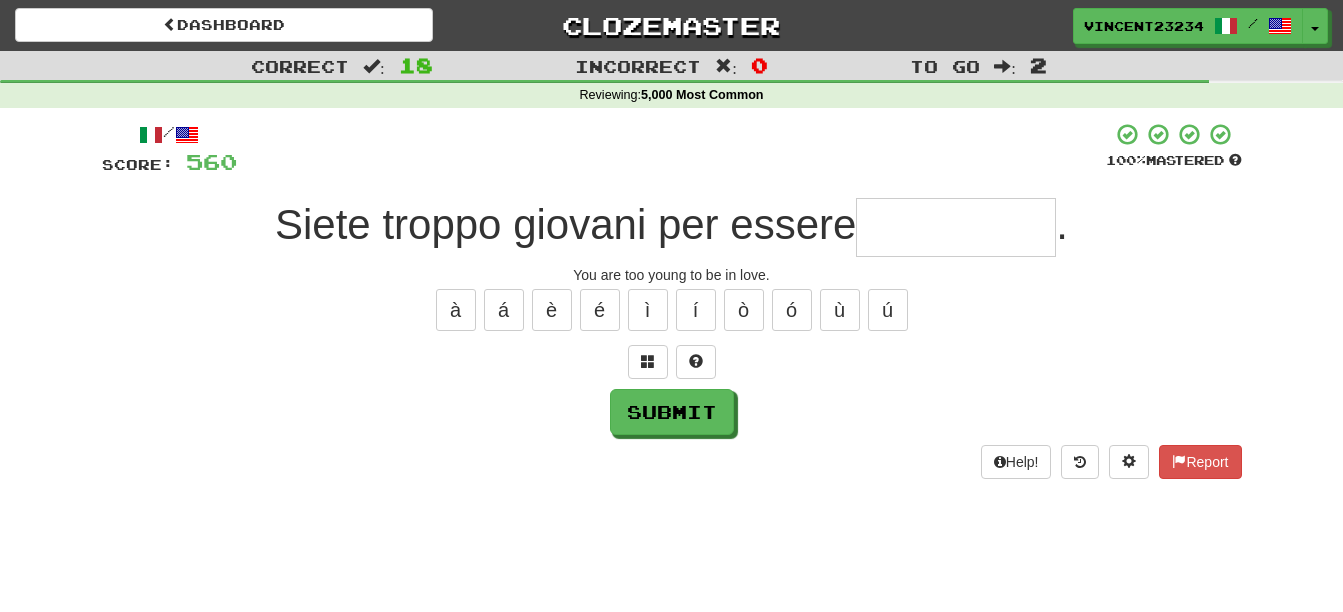 scroll, scrollTop: 0, scrollLeft: 0, axis: both 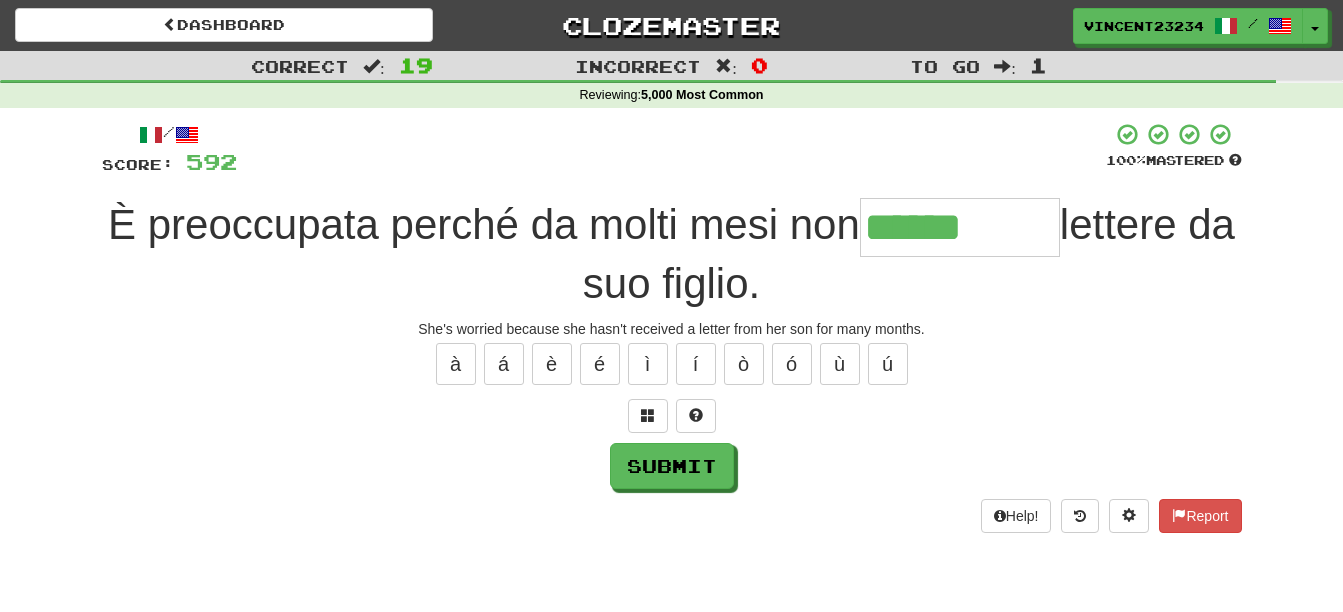 type on "******" 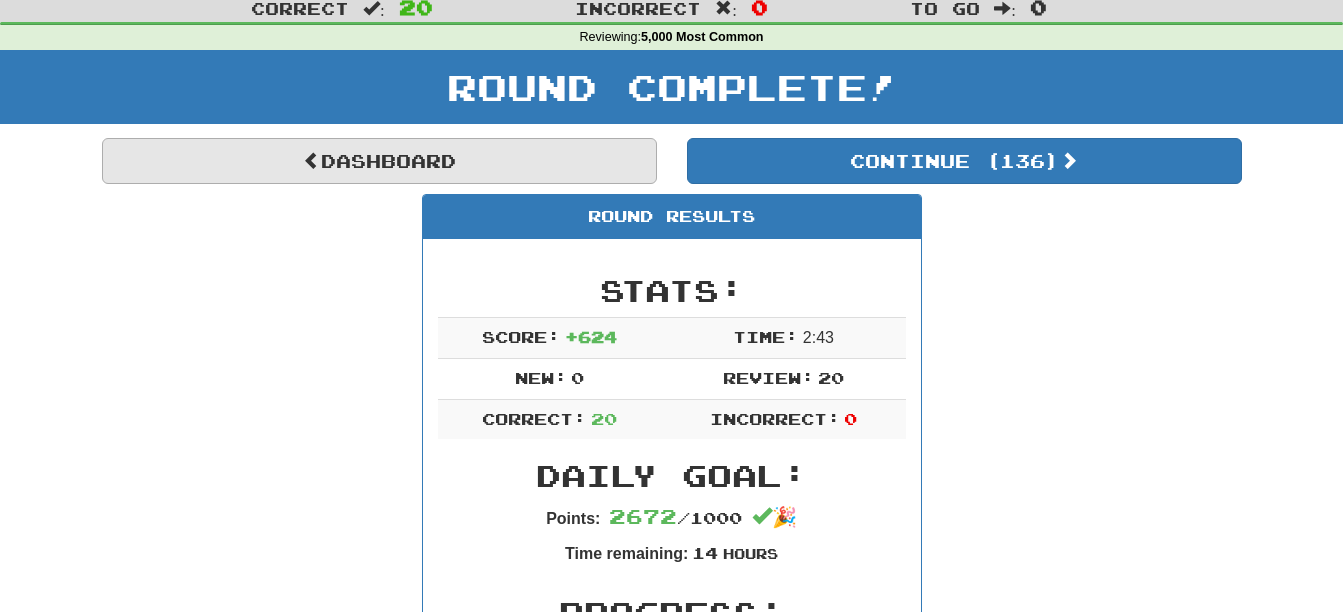 scroll, scrollTop: 100, scrollLeft: 0, axis: vertical 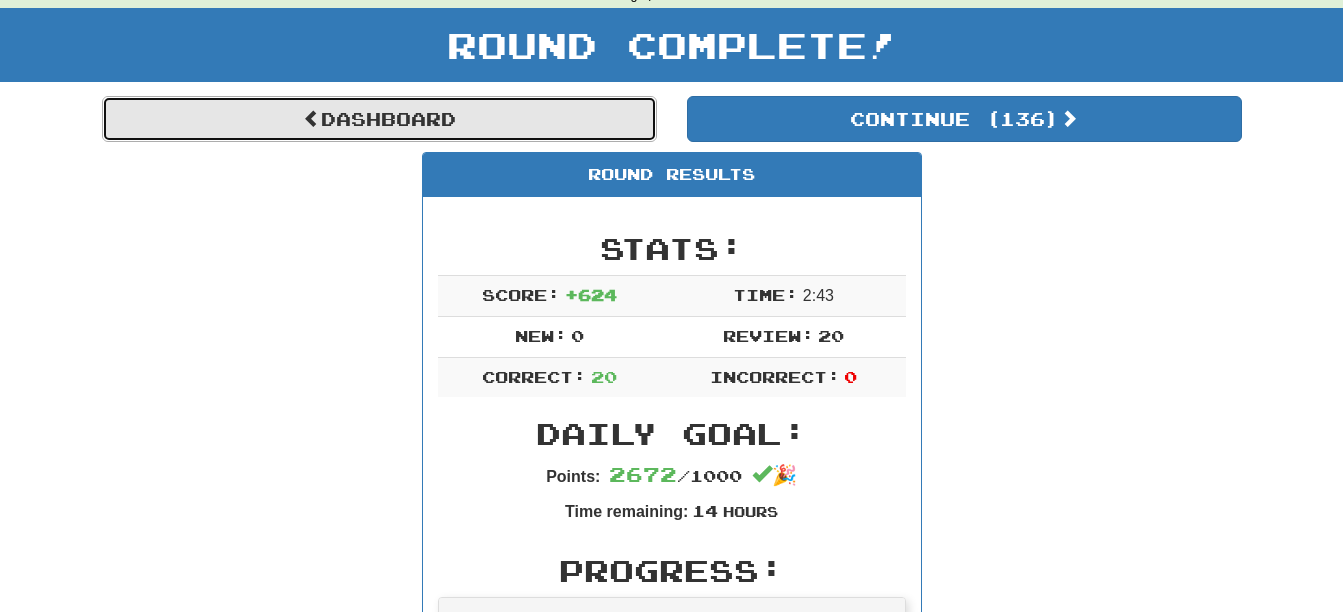 click on "Dashboard" at bounding box center [379, 119] 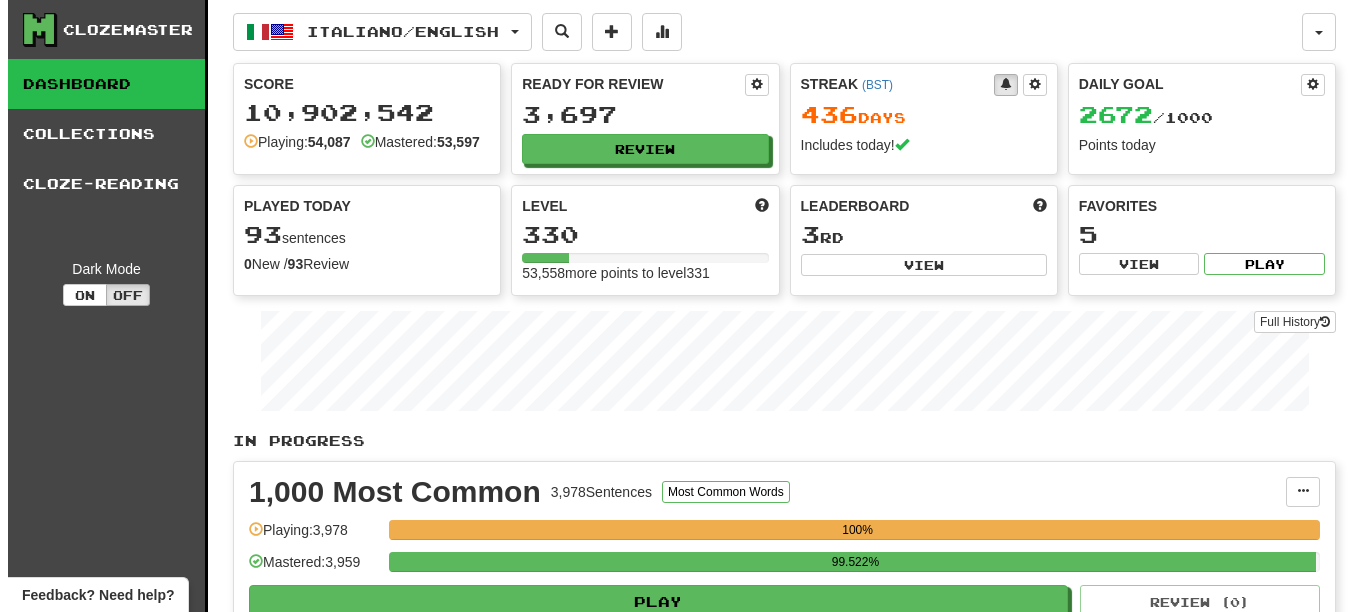 scroll, scrollTop: 0, scrollLeft: 0, axis: both 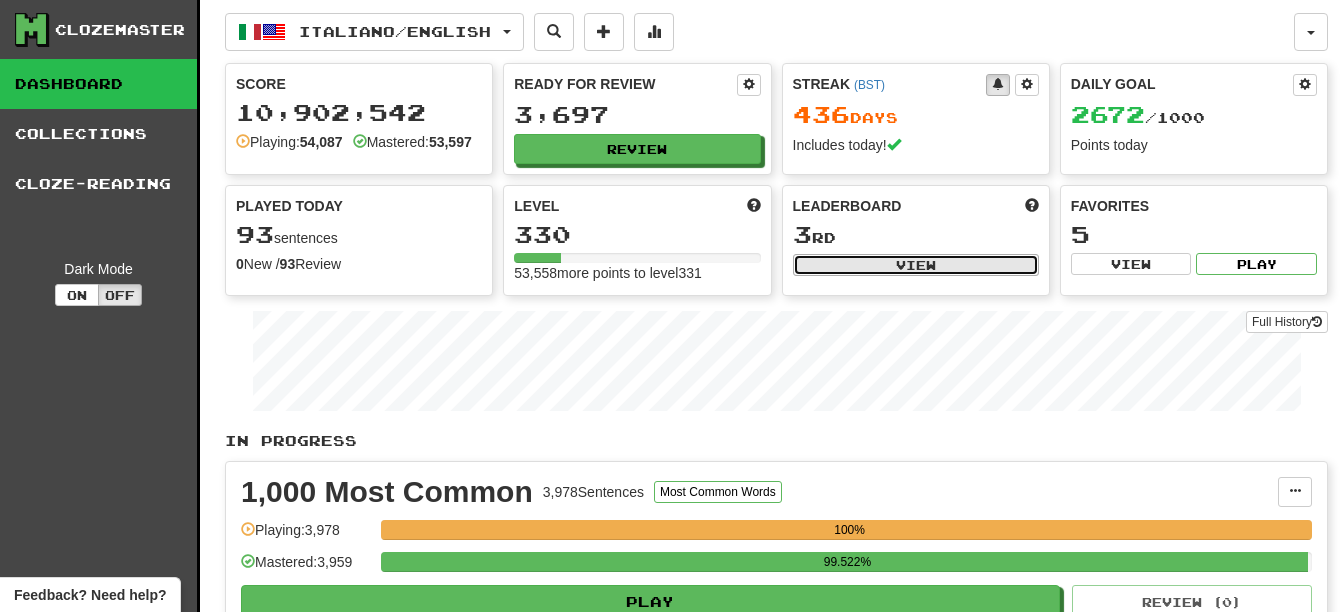 click on "View" at bounding box center (916, 265) 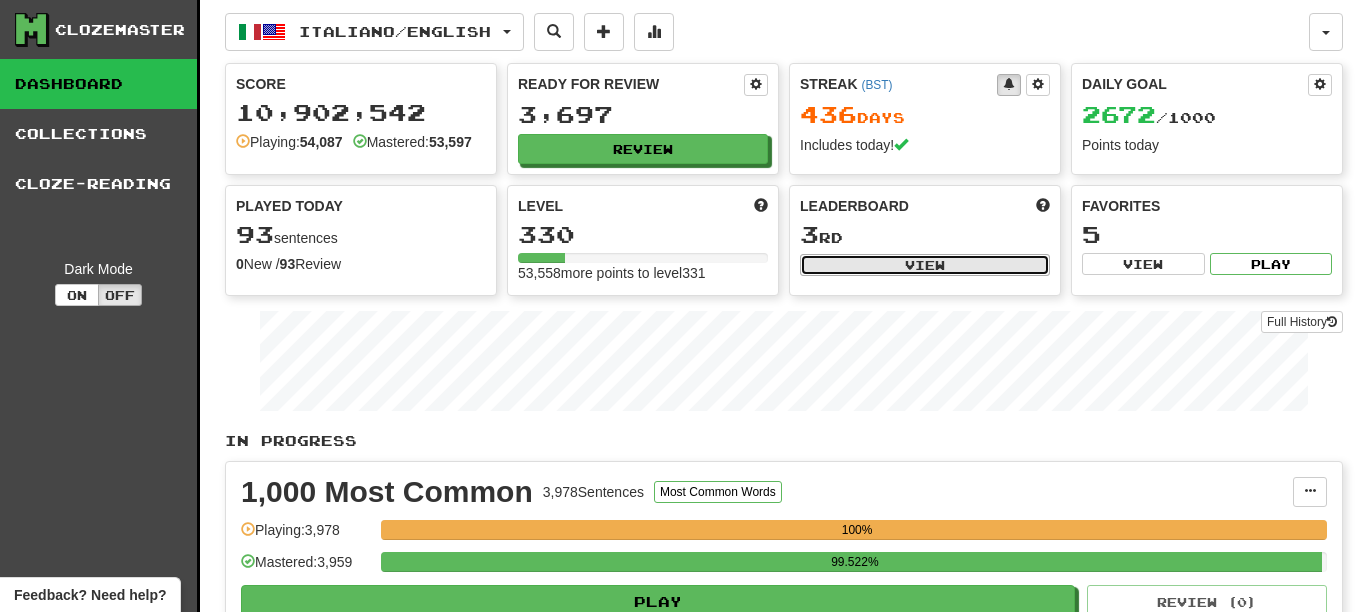 select on "**********" 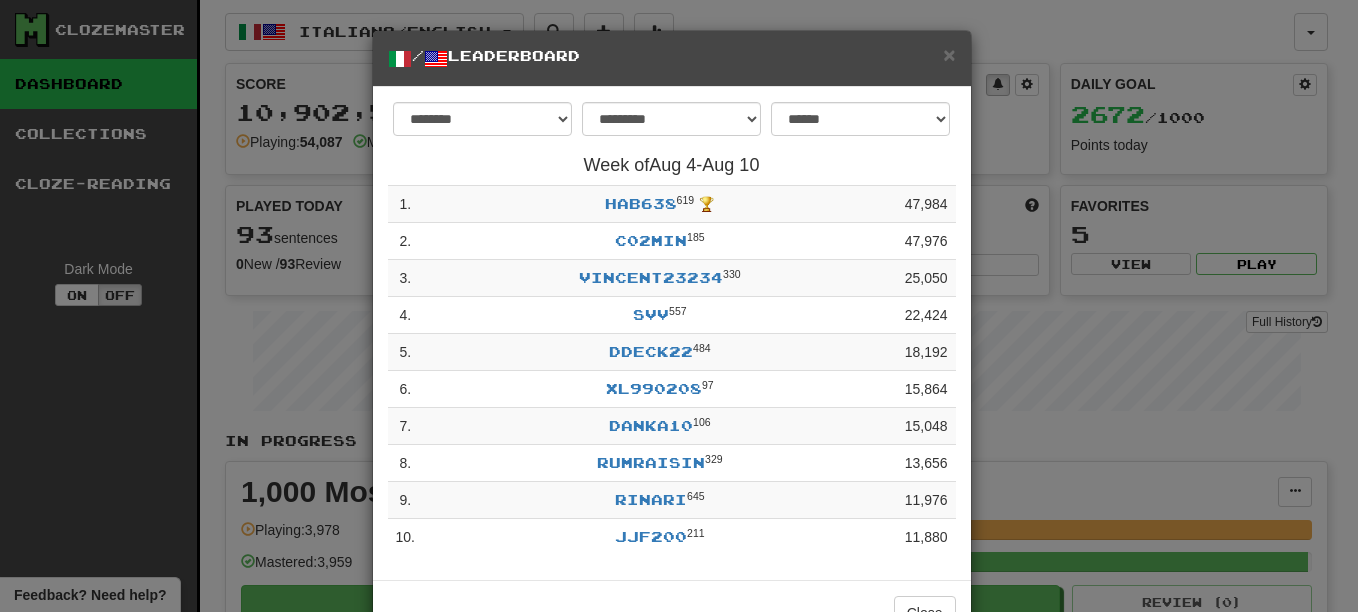 scroll, scrollTop: 64, scrollLeft: 0, axis: vertical 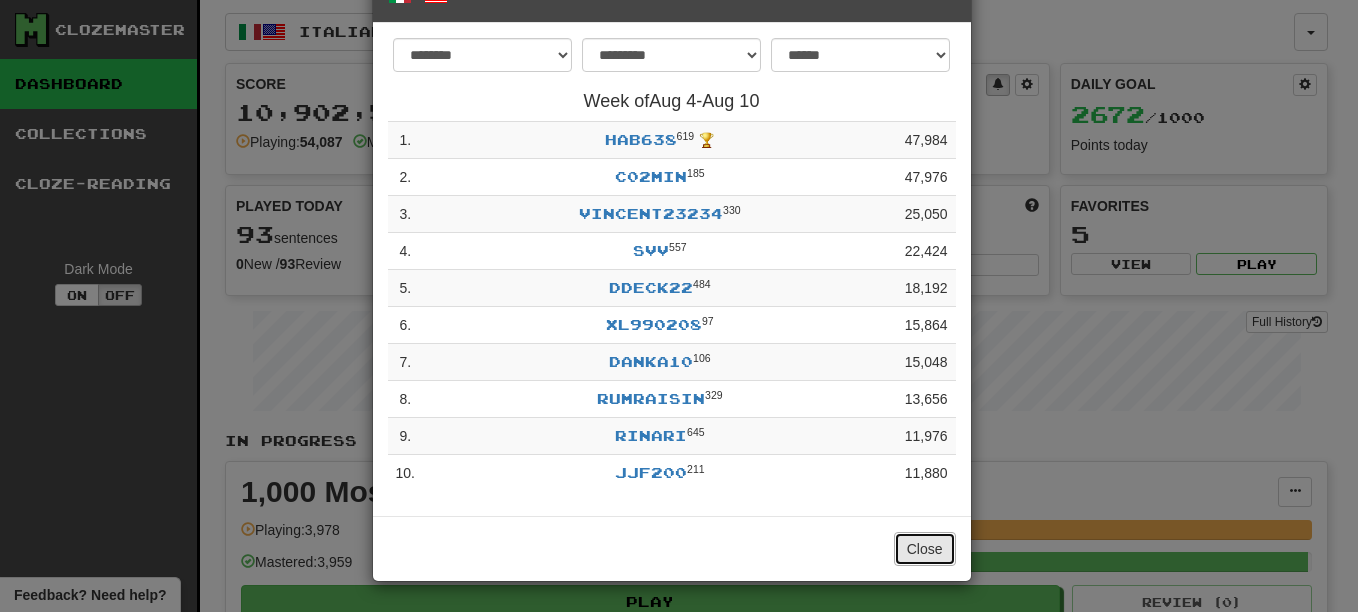 click on "Close" at bounding box center [925, 549] 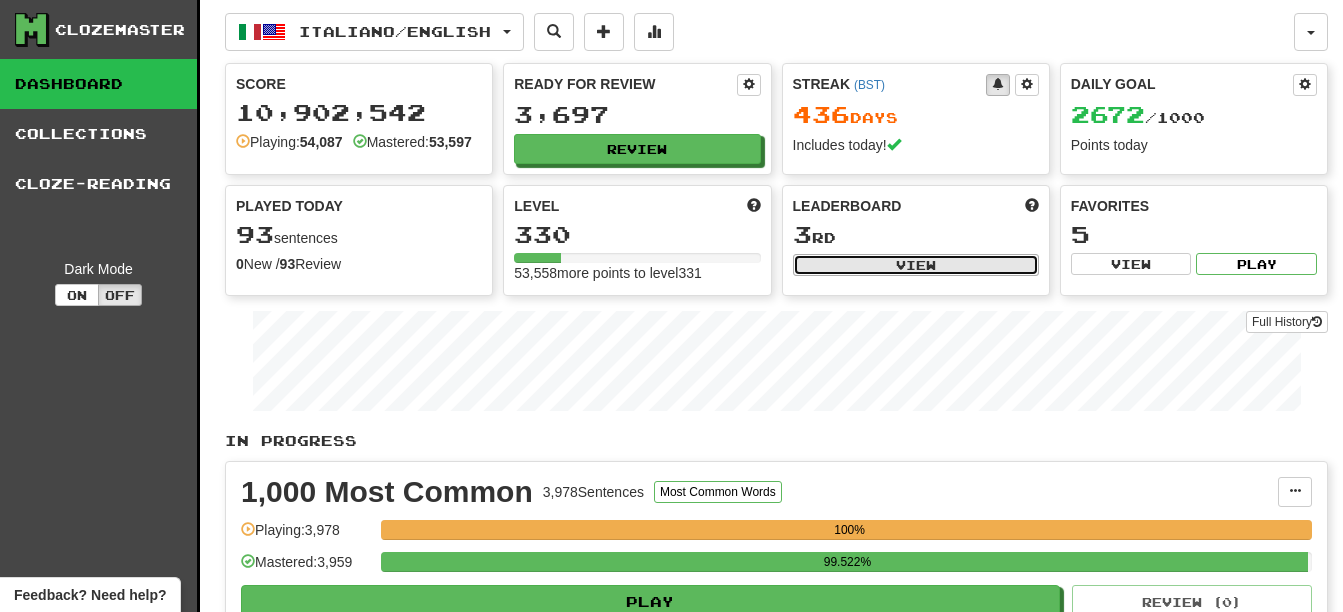 click on "View" at bounding box center (916, 265) 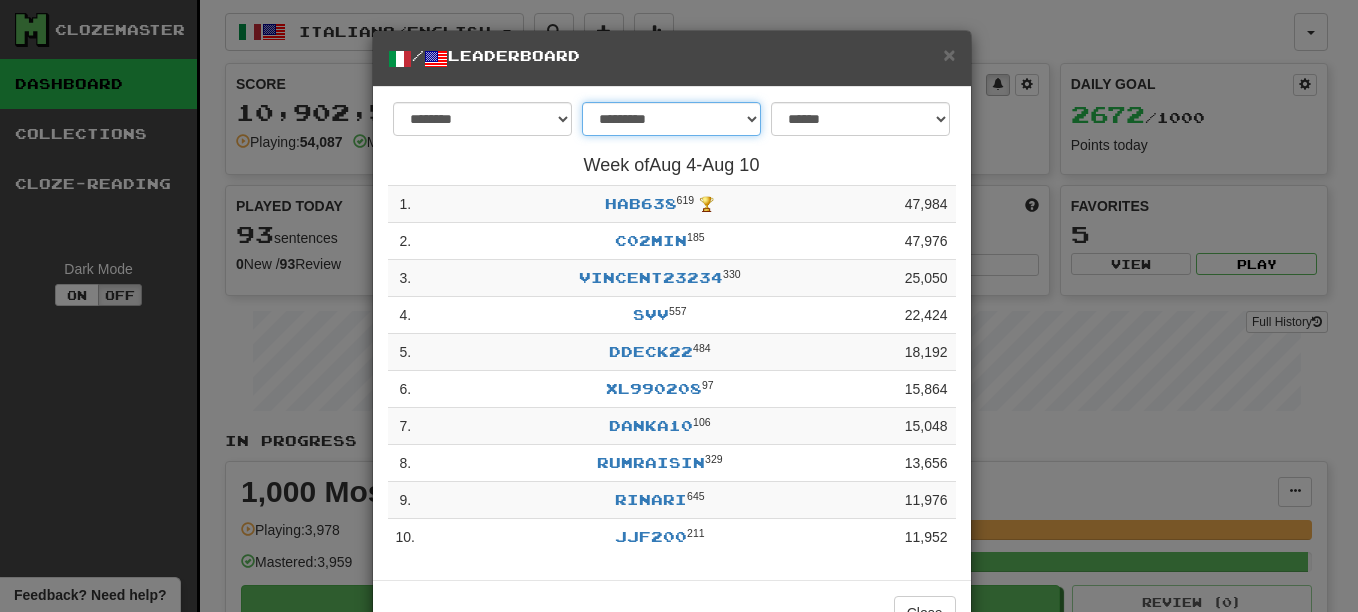 click on "**********" at bounding box center (671, 119) 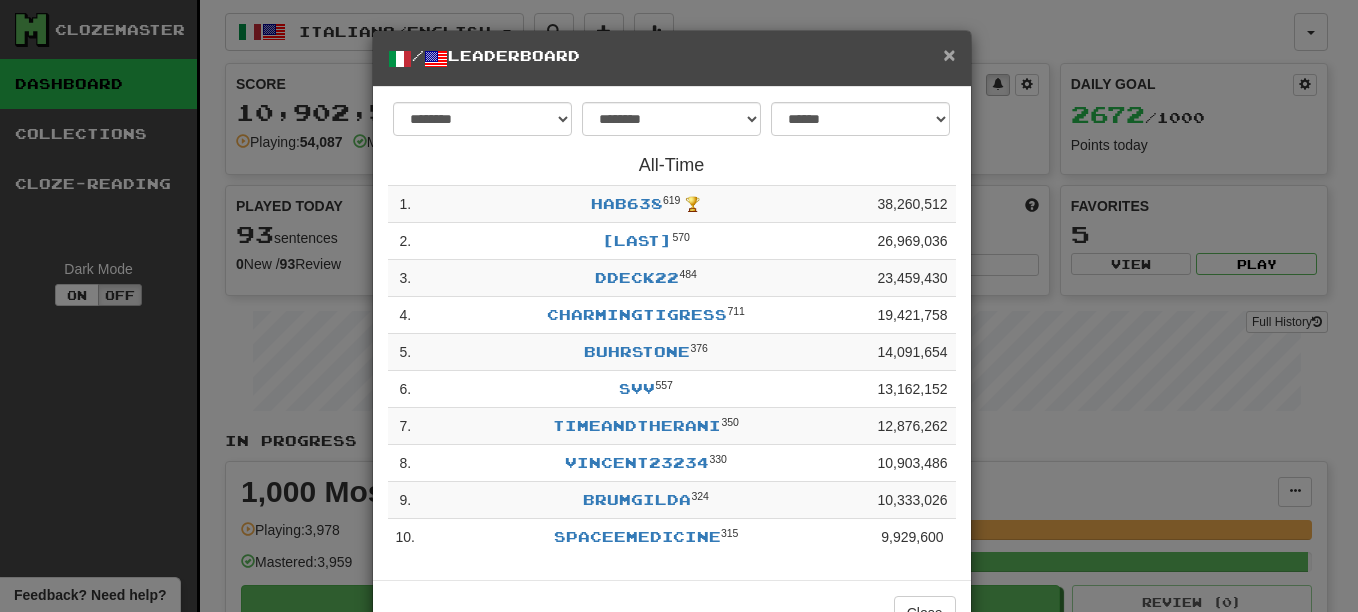 click on "×" at bounding box center (949, 54) 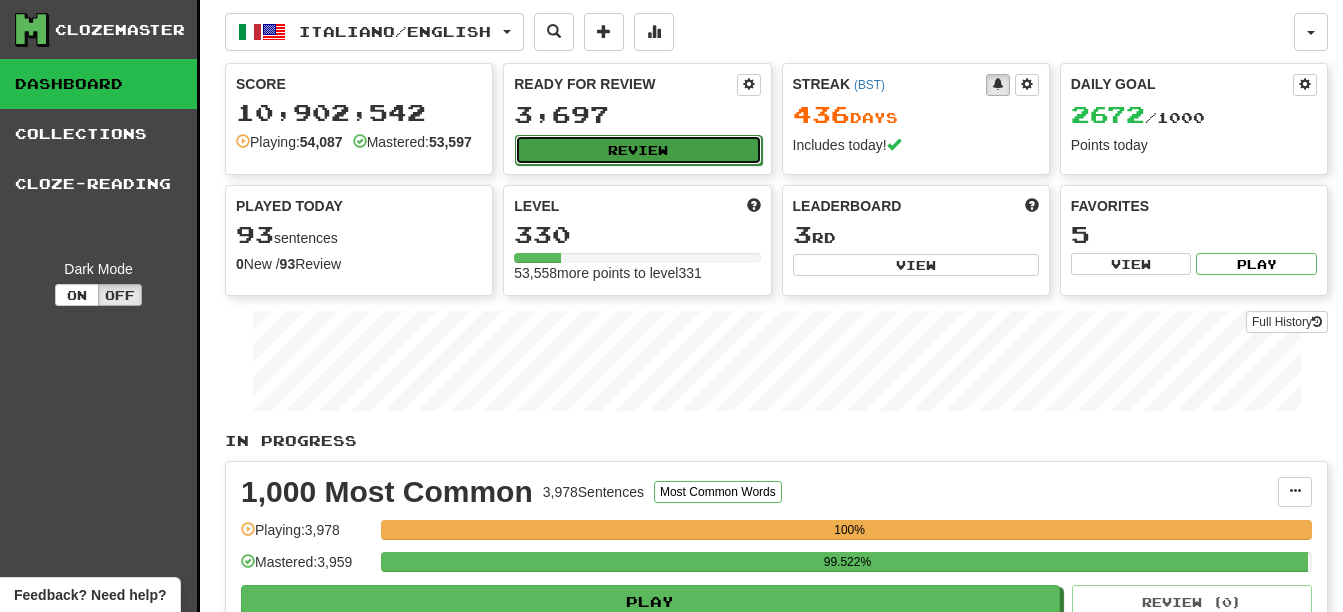 click on "Review" at bounding box center (638, 150) 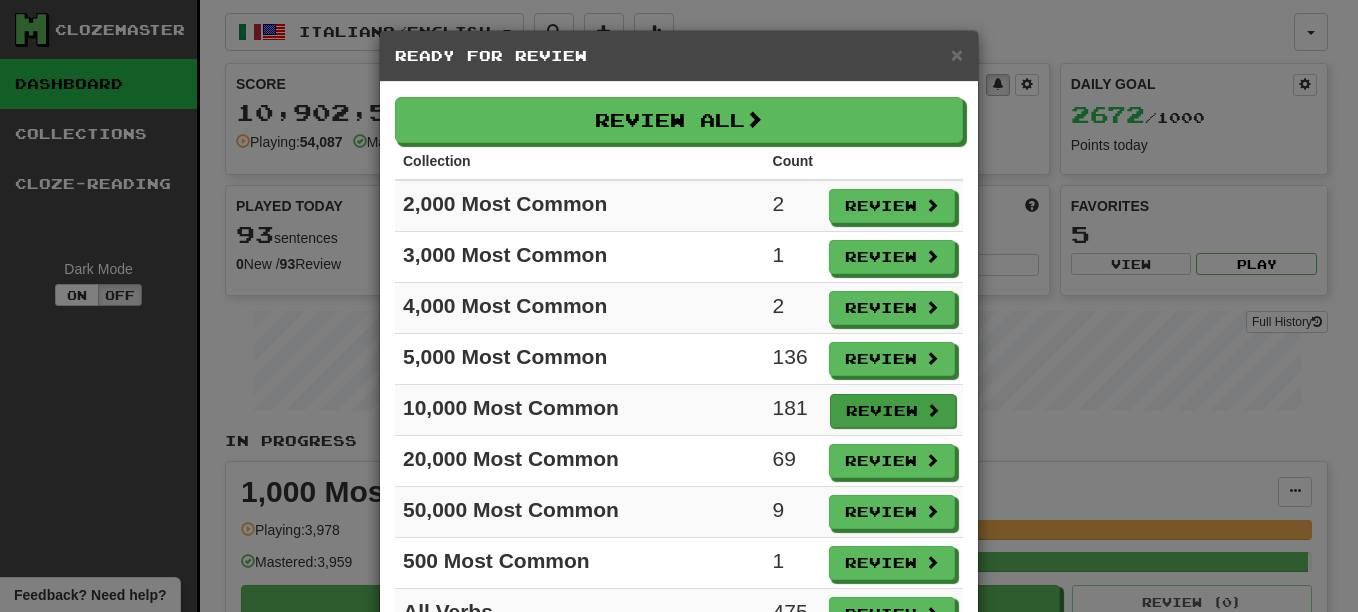 scroll, scrollTop: 100, scrollLeft: 0, axis: vertical 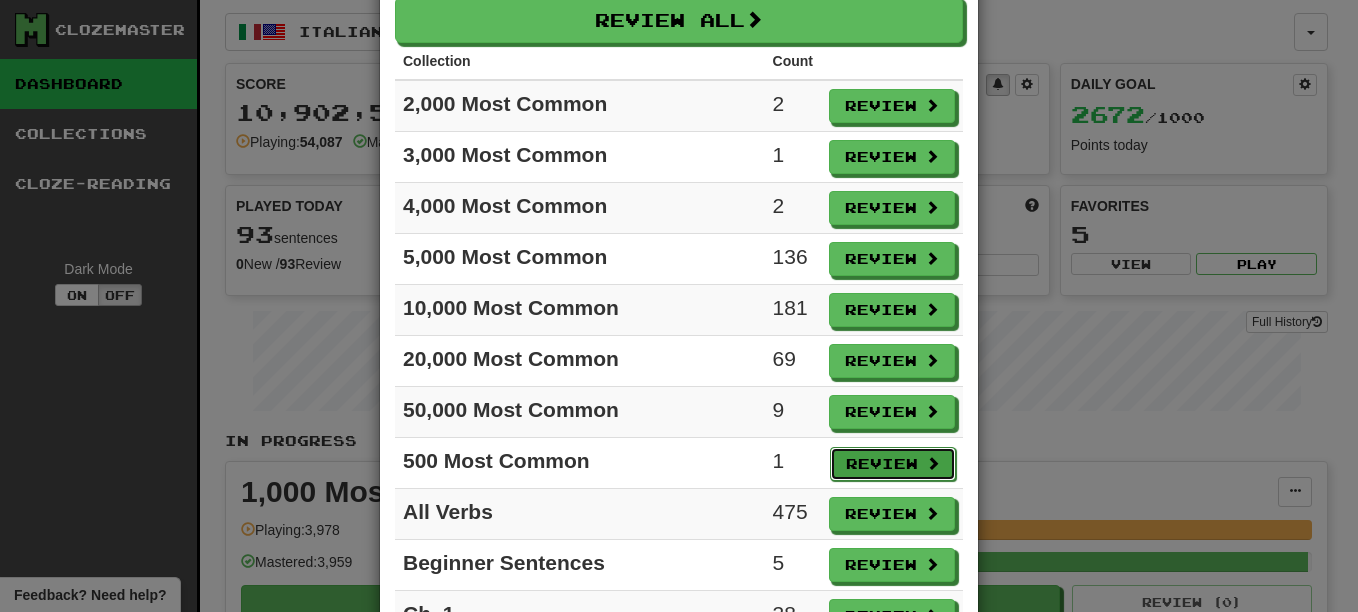 click on "Review" at bounding box center [893, 464] 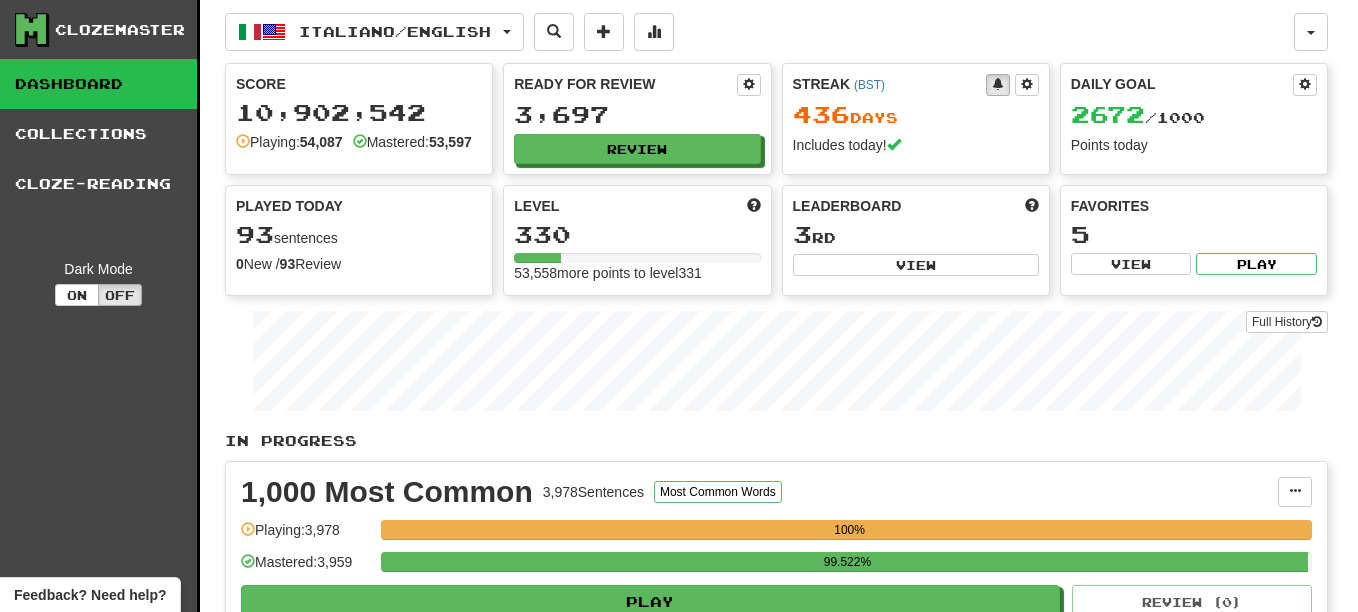 select on "**" 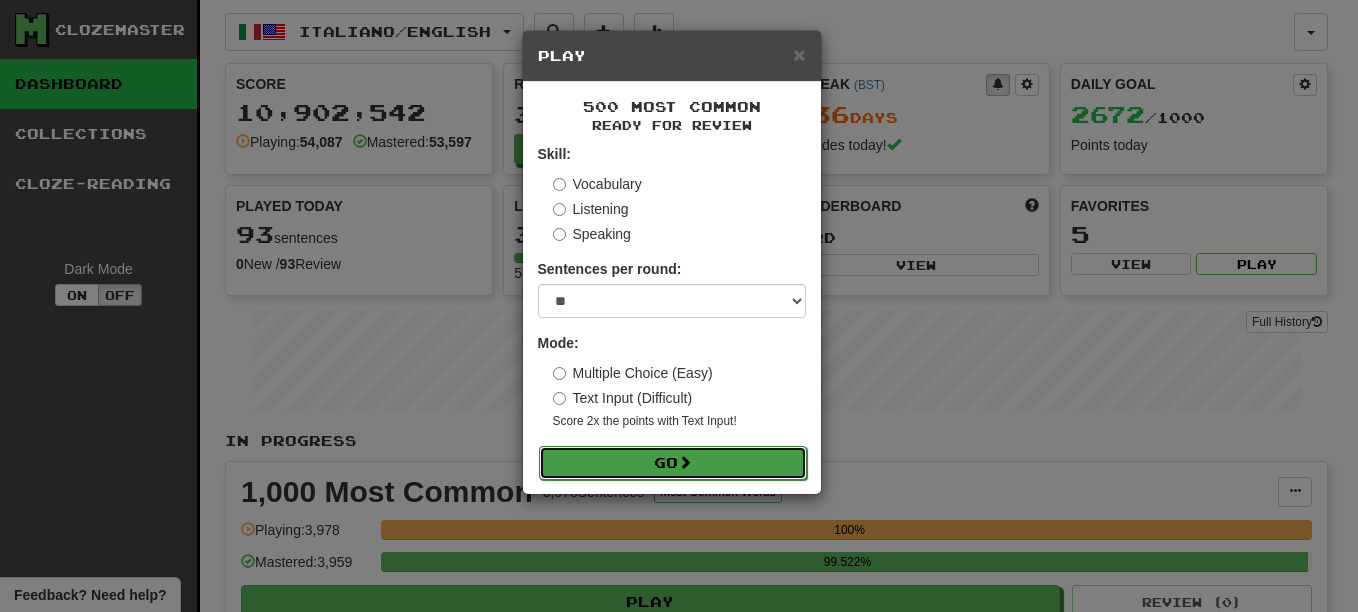 click on "Go" at bounding box center (673, 463) 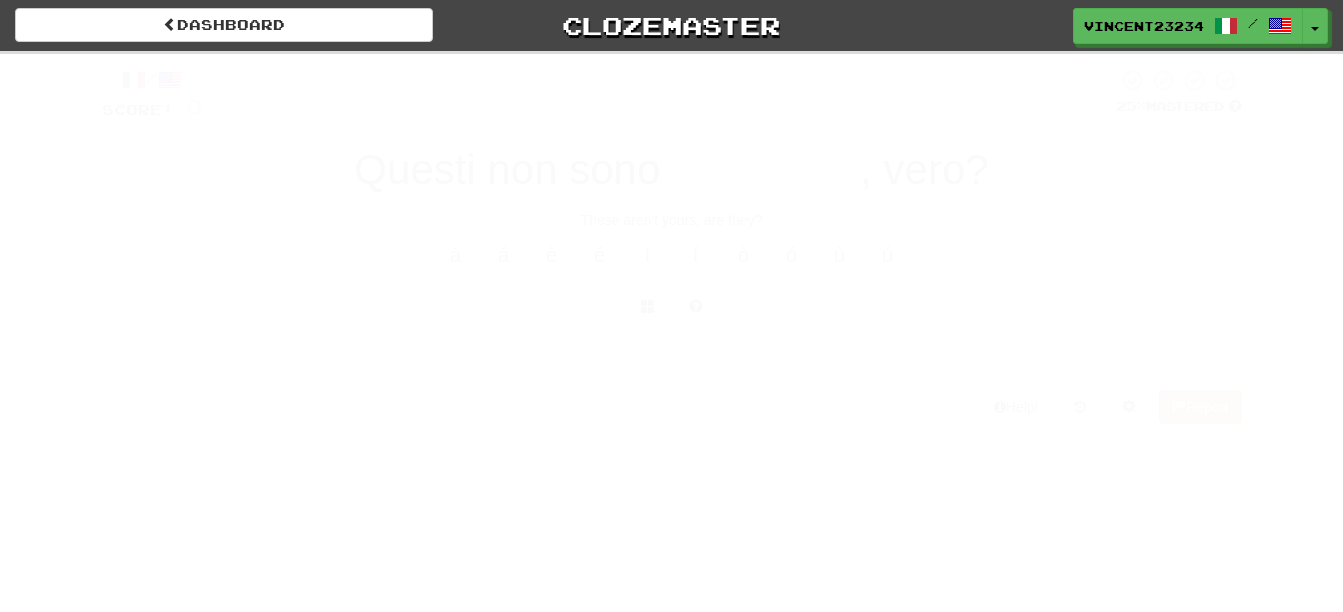 scroll, scrollTop: 0, scrollLeft: 0, axis: both 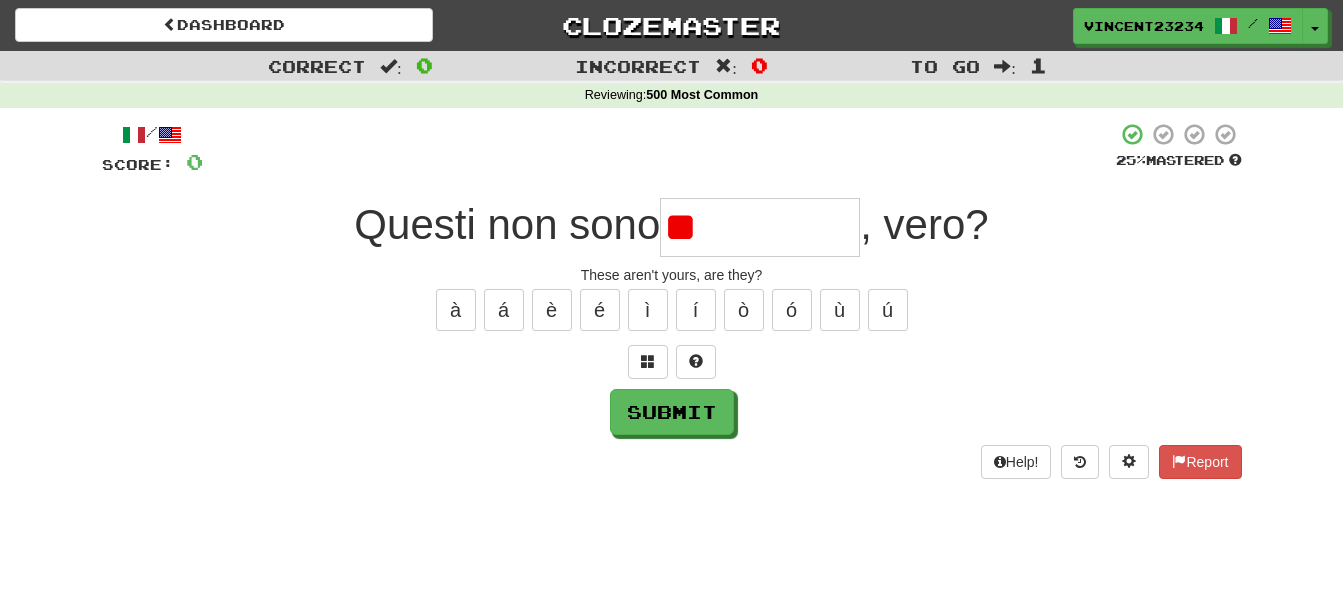 type on "*" 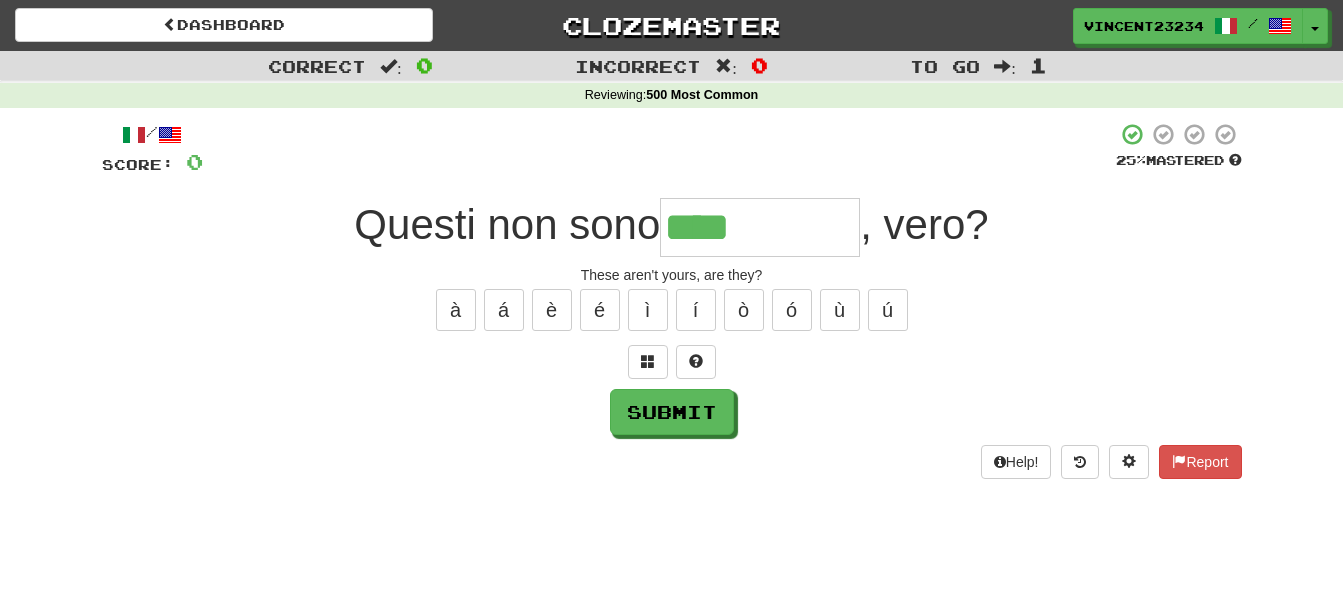 type on "****" 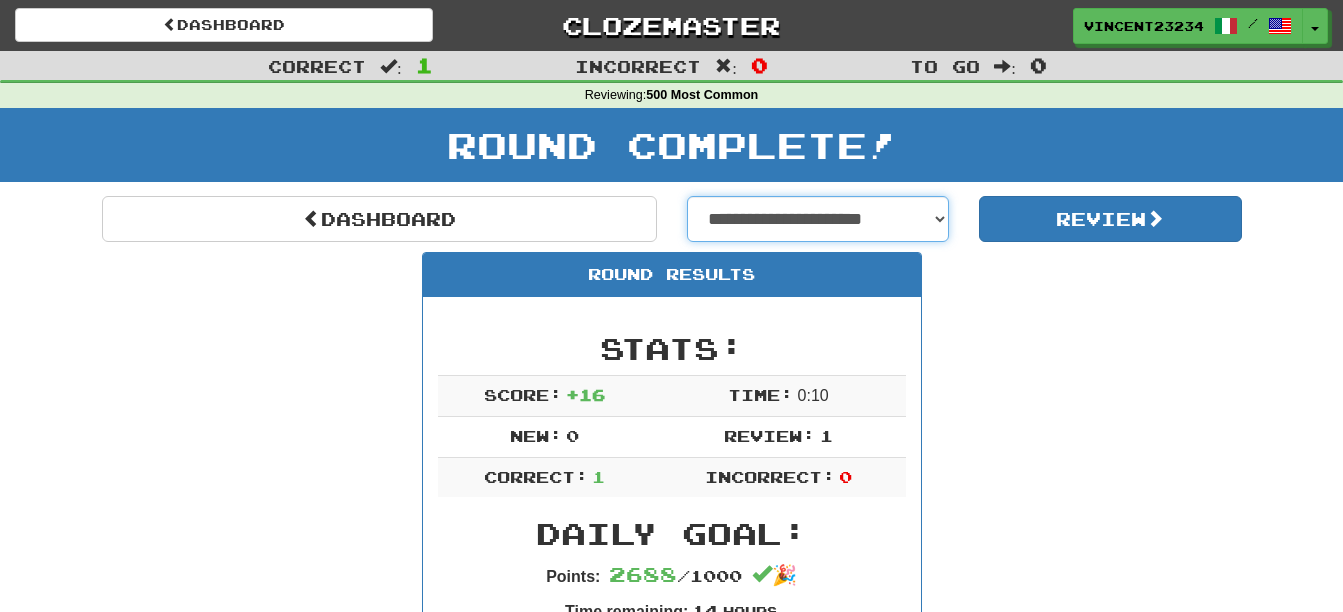 click on "**********" at bounding box center [818, 219] 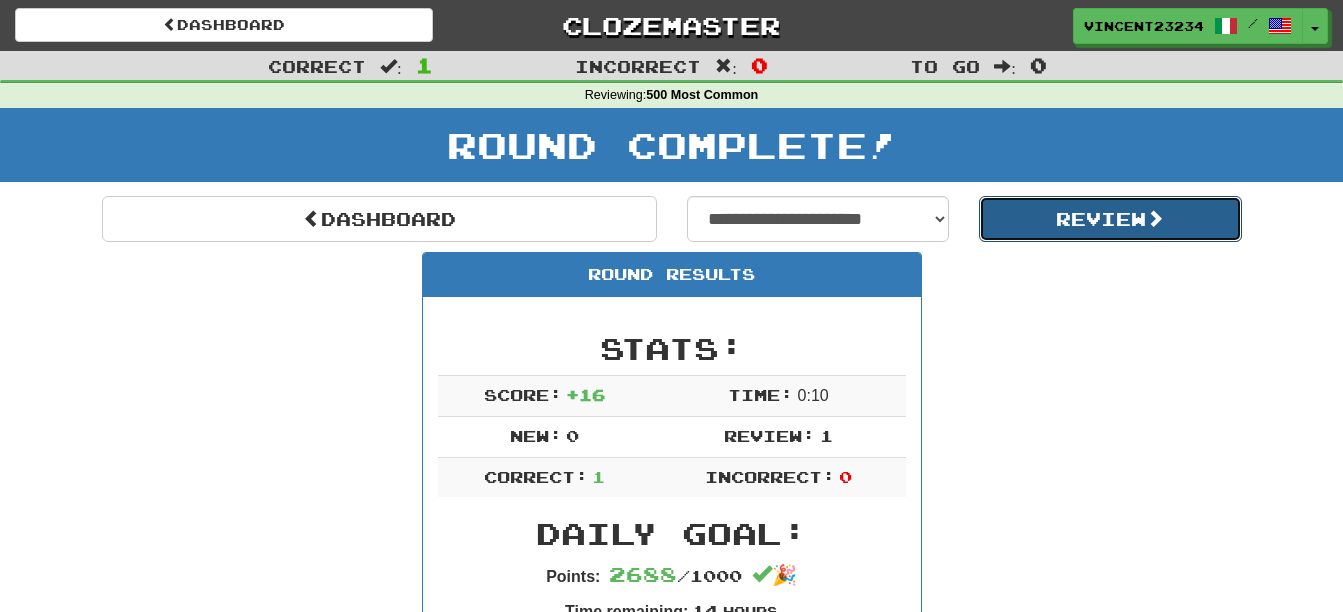 click on "Review" at bounding box center (1110, 219) 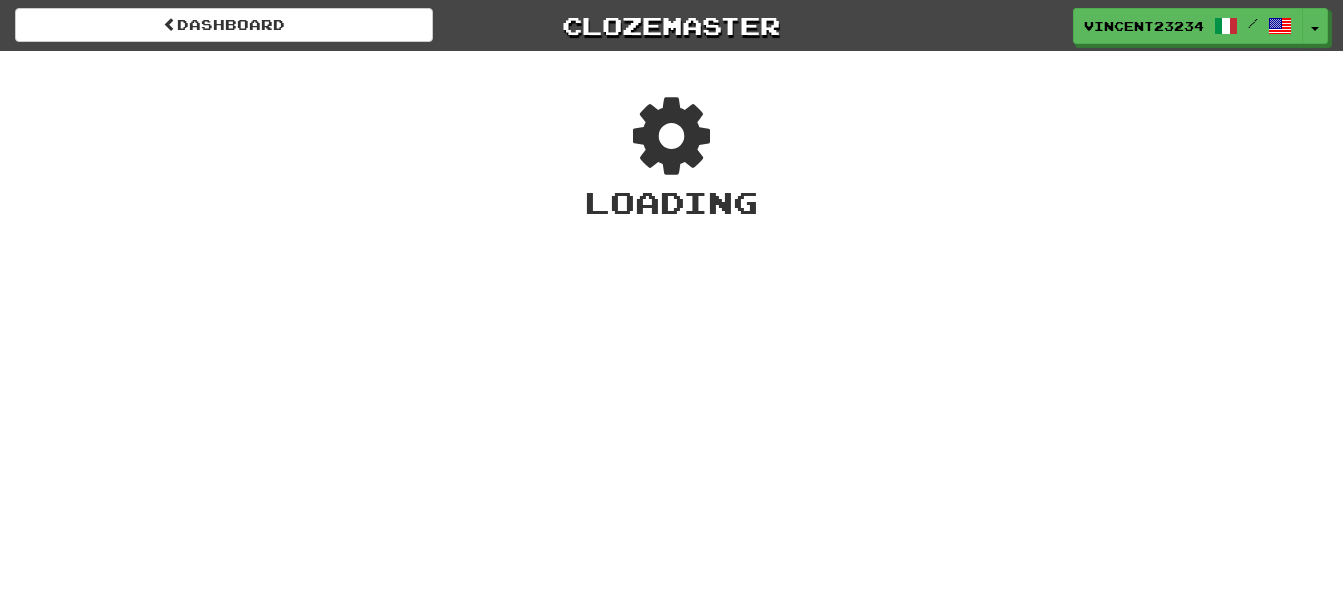 scroll, scrollTop: 0, scrollLeft: 0, axis: both 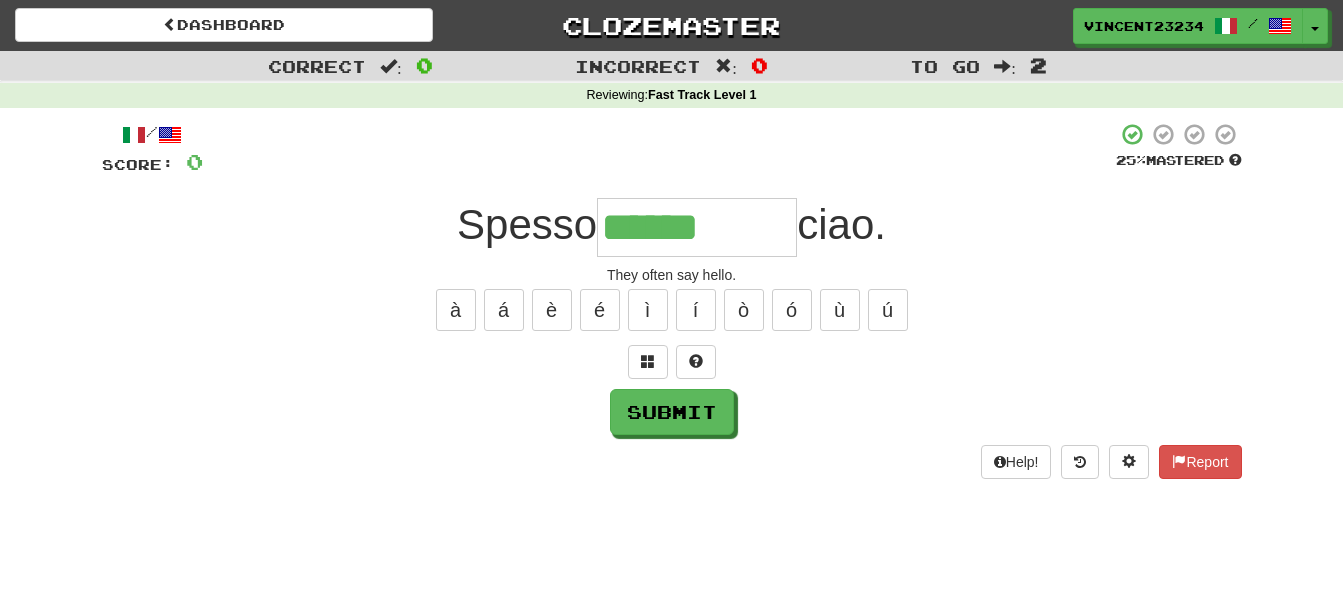 type on "******" 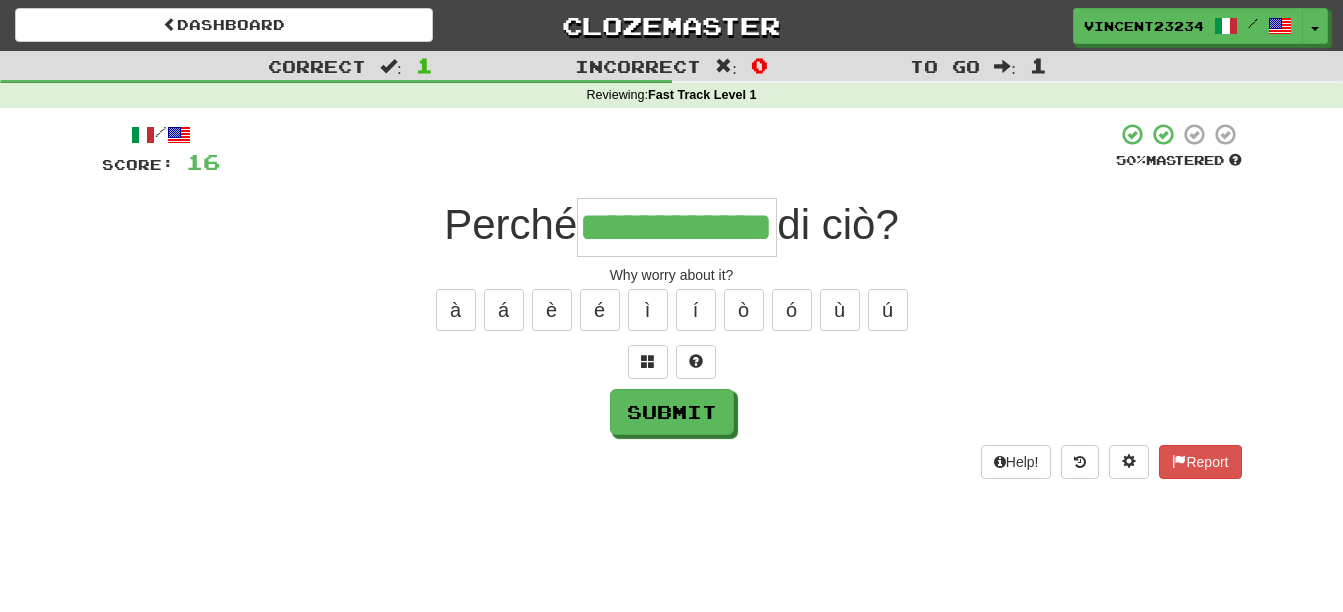 scroll, scrollTop: 0, scrollLeft: 48, axis: horizontal 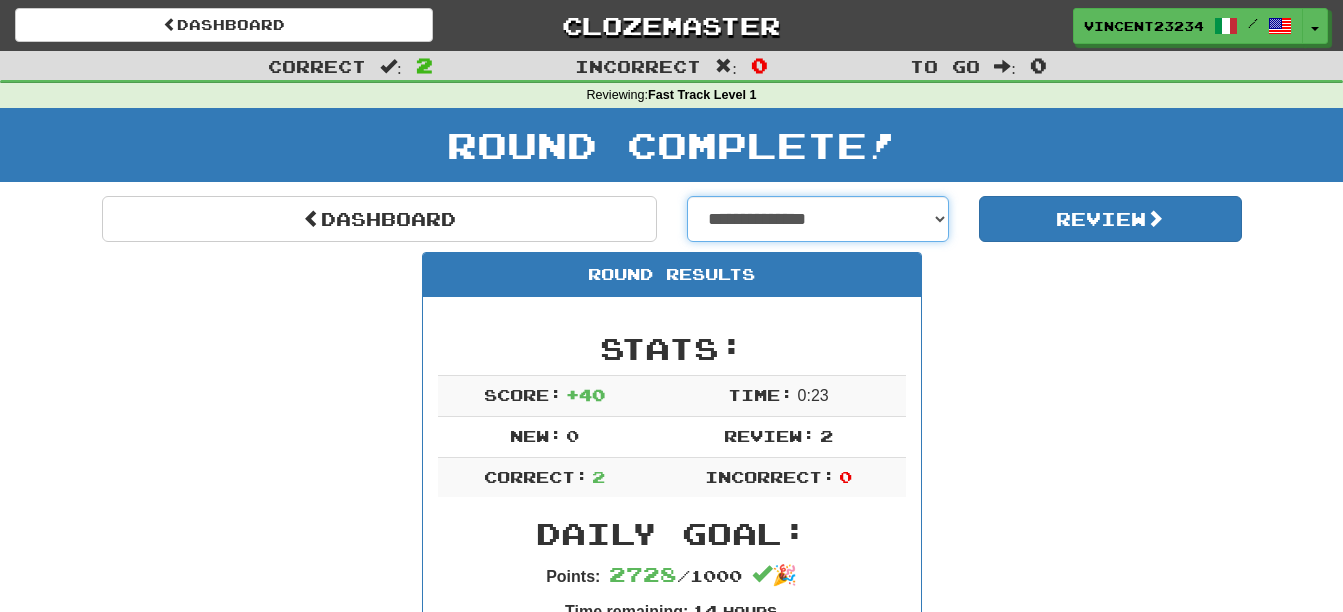 click on "**********" at bounding box center (818, 219) 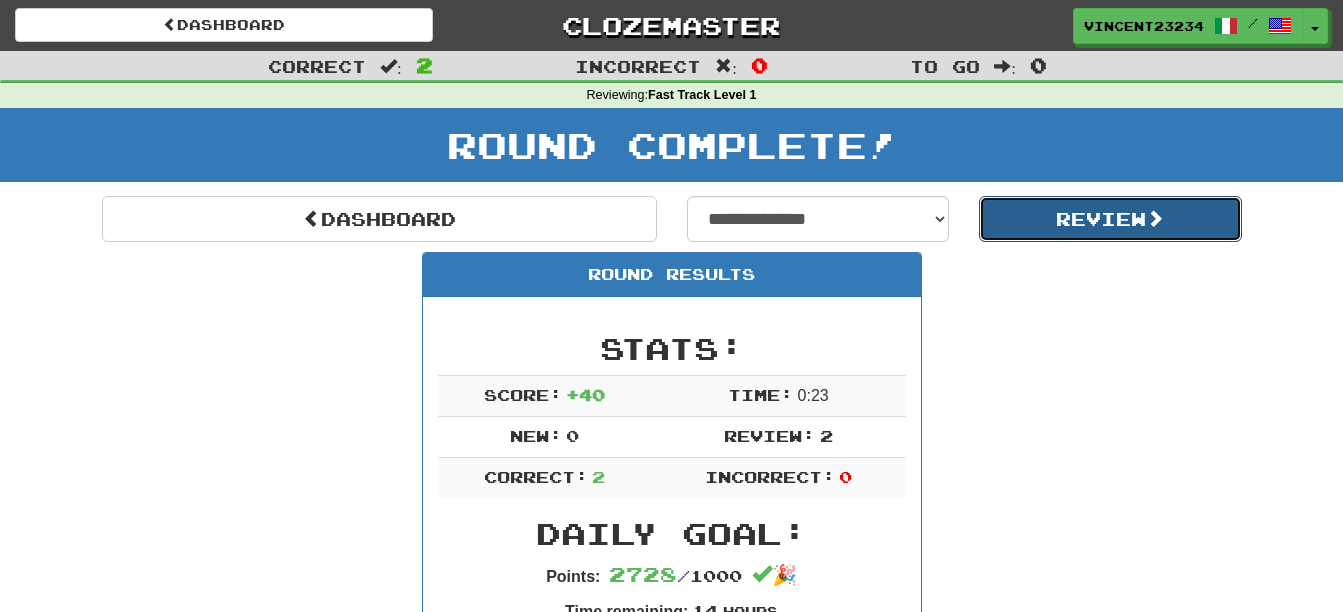 click on "Review" at bounding box center (1110, 219) 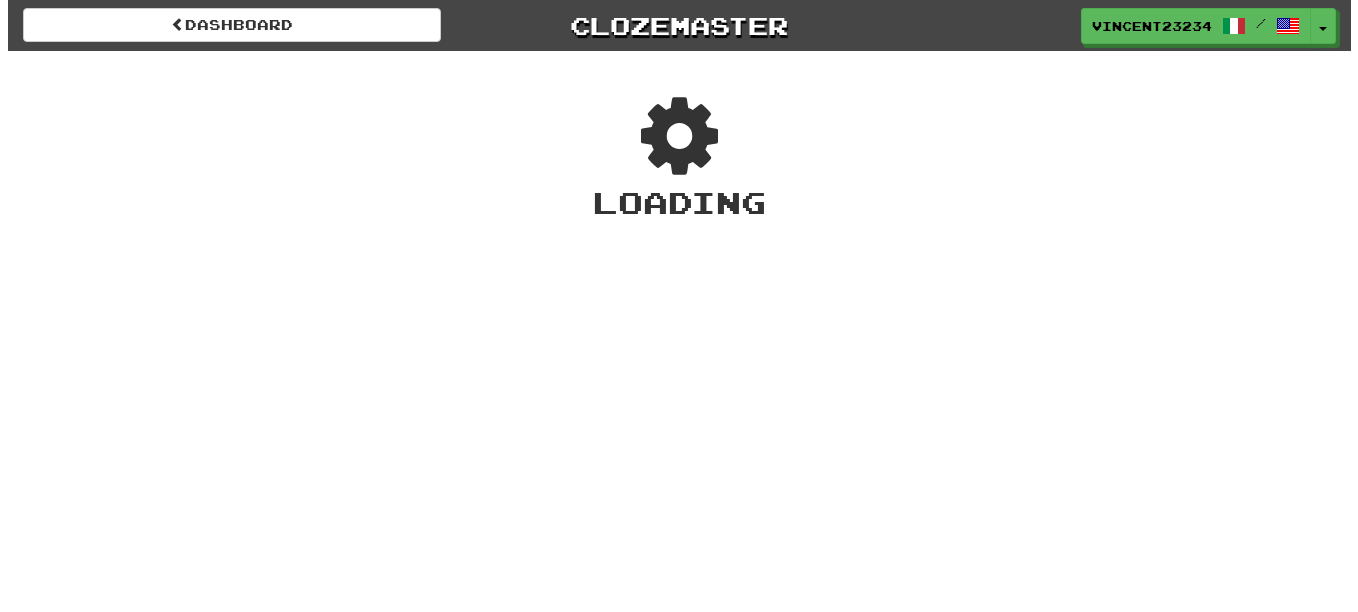 scroll, scrollTop: 0, scrollLeft: 0, axis: both 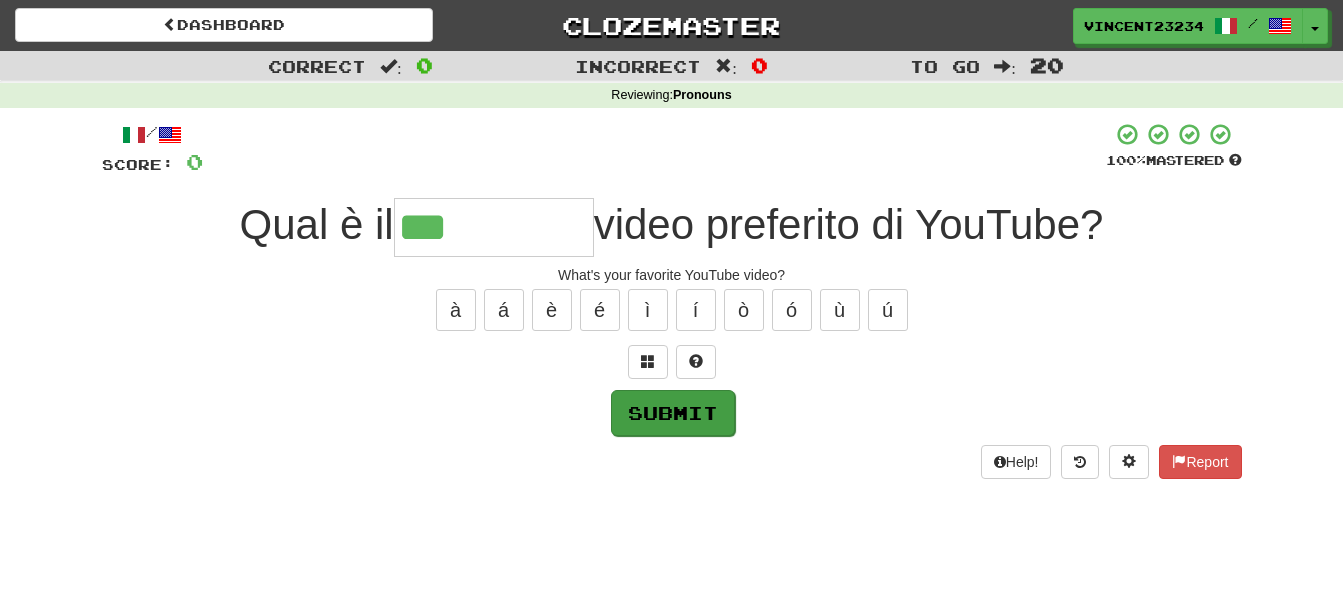 type on "******" 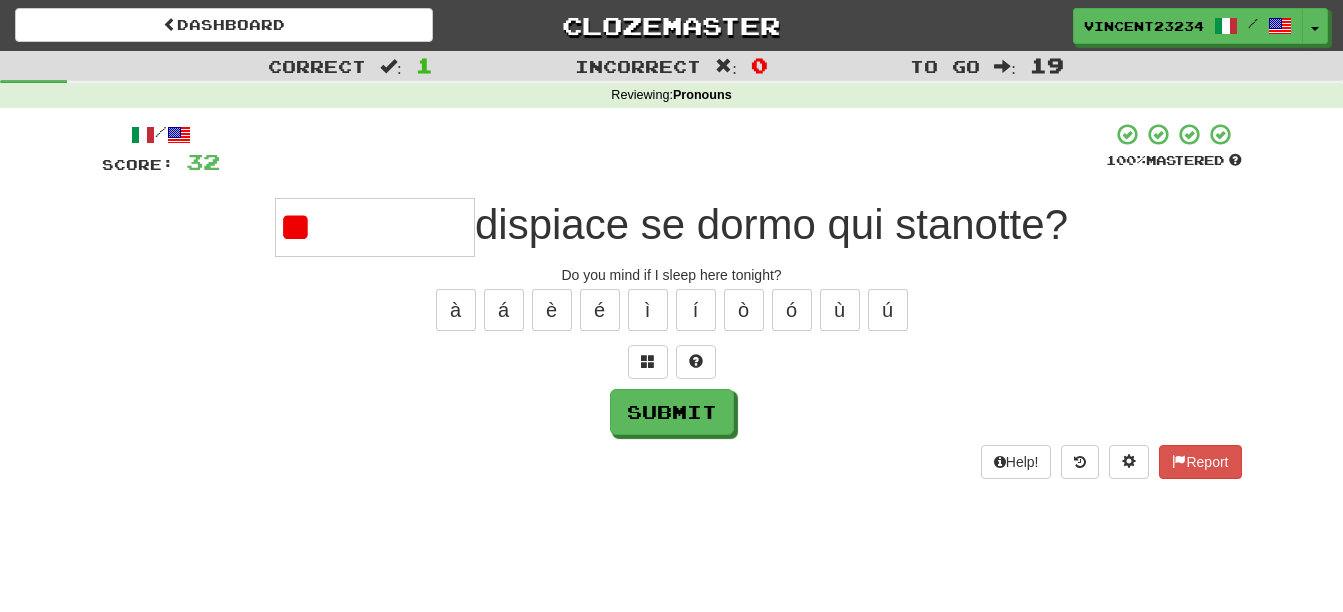 type on "*" 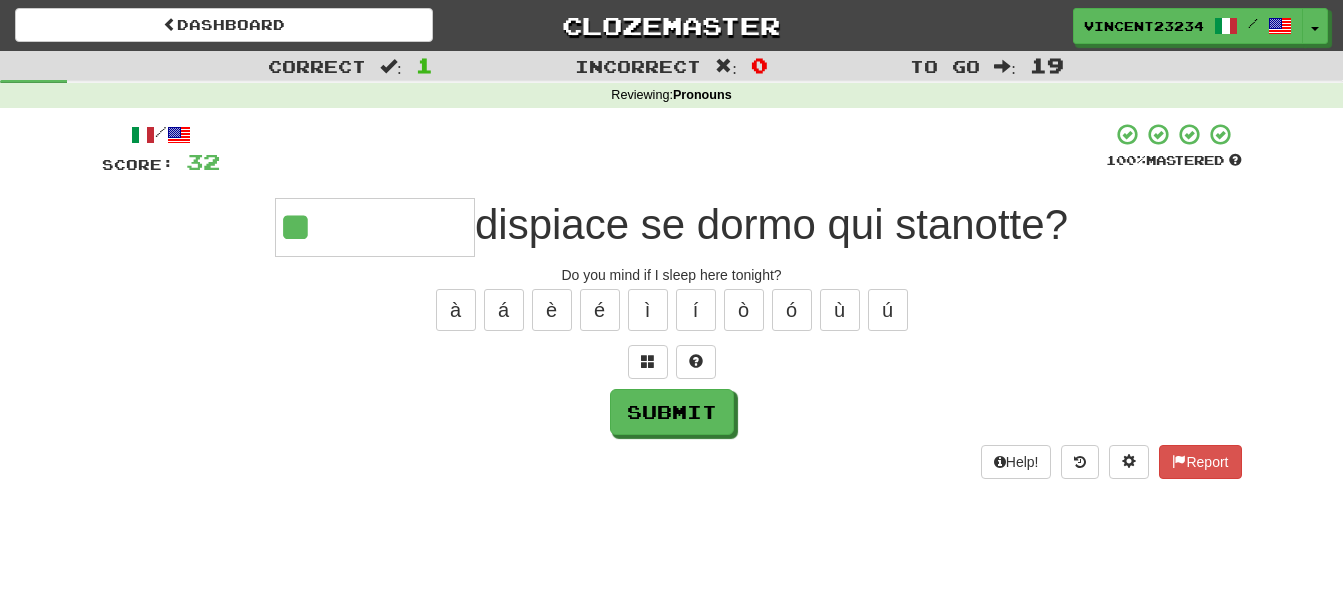 type on "**" 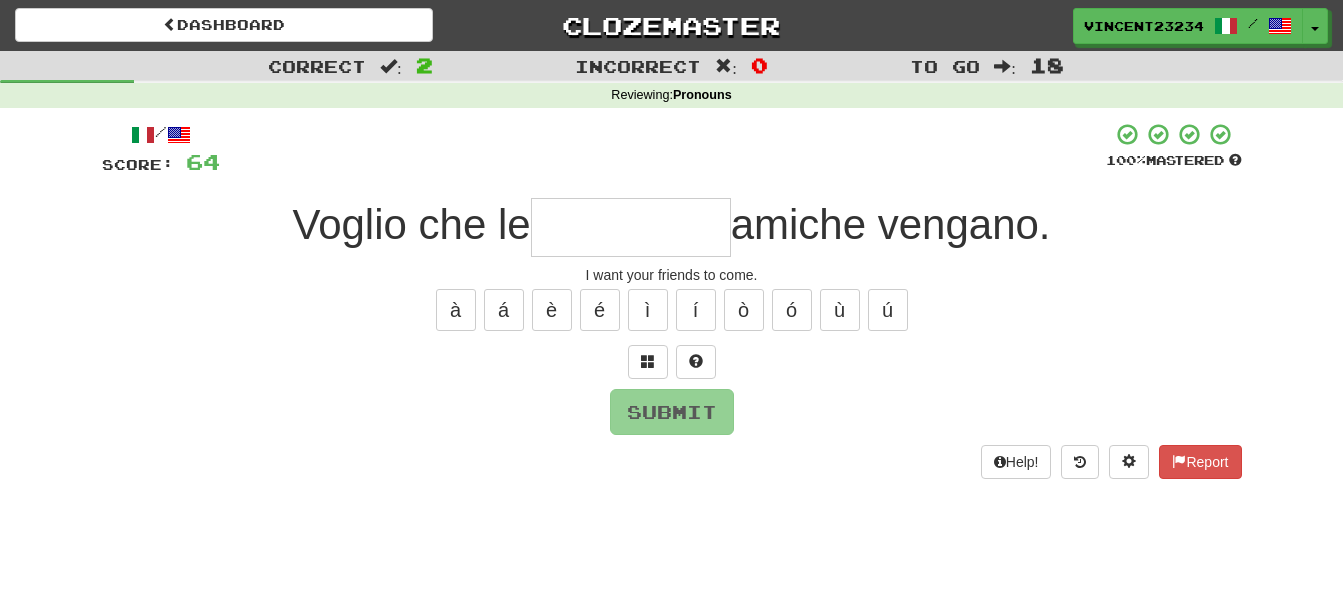 type on "*" 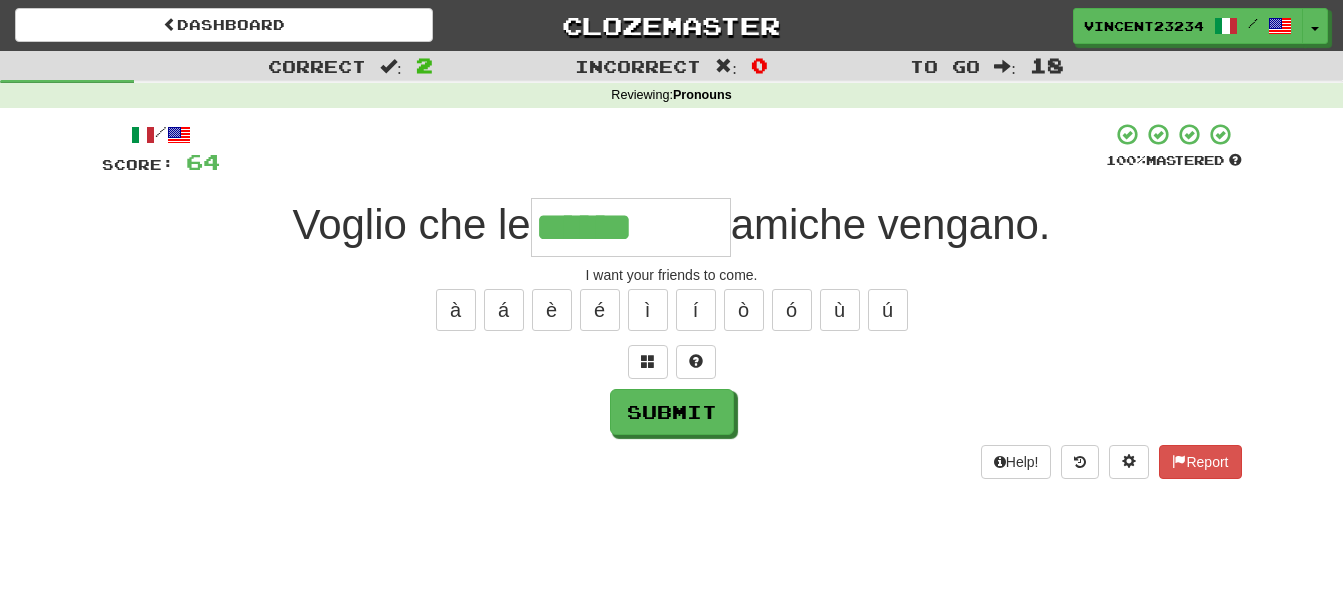 type on "******" 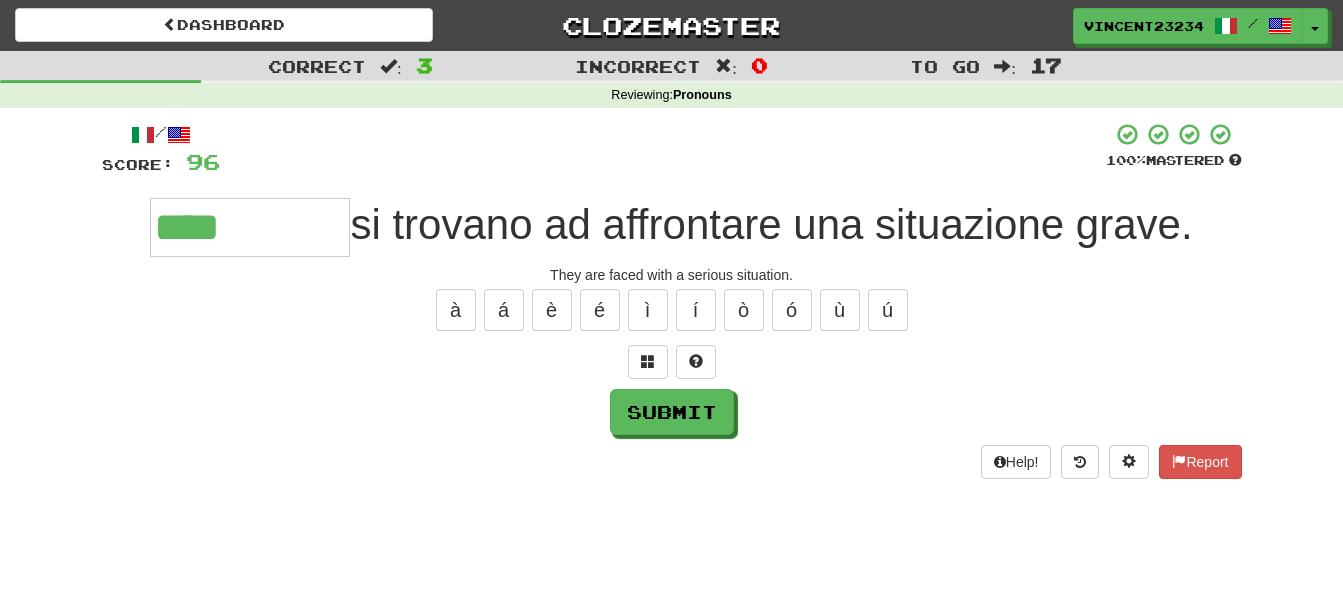 type on "****" 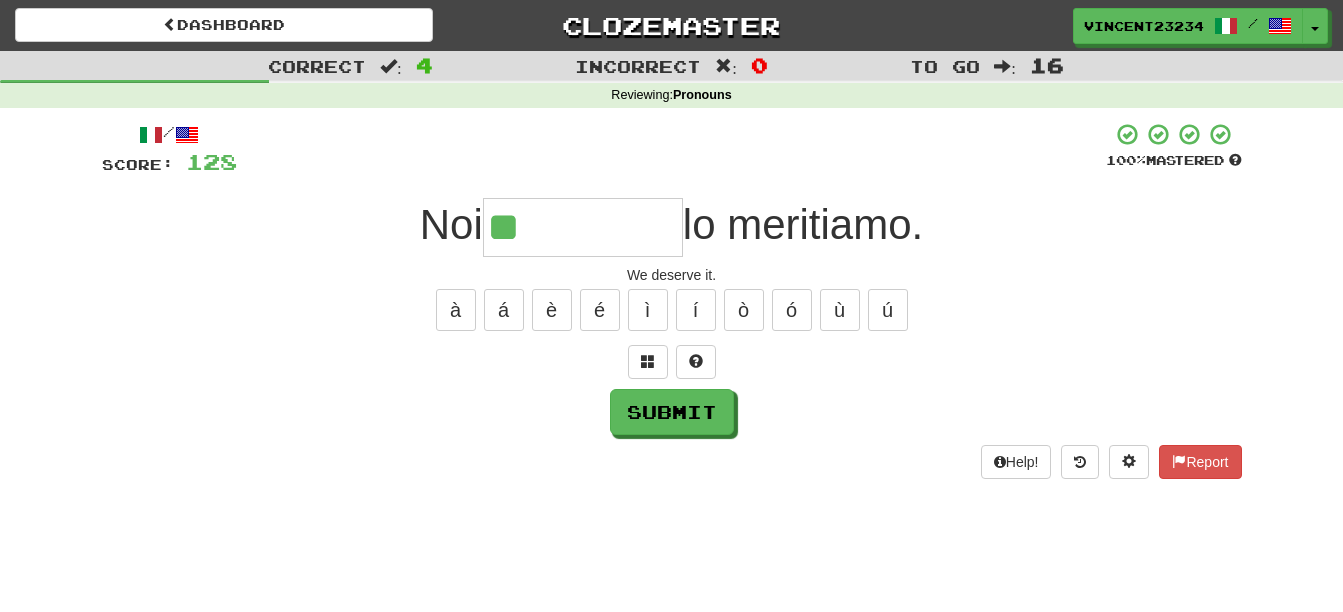 type on "**" 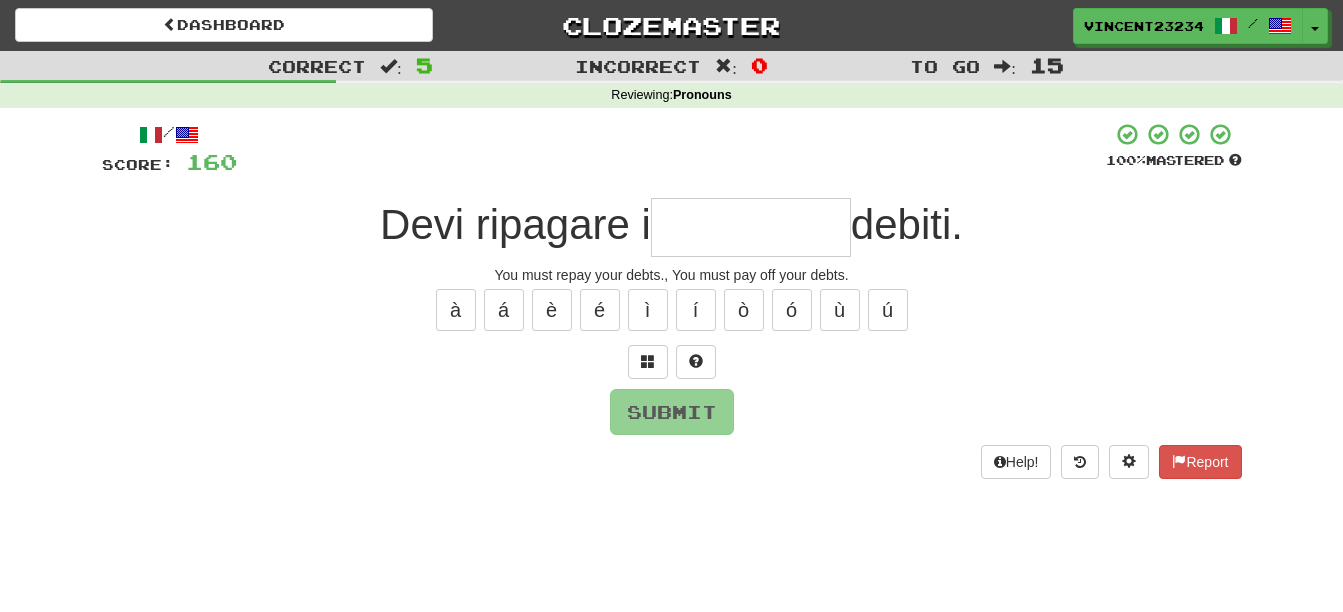 type on "*" 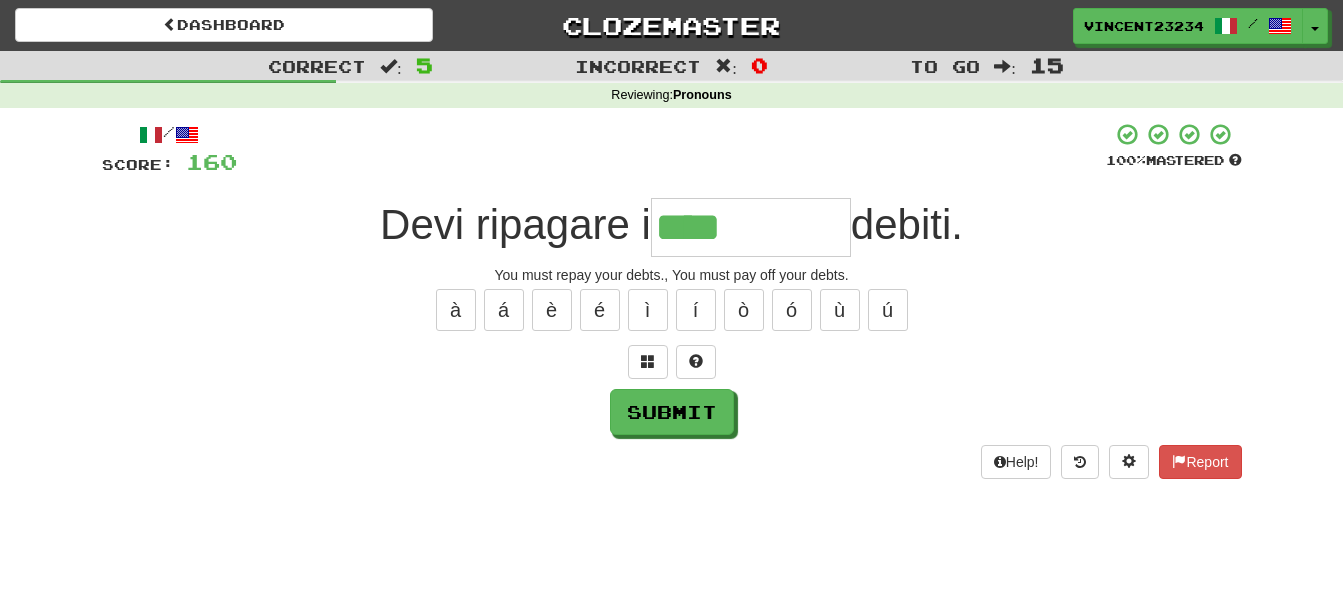 type on "****" 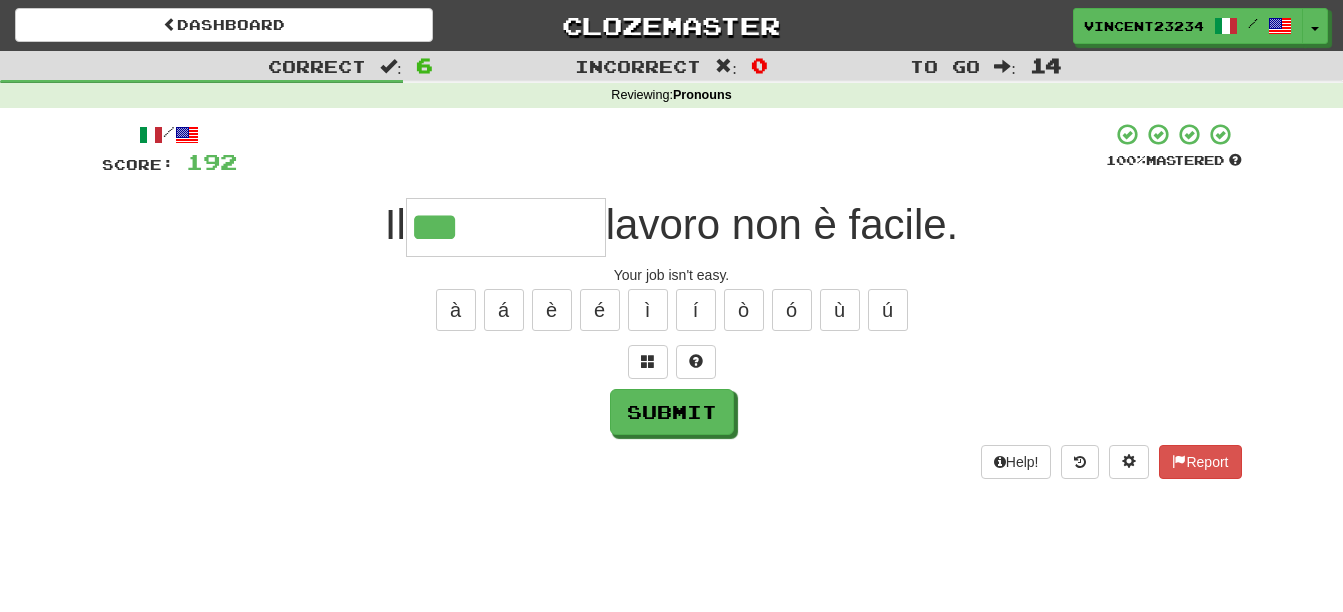 type on "***" 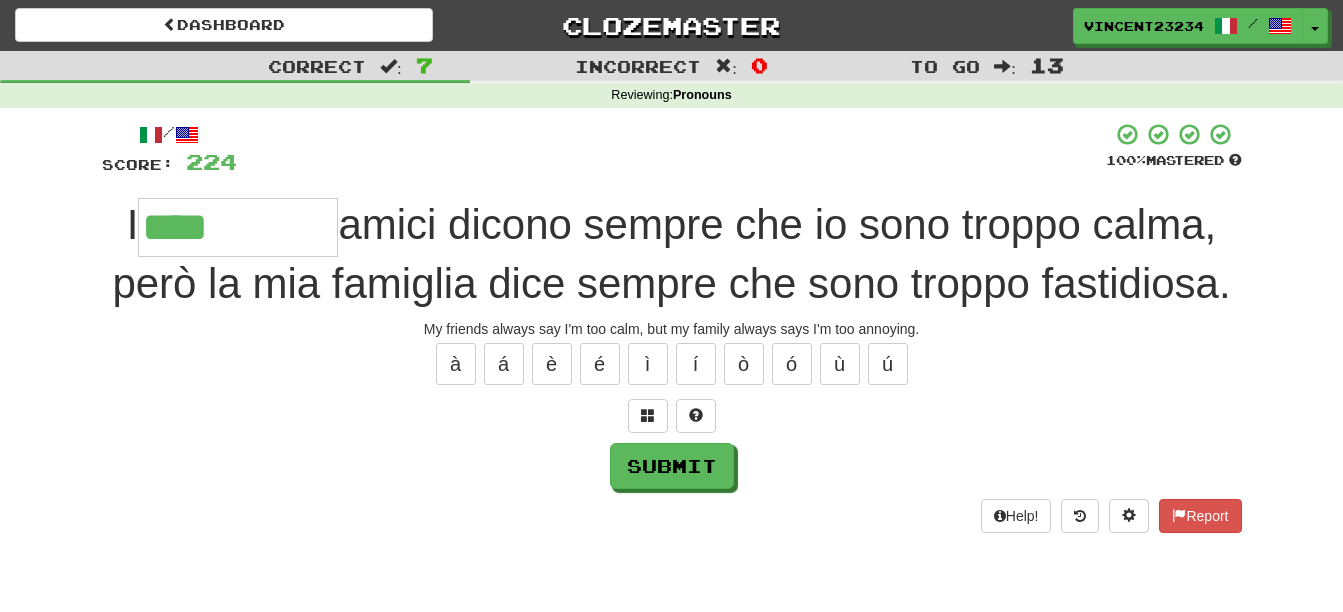 type on "****" 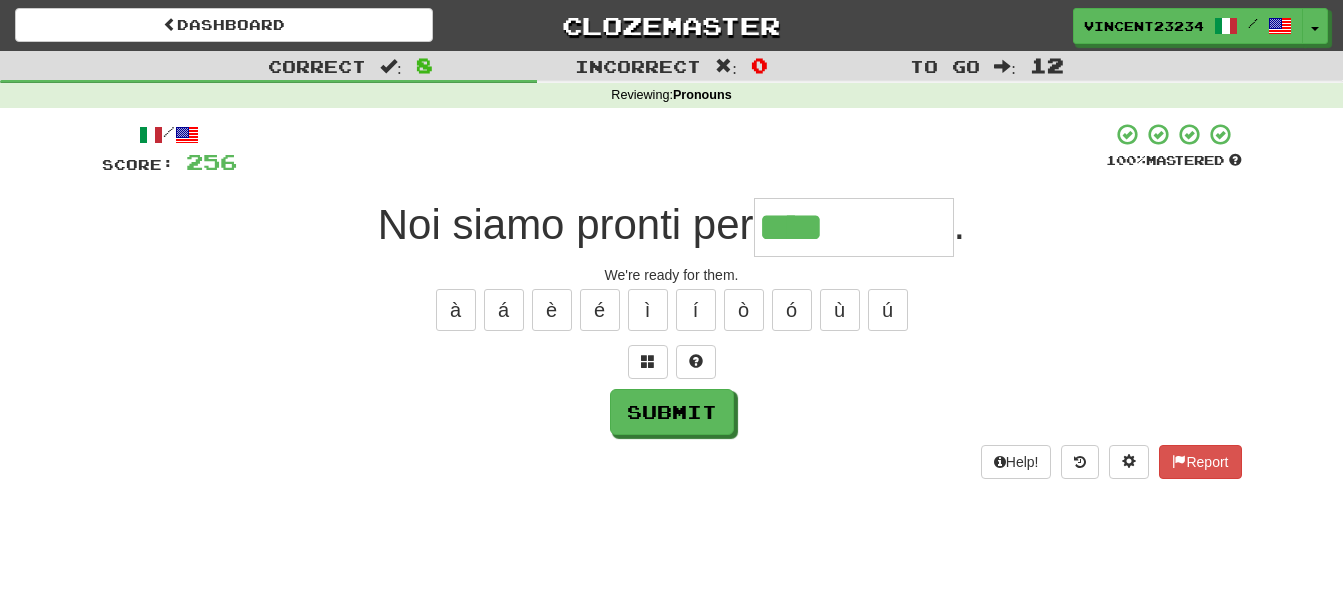 type on "****" 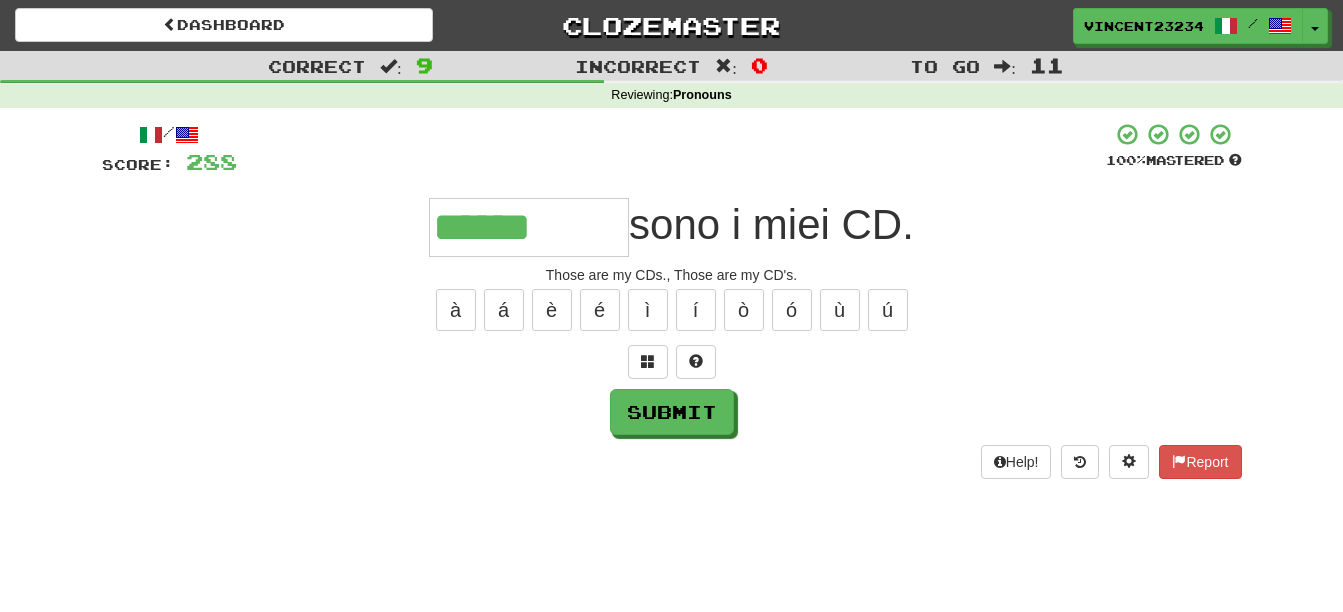 type on "******" 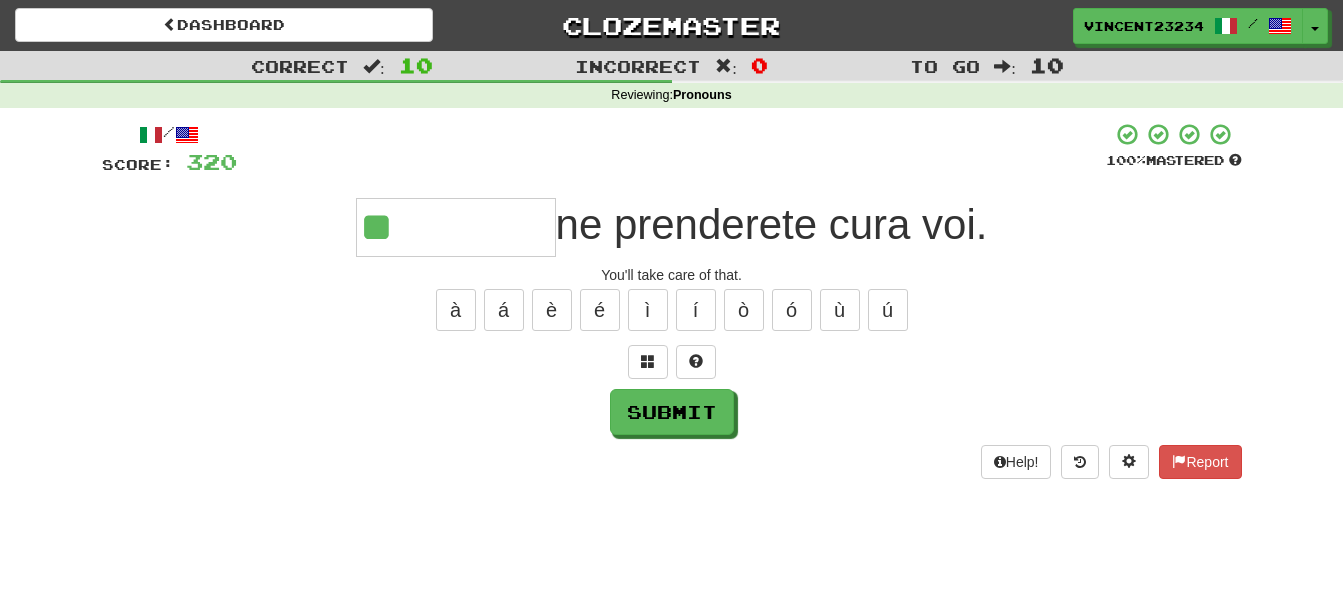 type on "**" 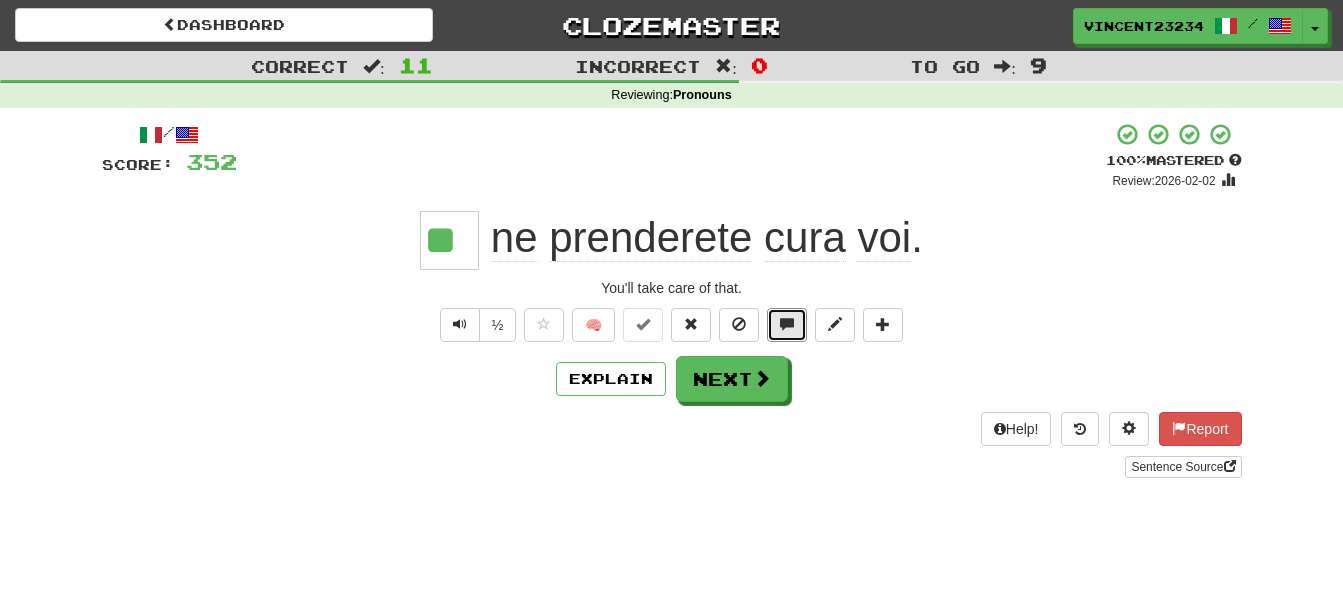 drag, startPoint x: 789, startPoint y: 327, endPoint x: 786, endPoint y: 447, distance: 120.03749 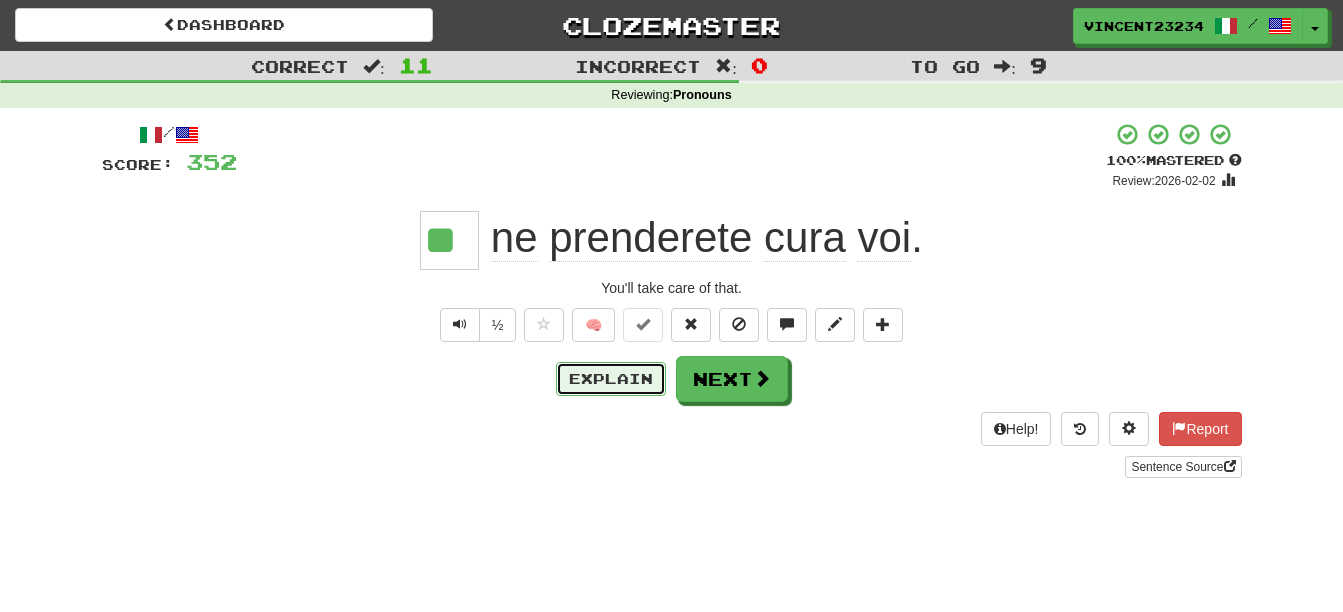 click on "Explain" at bounding box center (611, 379) 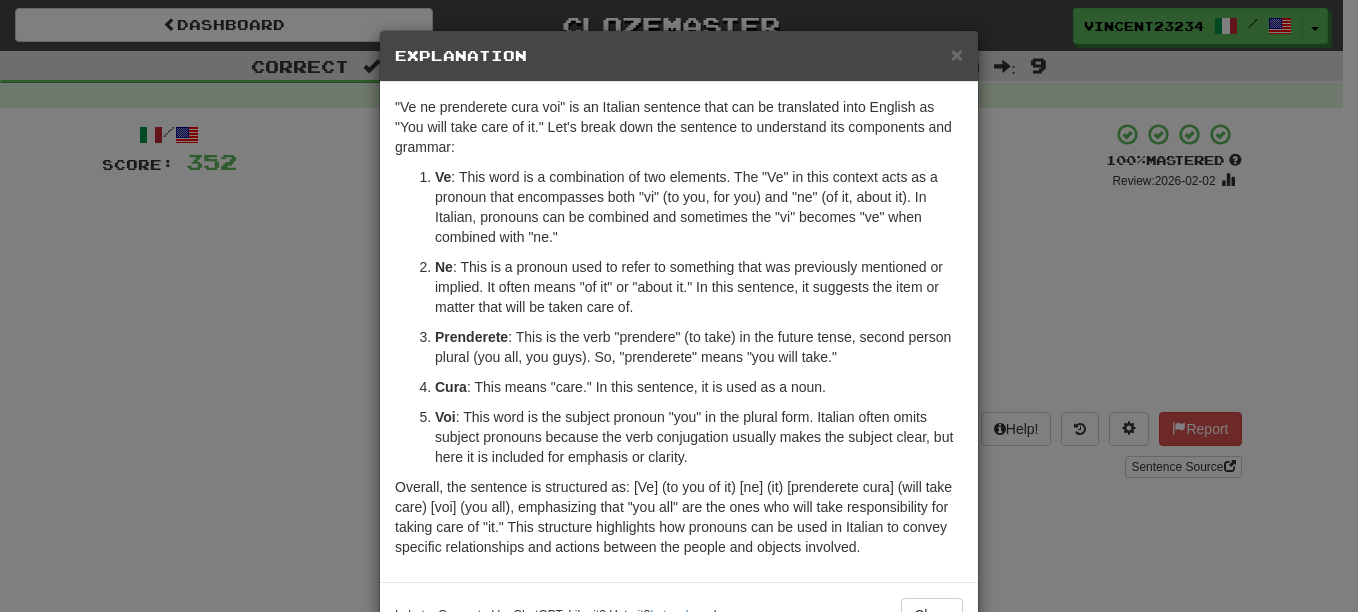 scroll, scrollTop: 66, scrollLeft: 0, axis: vertical 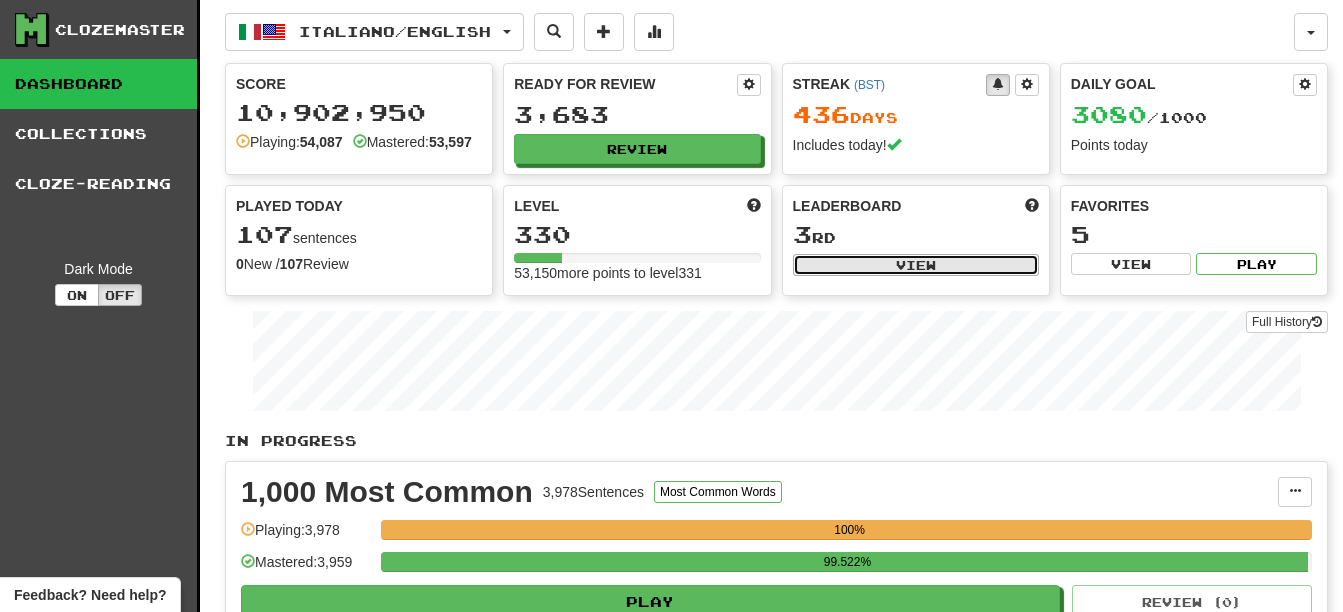 click on "View" at bounding box center (916, 265) 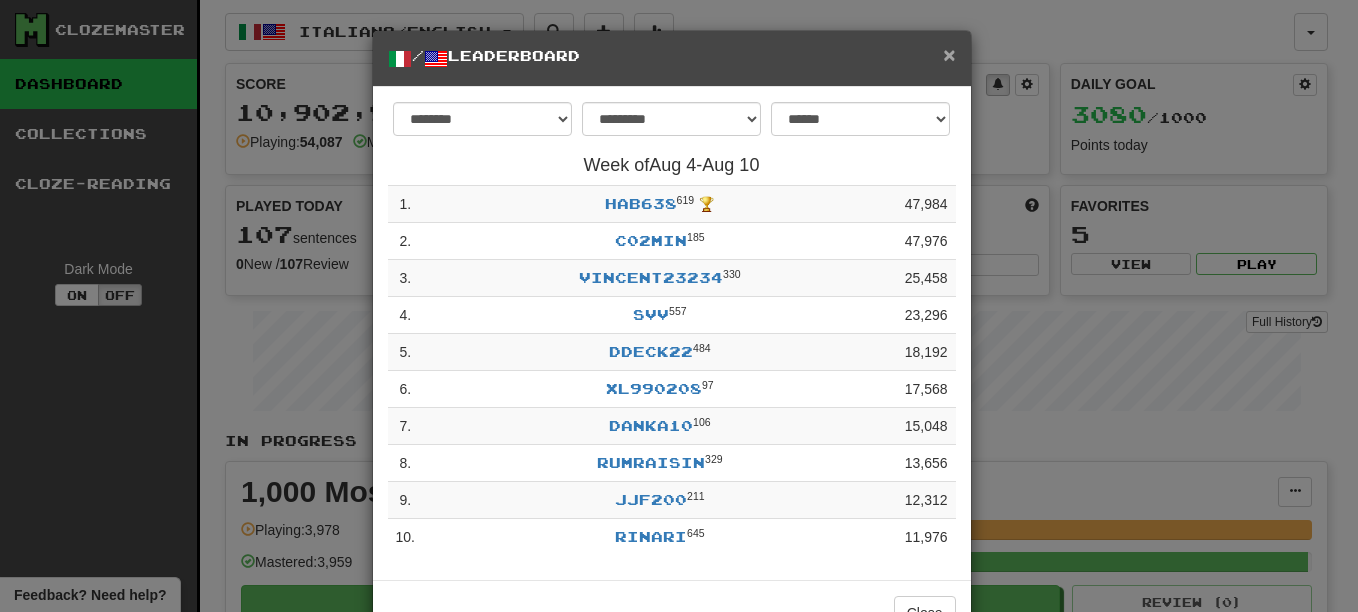 click on "×" at bounding box center [949, 54] 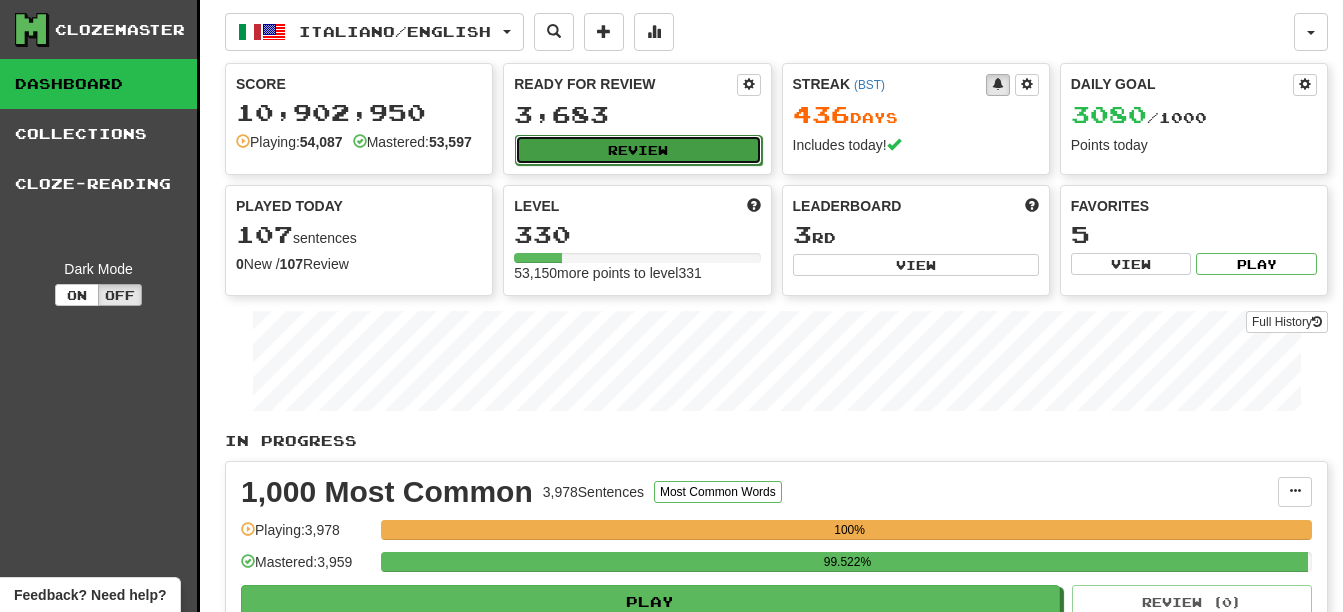click on "Review" at bounding box center (638, 150) 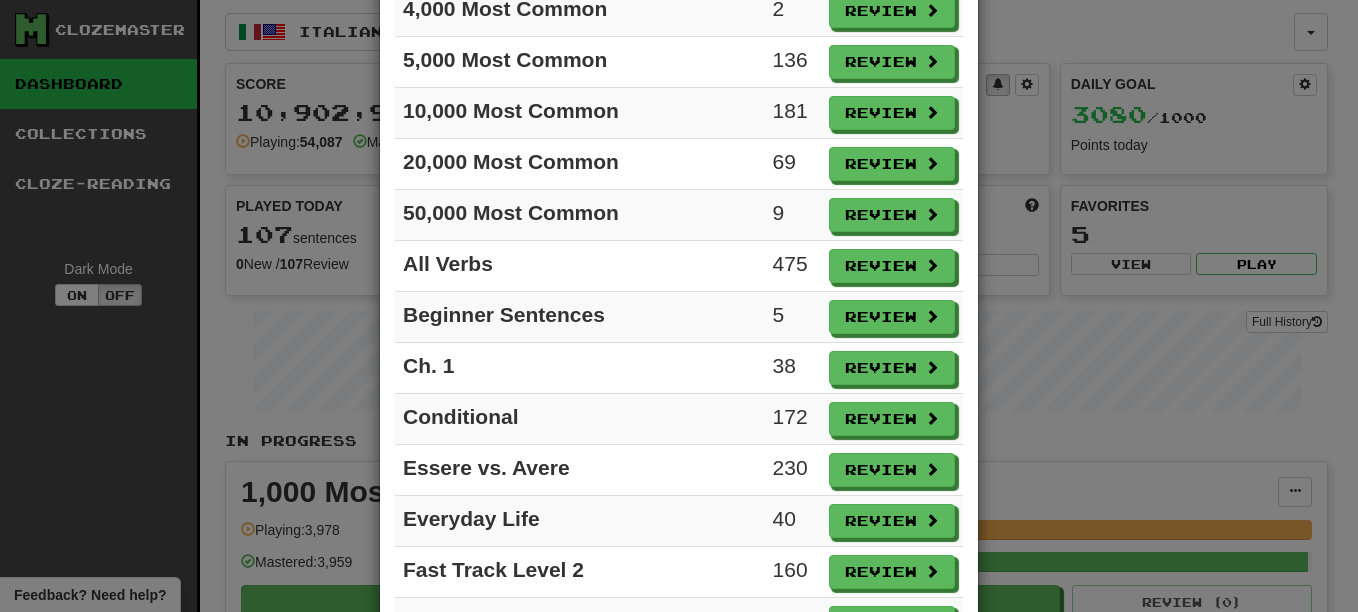 scroll, scrollTop: 300, scrollLeft: 0, axis: vertical 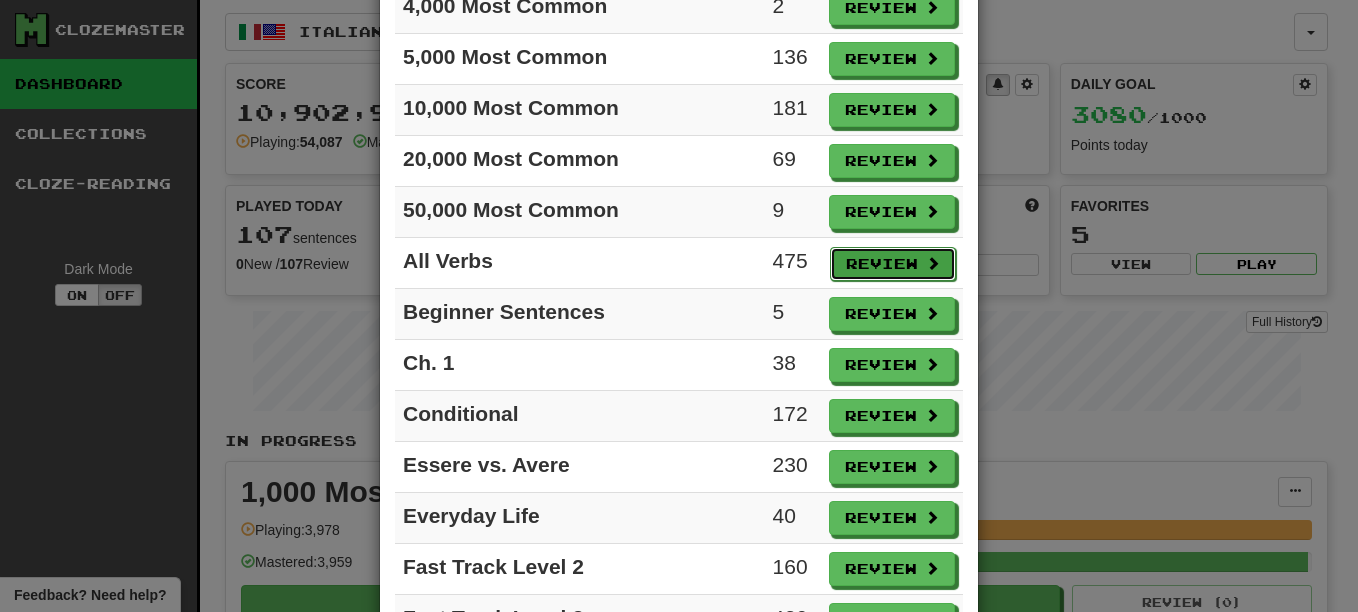 click on "Review" at bounding box center (893, 264) 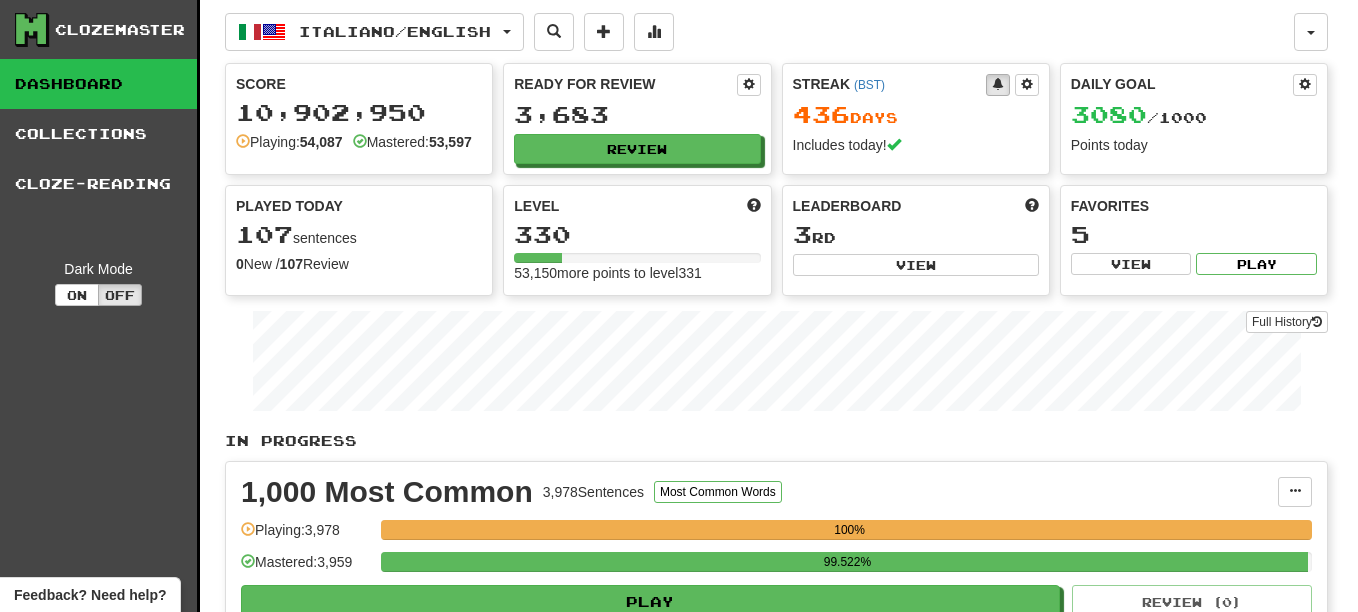 select on "**" 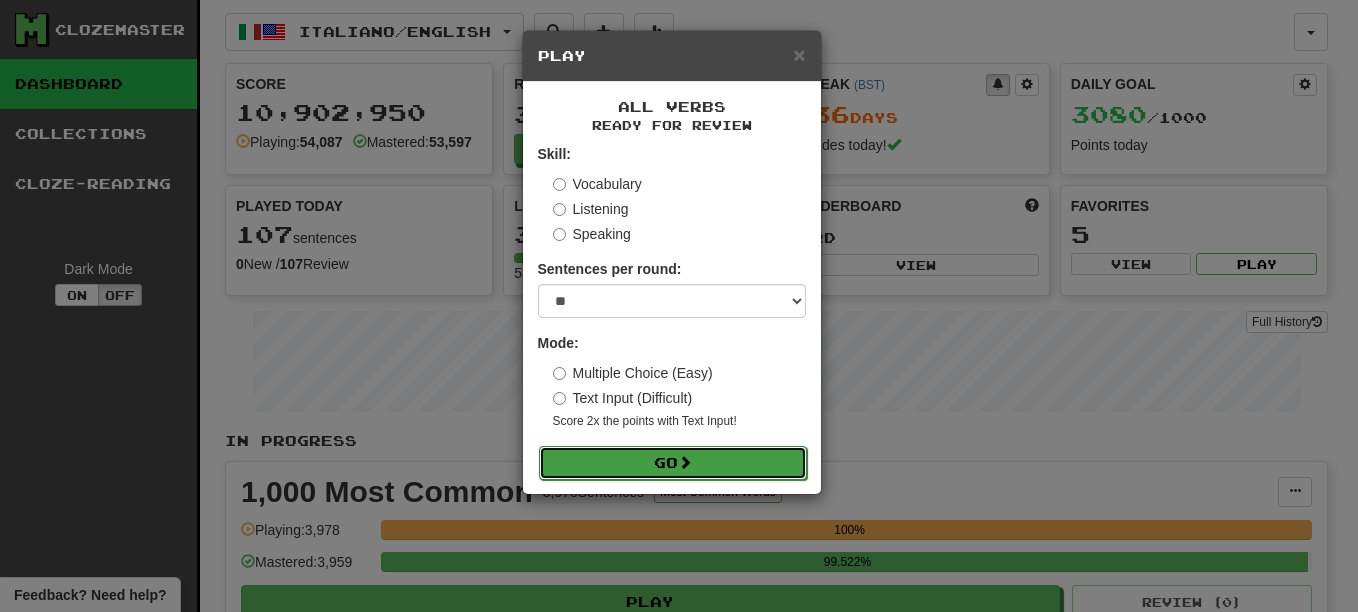 click on "Go" at bounding box center [673, 463] 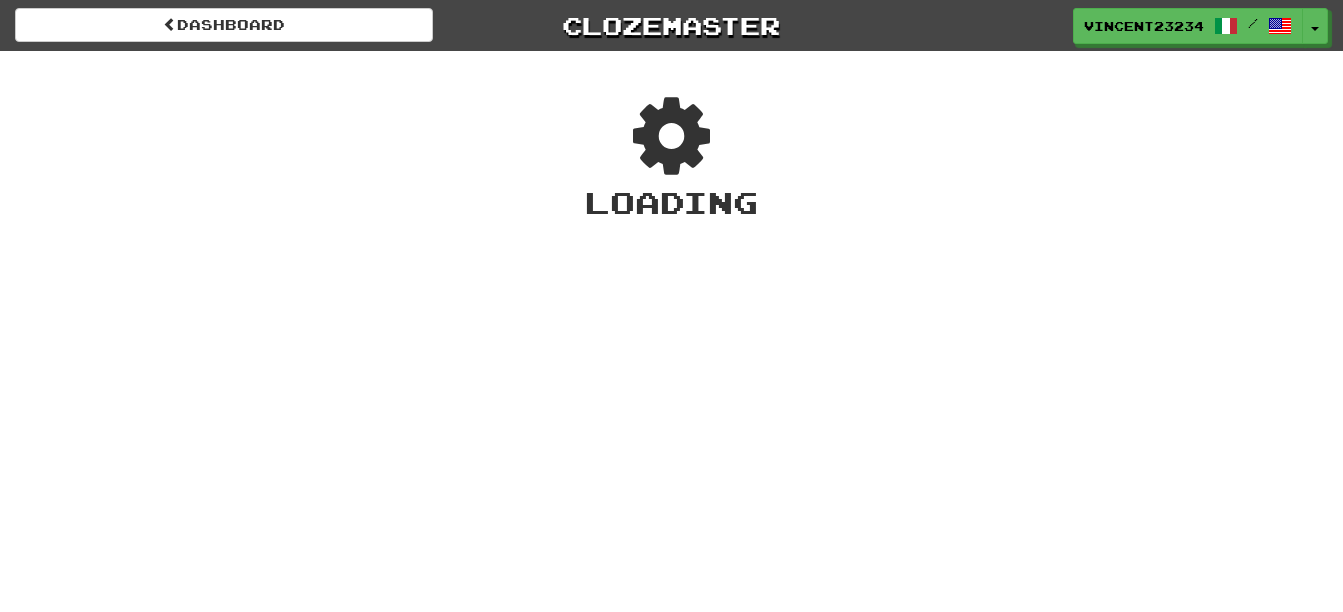scroll, scrollTop: 0, scrollLeft: 0, axis: both 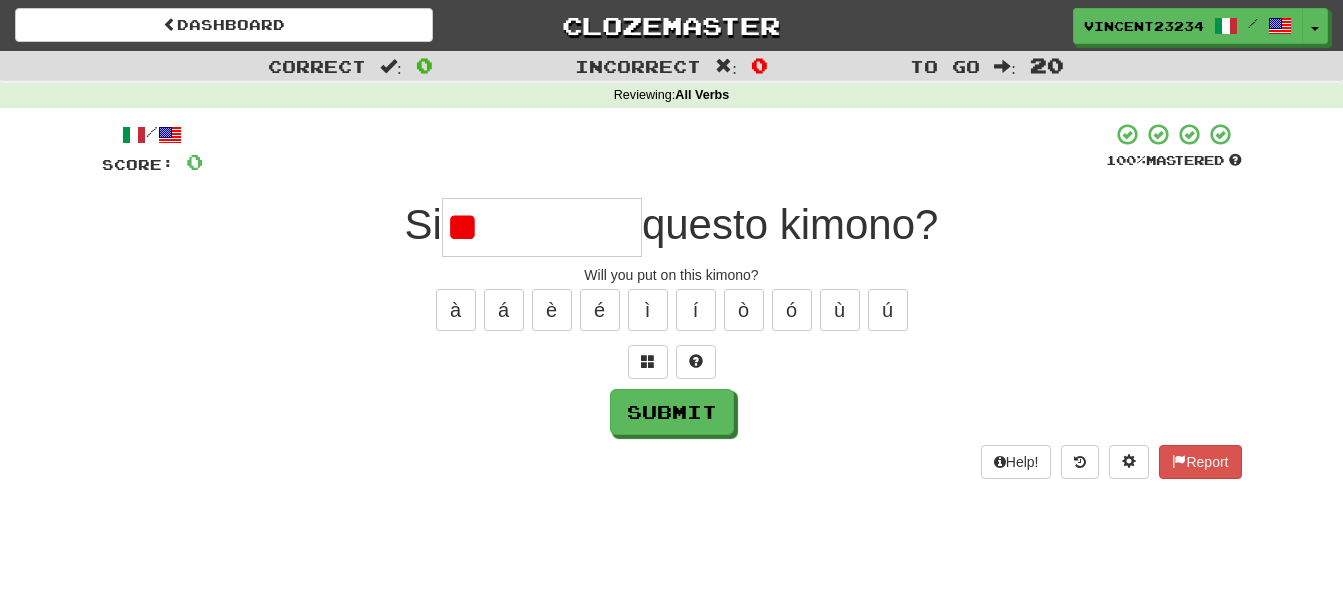 type on "*" 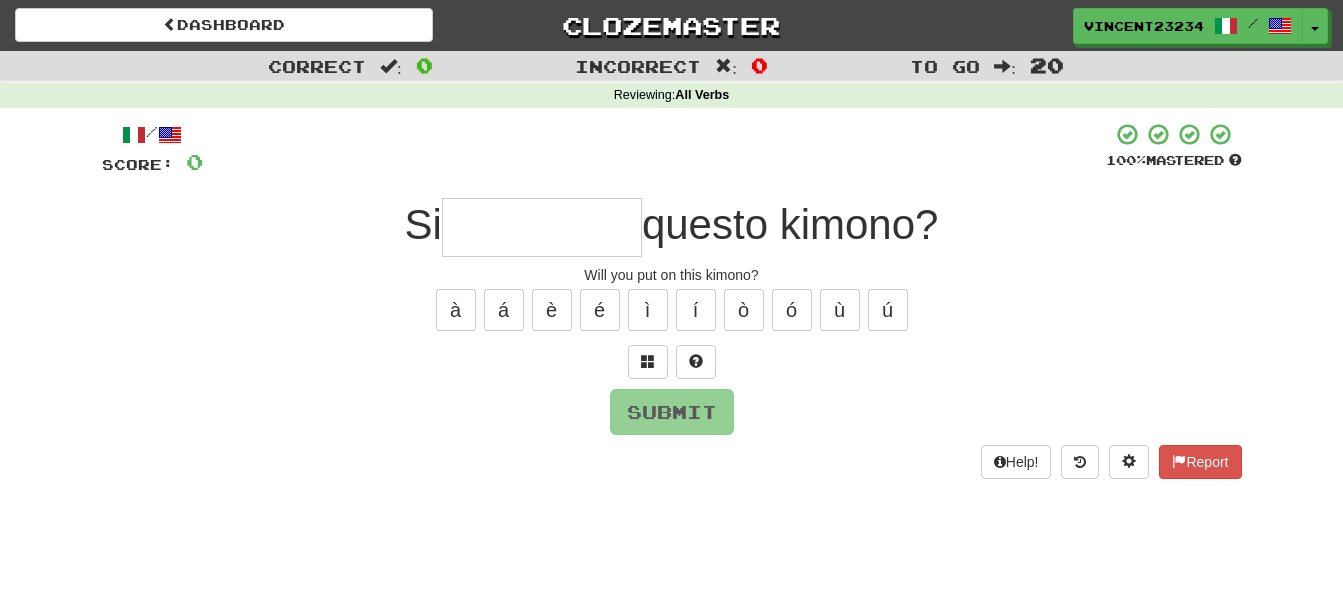 type on "*" 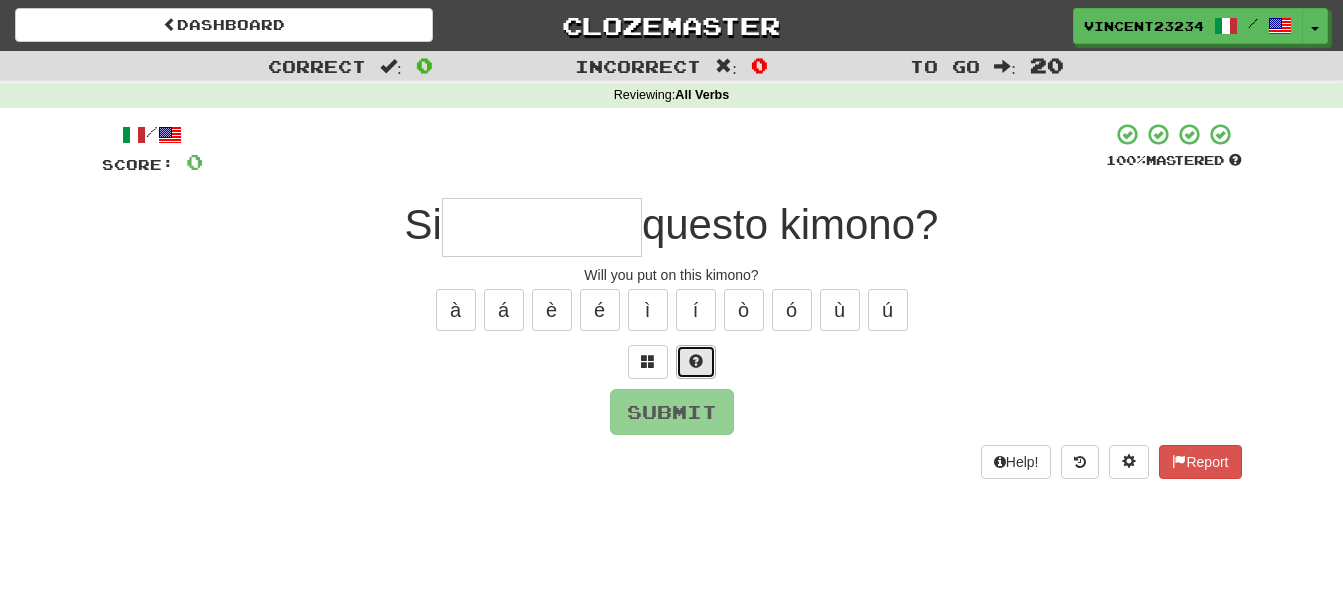 click at bounding box center [696, 362] 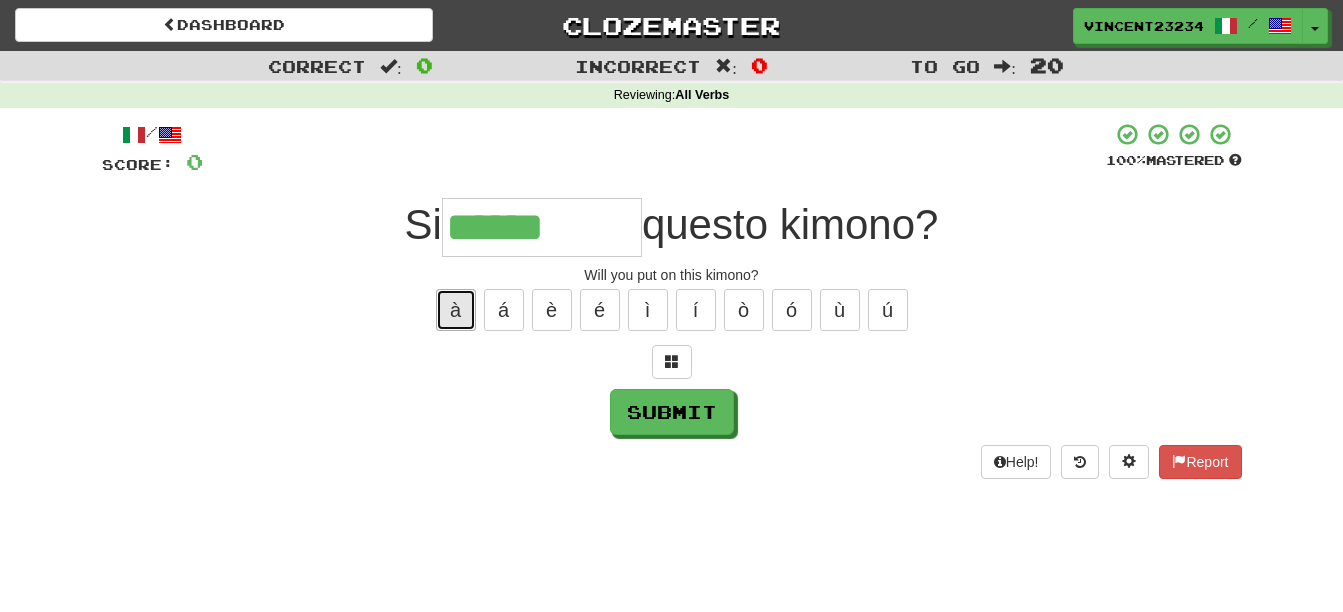 click on "à" at bounding box center (456, 310) 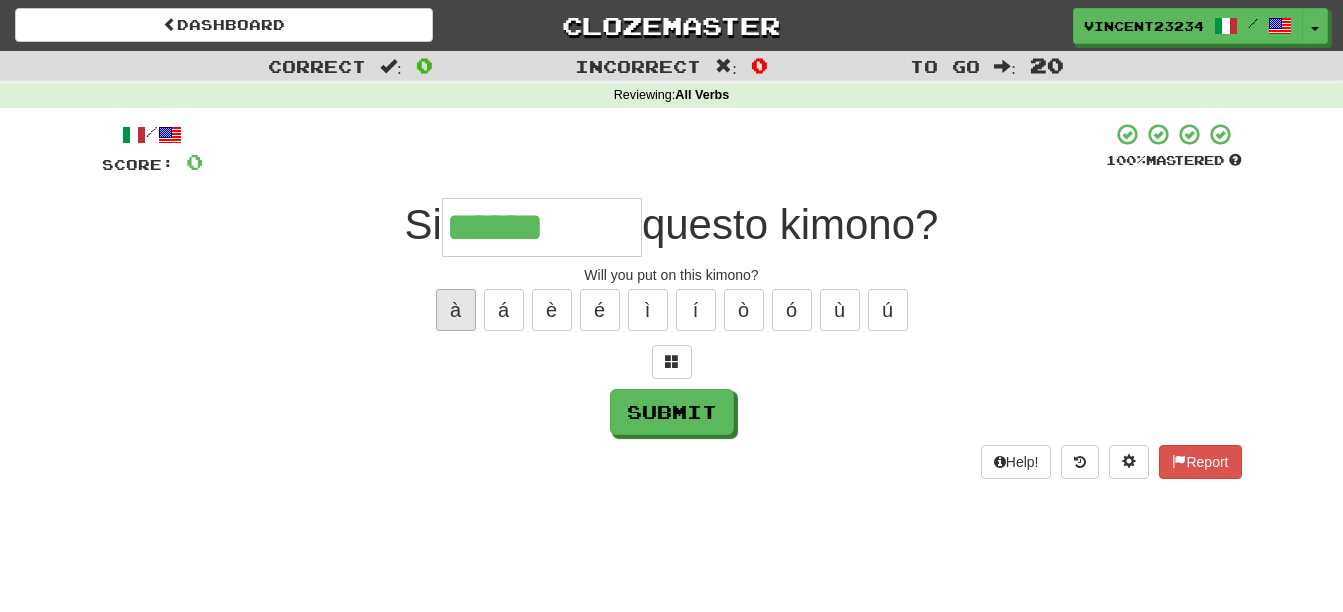 type on "*******" 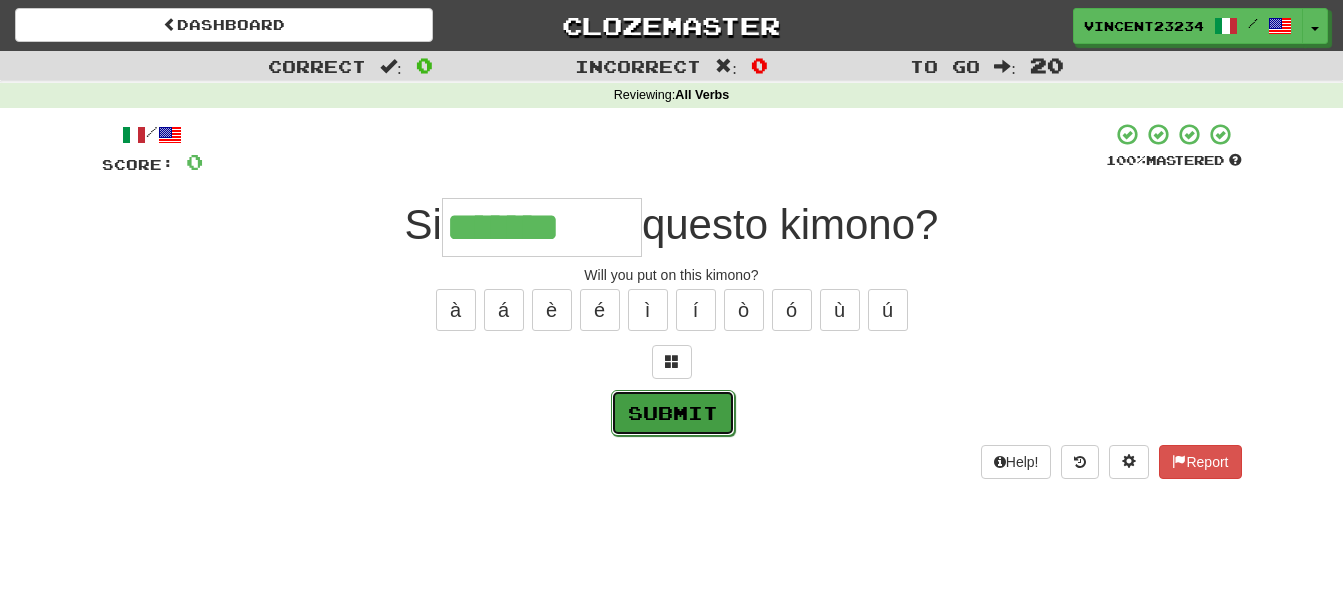 click on "Submit" at bounding box center (673, 413) 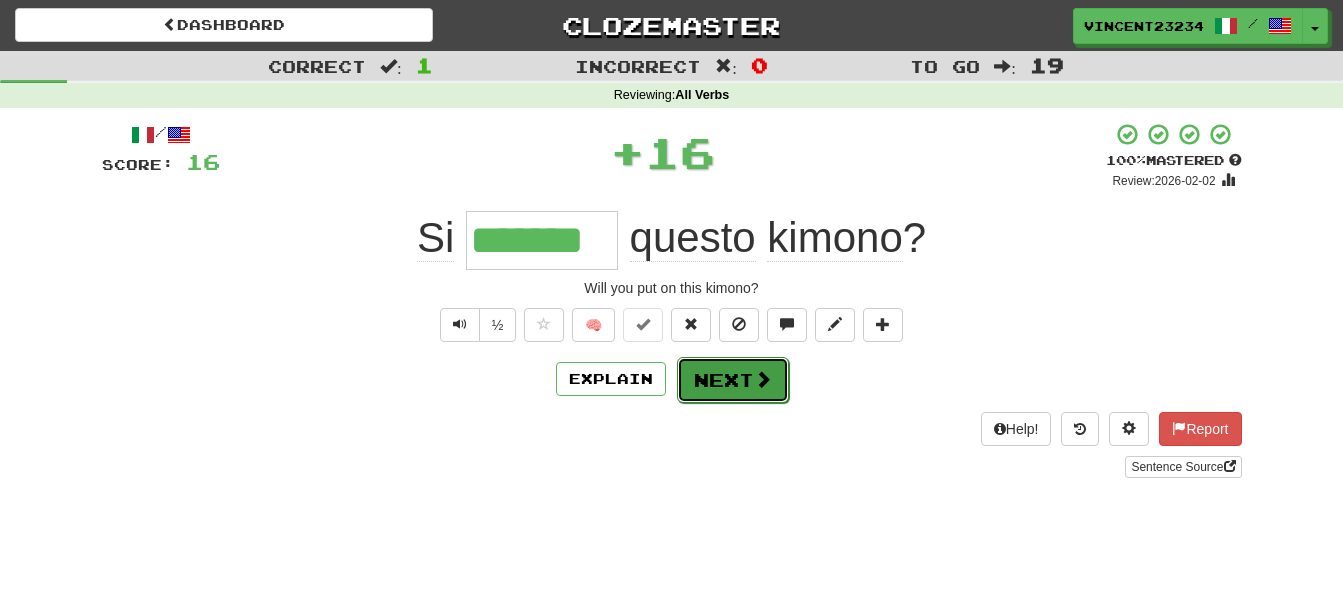 click on "Next" at bounding box center [733, 380] 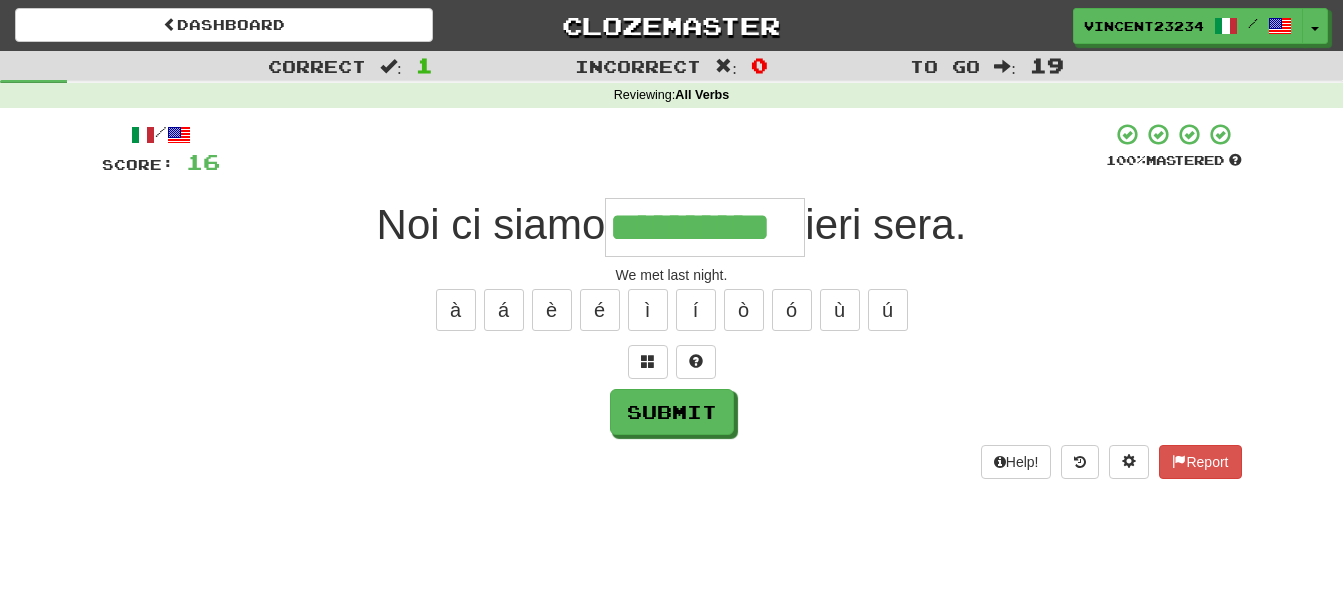 type on "**********" 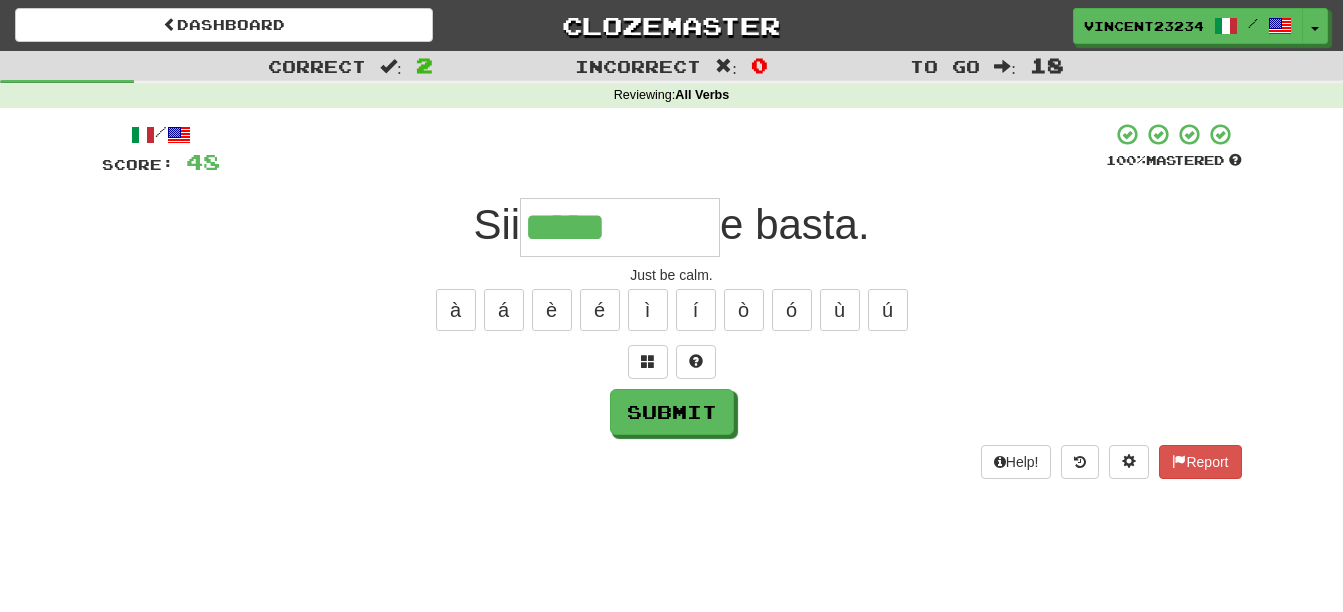 type on "*****" 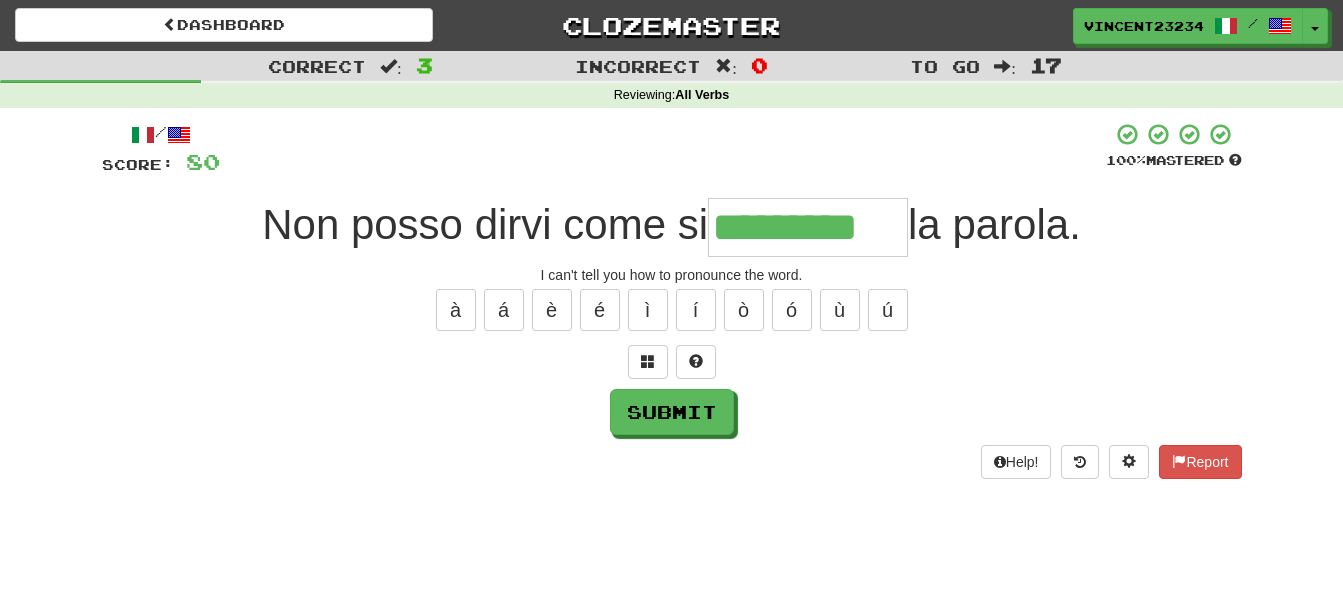 type on "*********" 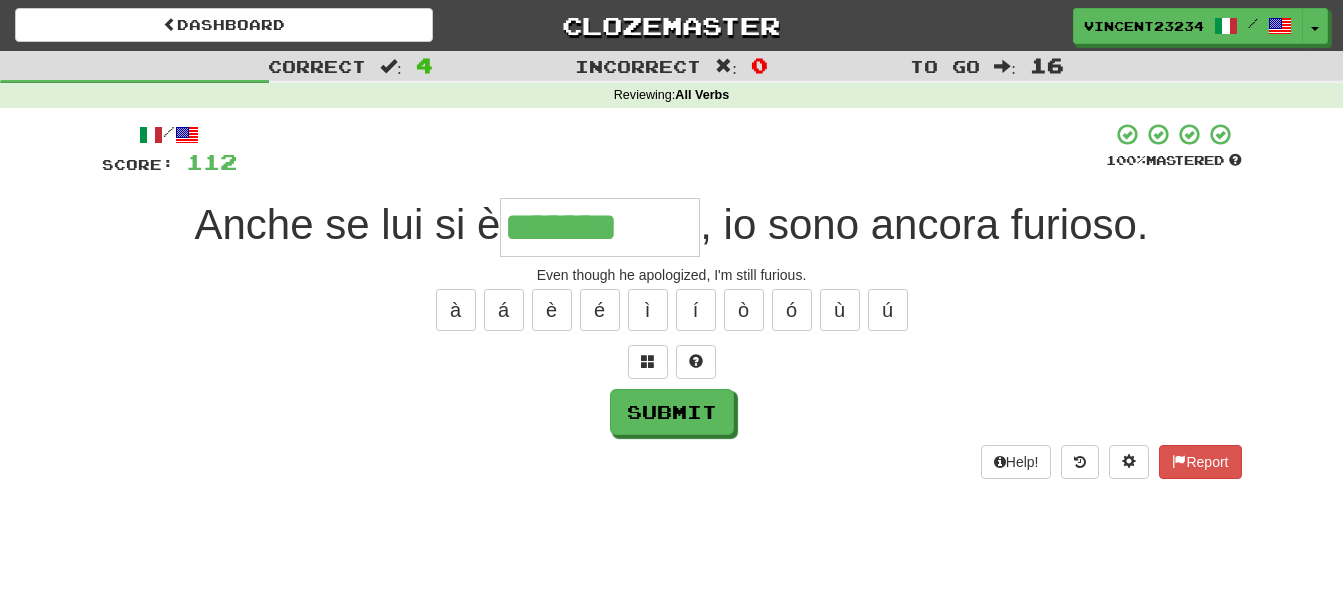 type on "*******" 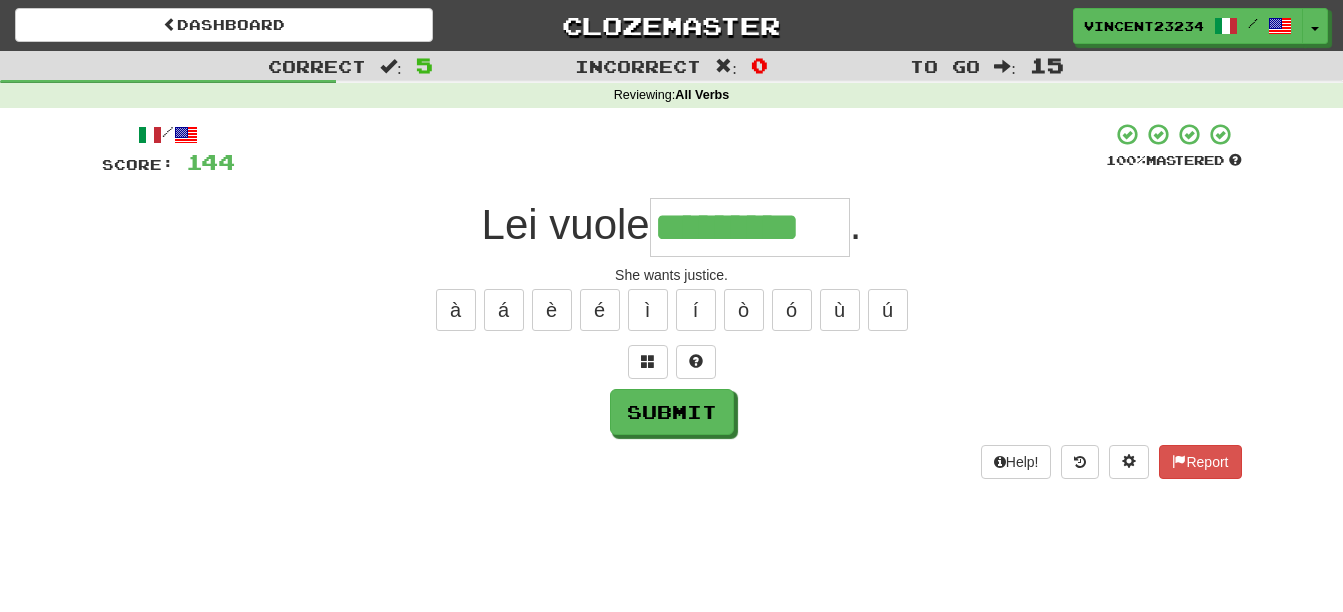 type on "*********" 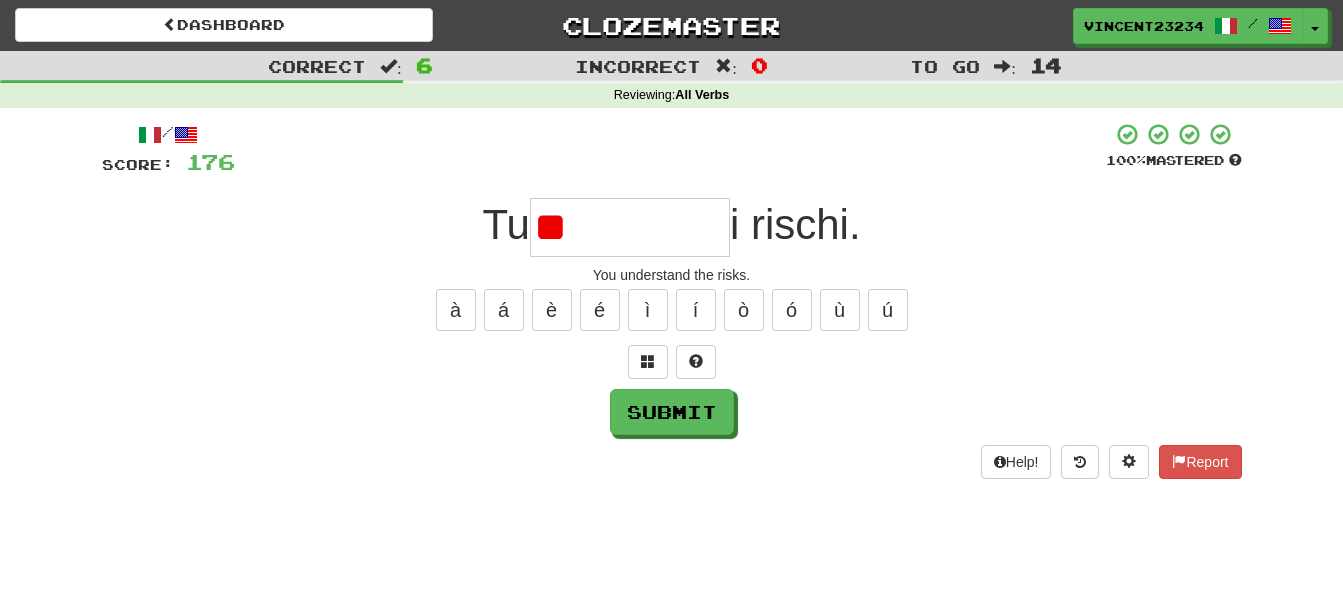 type on "*" 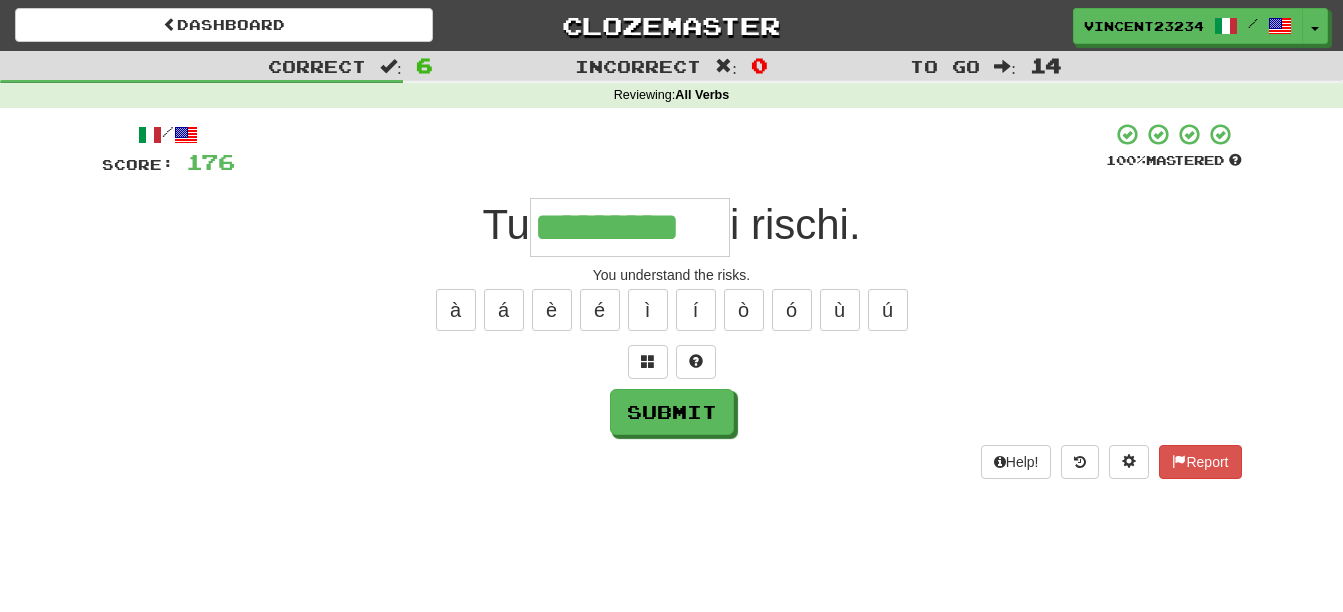 scroll, scrollTop: 0, scrollLeft: 4, axis: horizontal 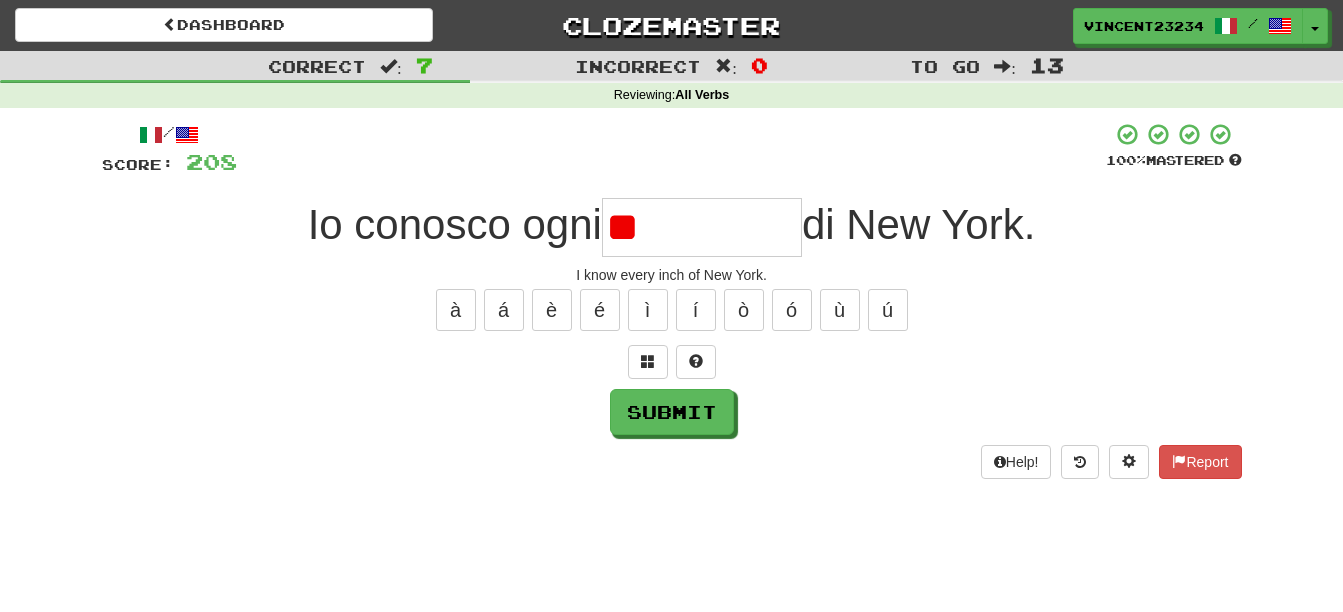 type on "*" 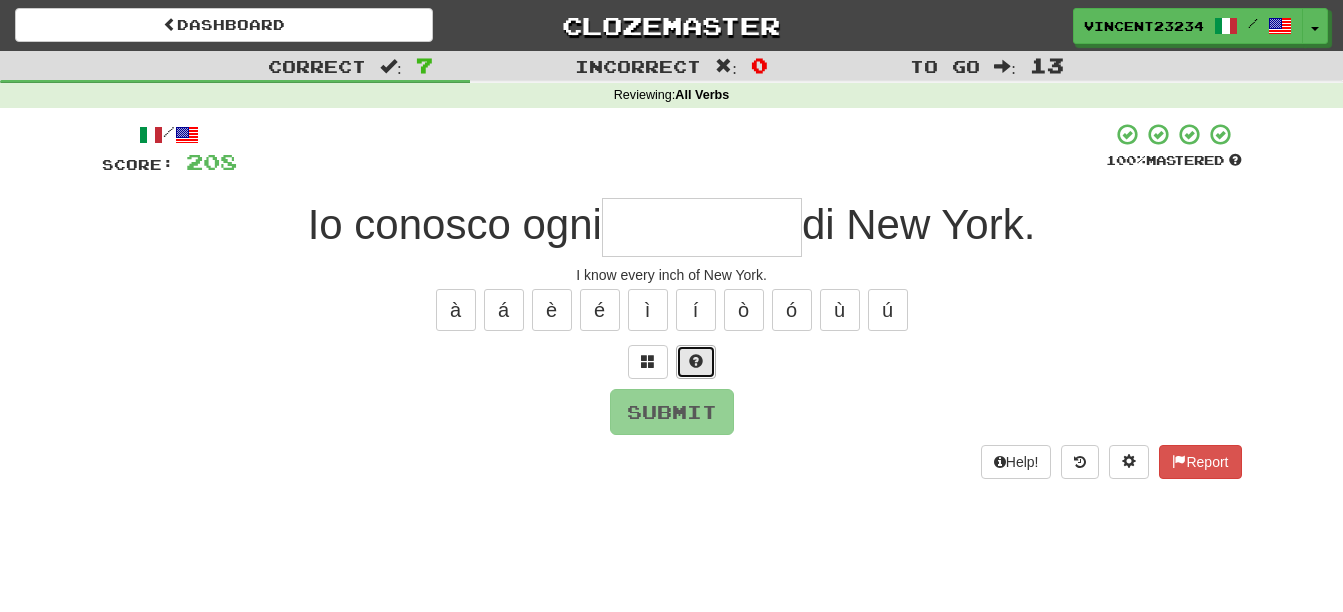 click at bounding box center [696, 361] 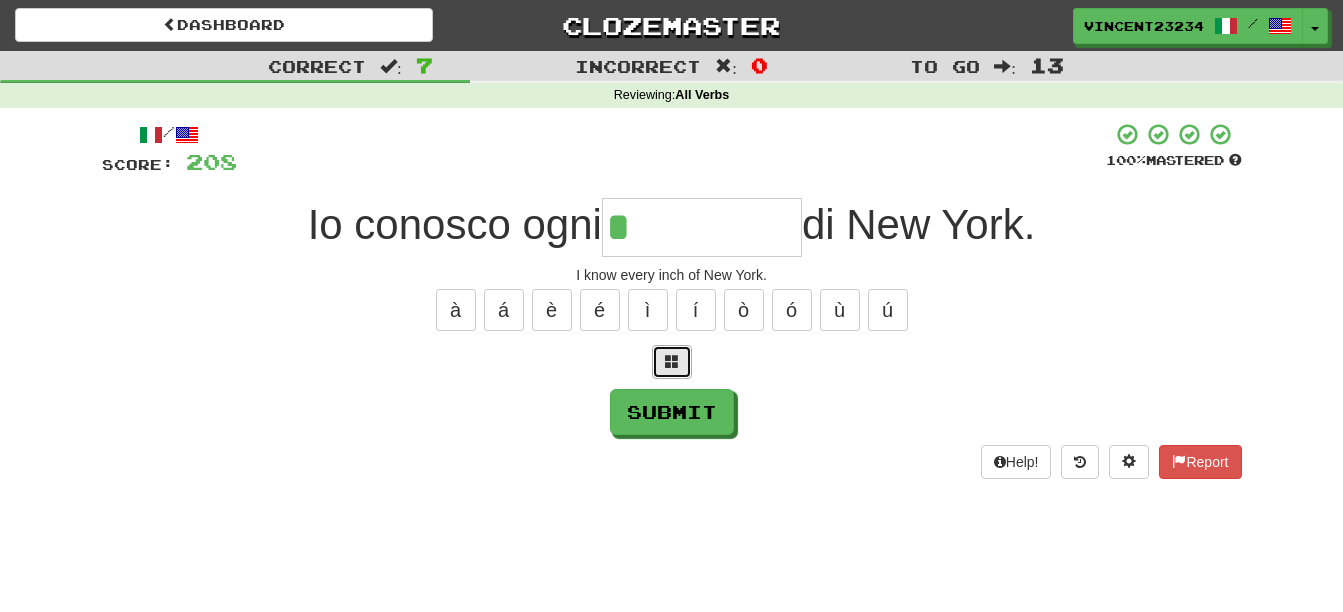 click at bounding box center (672, 361) 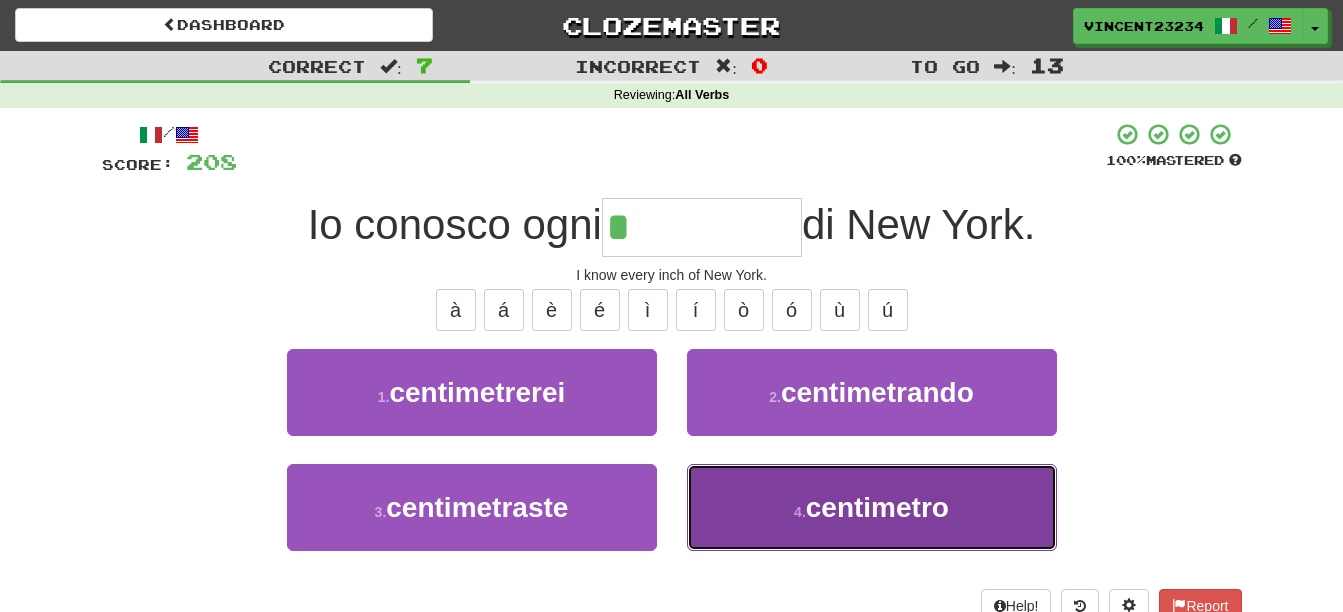 click on "centimetro" at bounding box center (877, 507) 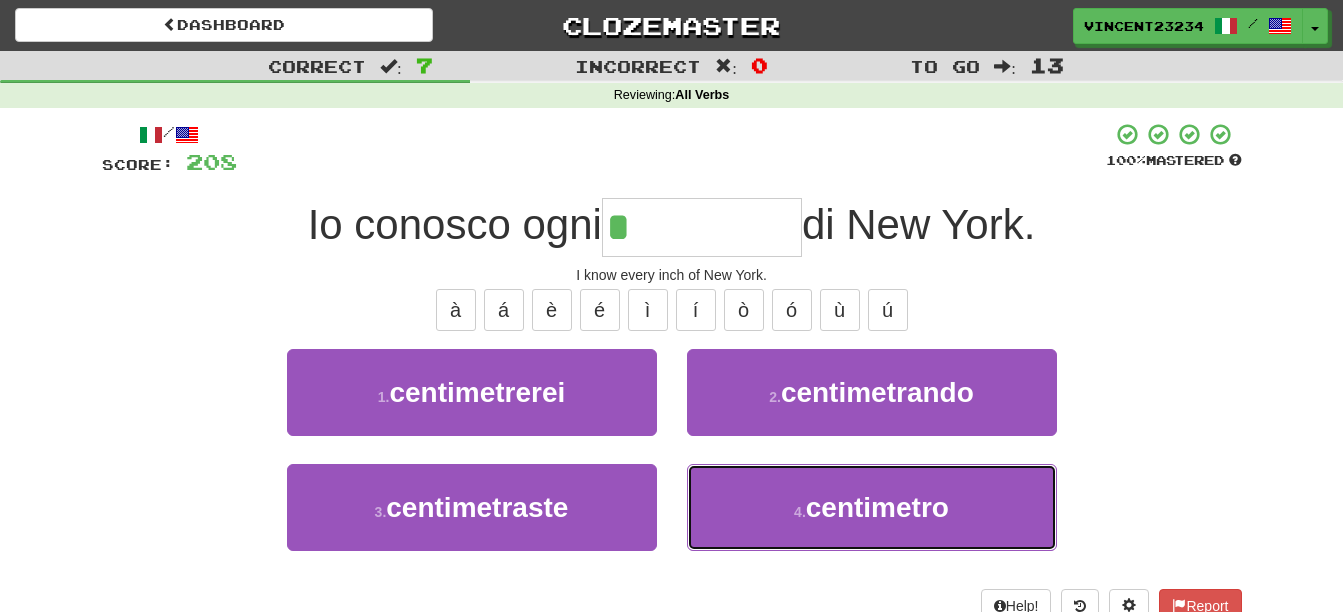 type on "**********" 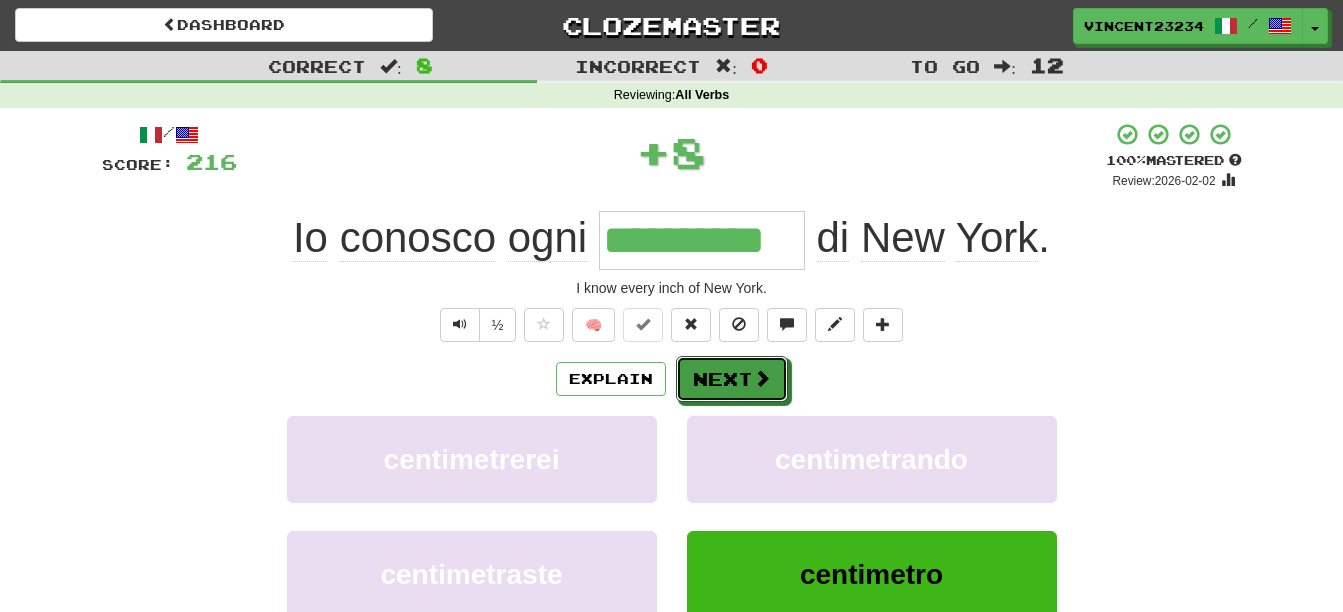 drag, startPoint x: 745, startPoint y: 362, endPoint x: 753, endPoint y: 376, distance: 16.124516 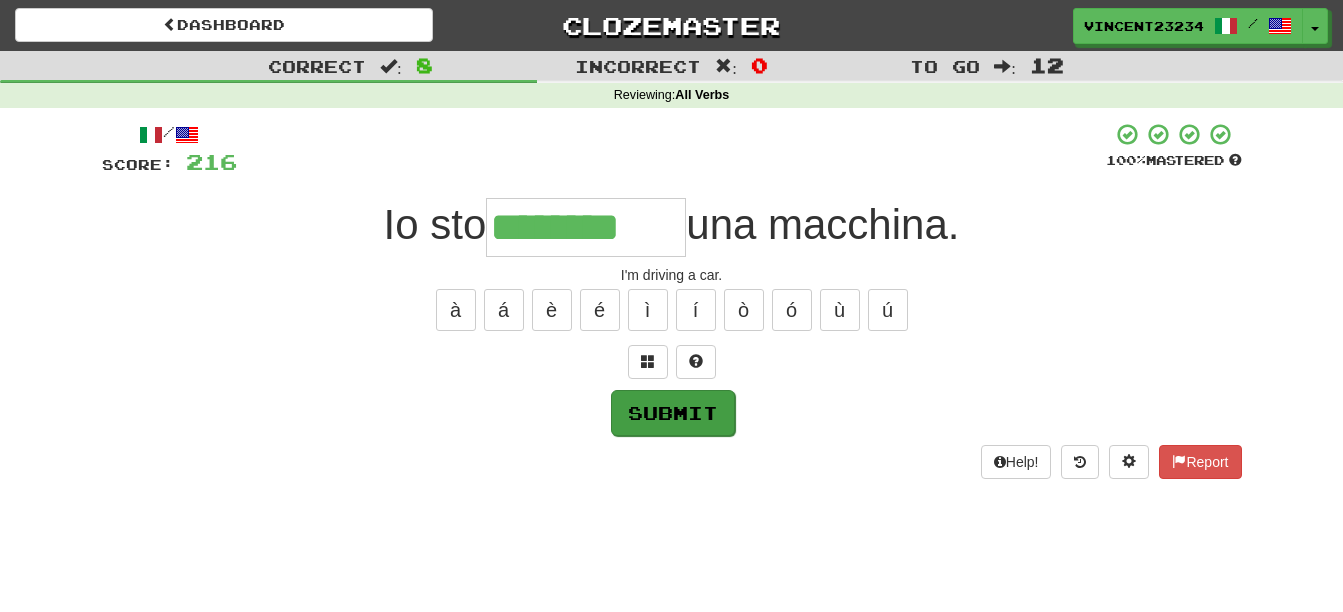 type on "********" 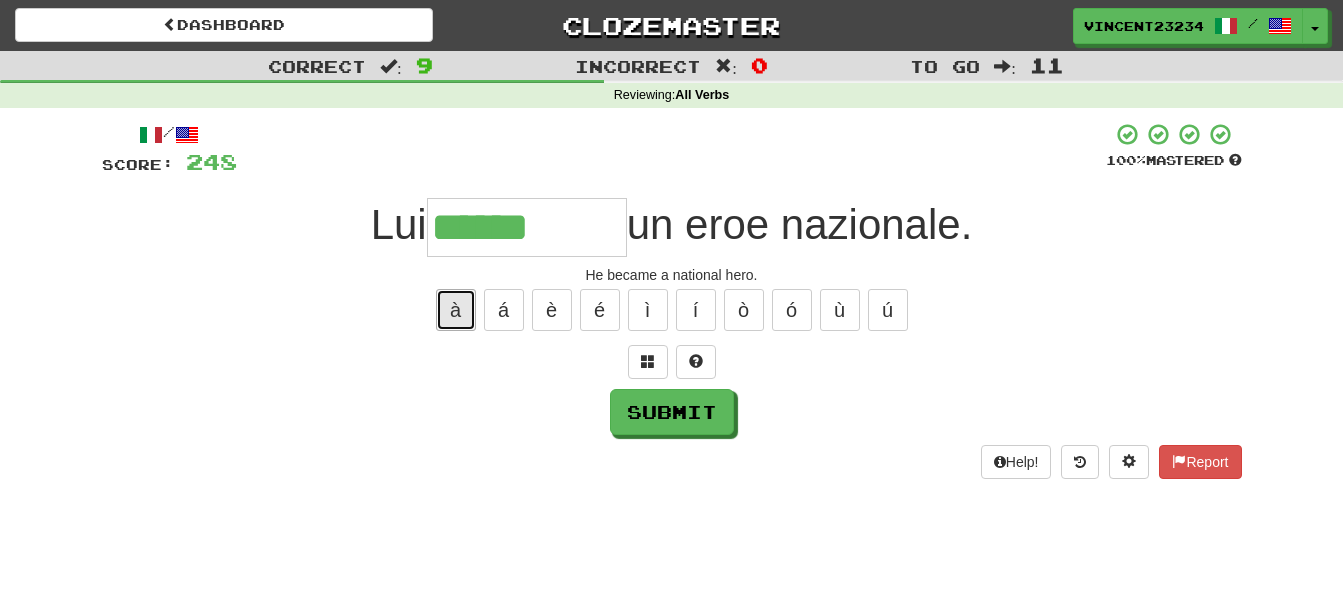 click on "à" at bounding box center [456, 310] 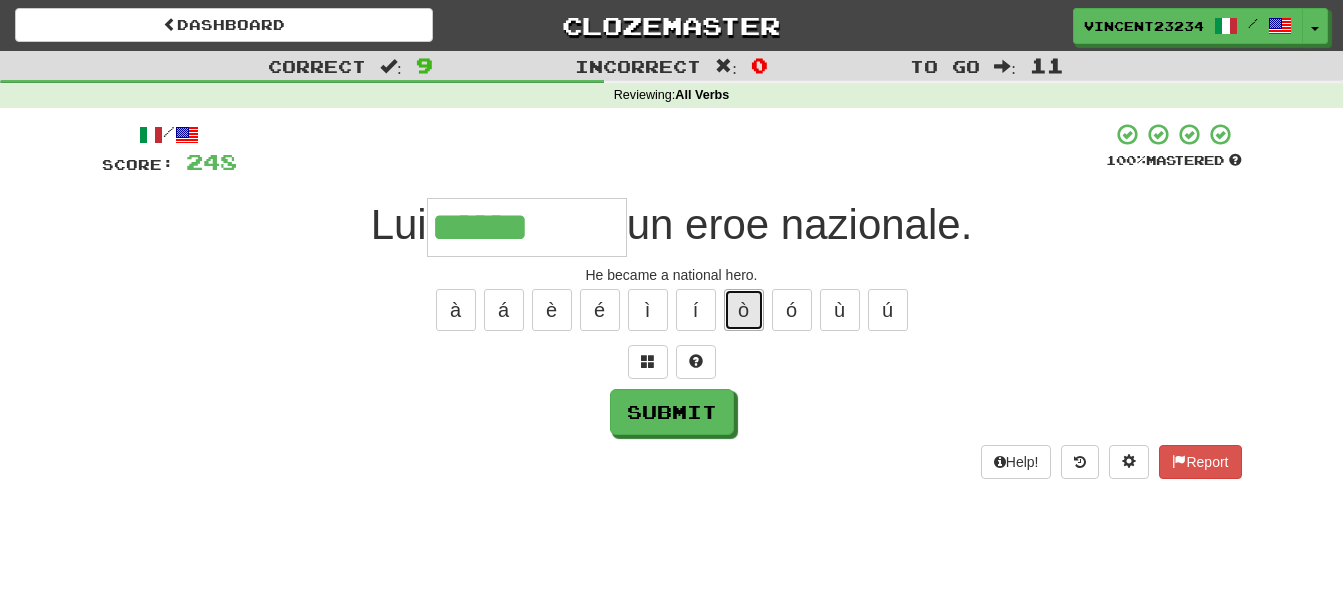 click on "ò" at bounding box center [744, 310] 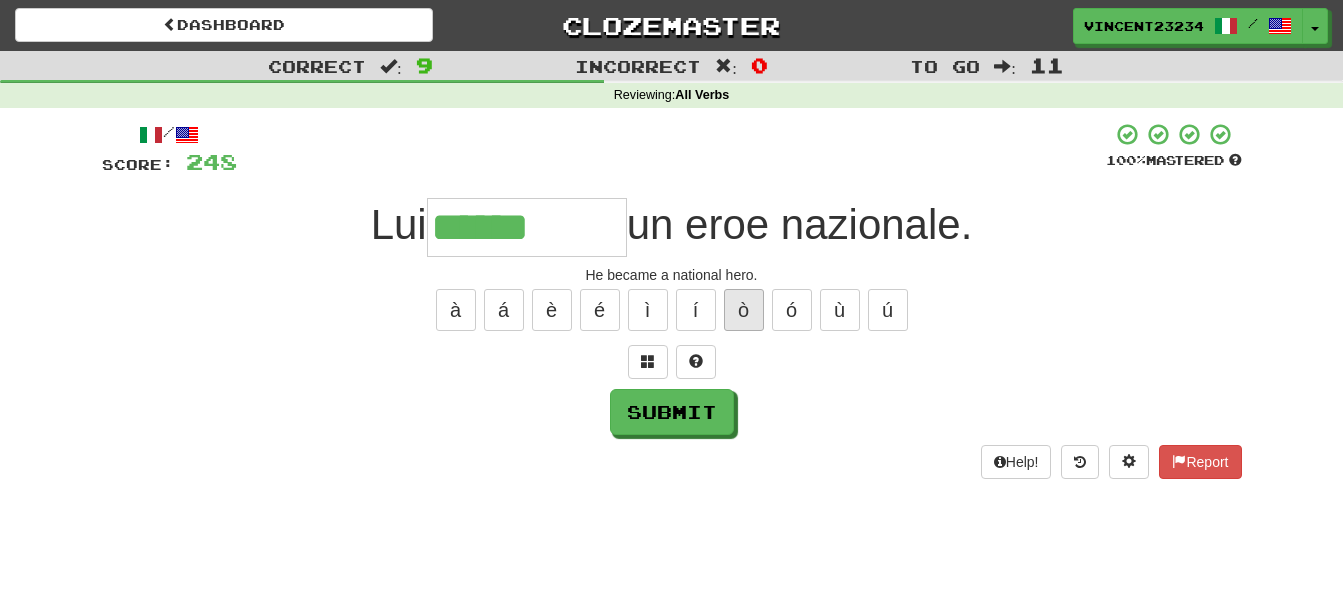 type on "*******" 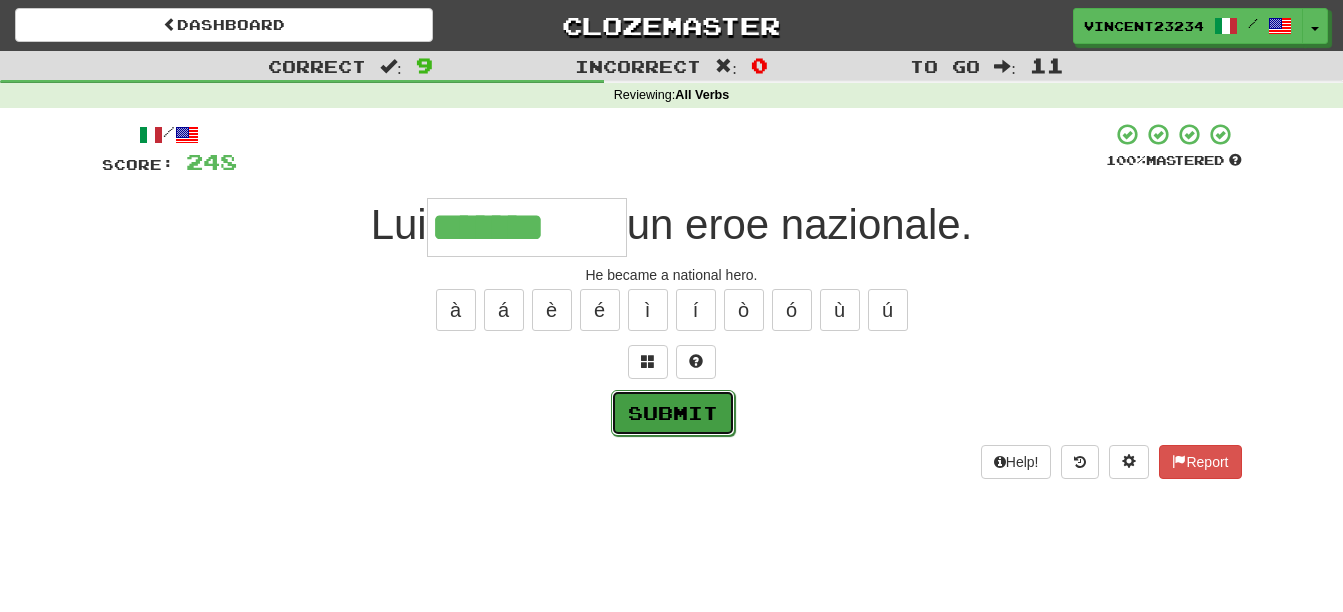 click on "Submit" at bounding box center (673, 413) 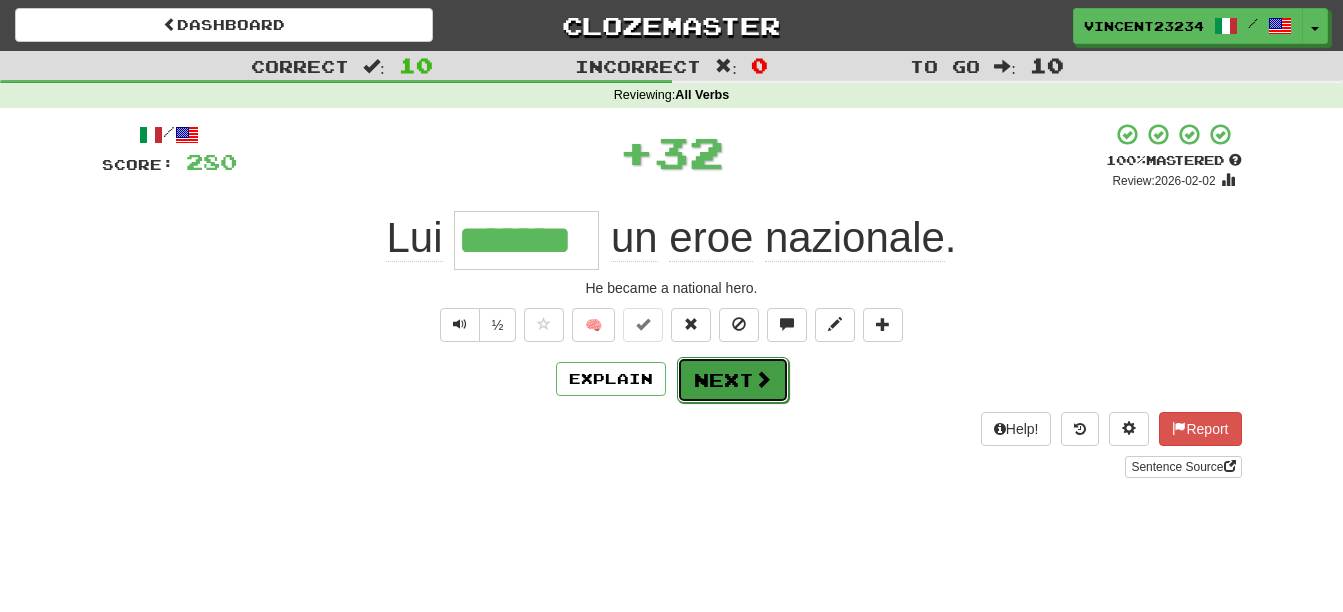 click on "Next" at bounding box center (733, 380) 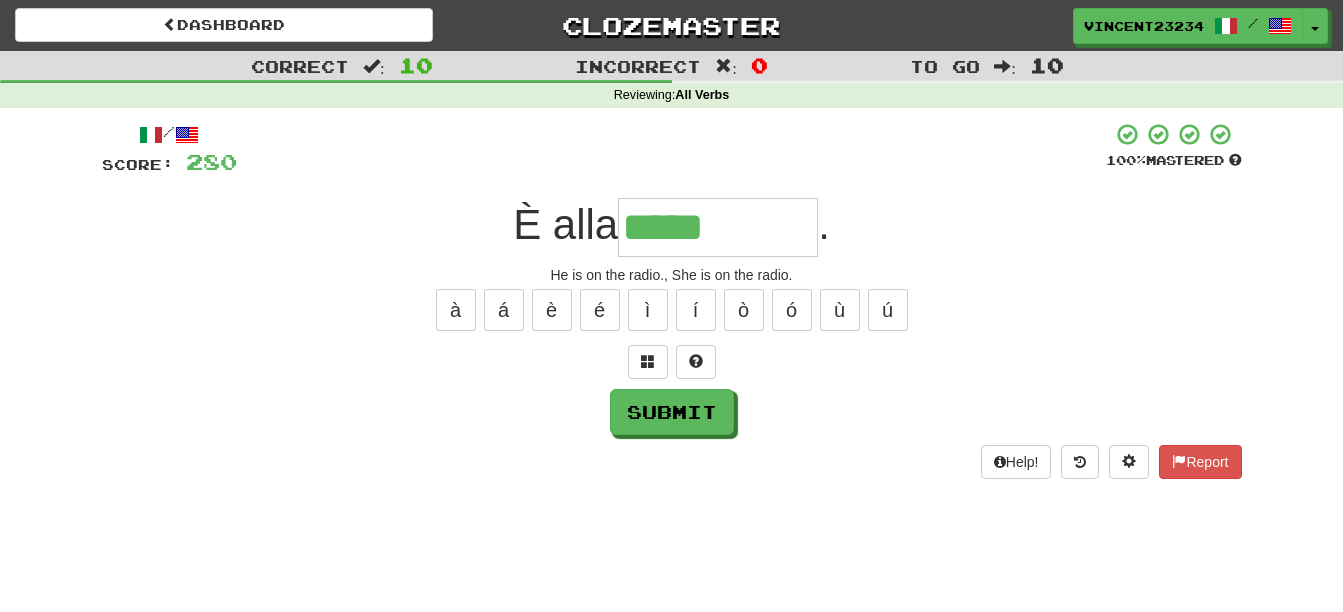 type on "*****" 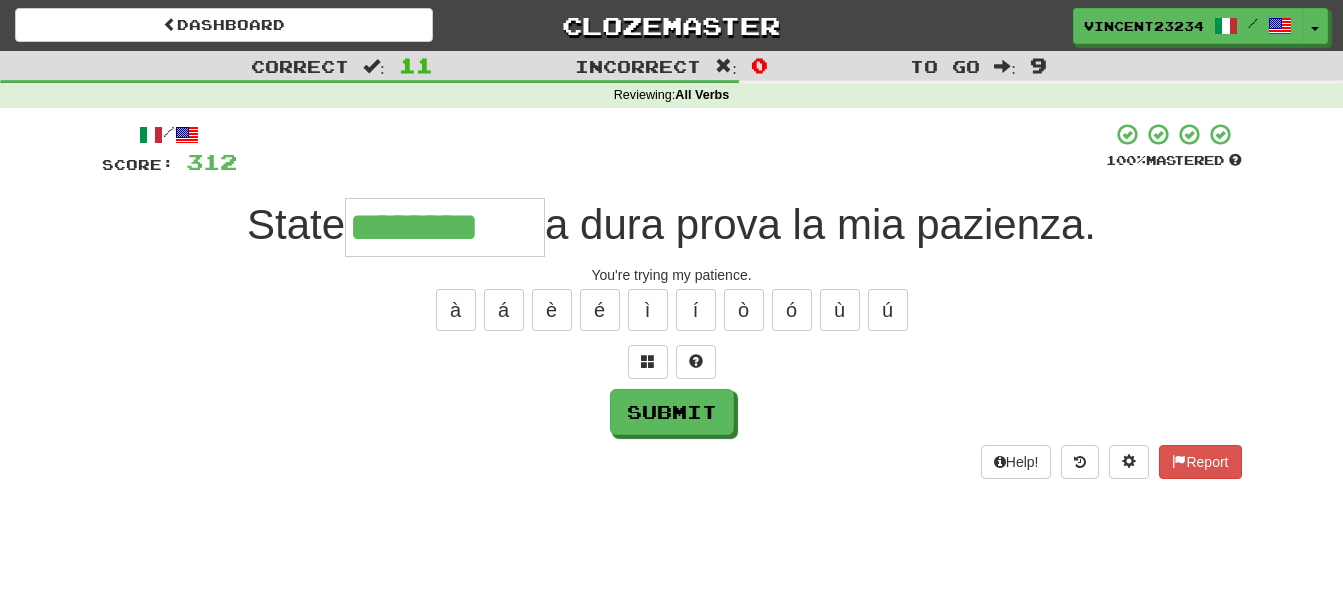 type on "********" 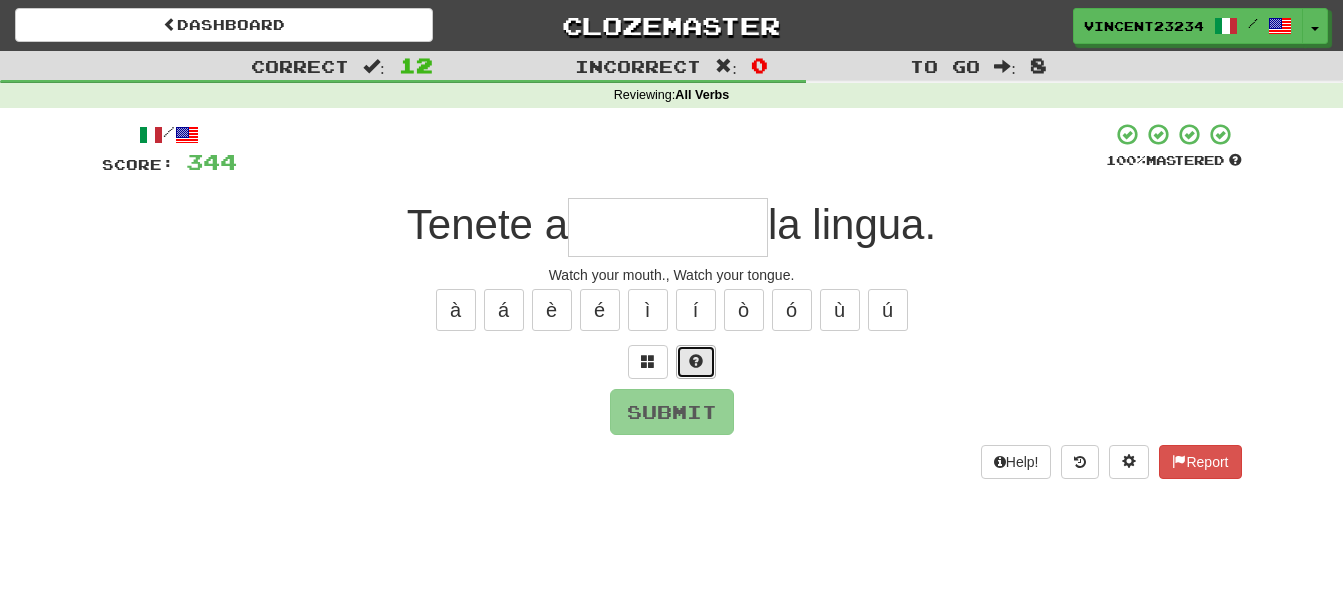 click at bounding box center (696, 361) 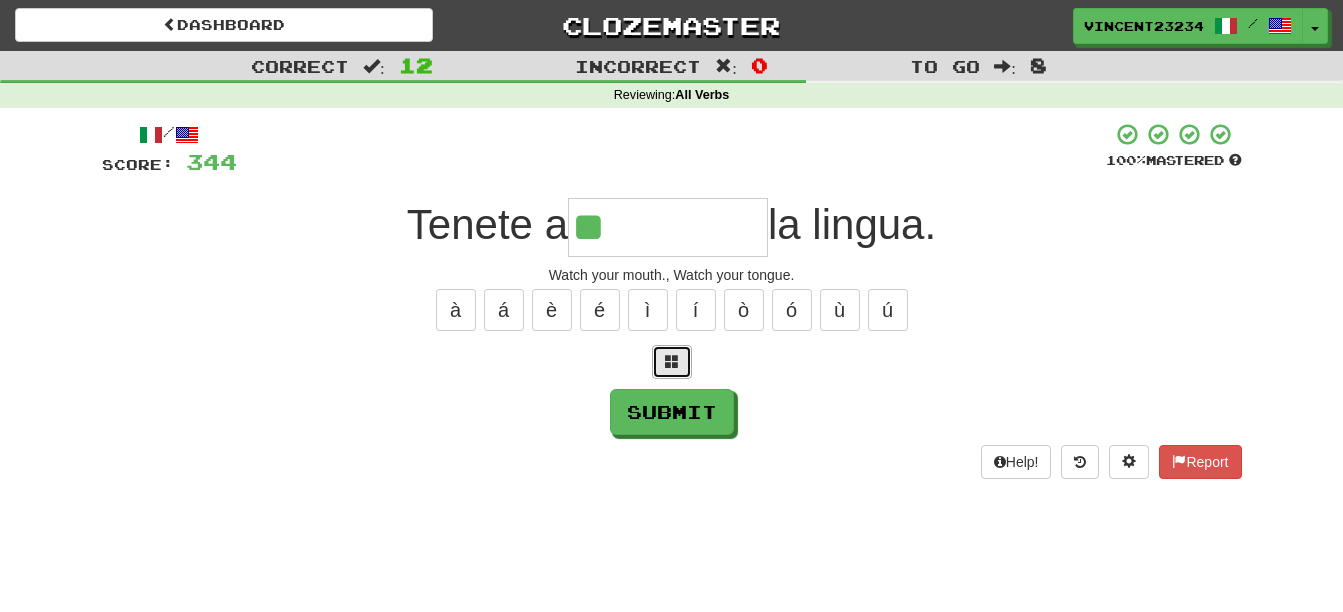 click at bounding box center (672, 361) 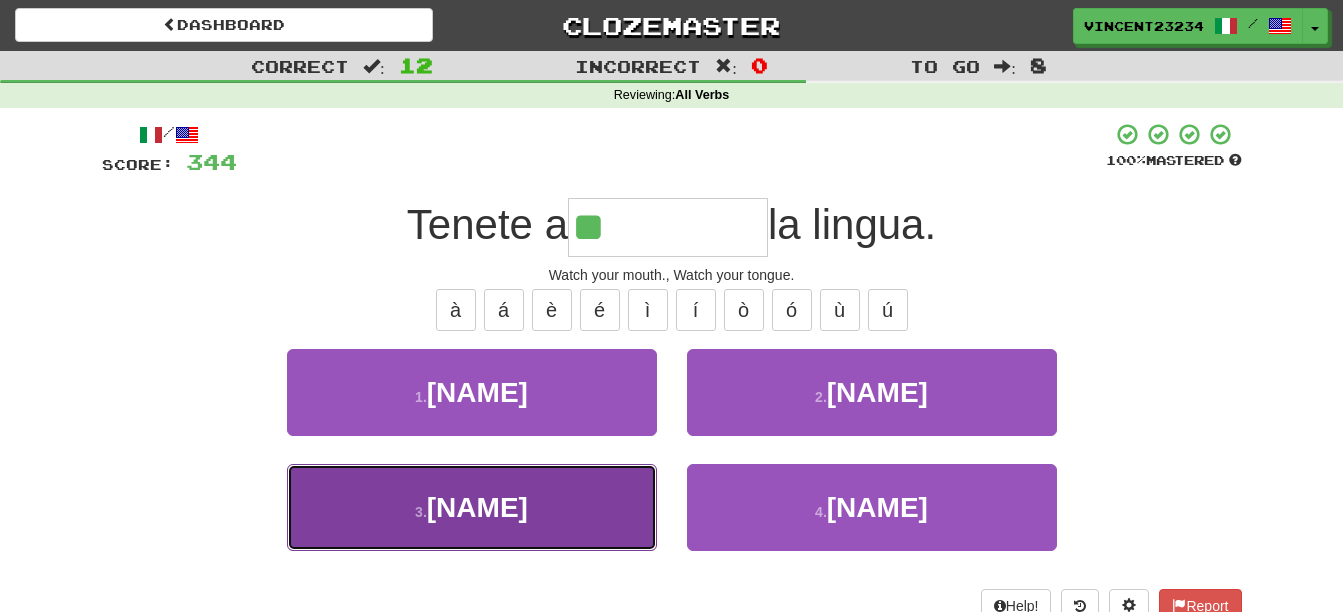click on "3 .  bada" at bounding box center [472, 507] 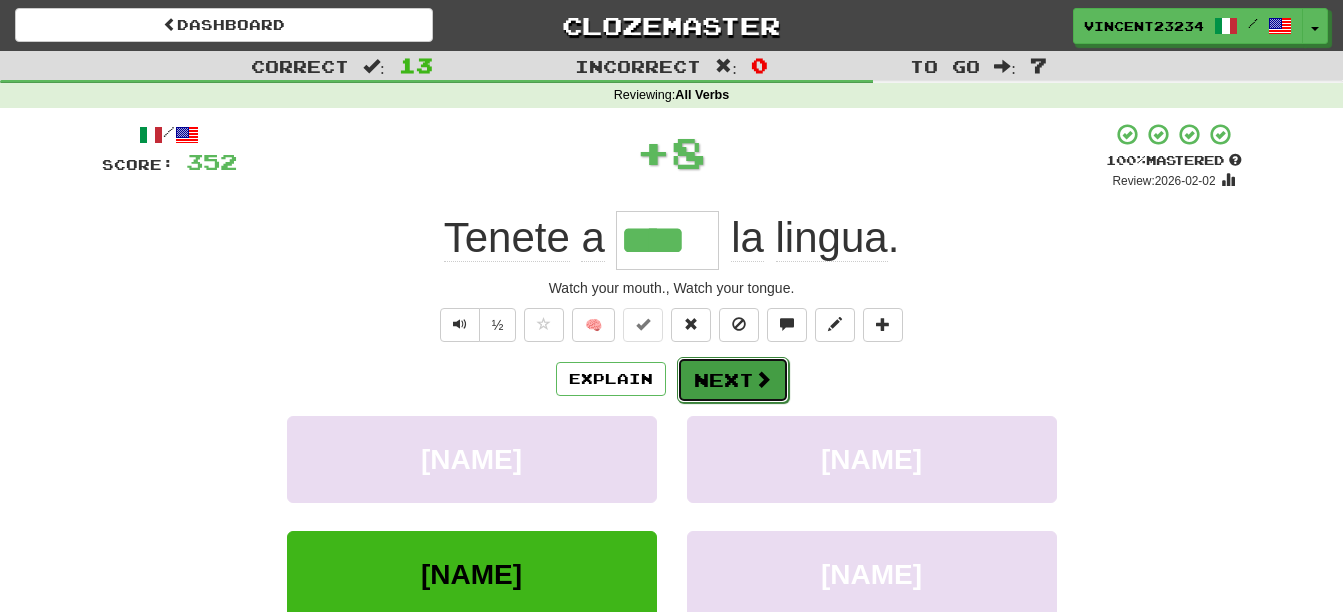 click on "Next" at bounding box center [733, 380] 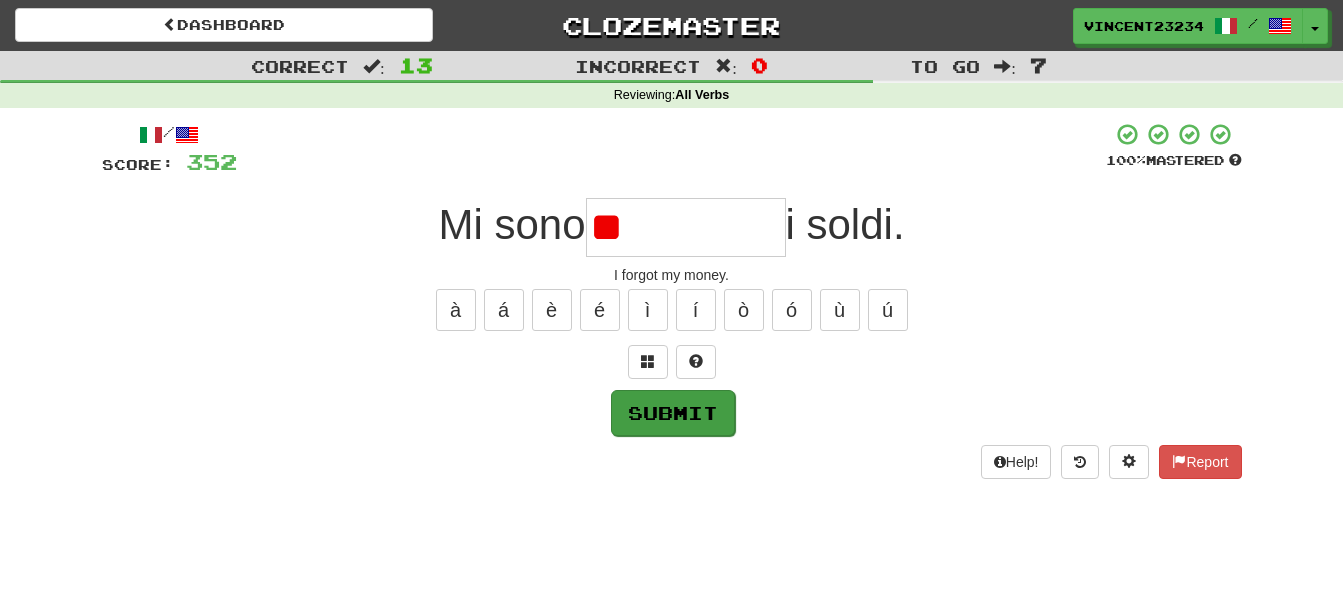type on "*" 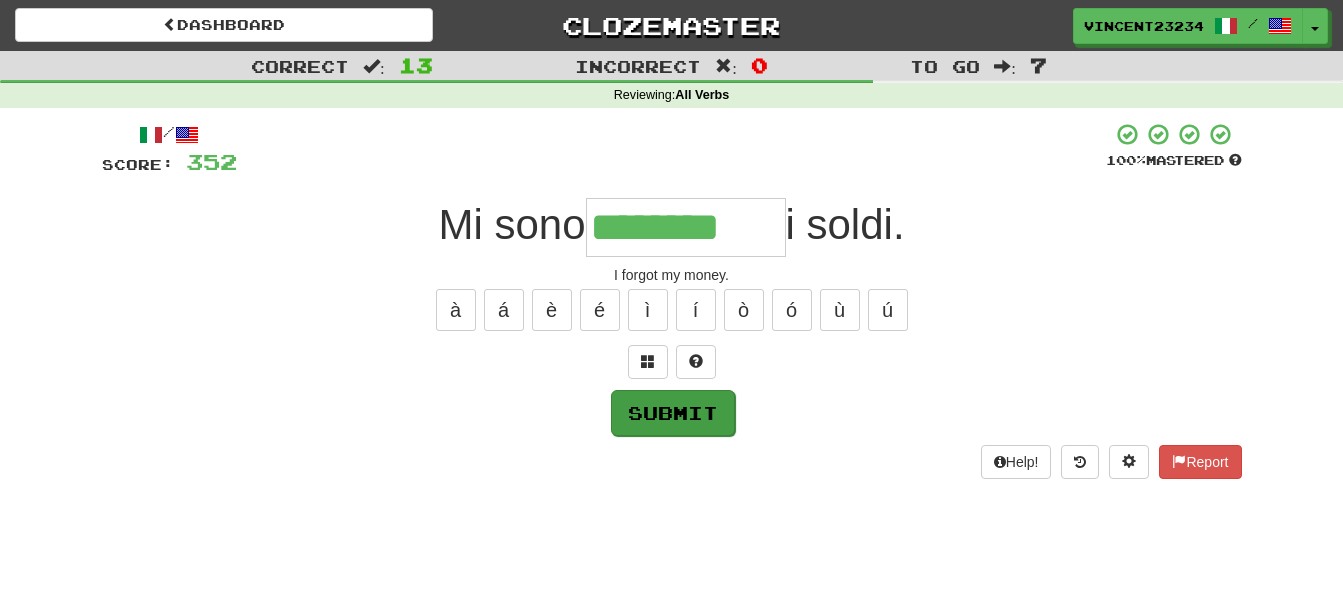 type on "********" 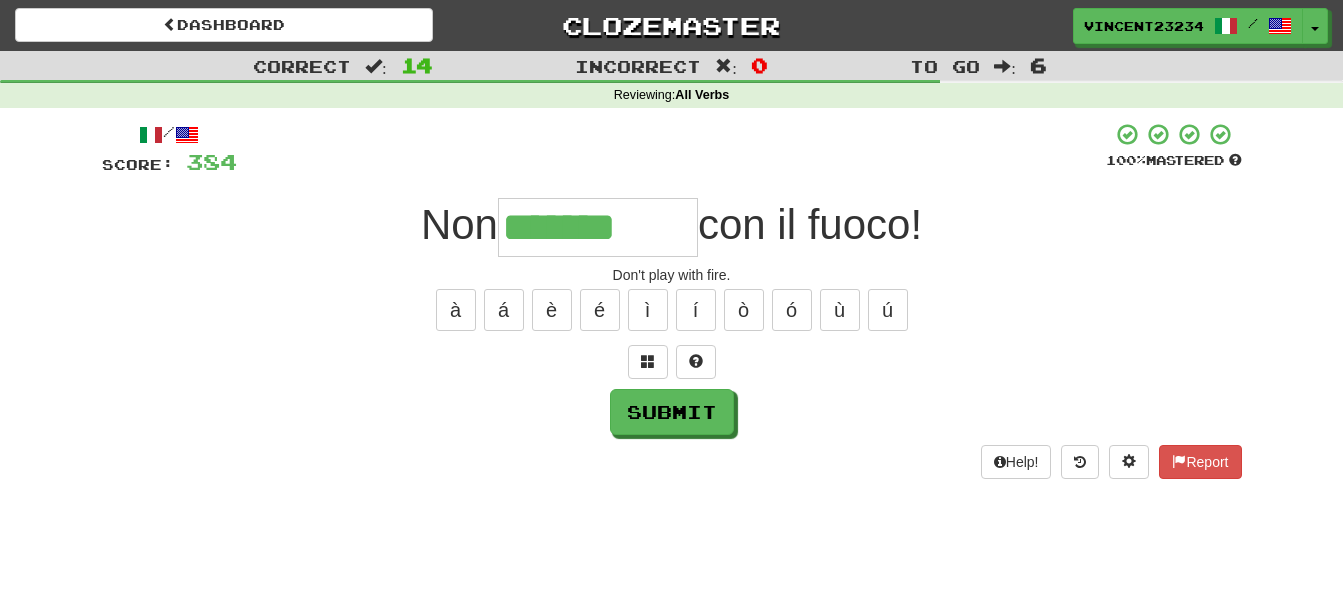 type on "*******" 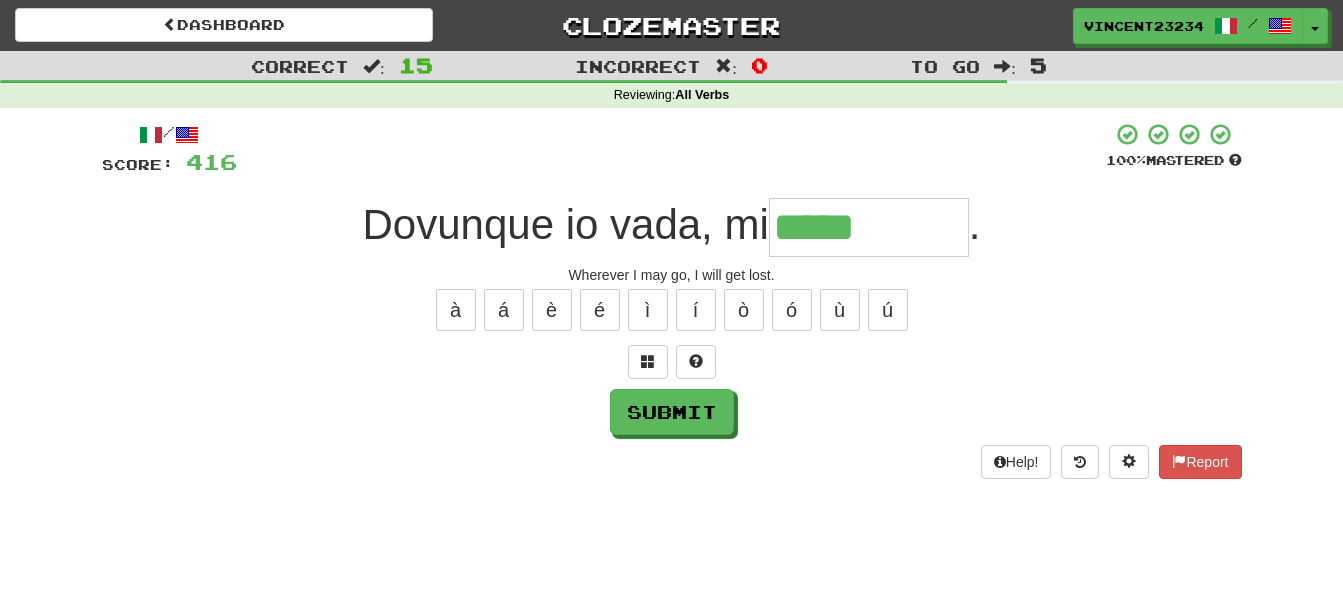 type on "*****" 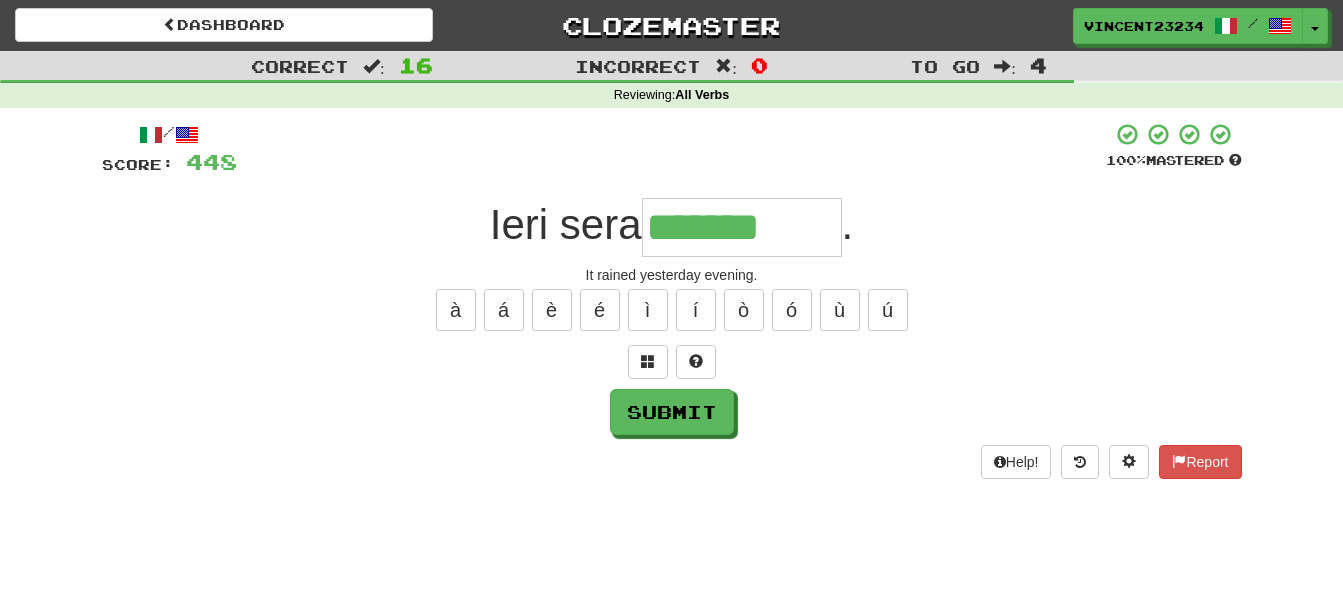 type on "*******" 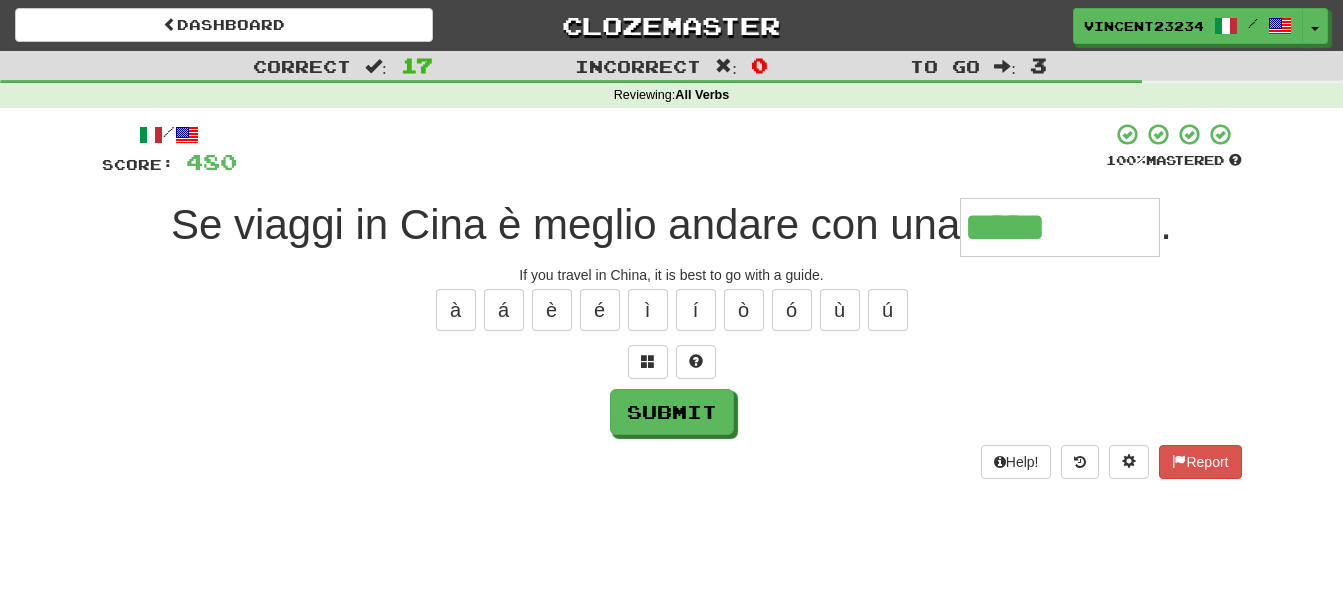 type on "*****" 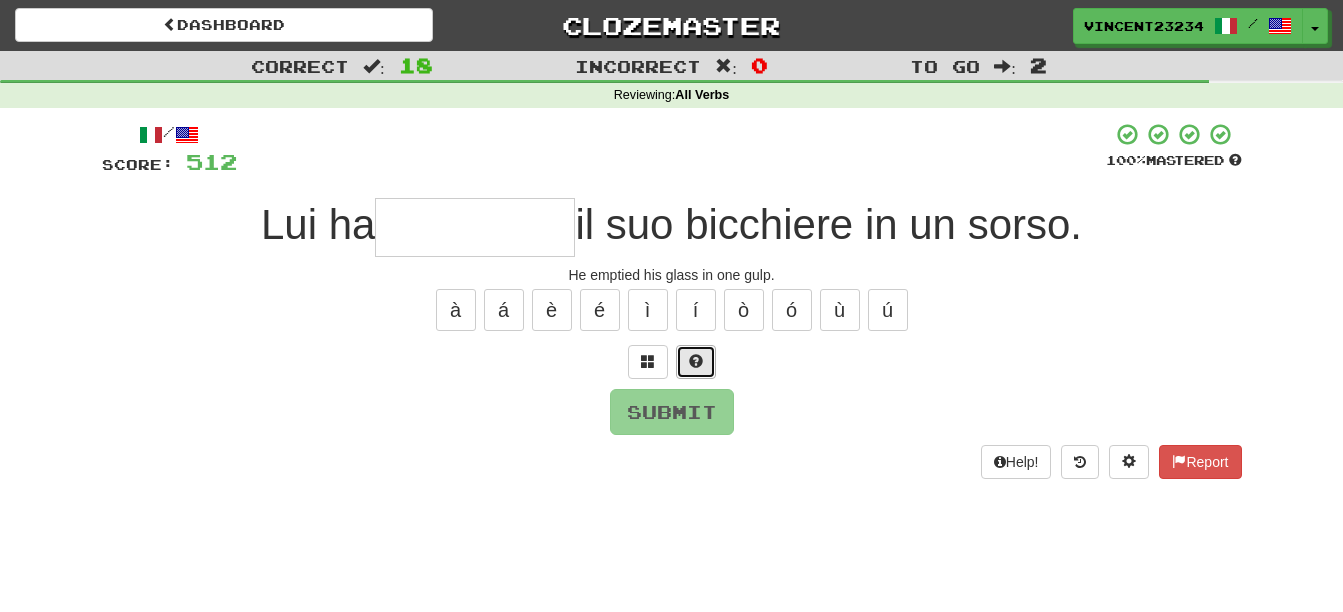 click at bounding box center [696, 362] 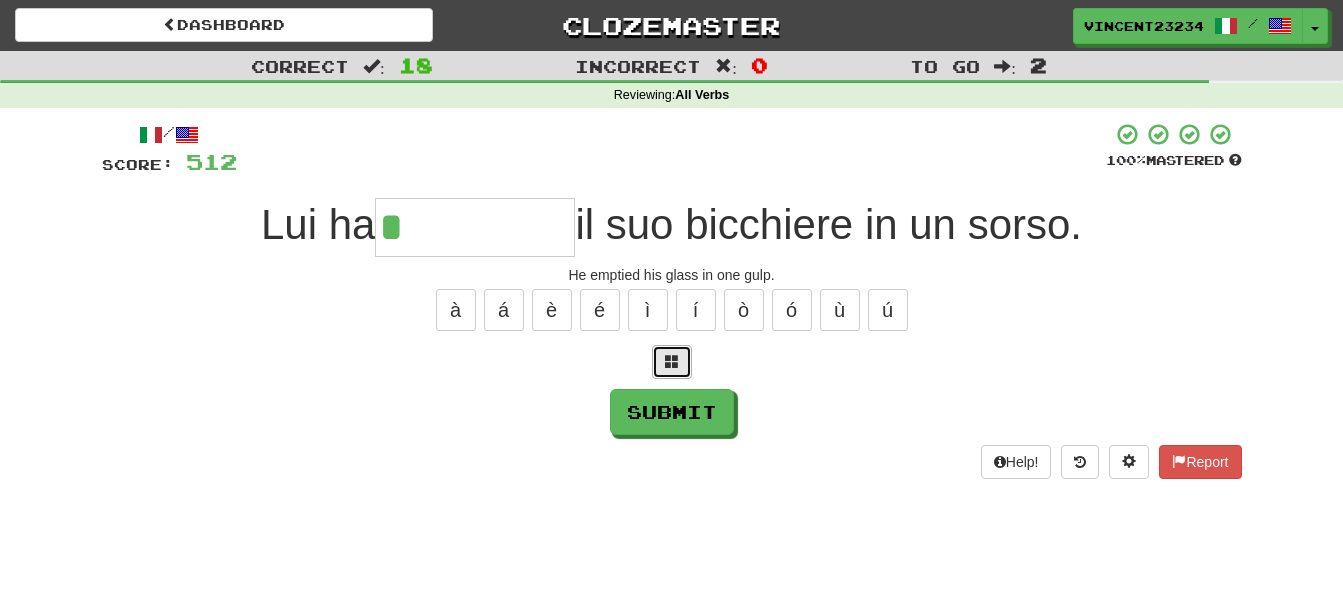 click at bounding box center [672, 362] 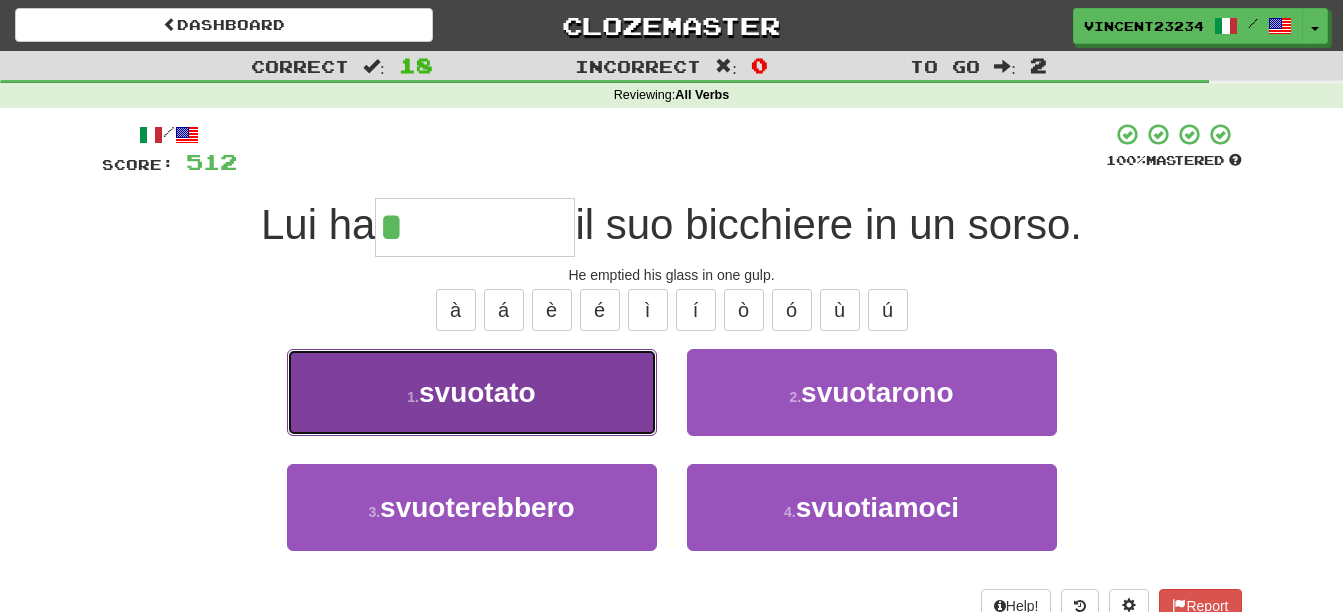 click on "1 .  svuotato" at bounding box center [472, 392] 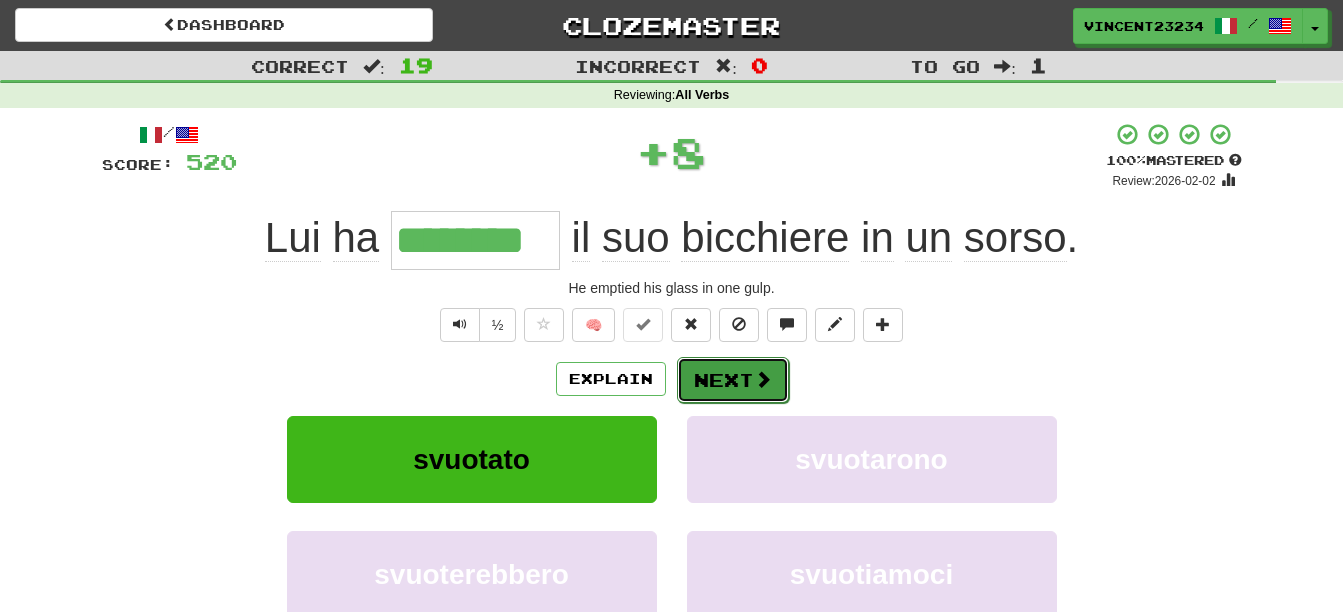 click on "Next" at bounding box center (733, 380) 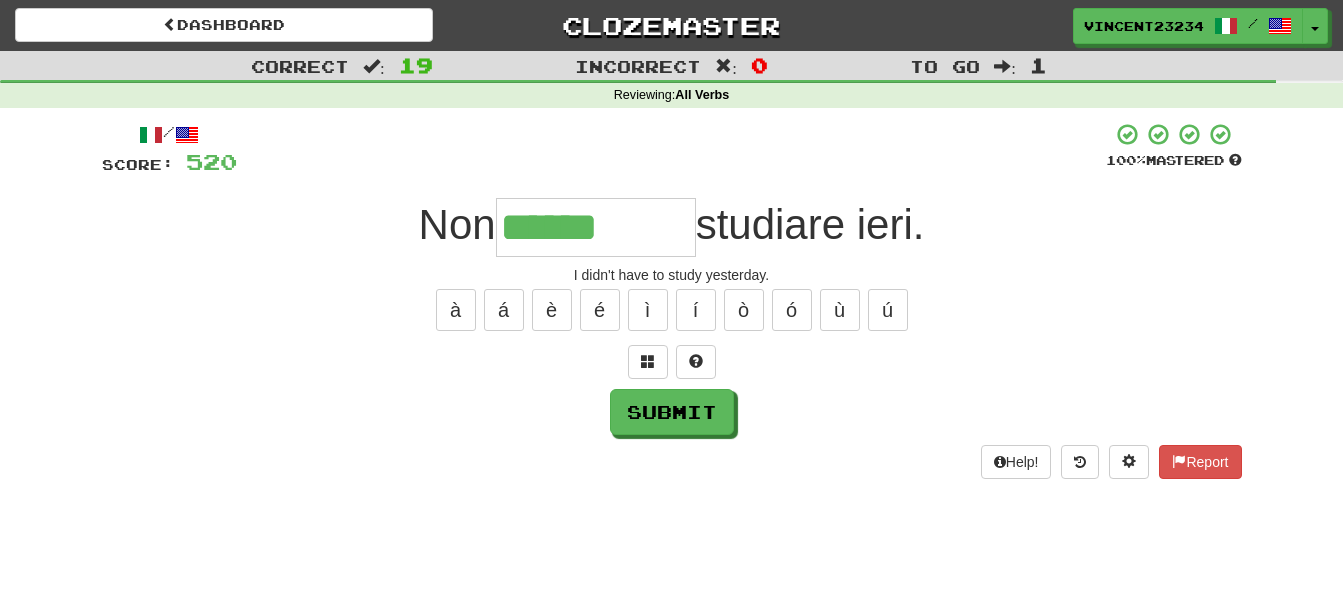 type on "******" 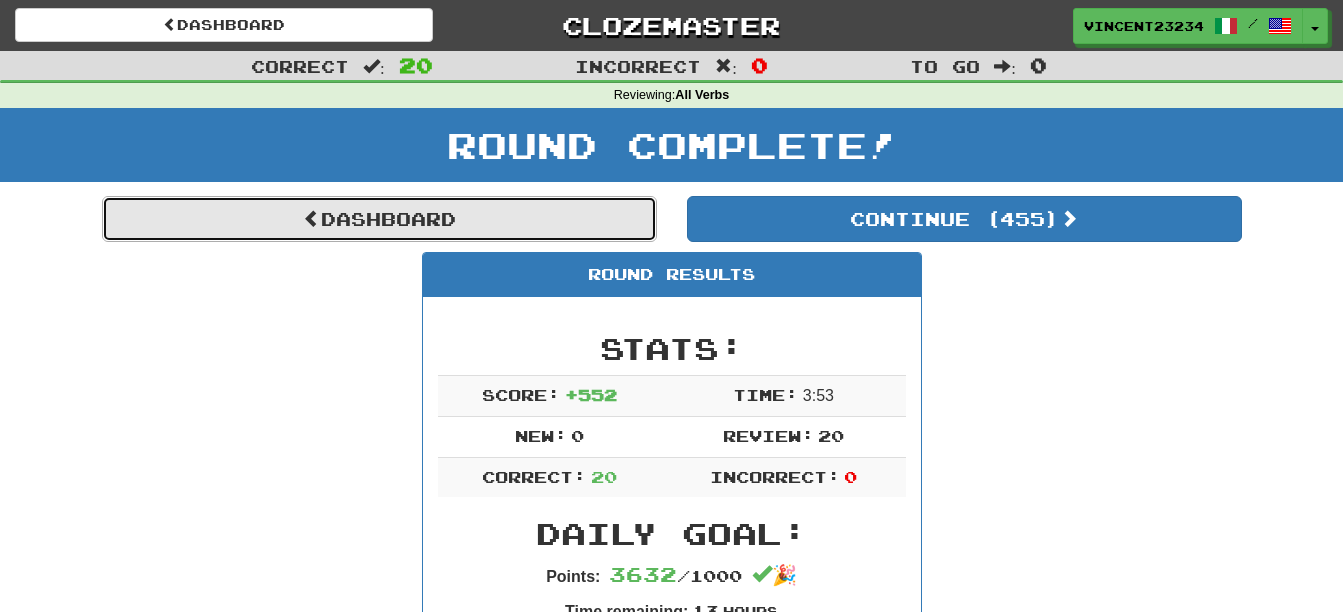 click on "Dashboard" at bounding box center (379, 219) 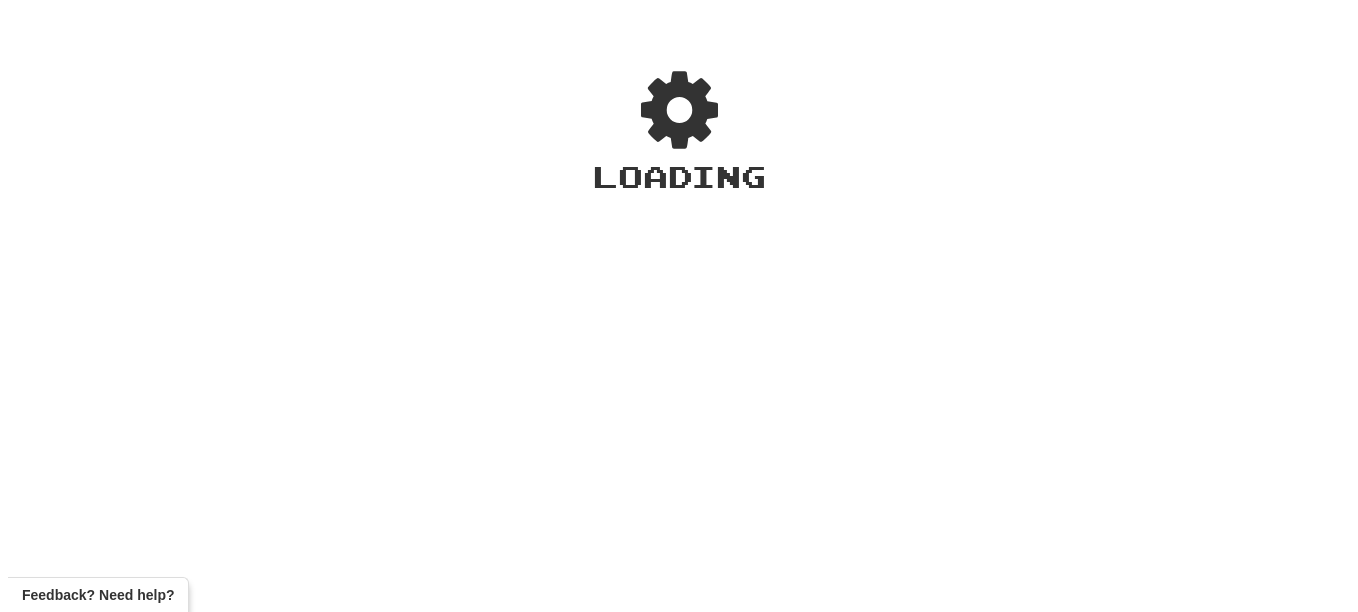 scroll, scrollTop: 0, scrollLeft: 0, axis: both 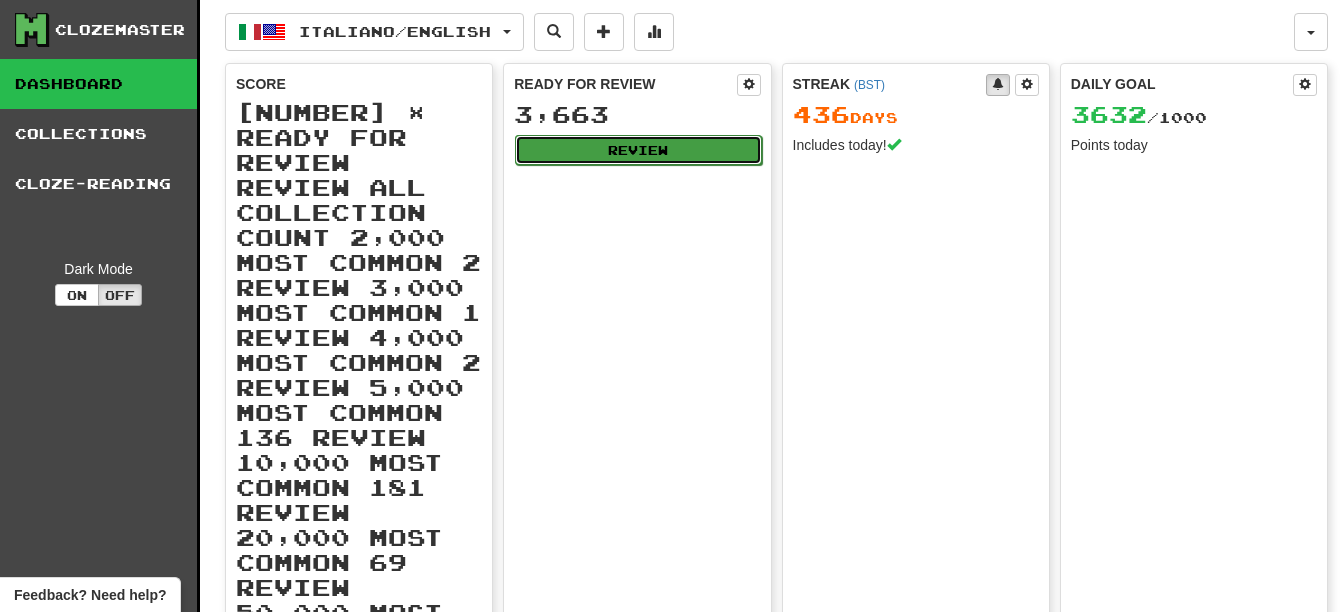 click on "Review" at bounding box center (638, 150) 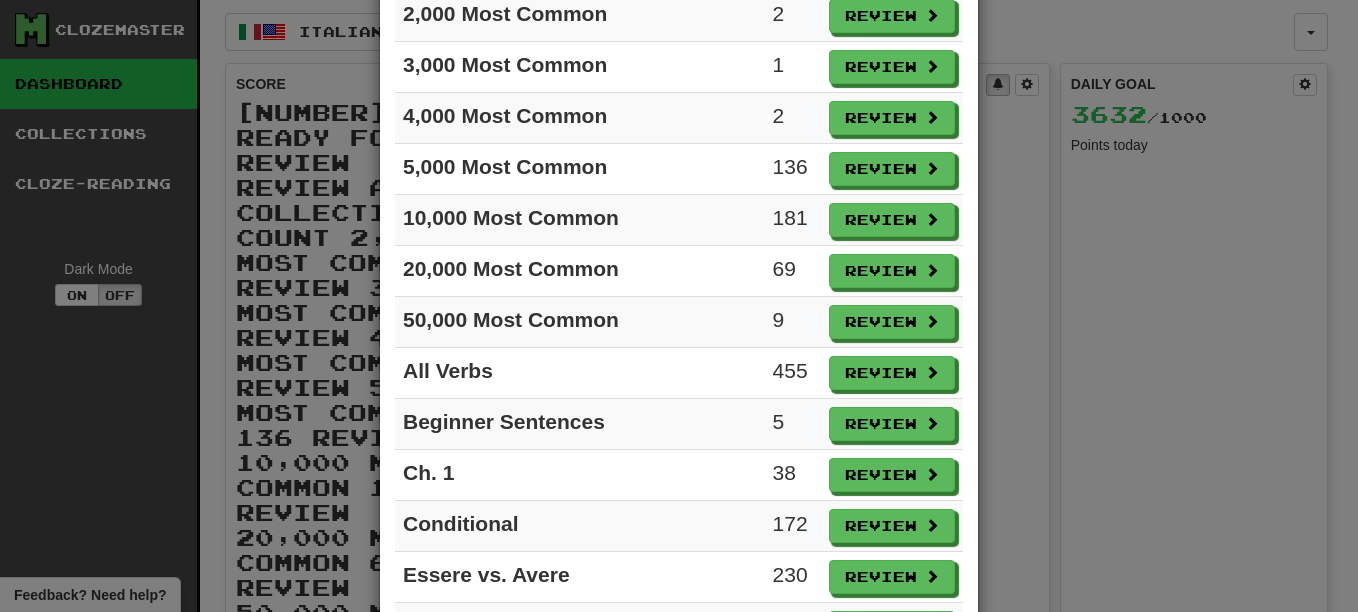 scroll, scrollTop: 200, scrollLeft: 0, axis: vertical 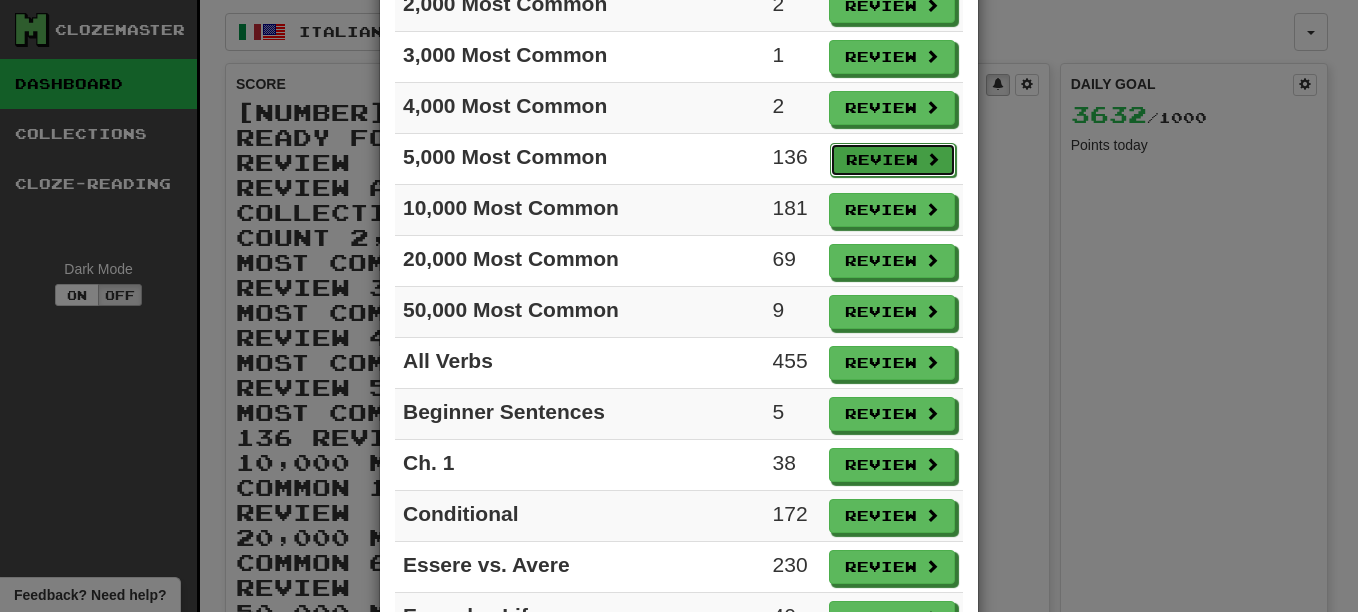 click on "Review" at bounding box center (893, 160) 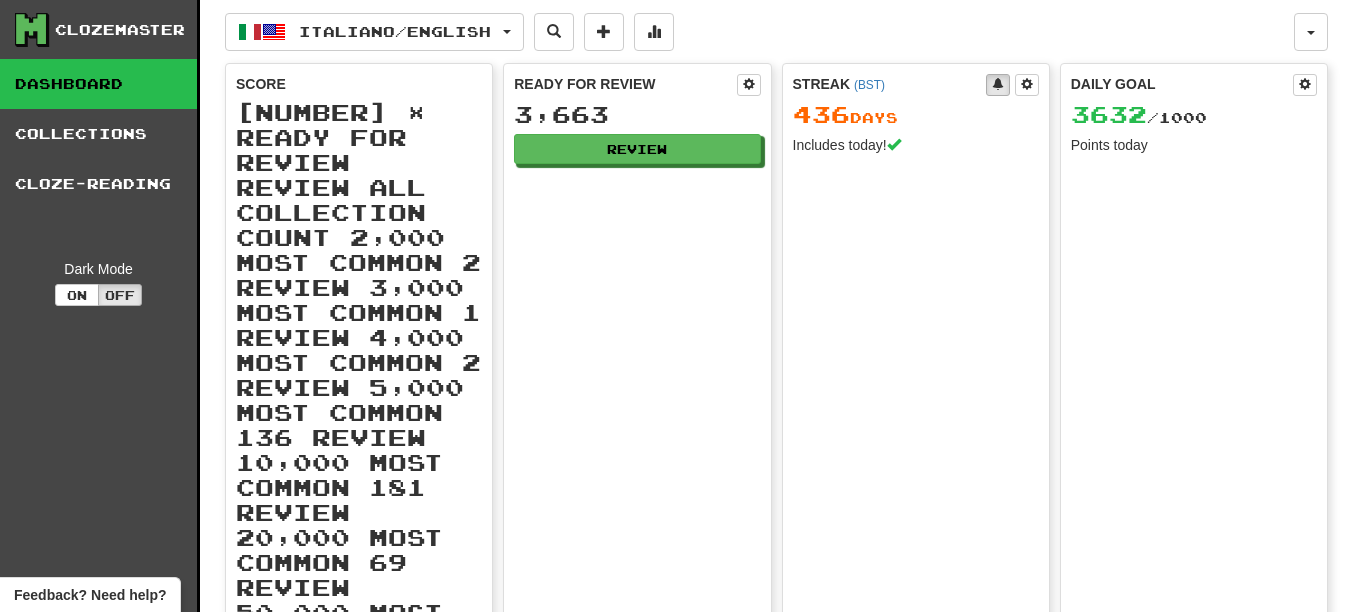 select on "**" 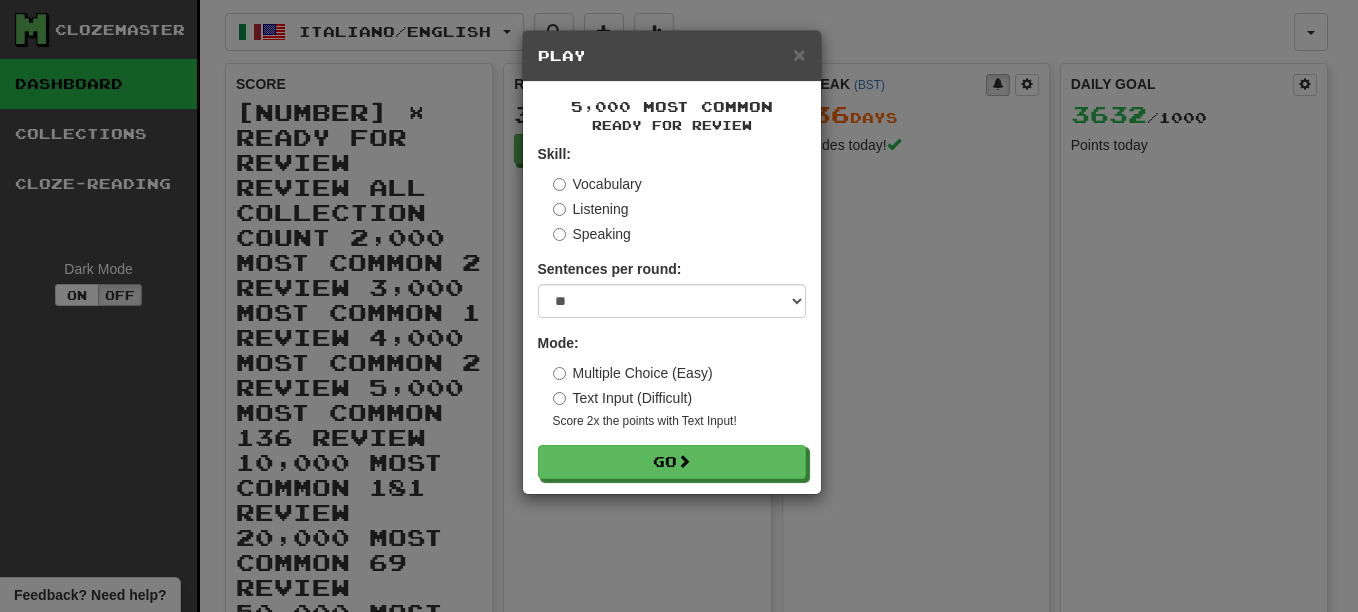 click on "Listening" at bounding box center (591, 209) 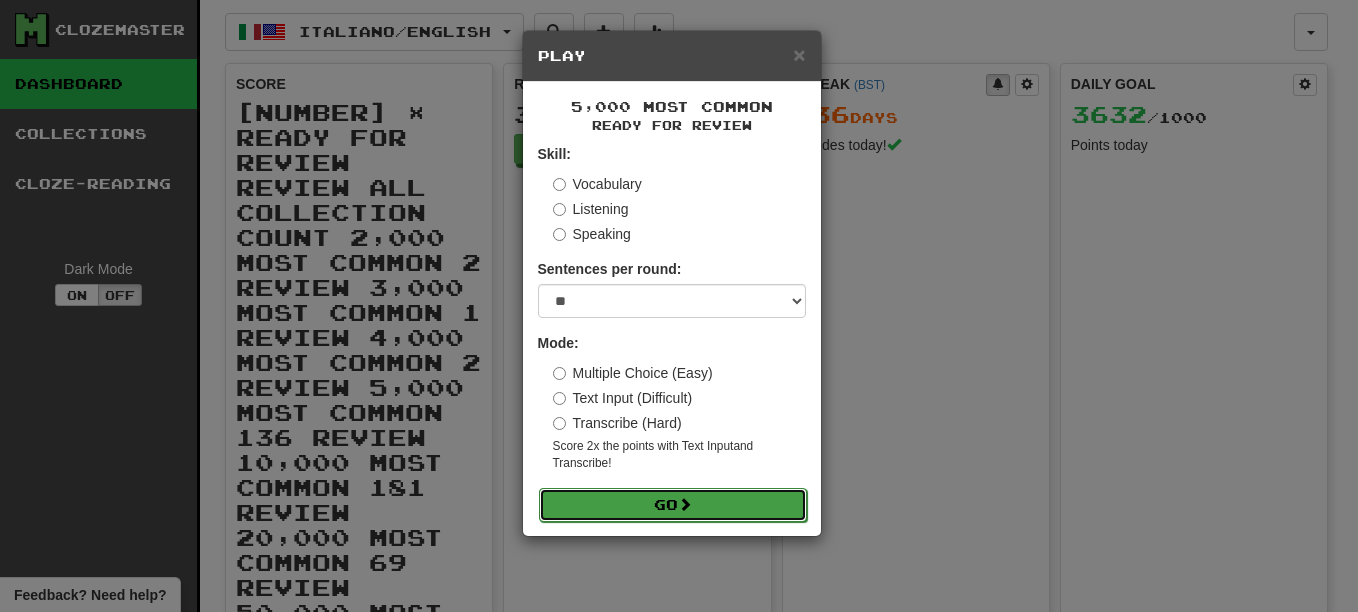 click on "Go" at bounding box center (673, 505) 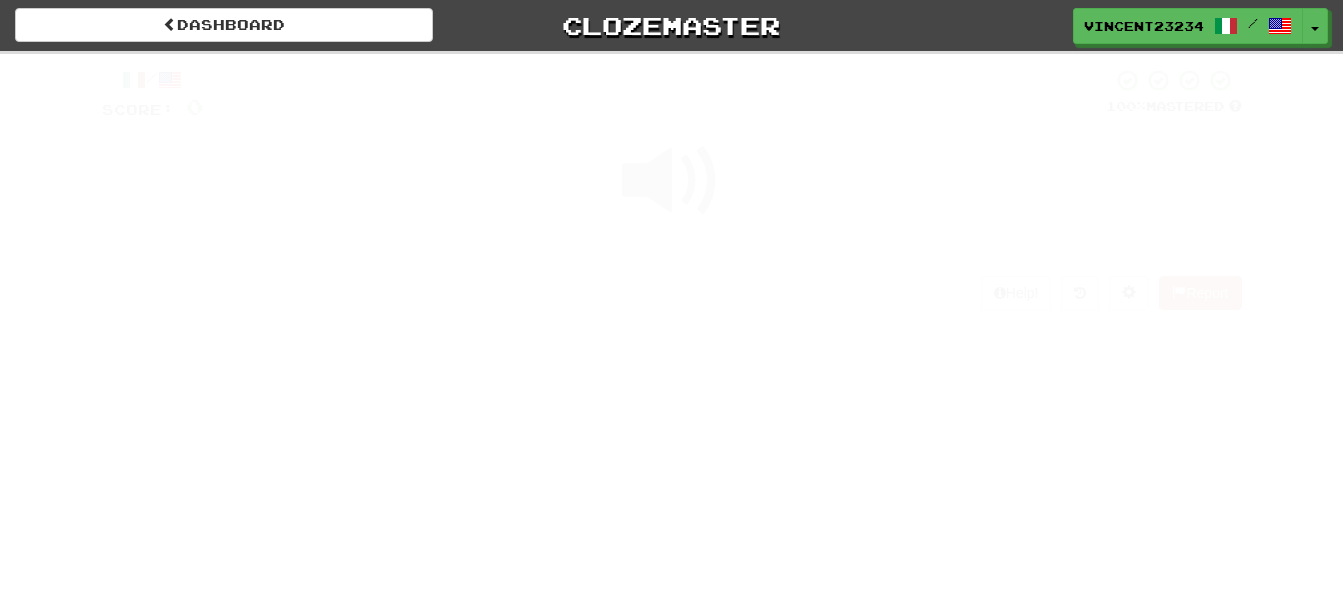 scroll, scrollTop: 0, scrollLeft: 0, axis: both 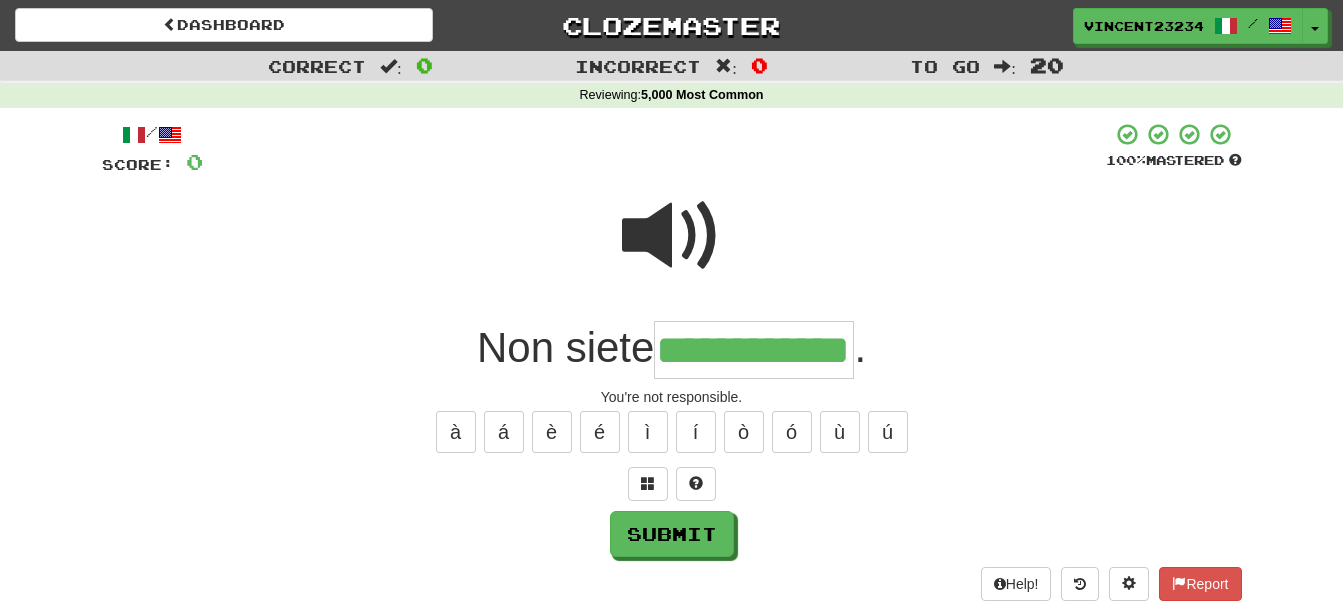 type on "**********" 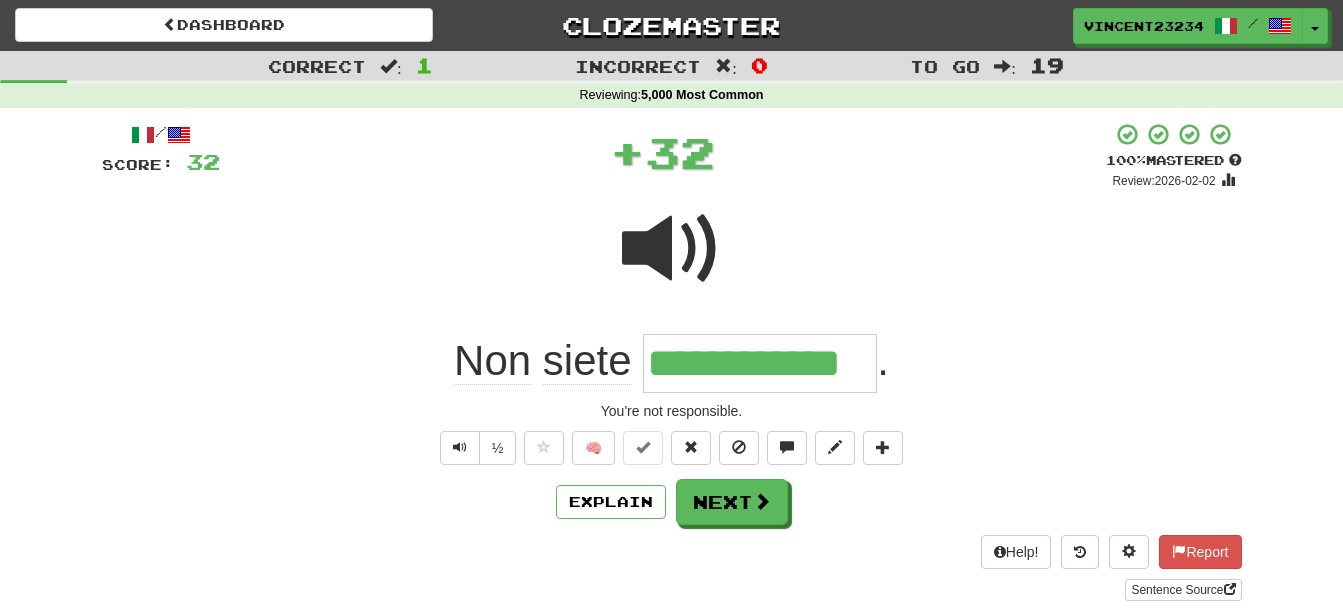 scroll, scrollTop: 0, scrollLeft: 0, axis: both 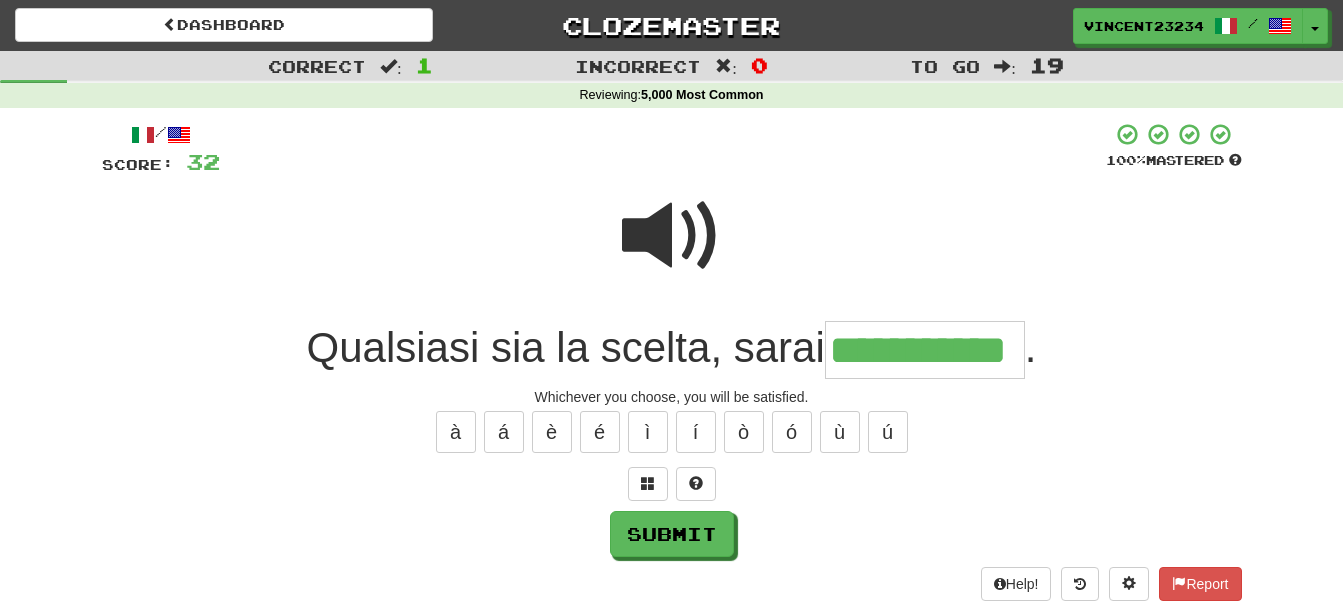 type on "**********" 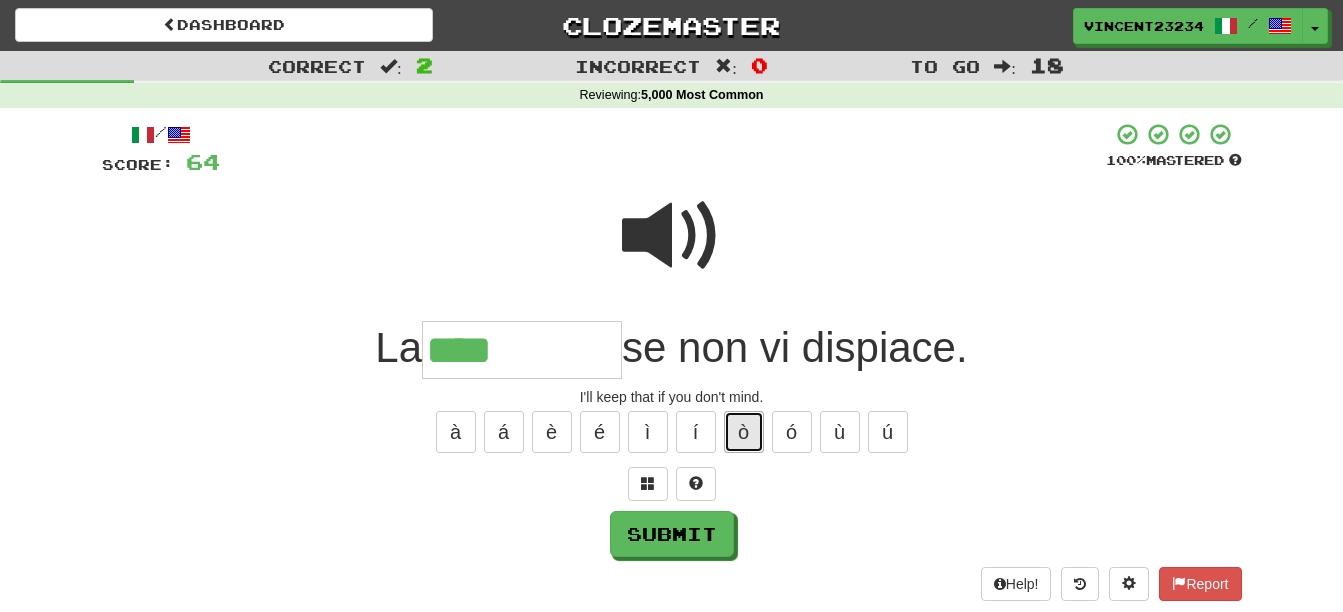 click on "ò" at bounding box center [744, 432] 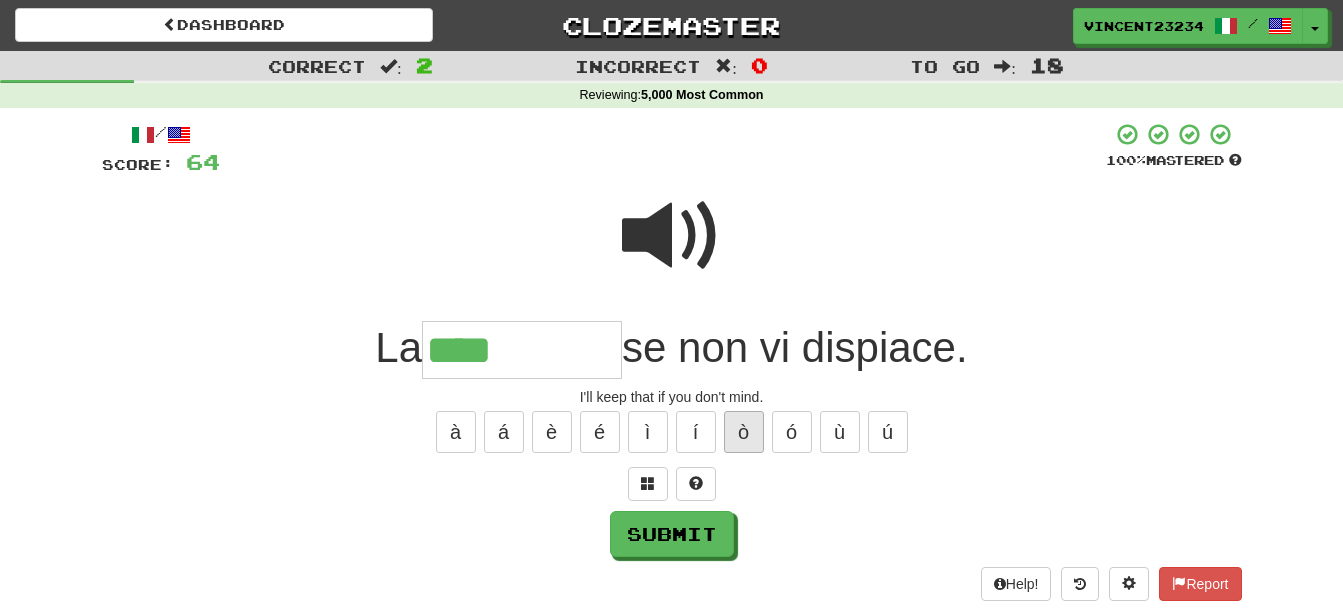 type on "*****" 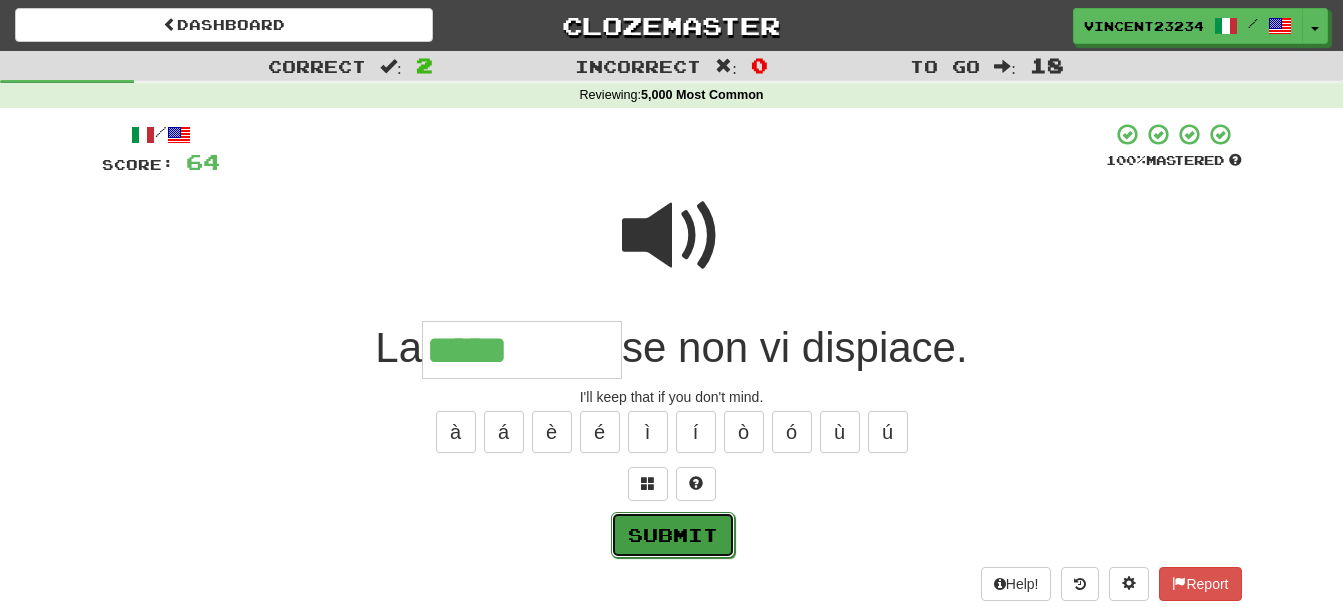click on "Submit" at bounding box center [673, 535] 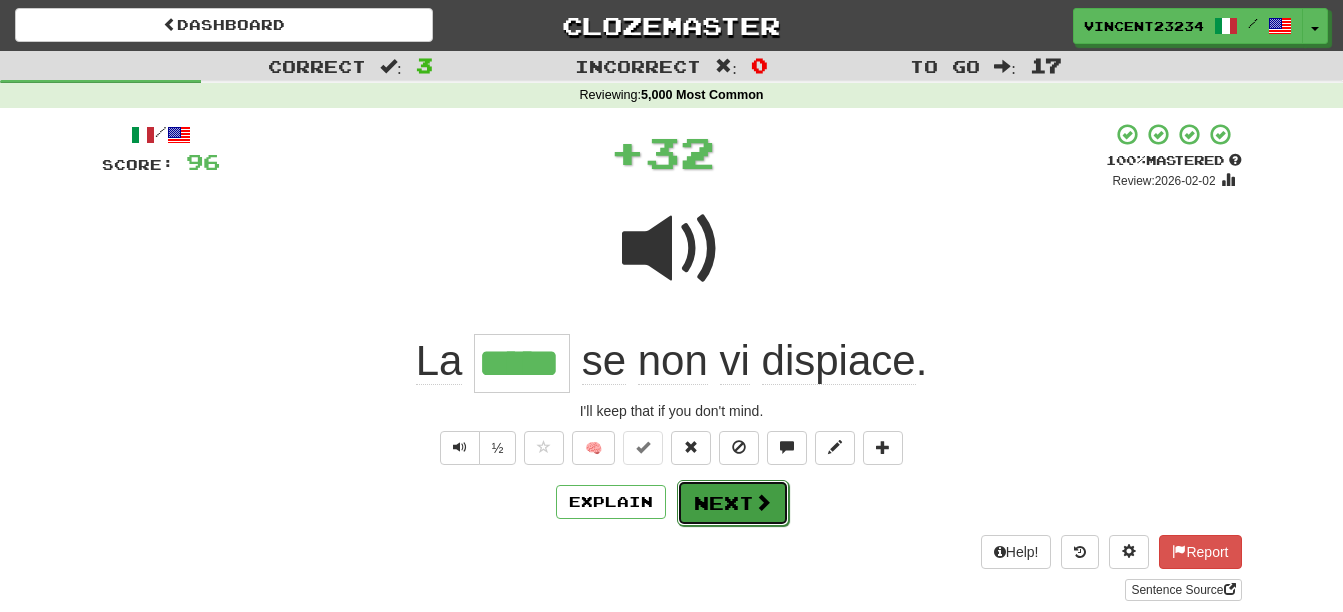 drag, startPoint x: 712, startPoint y: 530, endPoint x: 713, endPoint y: 516, distance: 14.035668 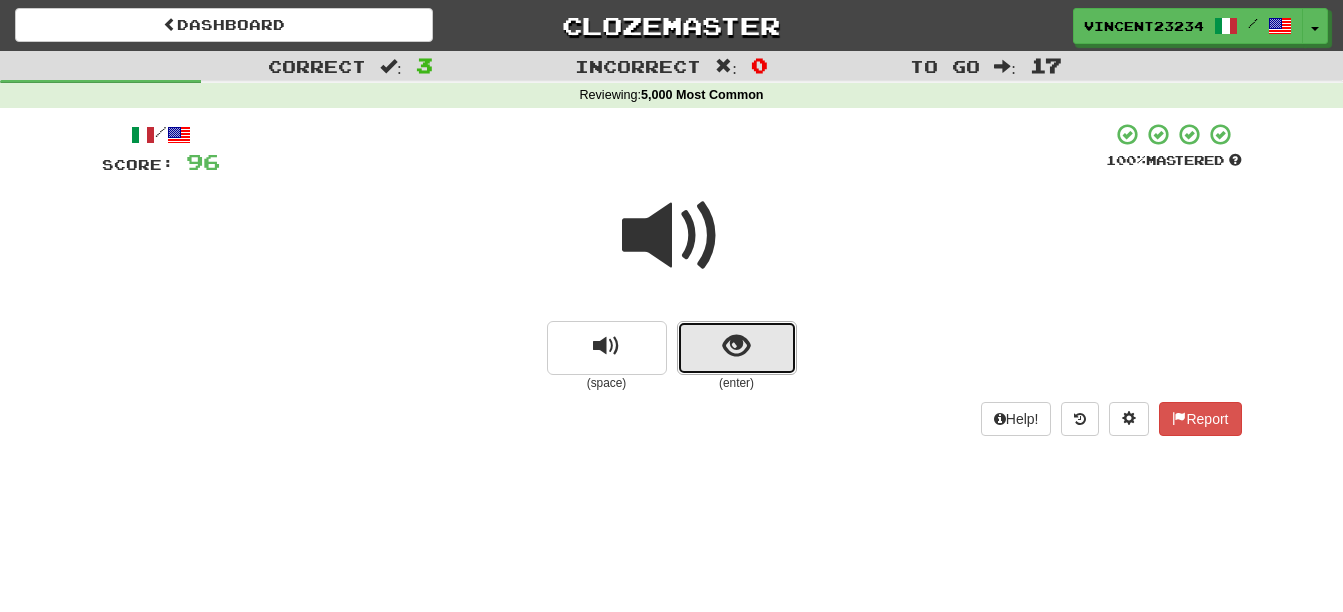click at bounding box center (737, 348) 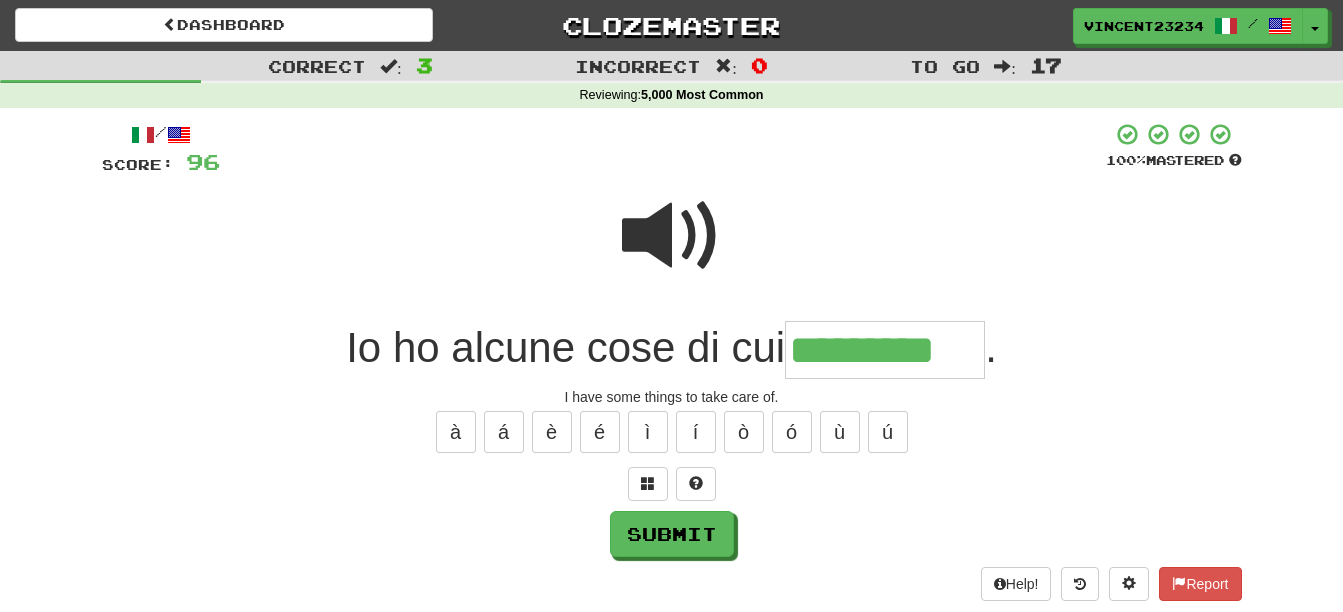 scroll, scrollTop: 0, scrollLeft: 1, axis: horizontal 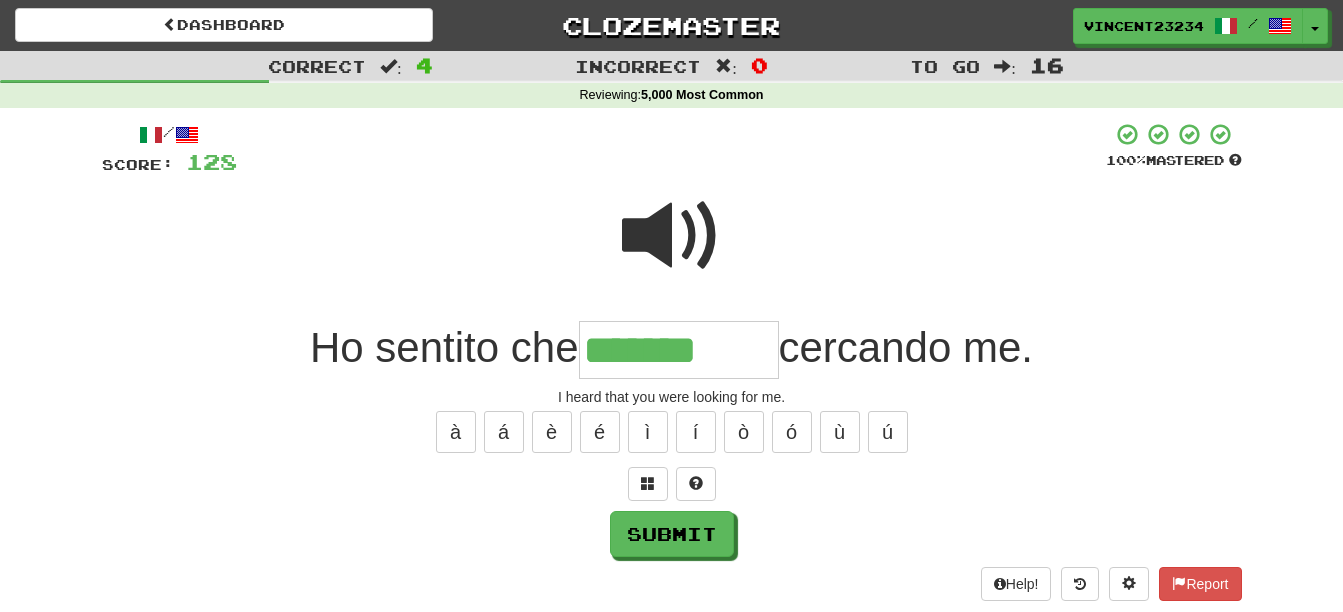 type on "*******" 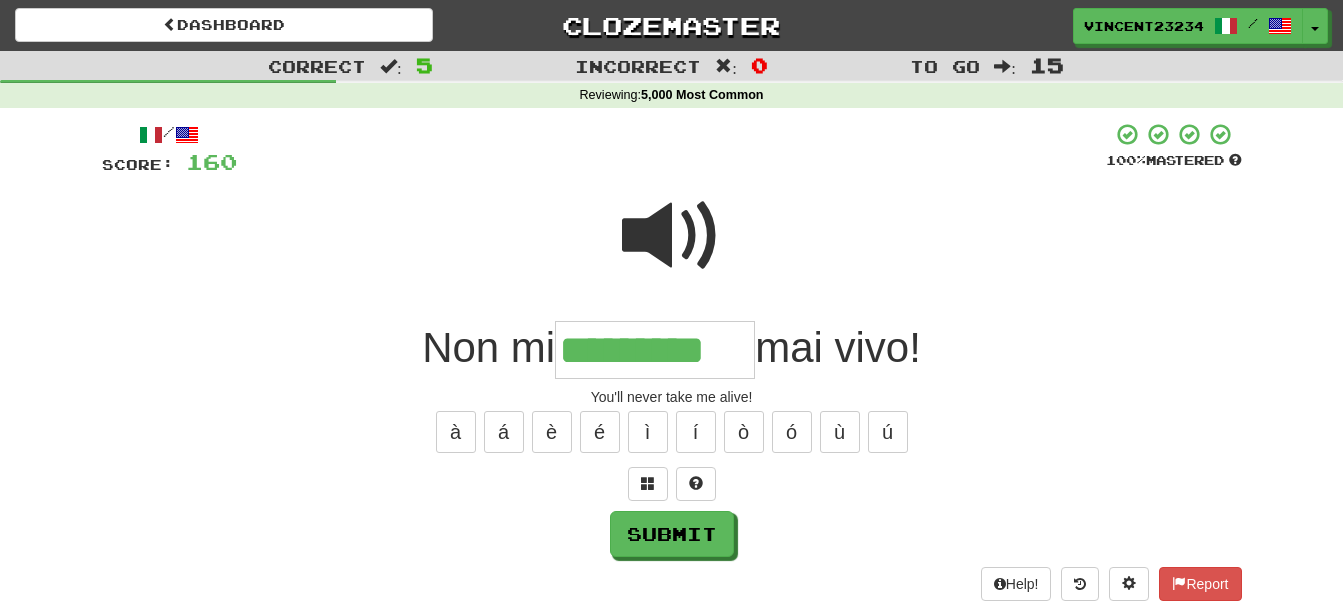type on "*********" 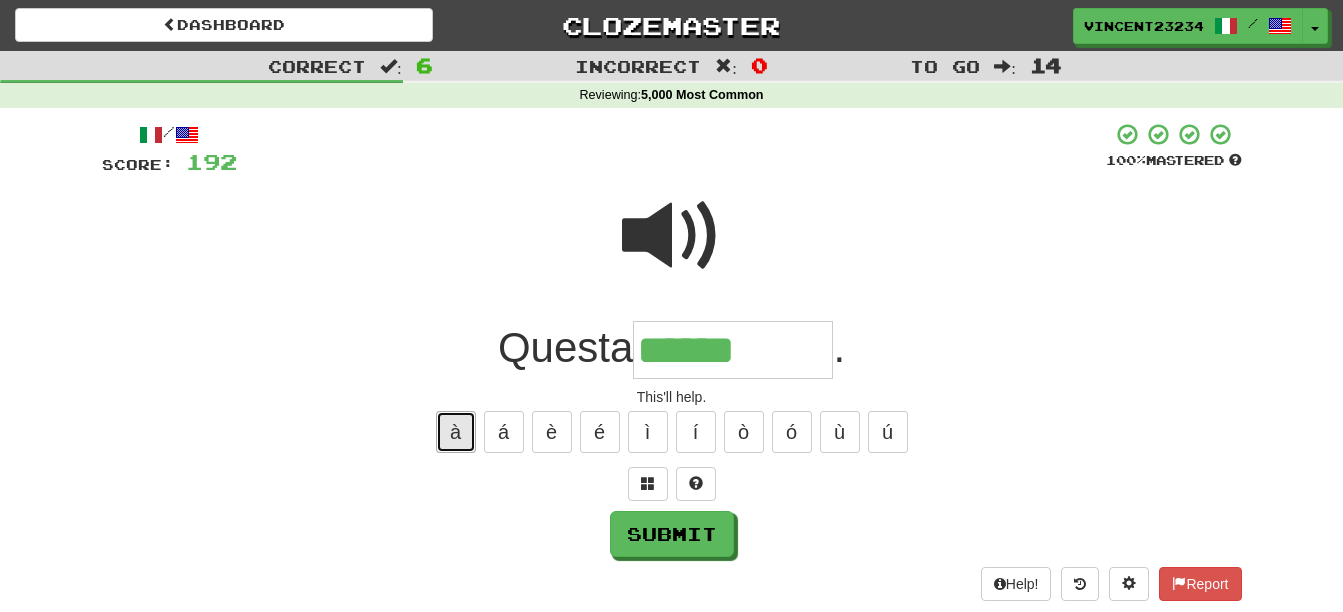 click on "à" at bounding box center (456, 432) 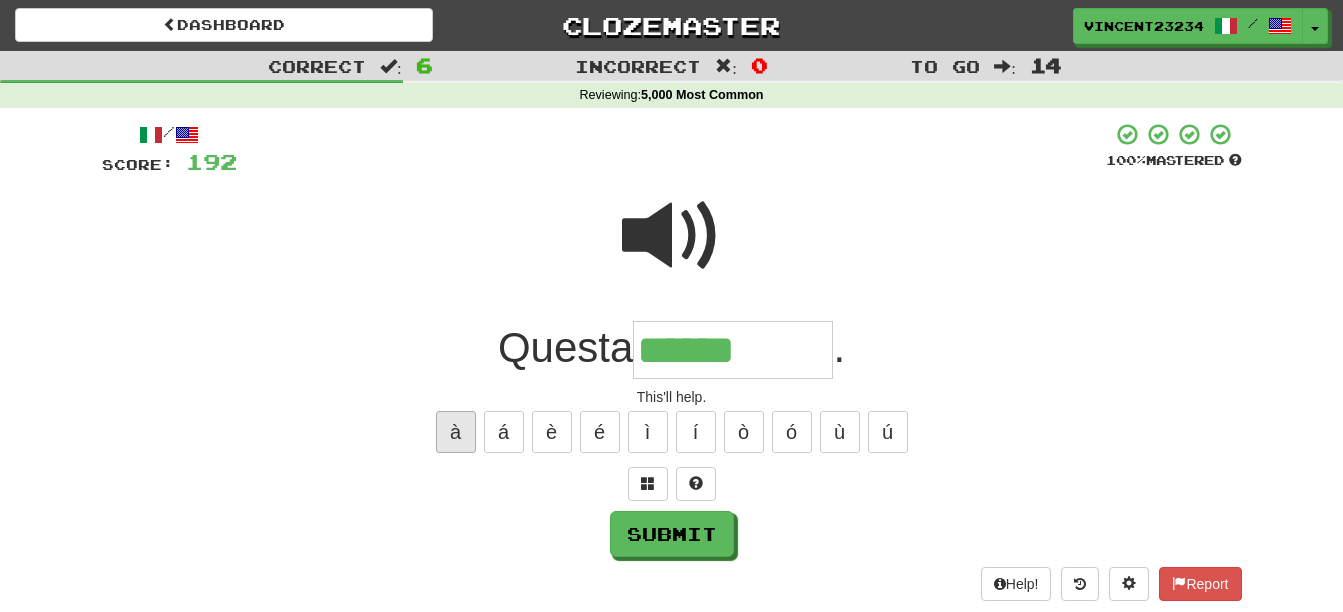 type on "*******" 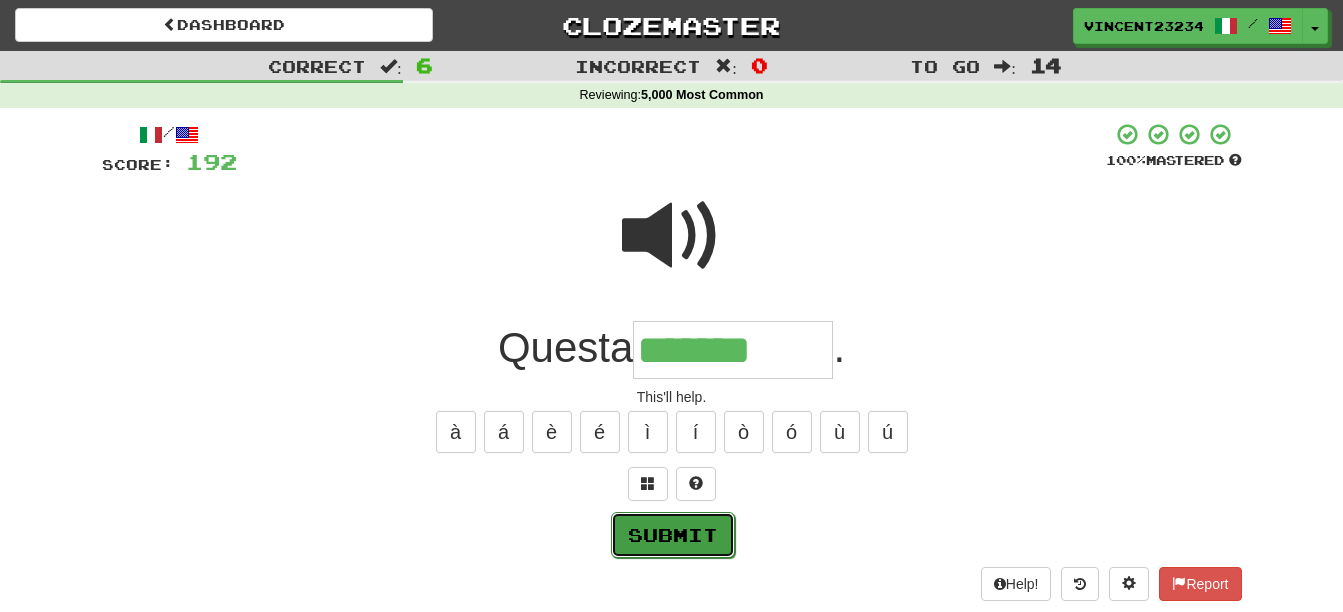 click on "Submit" at bounding box center [673, 535] 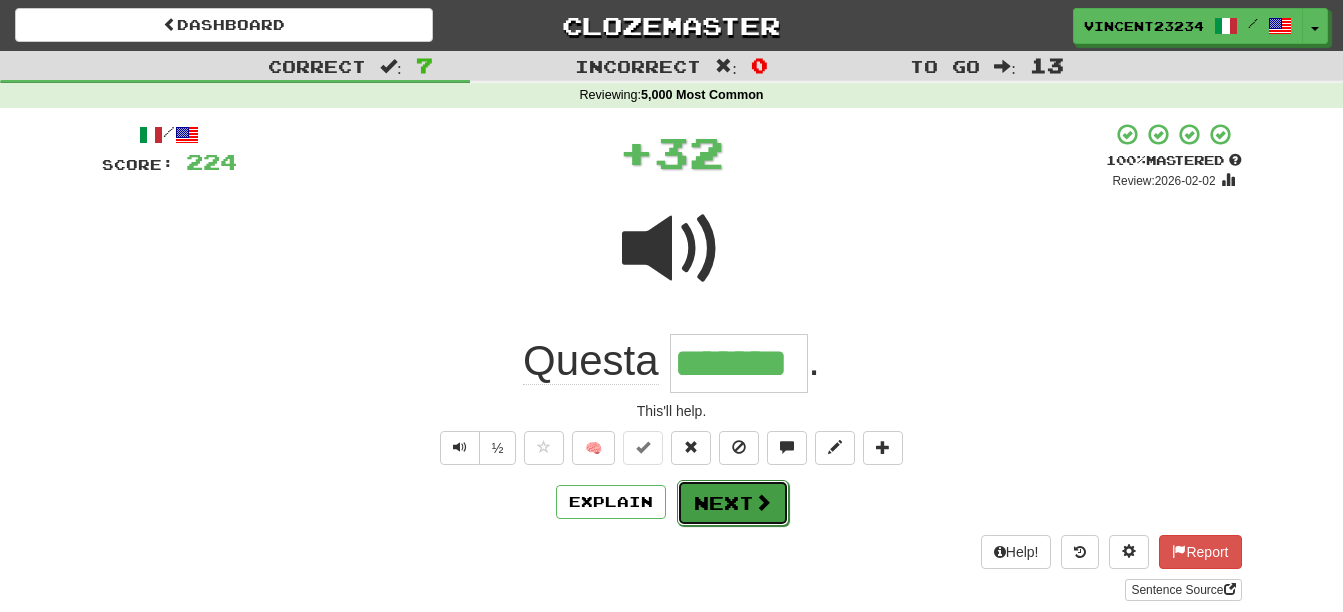 click on "Next" at bounding box center [733, 503] 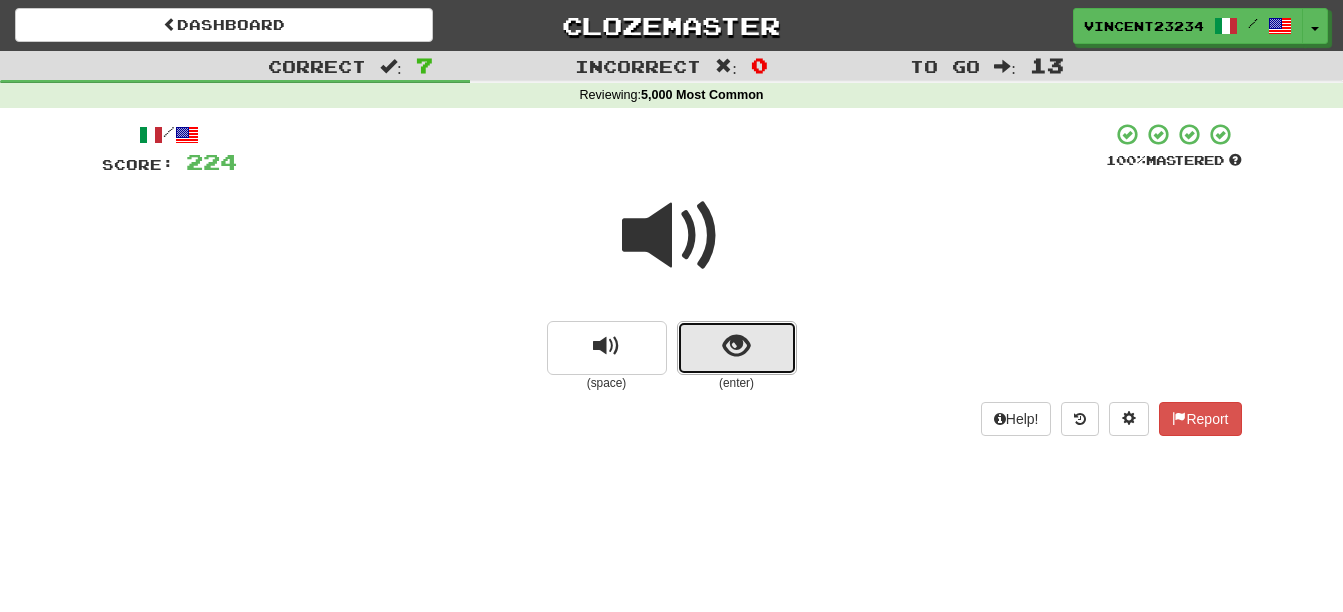 click at bounding box center [736, 346] 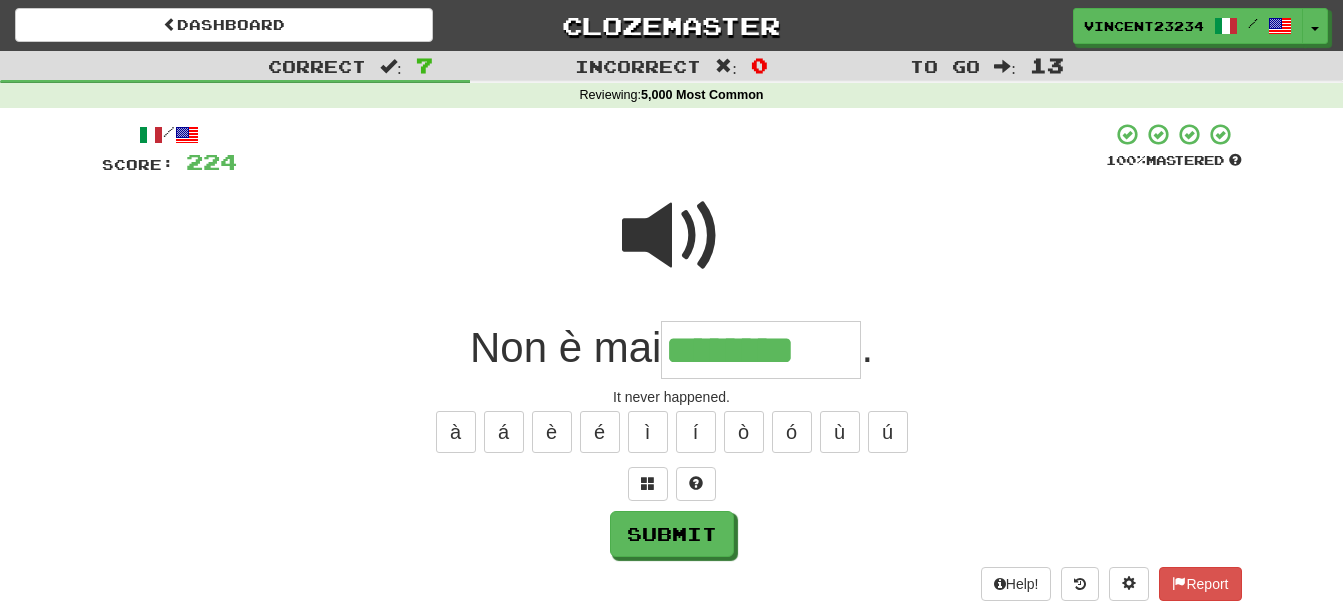 type on "********" 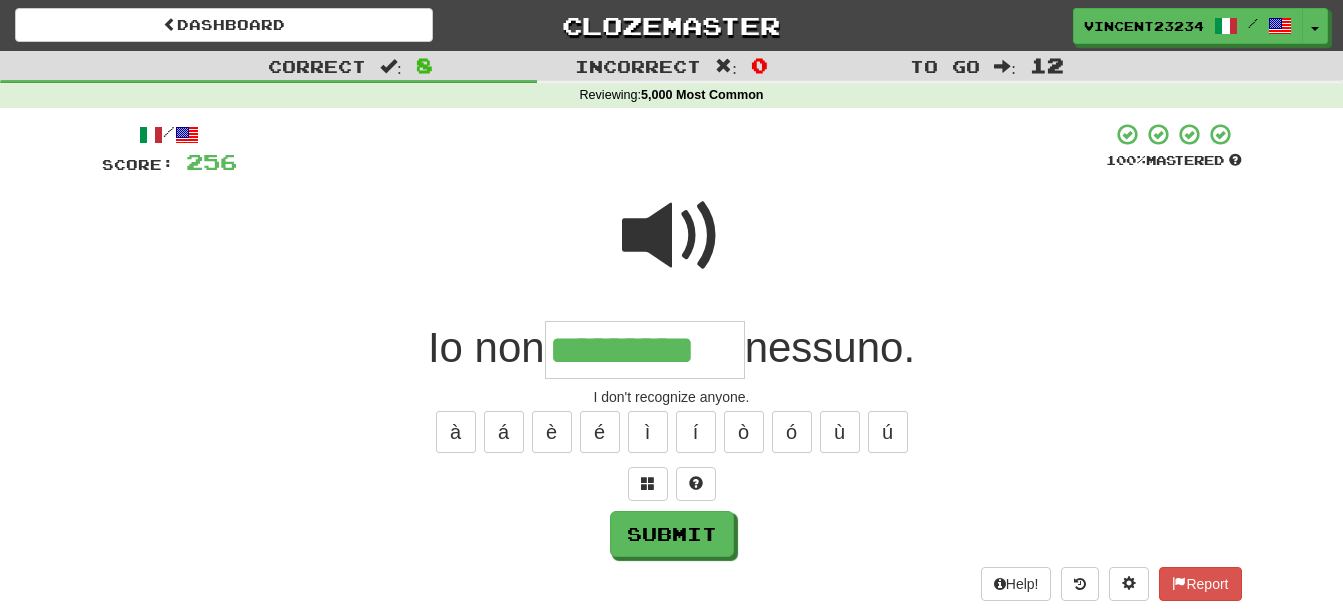 type on "*********" 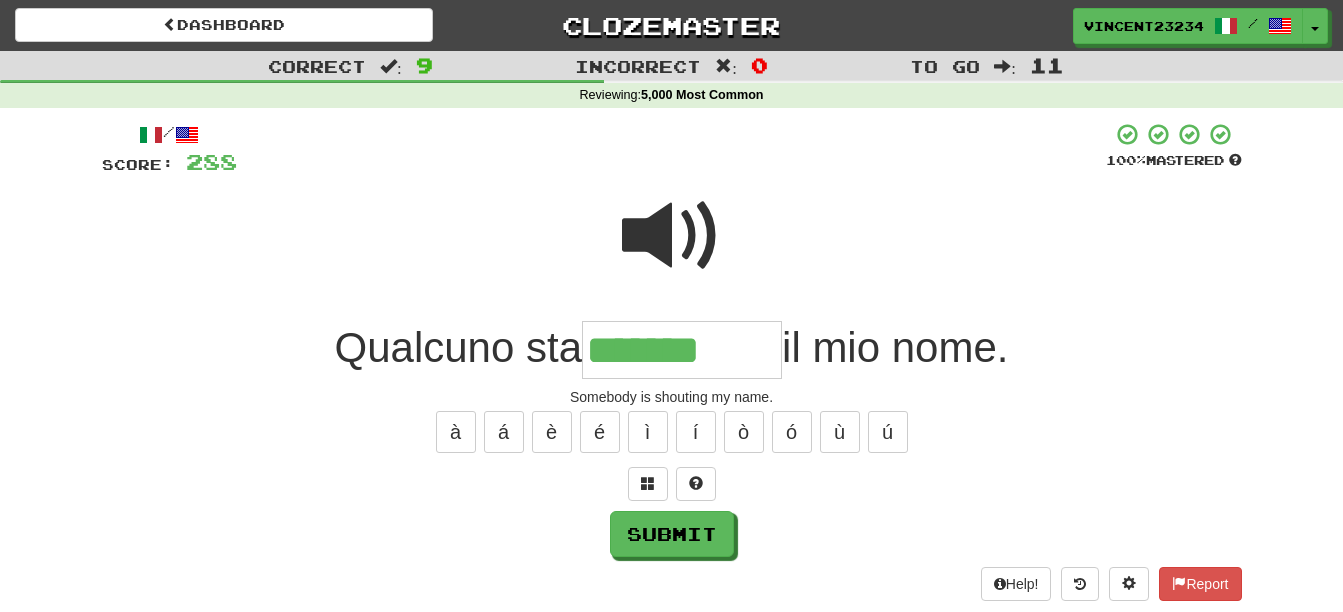type on "*******" 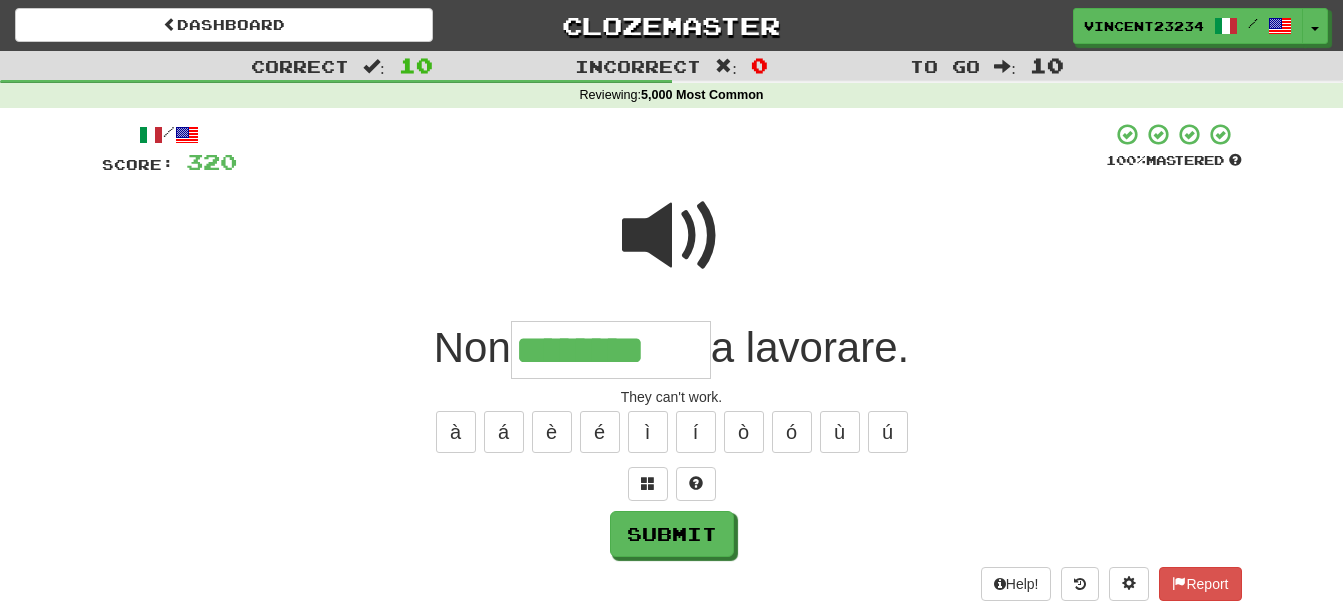 type on "********" 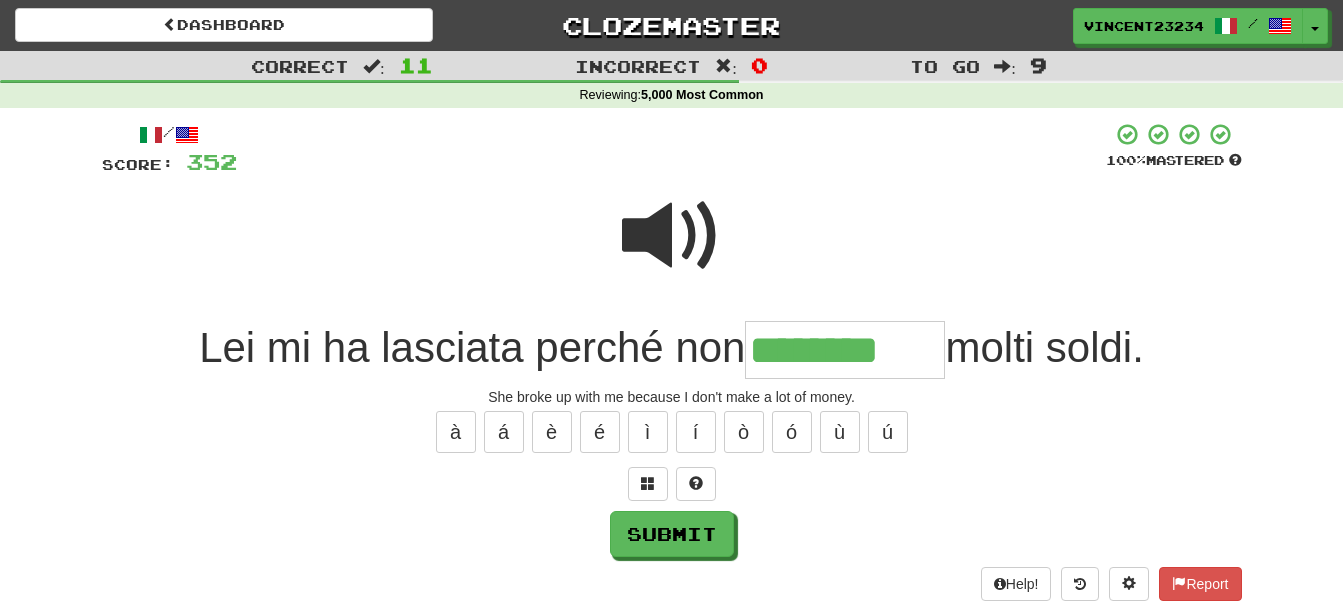 type on "********" 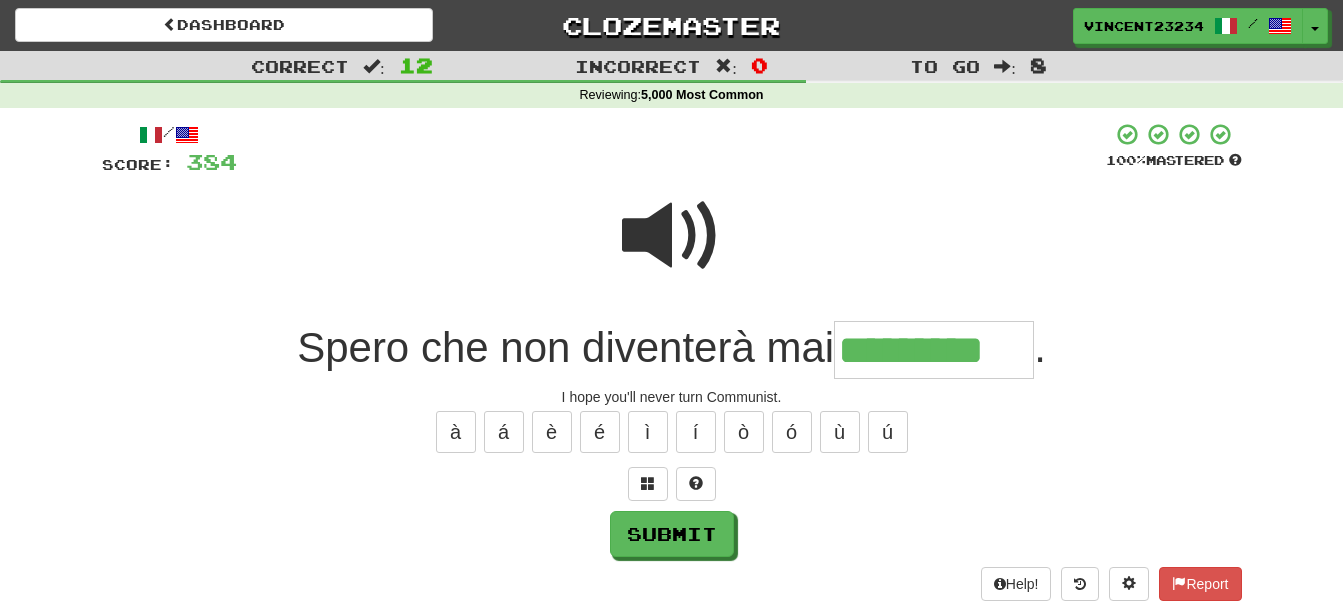 type on "*********" 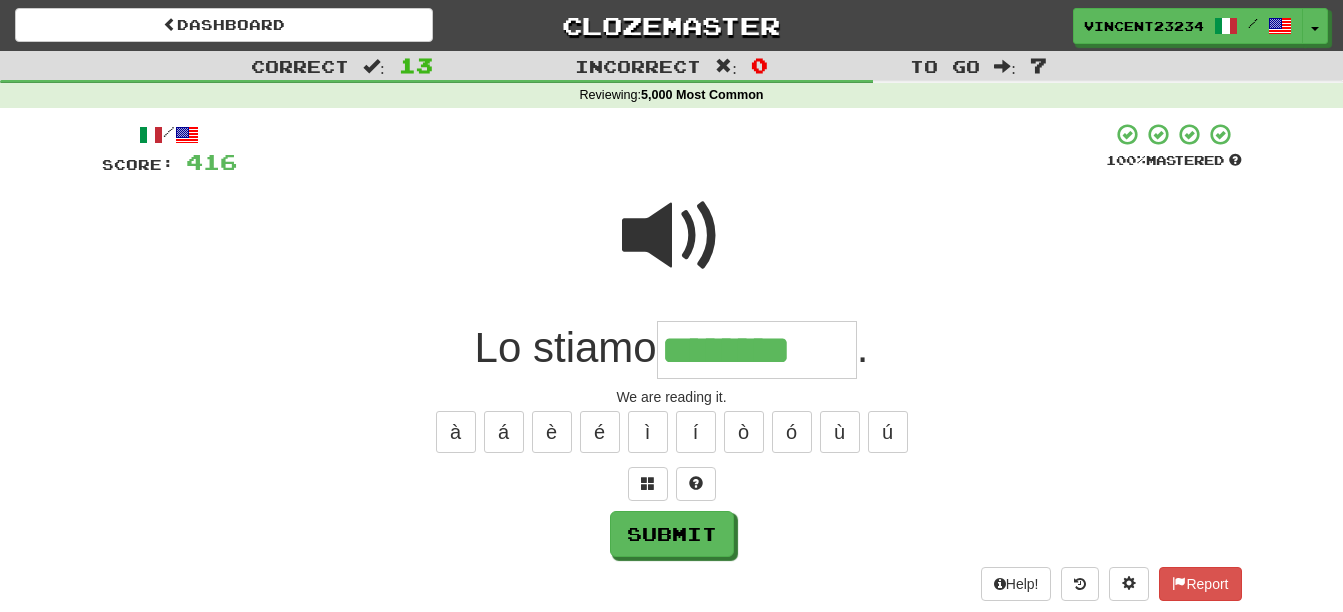 type on "********" 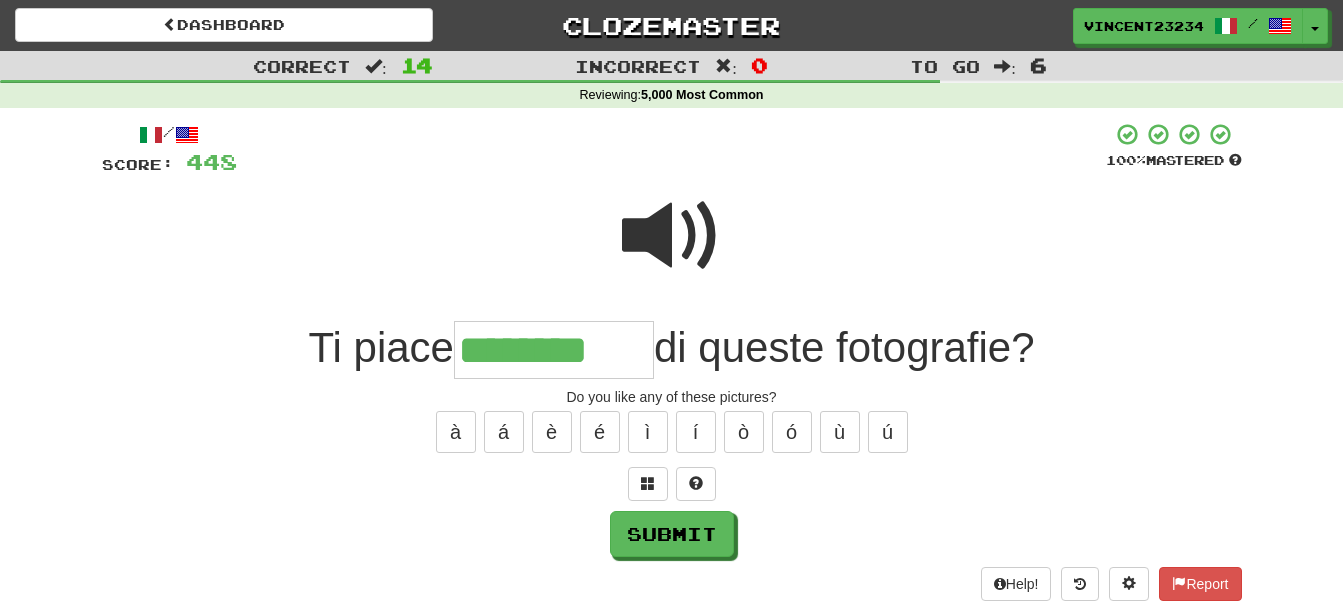 type on "********" 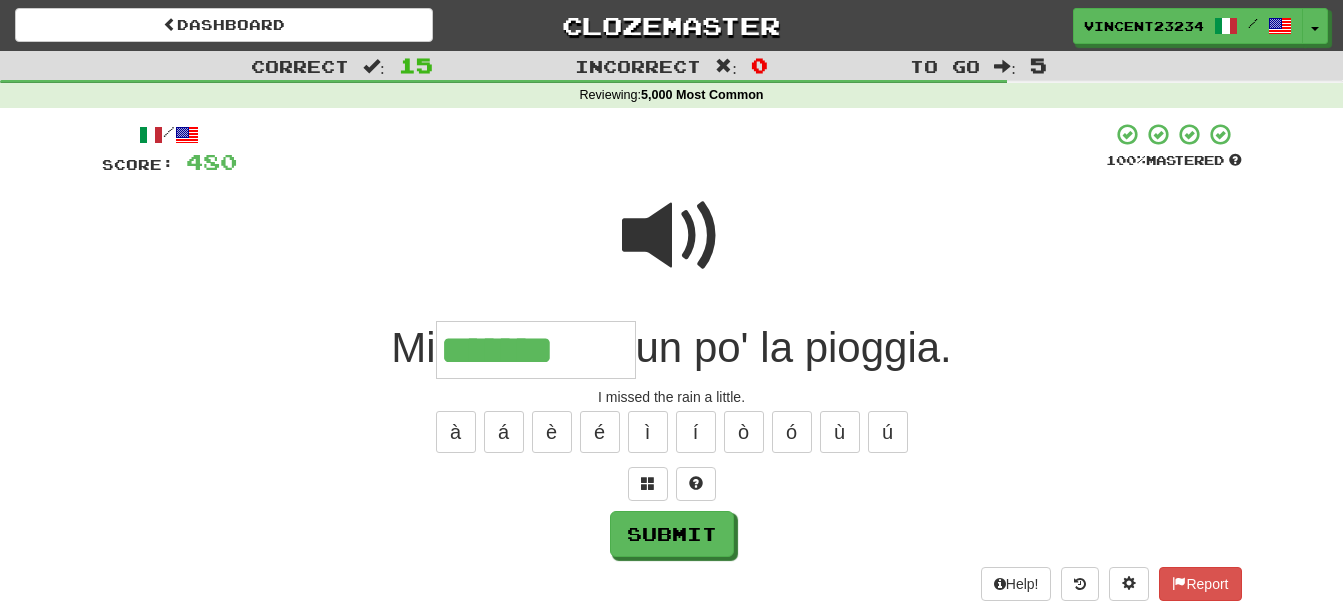 type on "*******" 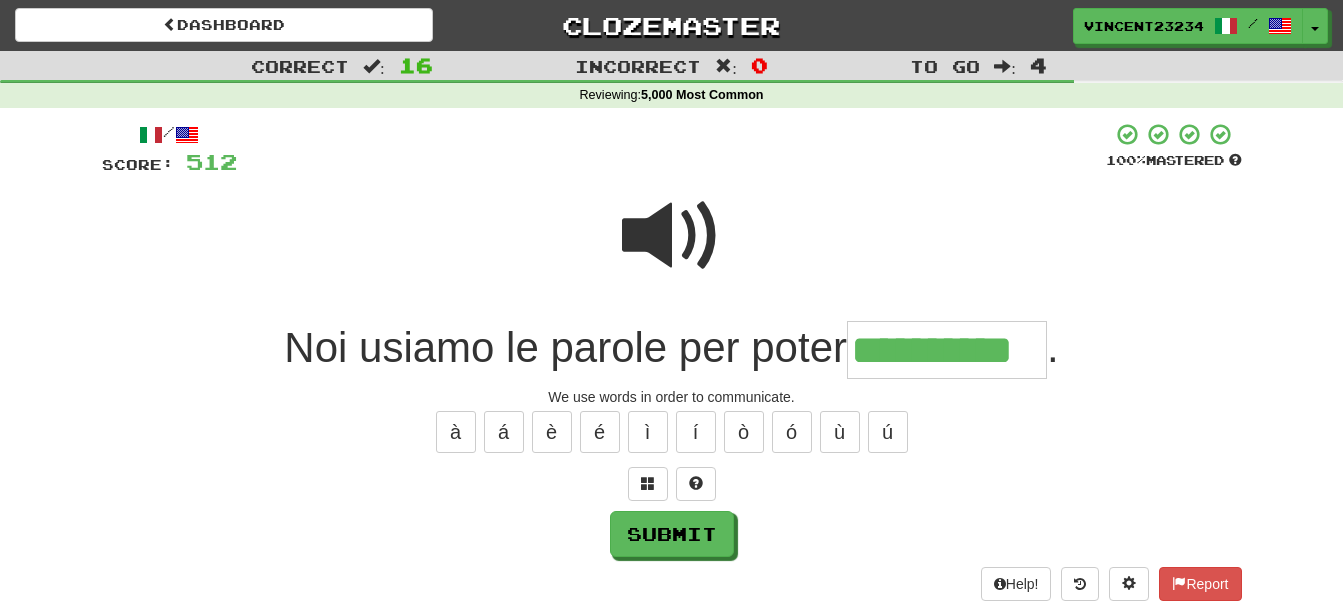 scroll, scrollTop: 0, scrollLeft: 25, axis: horizontal 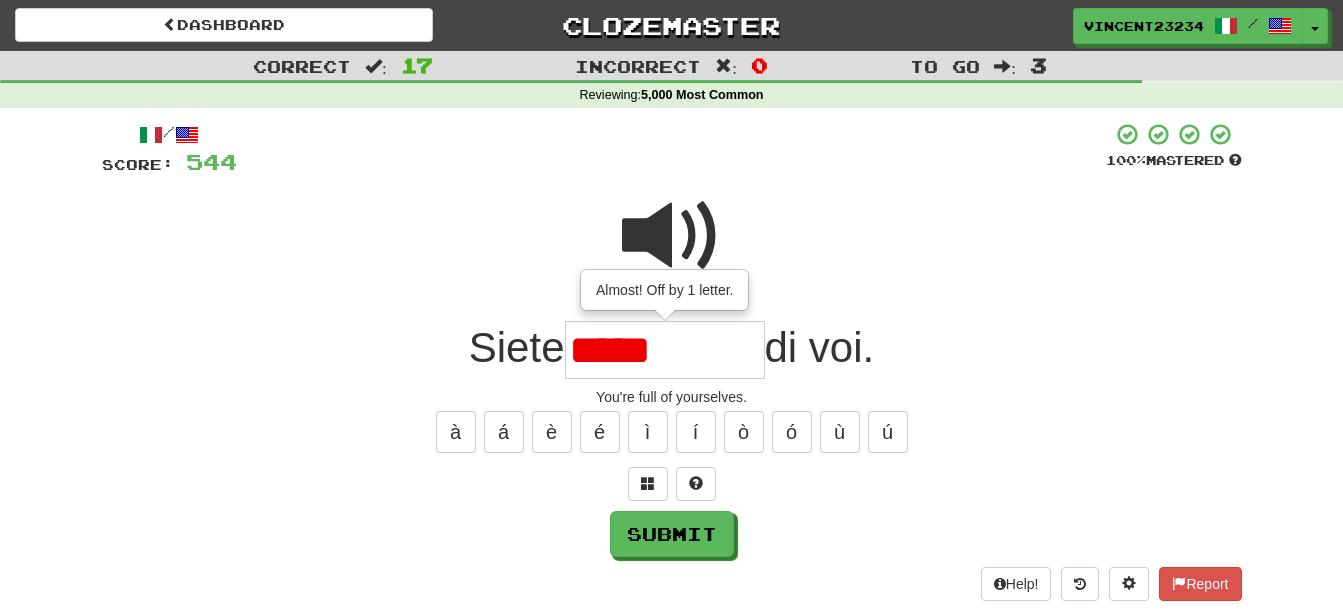 type on "*****" 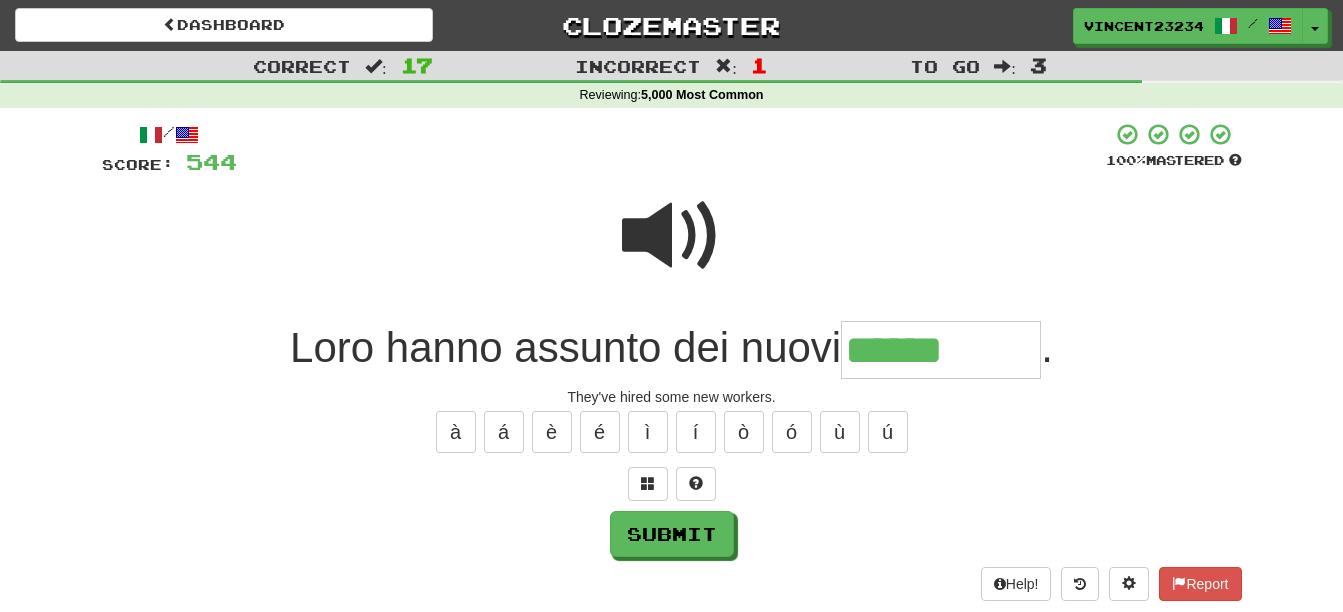 type on "******" 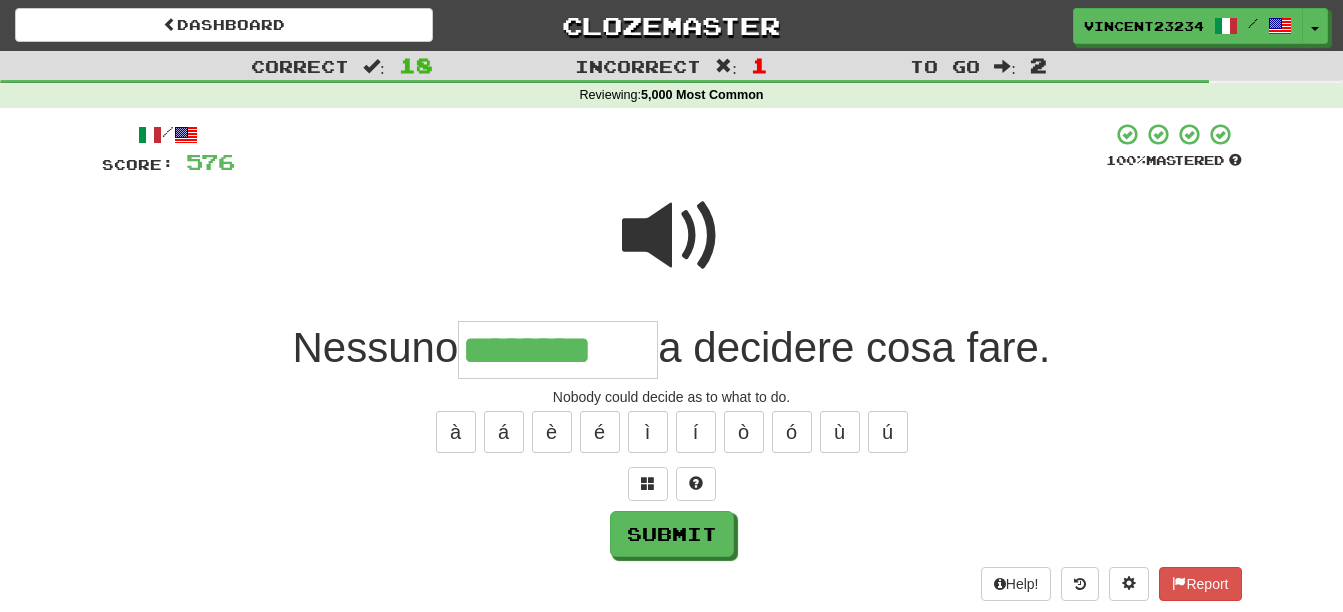 type on "********" 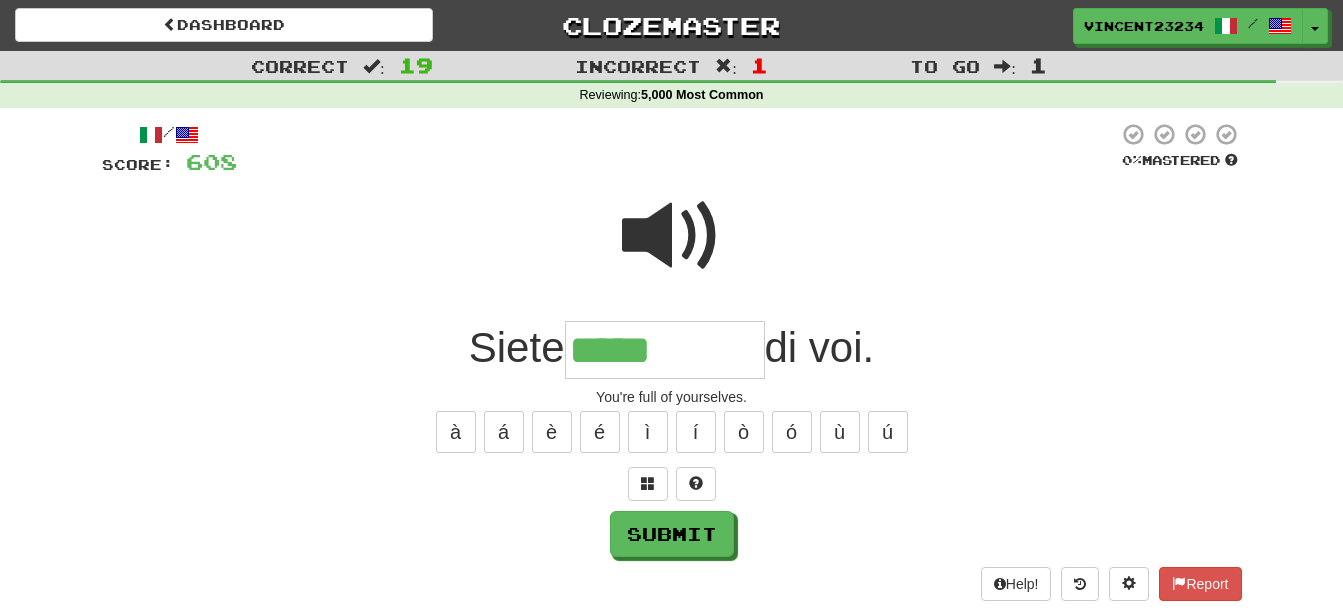 type on "*****" 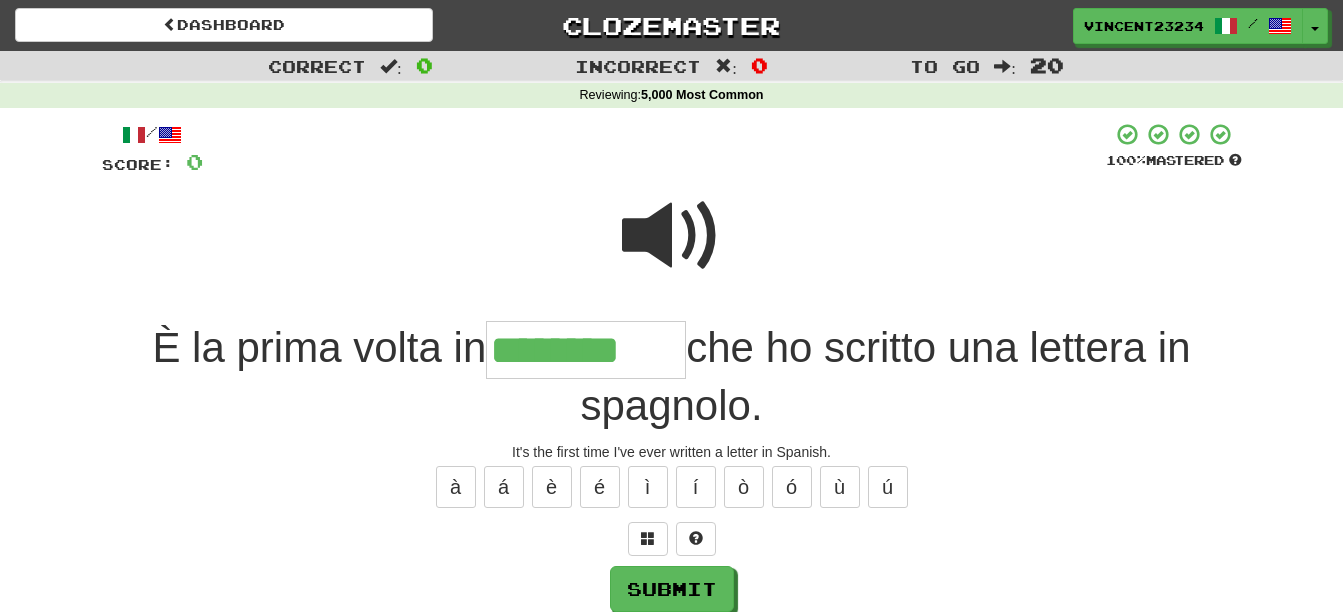 type on "********" 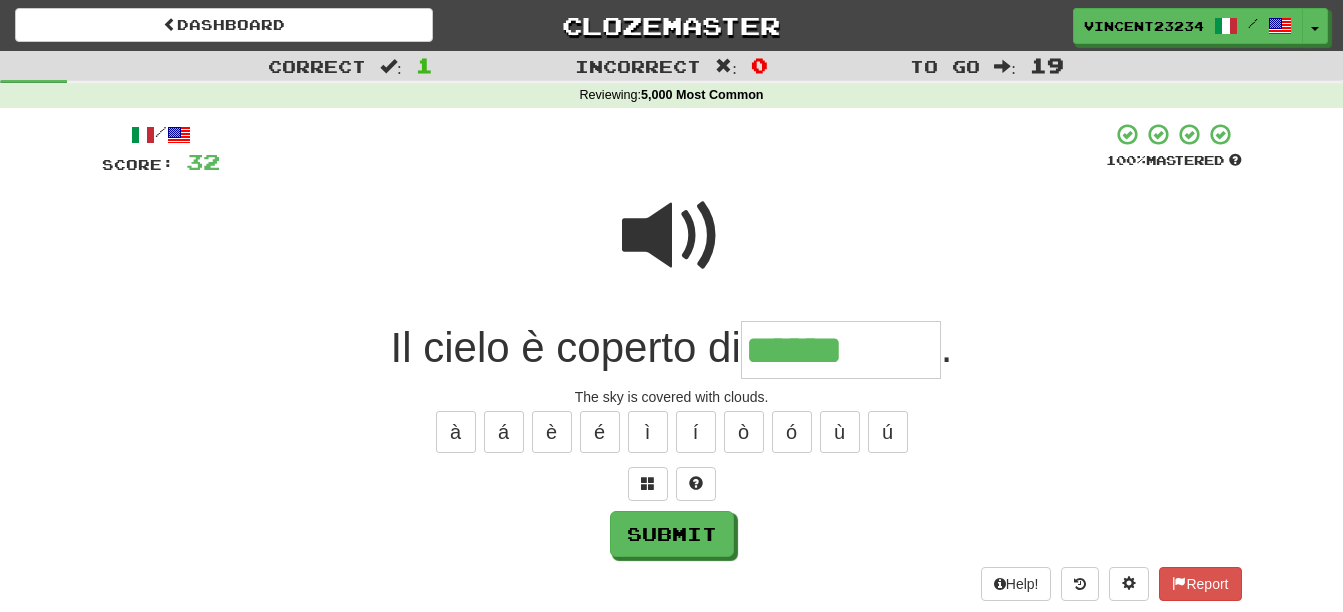 type on "******" 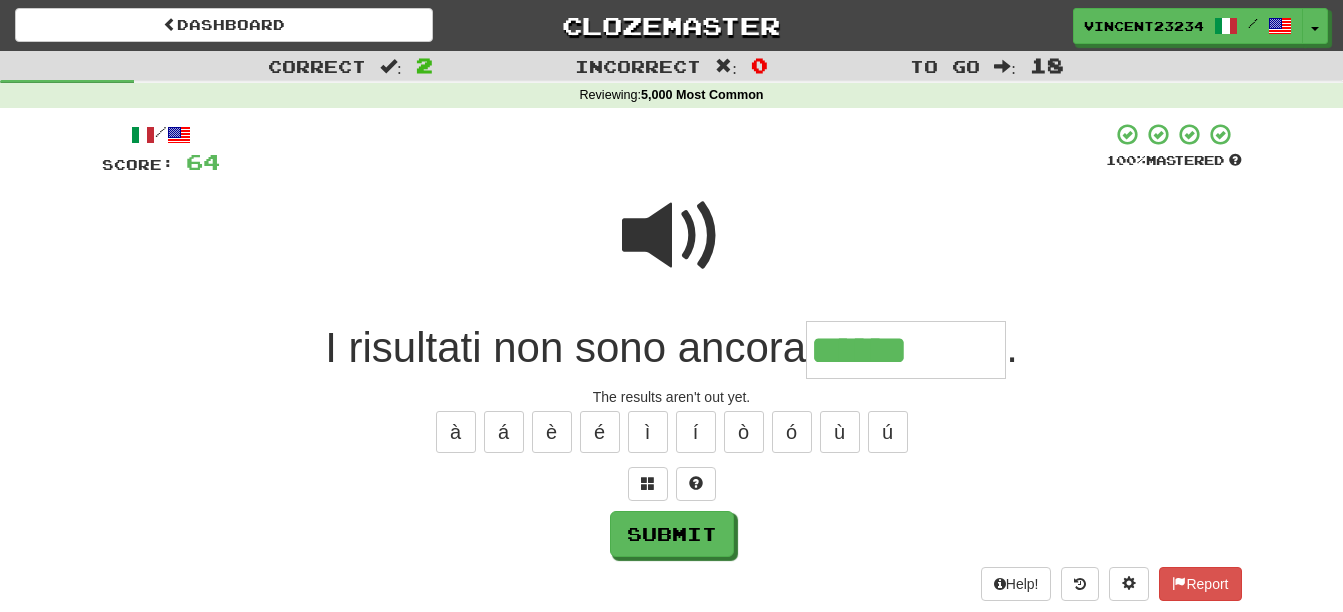 type on "******" 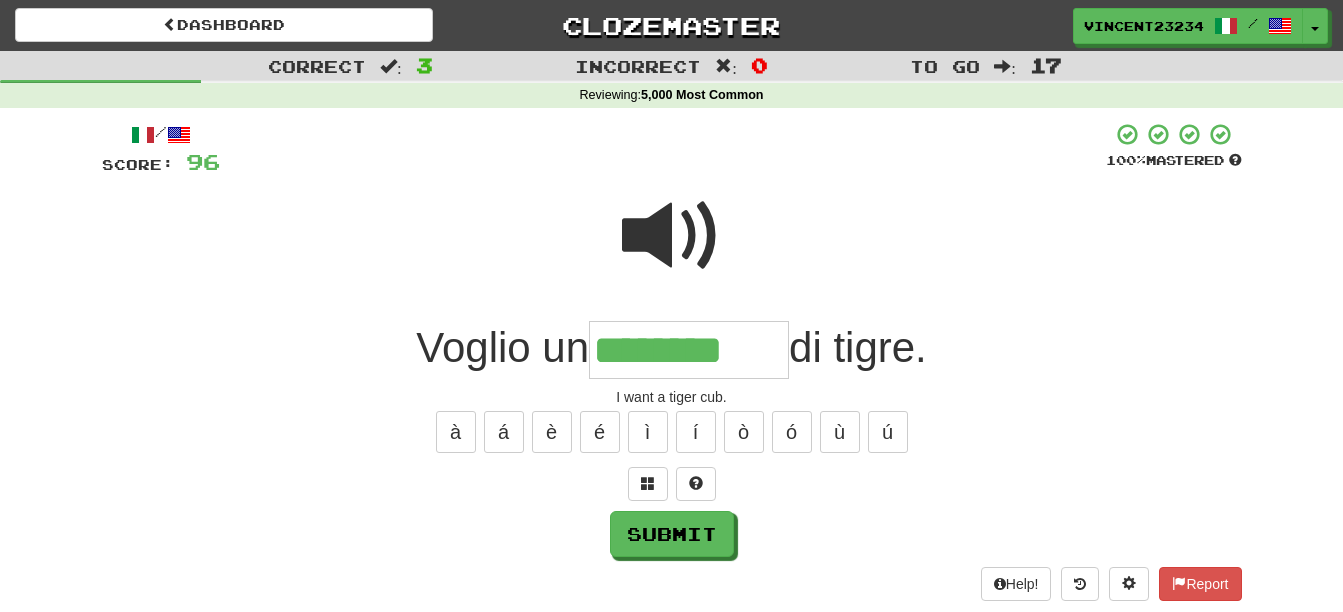 type on "********" 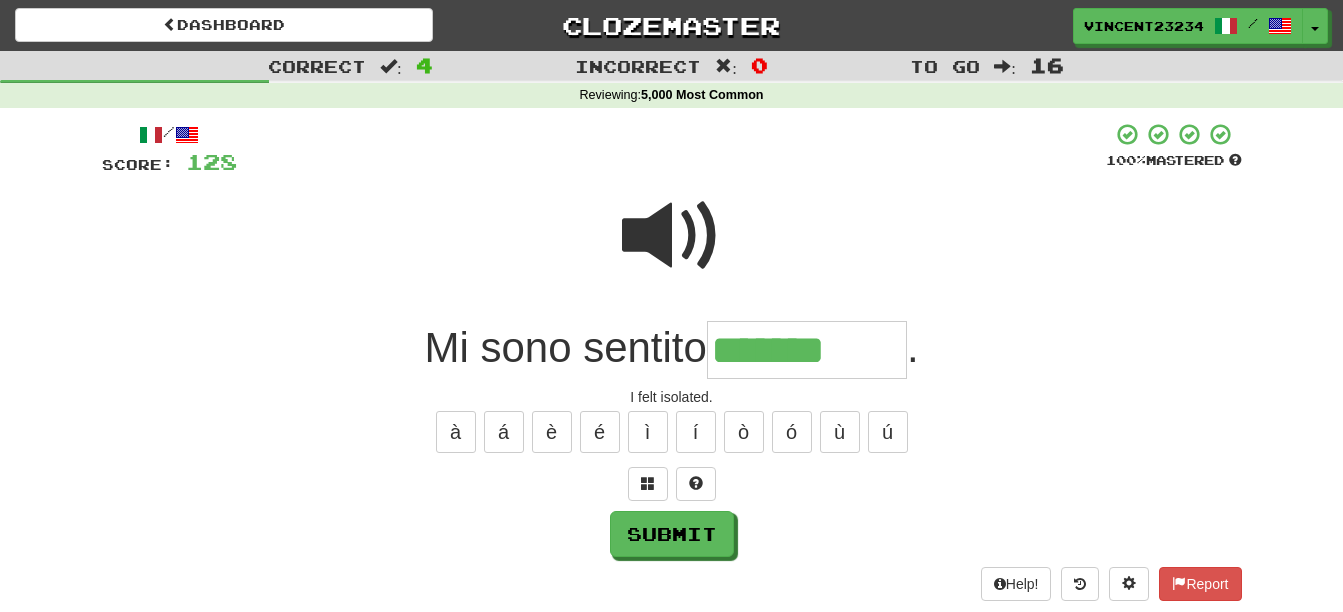 type on "*******" 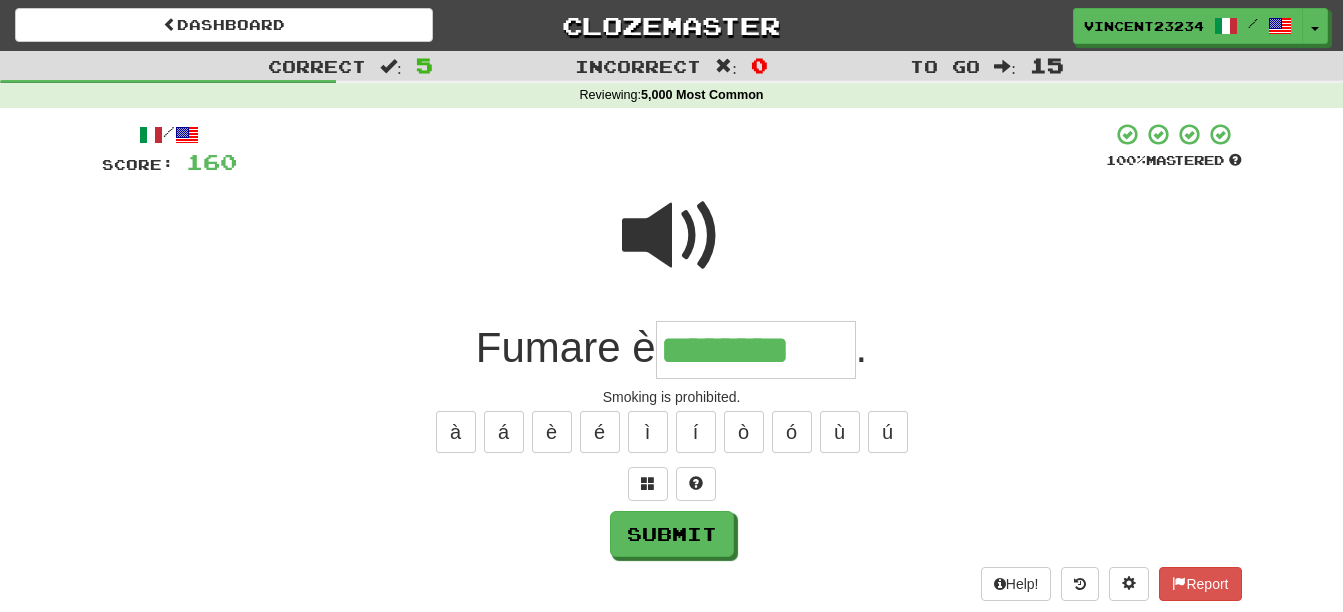 type on "********" 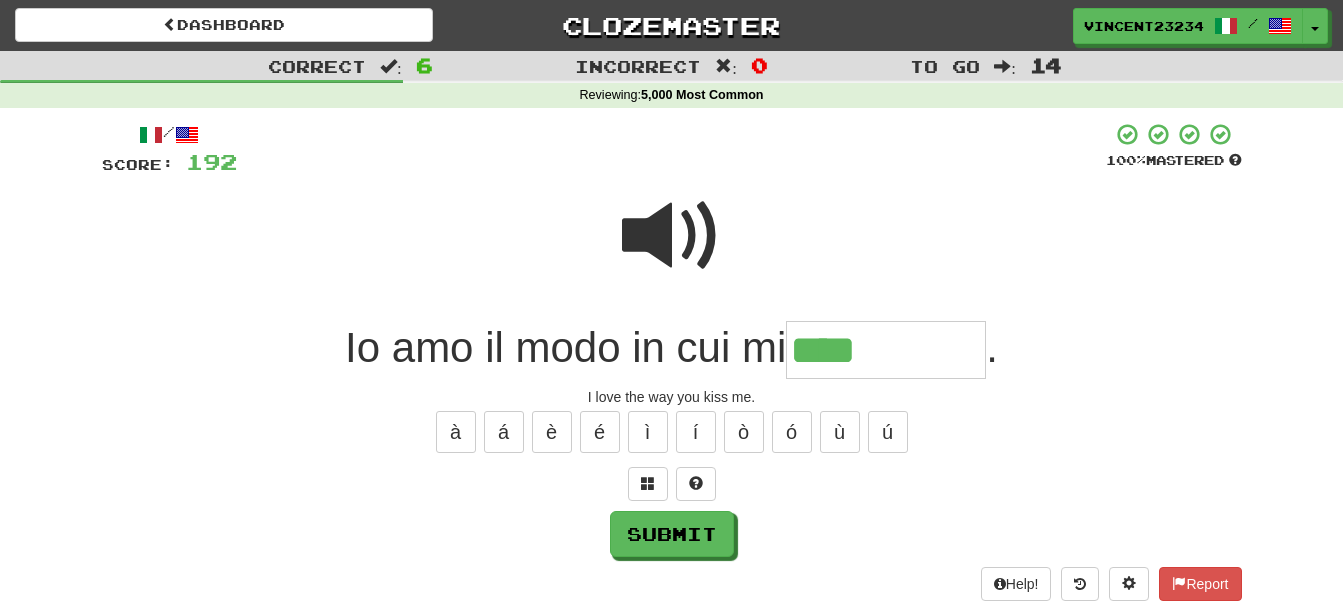 type on "****" 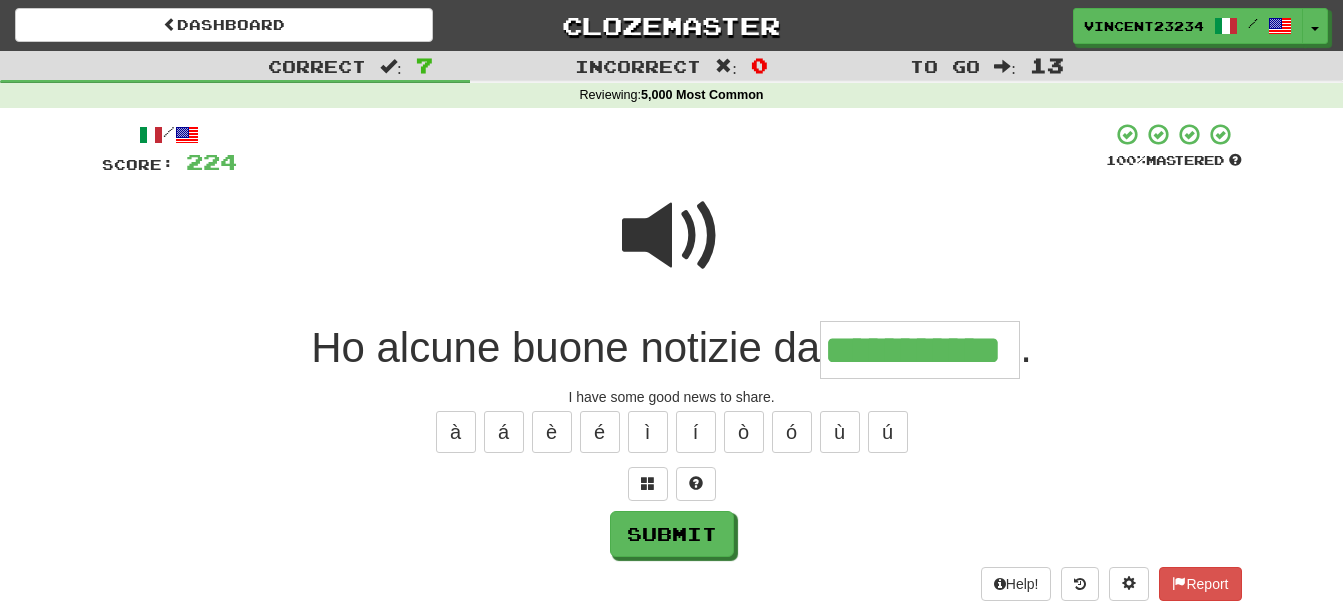 scroll, scrollTop: 0, scrollLeft: 23, axis: horizontal 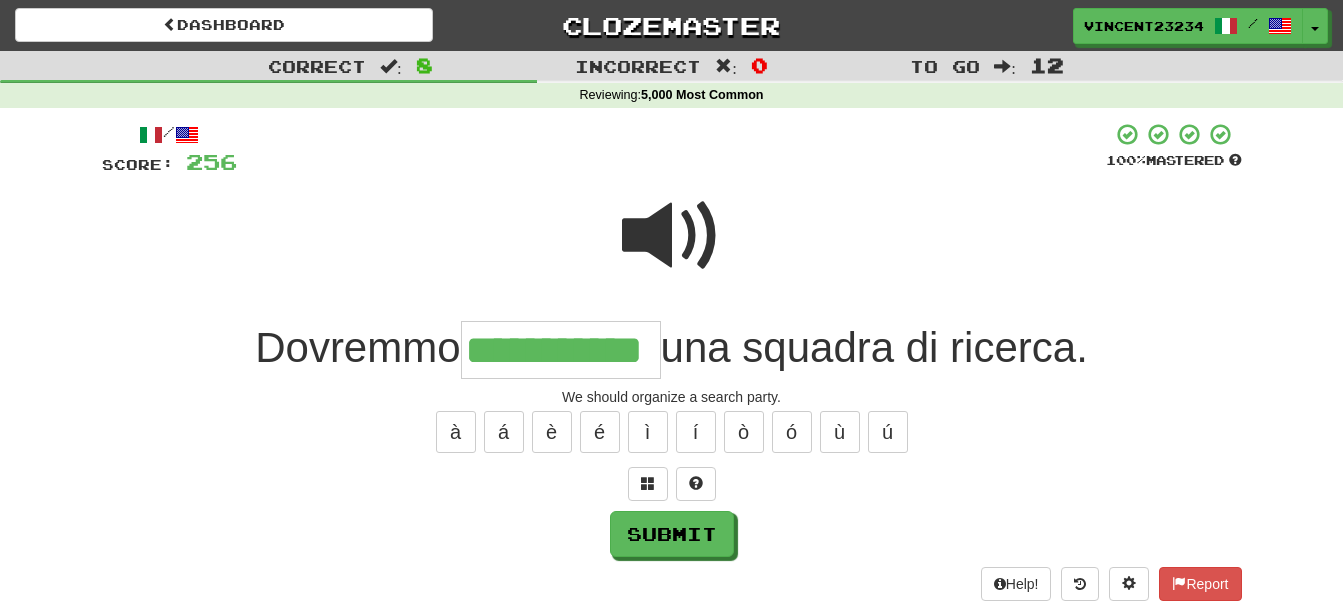 type on "**********" 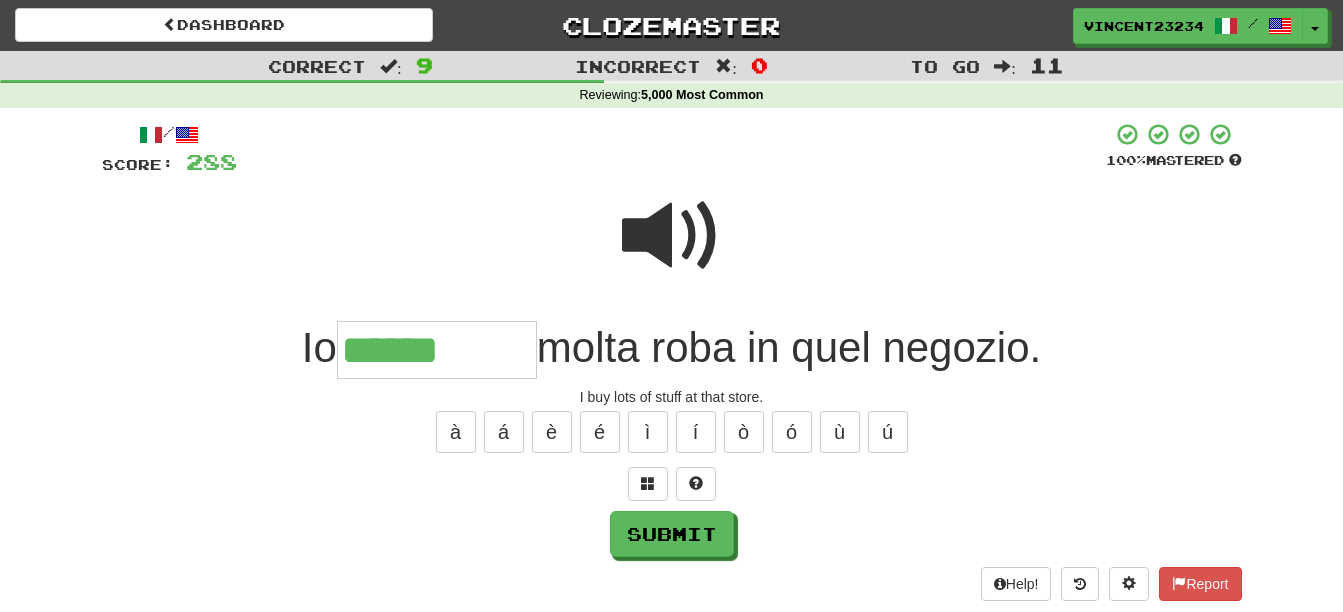 type on "******" 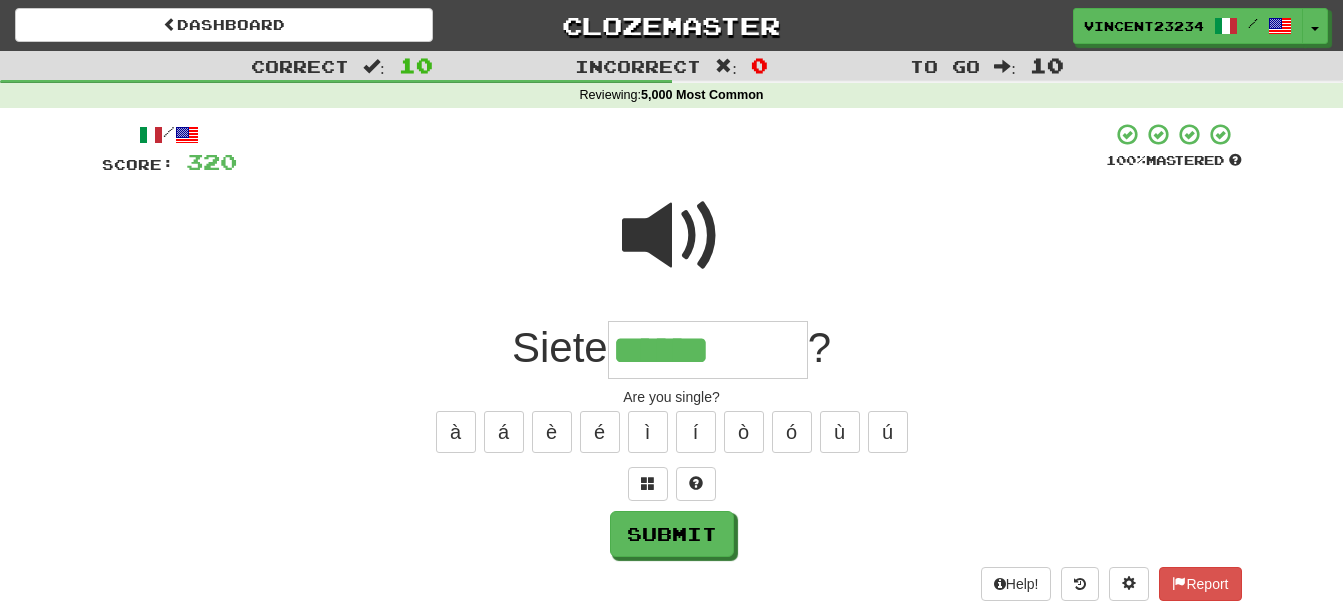 type on "******" 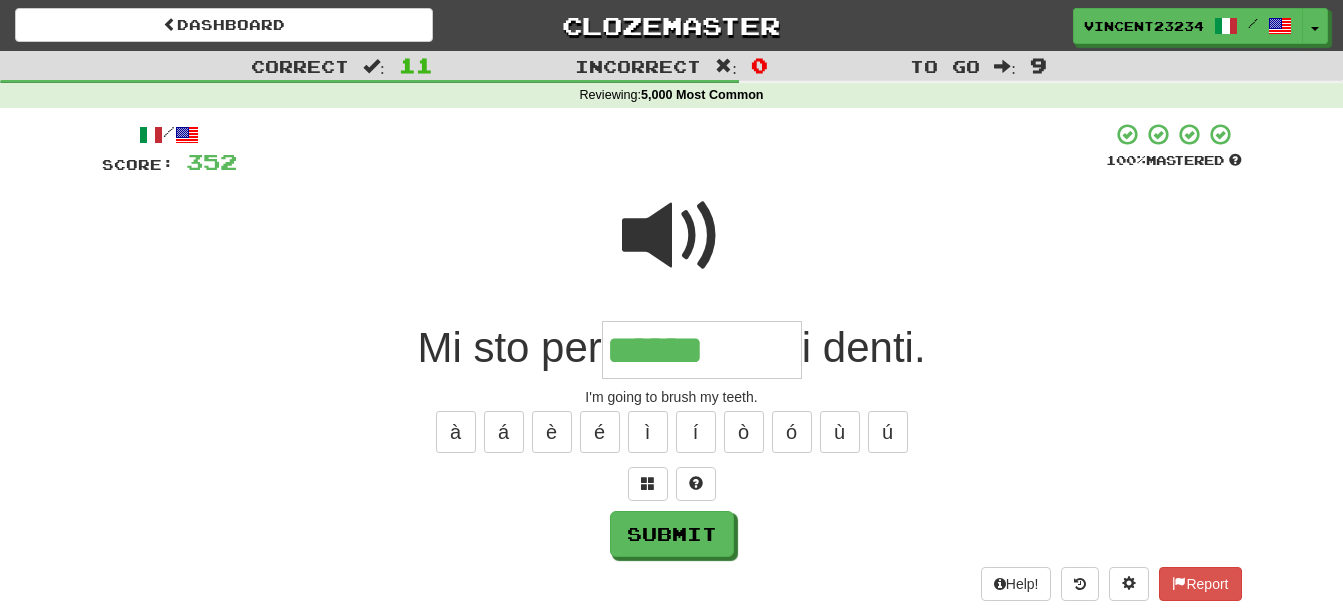 type on "******" 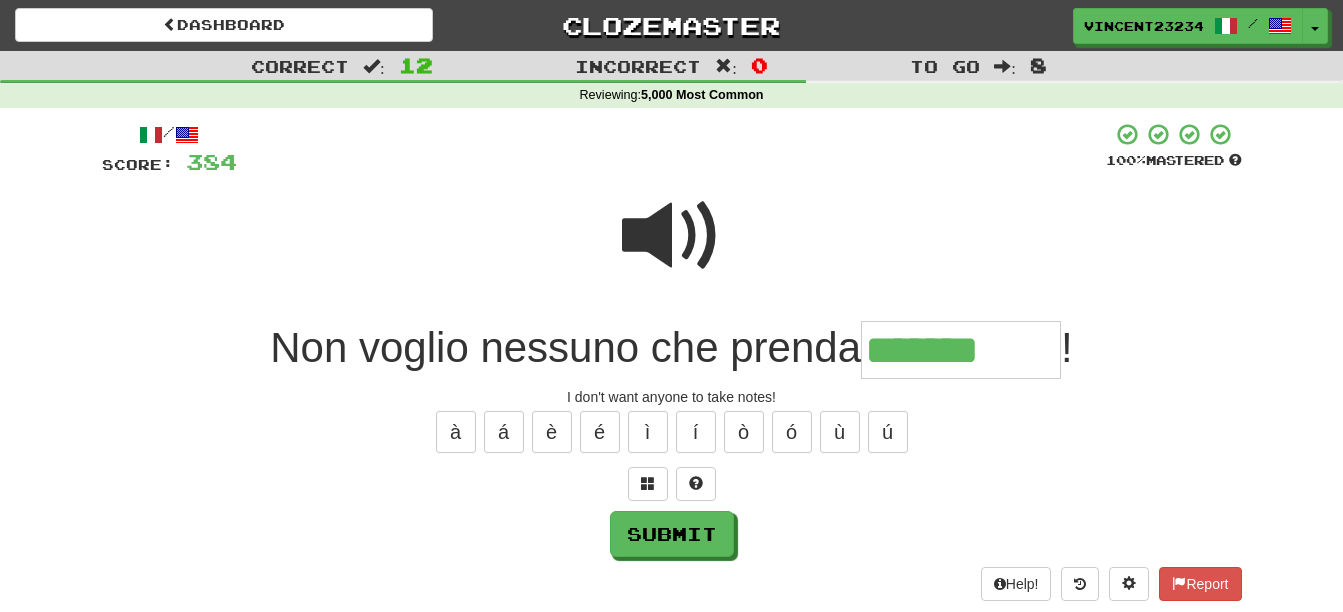 type on "*******" 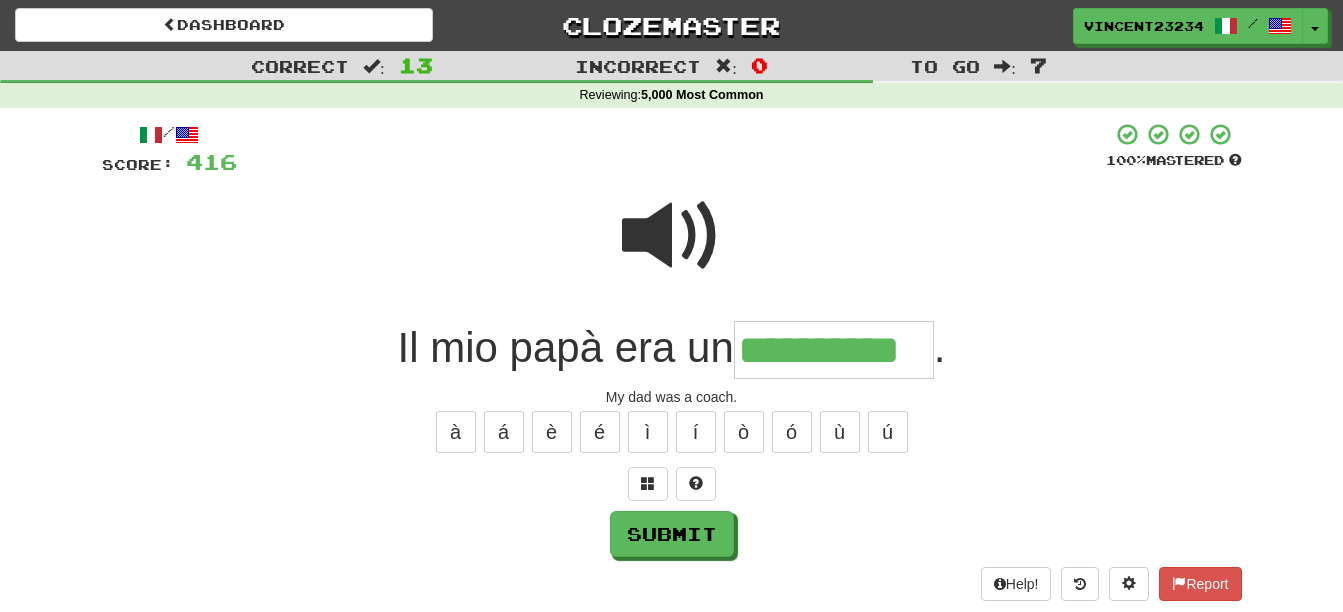 type on "**********" 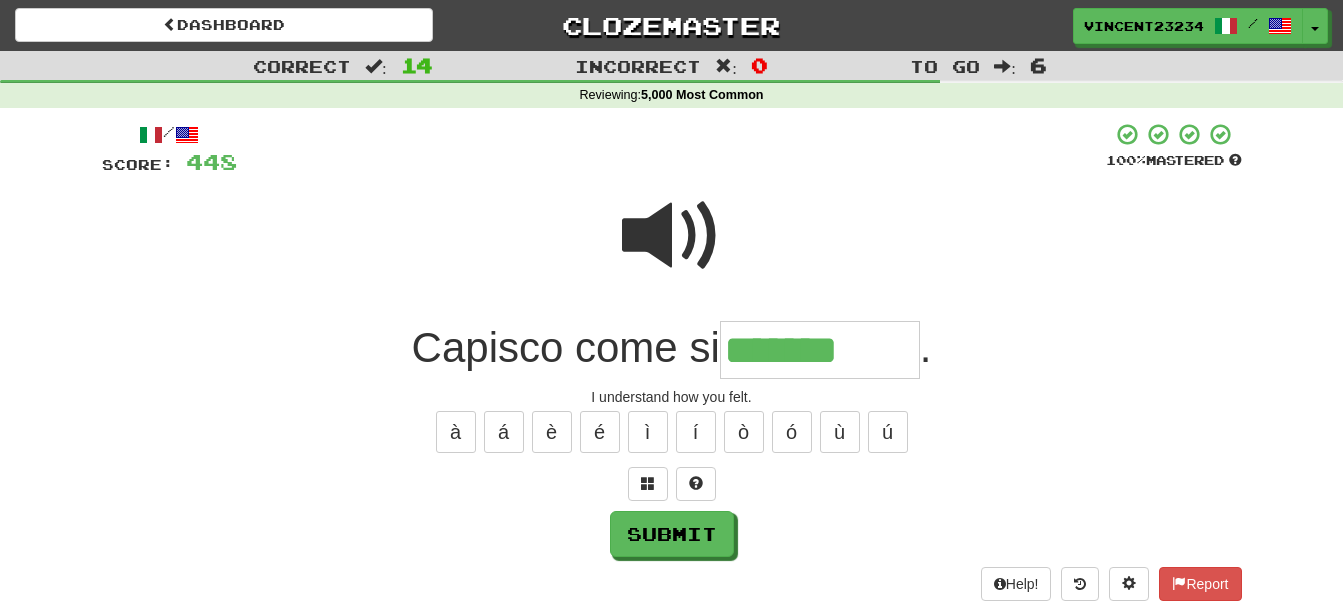 type on "*******" 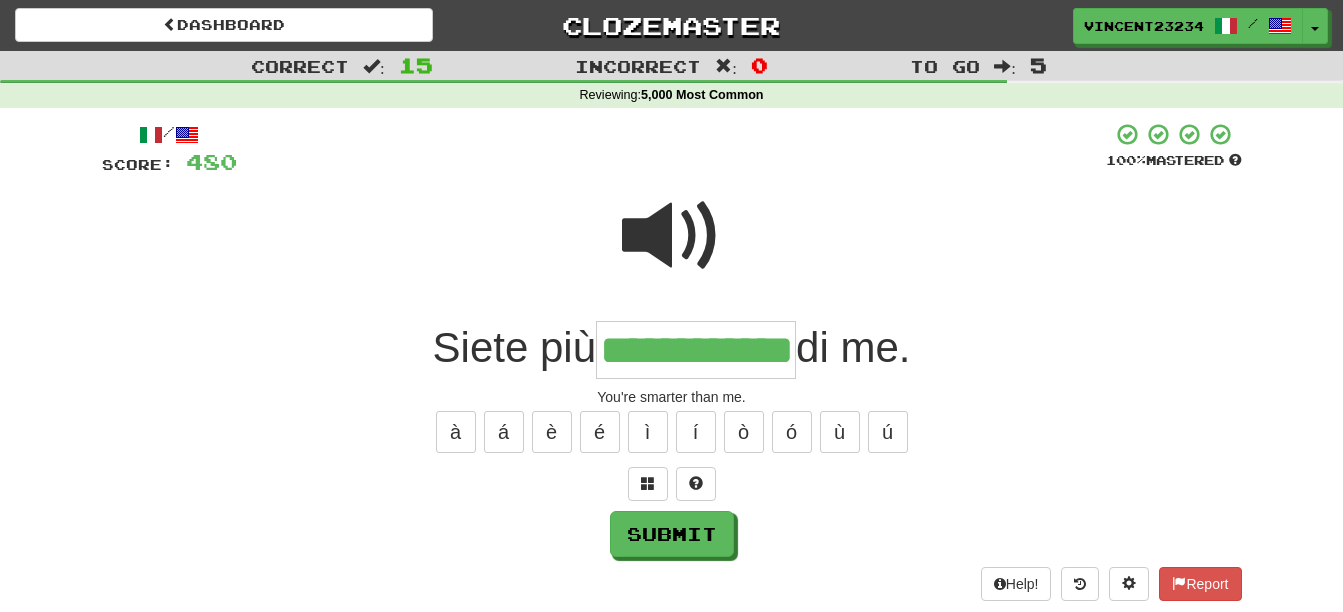 type on "**********" 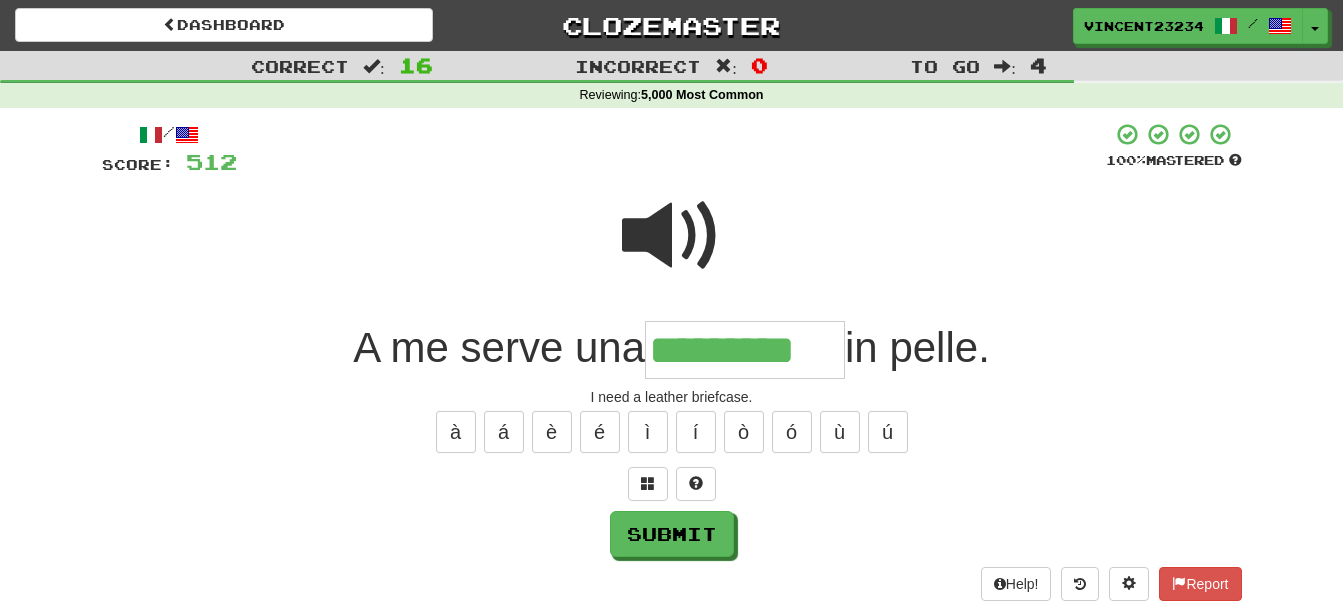 type on "*********" 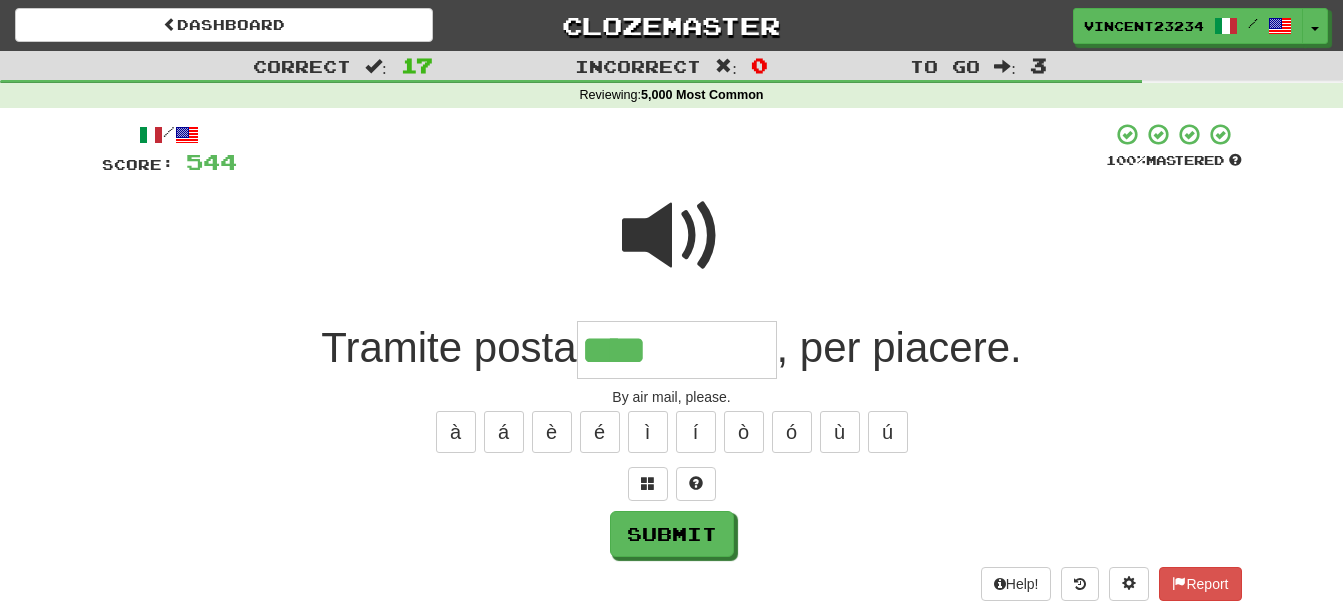 type on "*****" 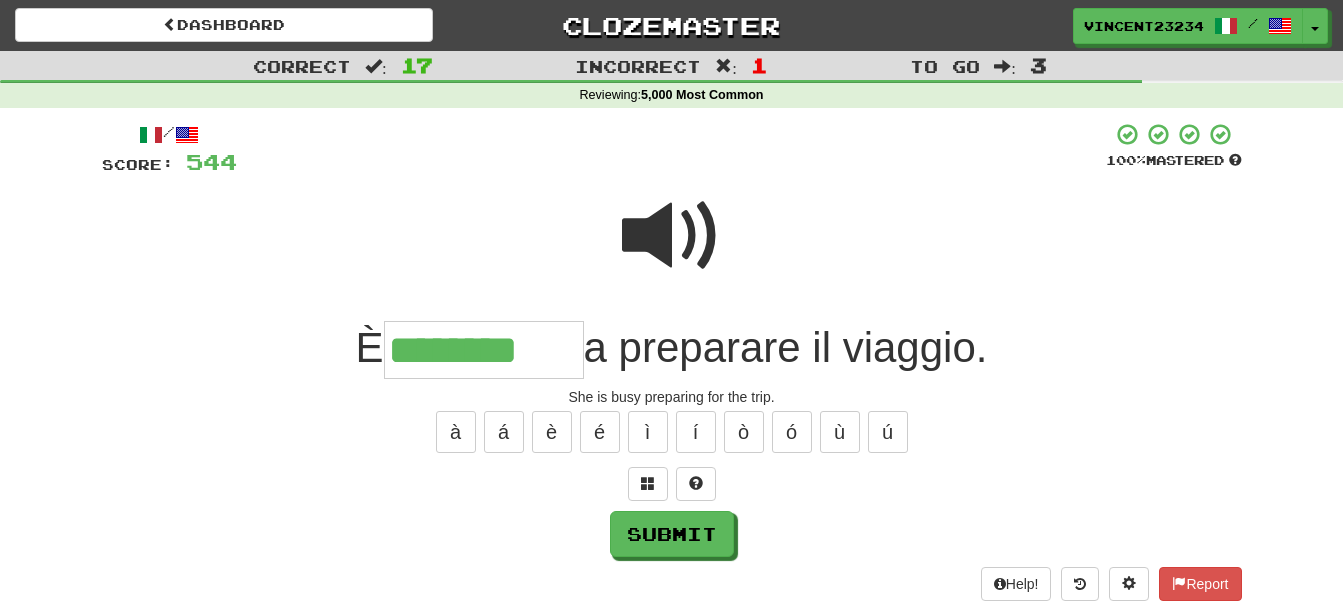 type on "********" 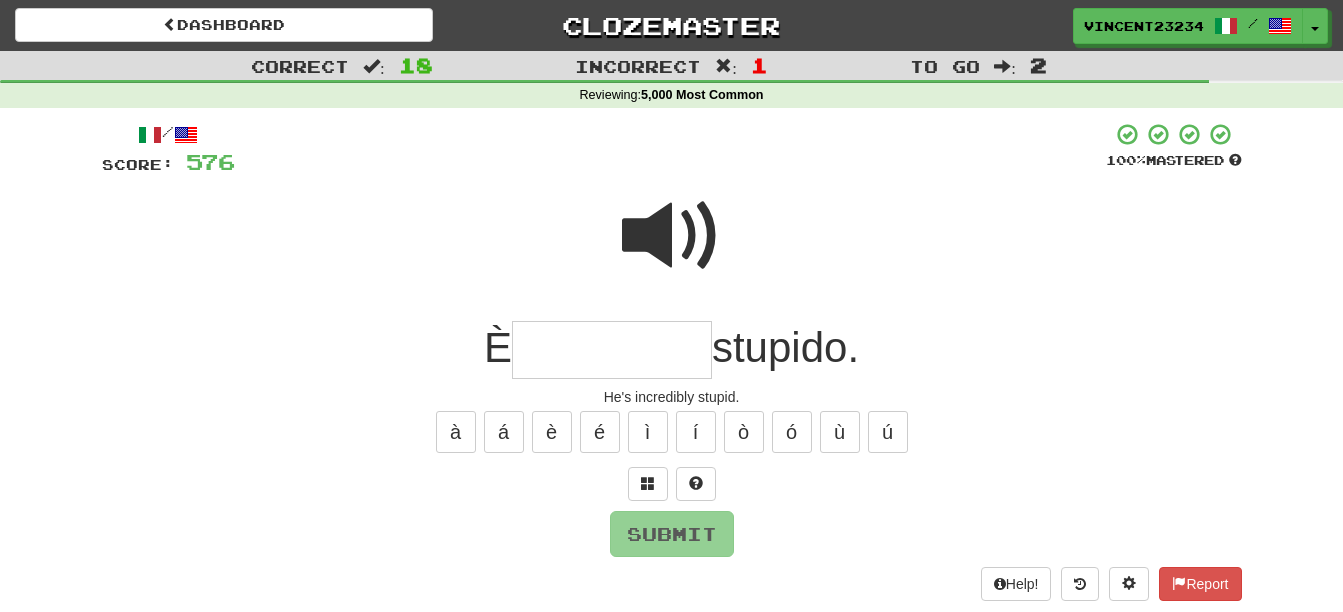 type on "*" 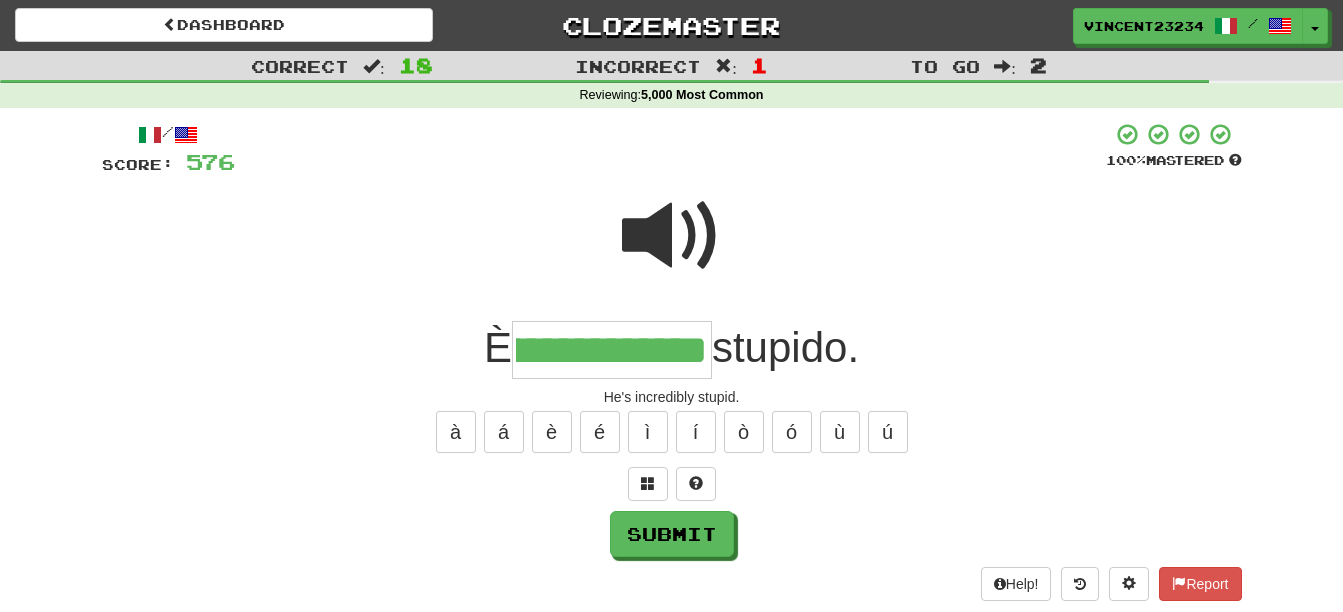 scroll, scrollTop: 0, scrollLeft: 90, axis: horizontal 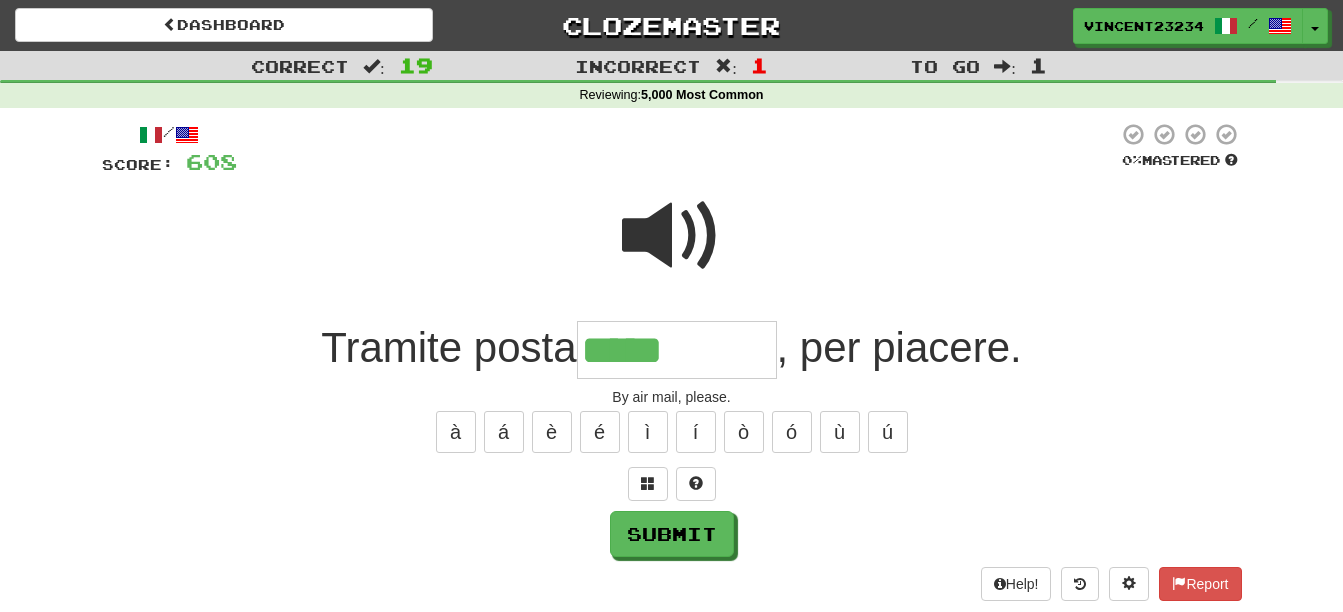 type on "*****" 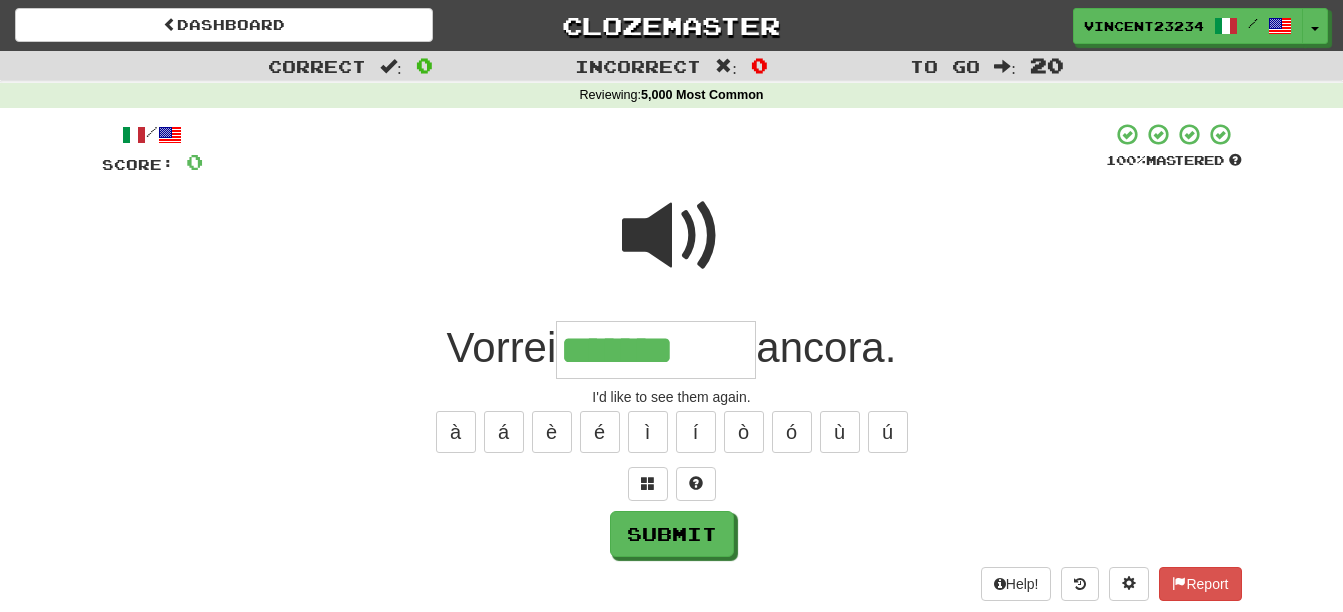type on "*******" 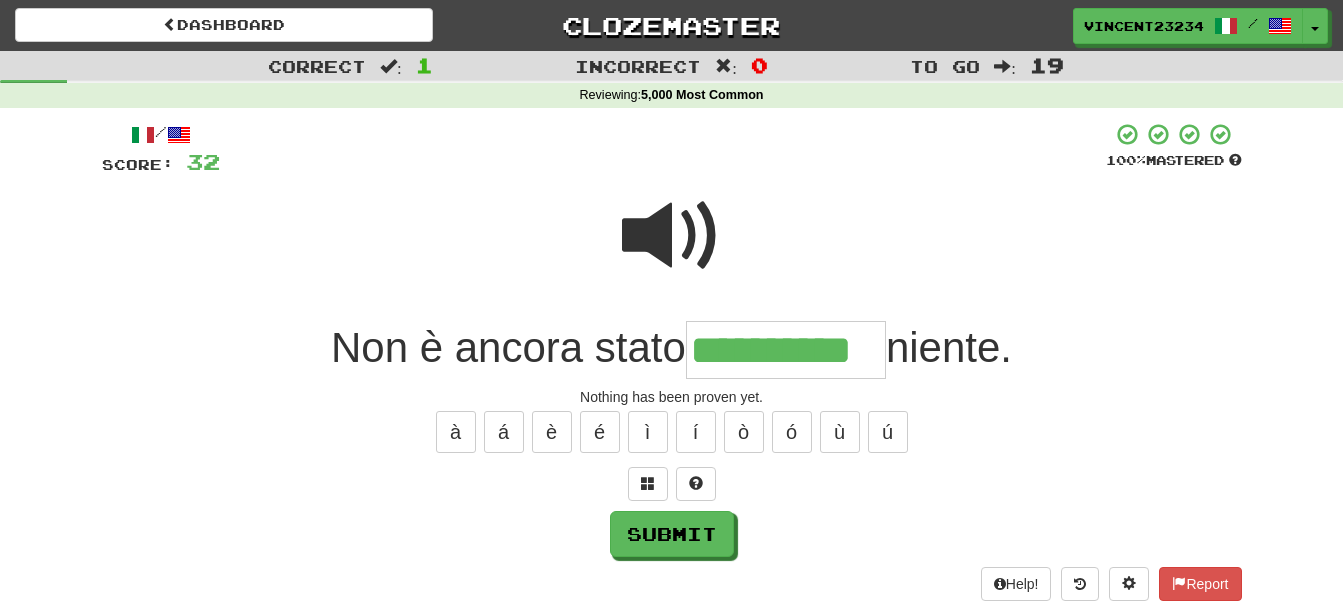 scroll, scrollTop: 0, scrollLeft: 4, axis: horizontal 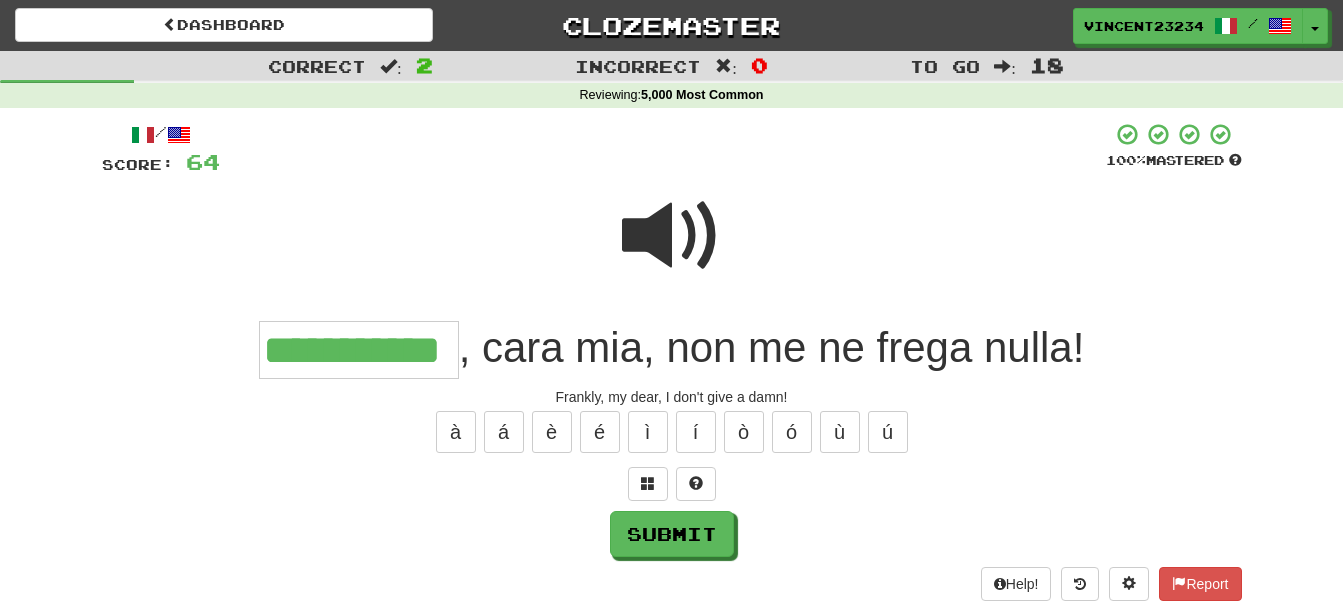 type on "**********" 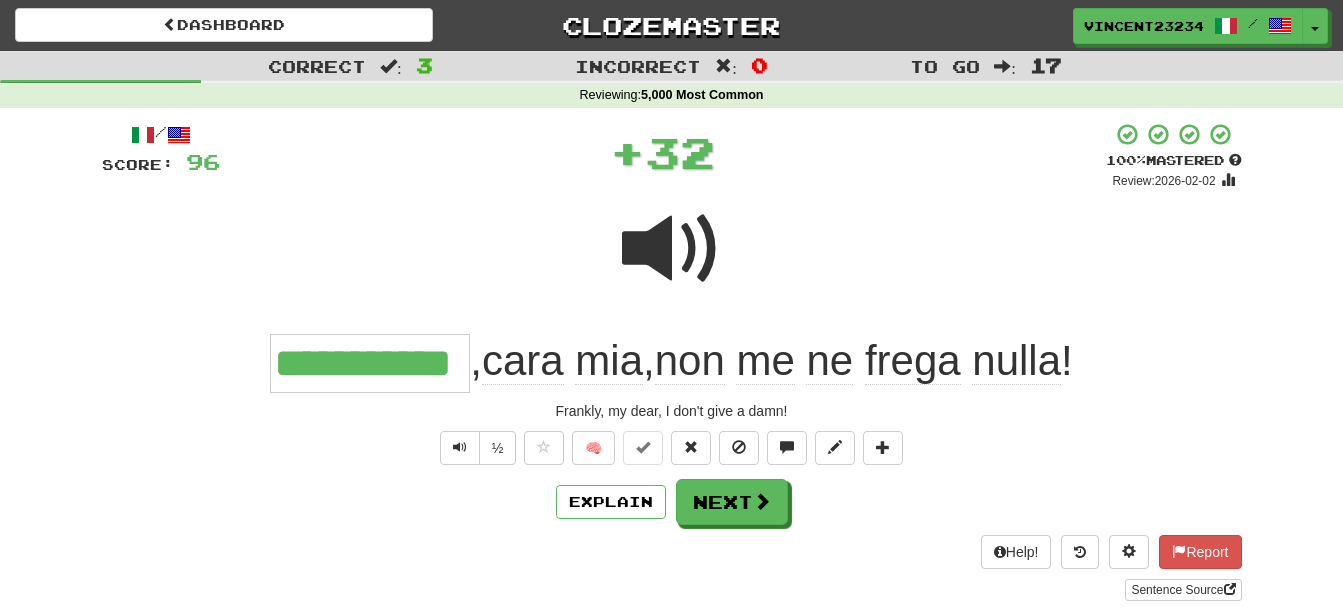 scroll, scrollTop: 0, scrollLeft: 0, axis: both 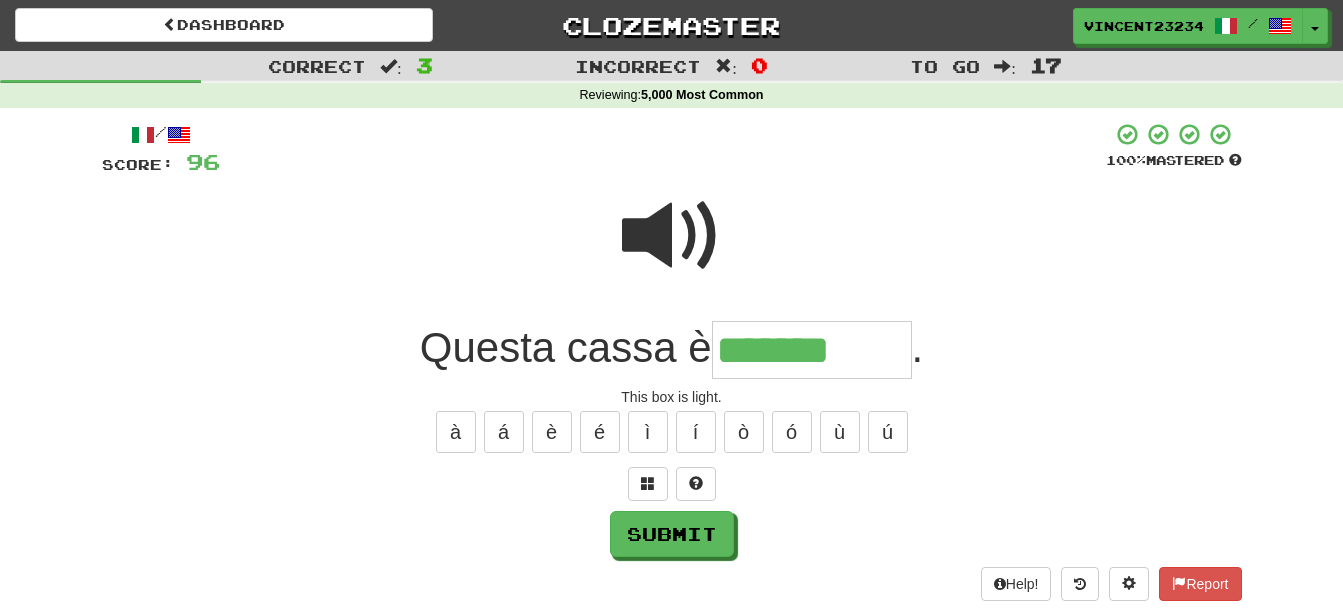 type on "*******" 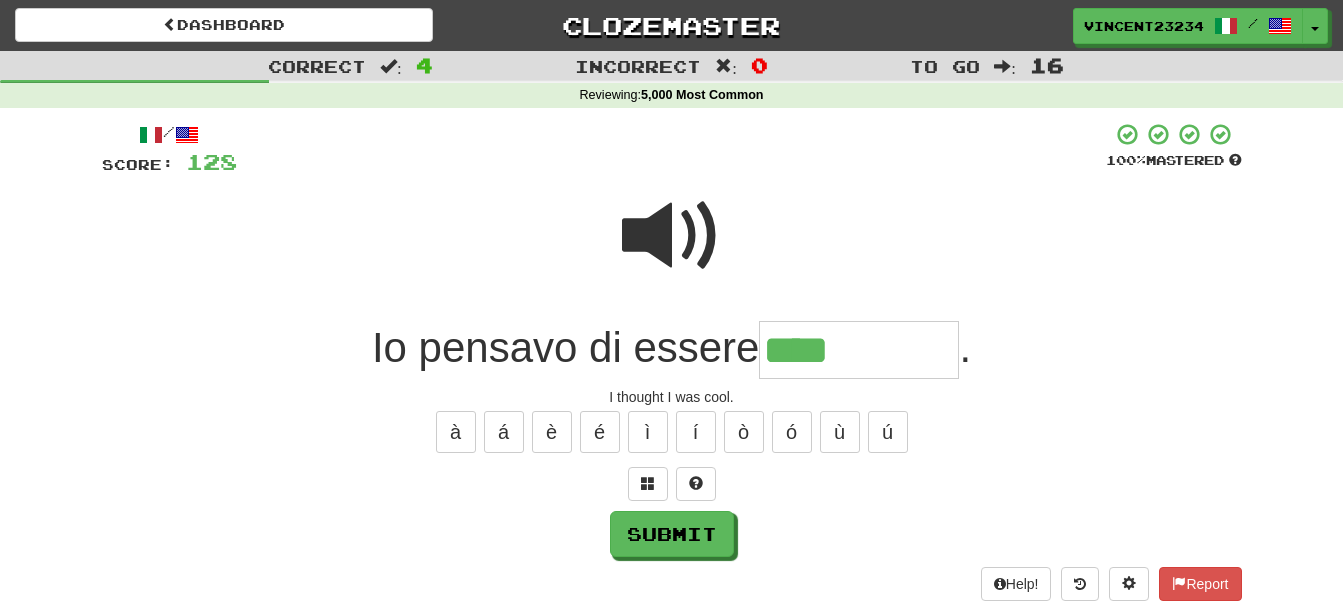 type on "****" 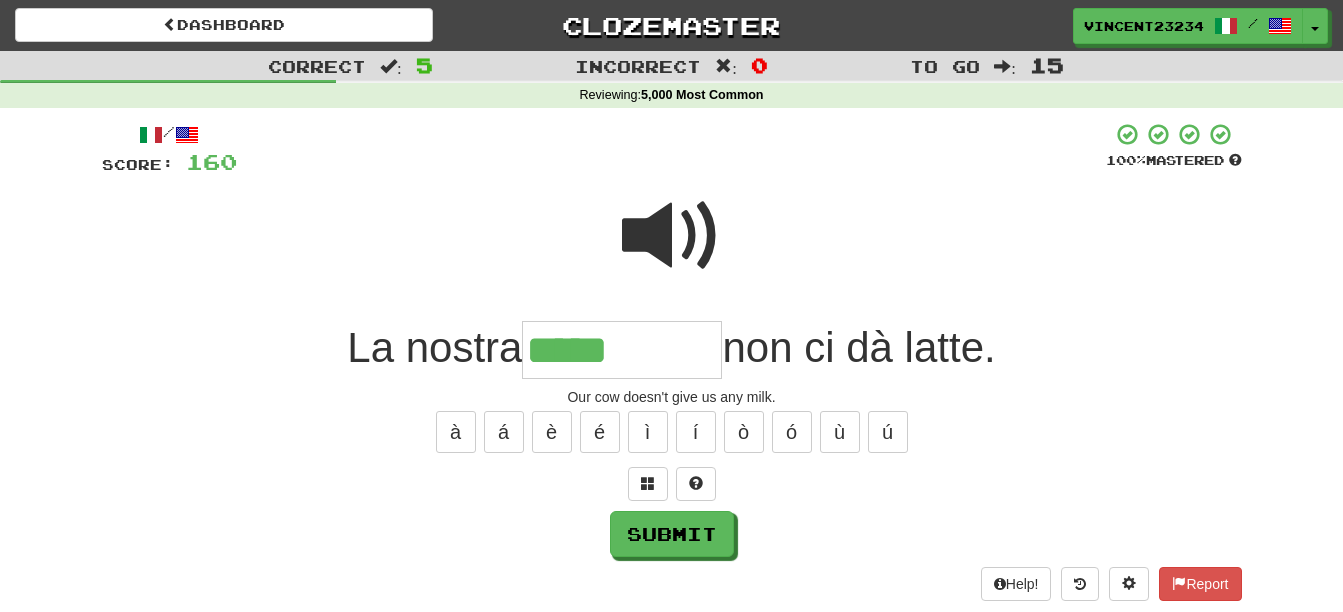 type on "*****" 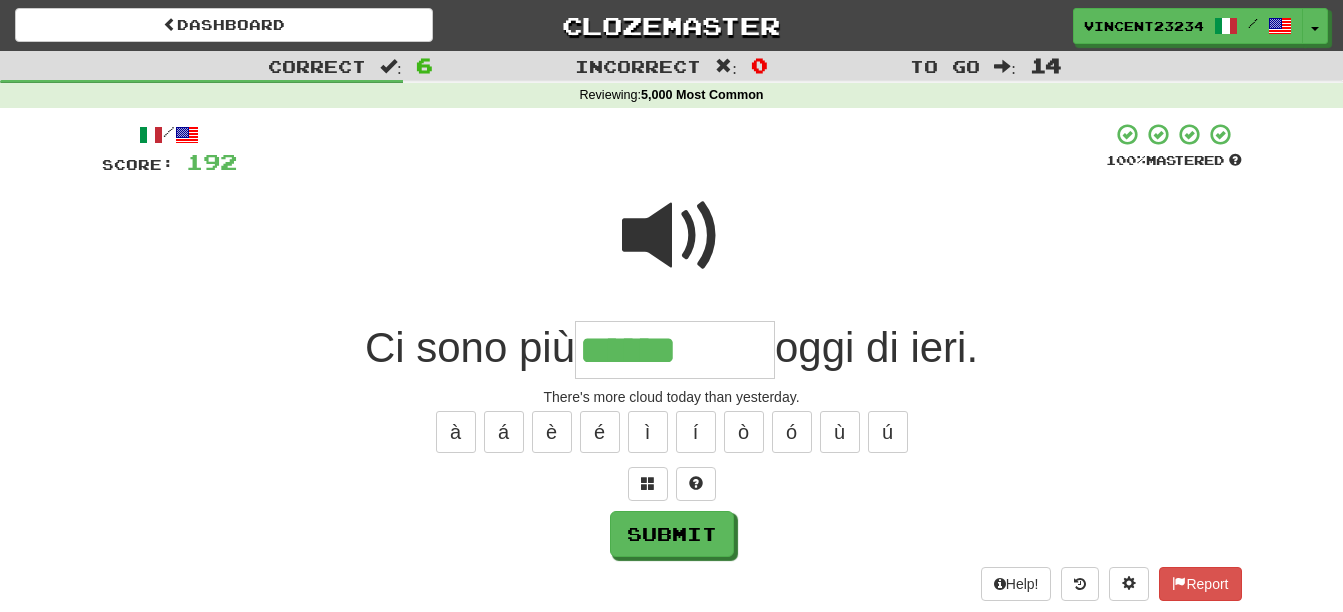 type on "******" 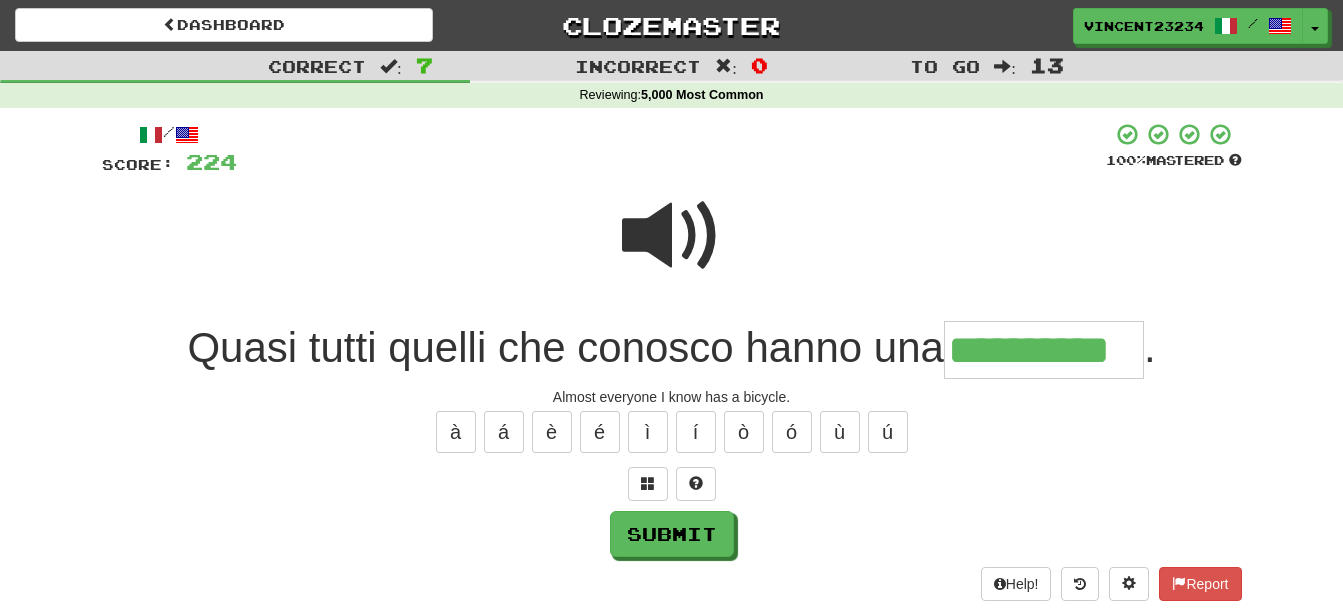 type on "**********" 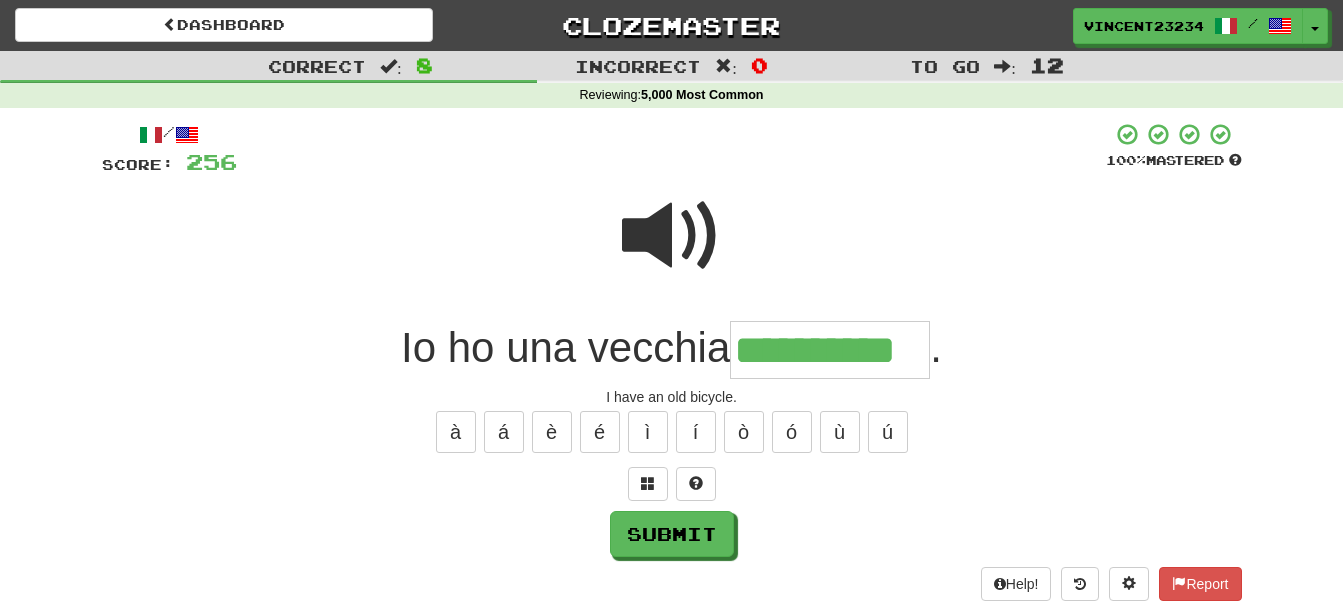 type on "**********" 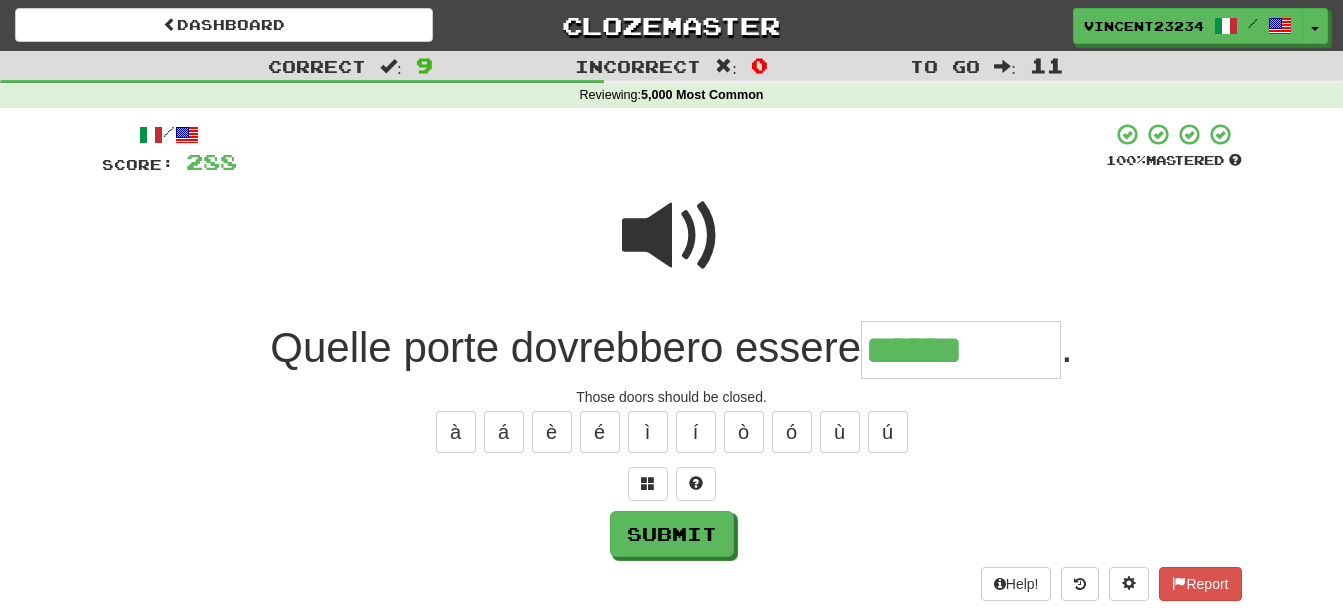 type on "******" 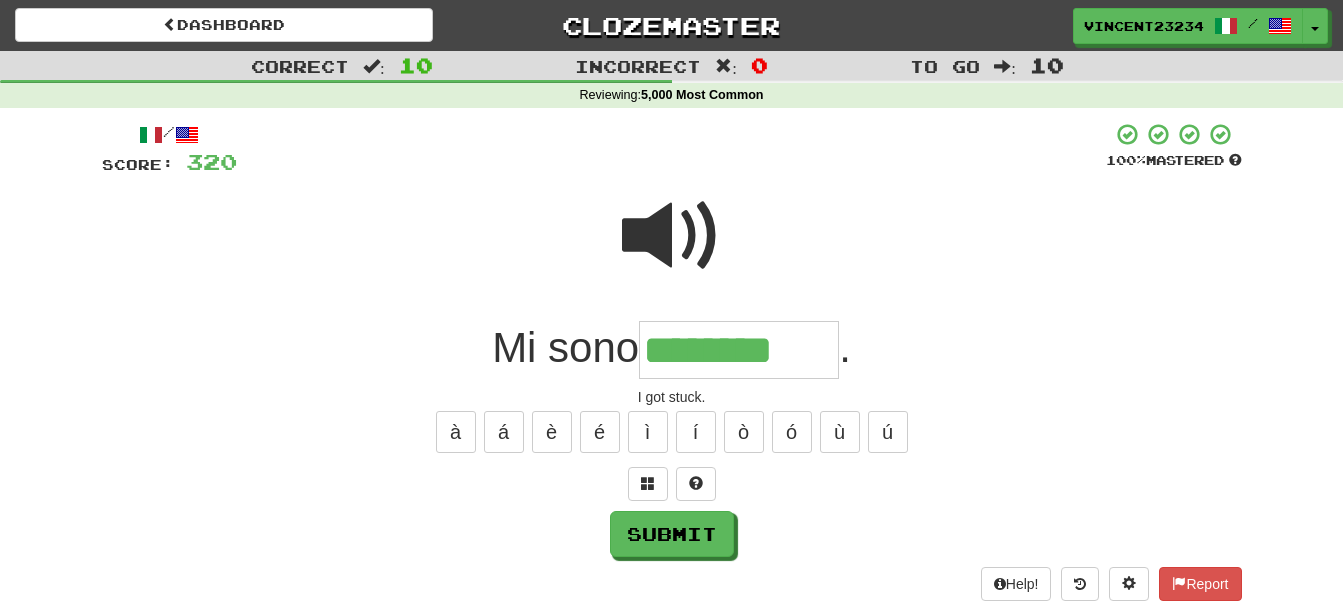 type on "********" 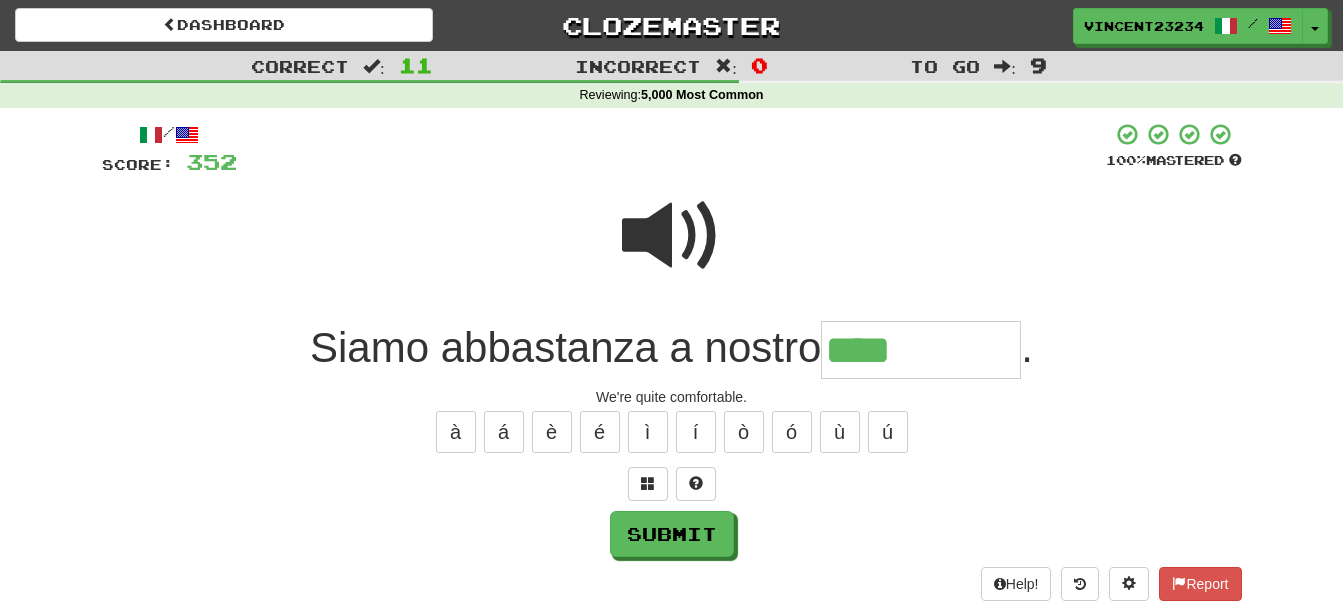 type on "****" 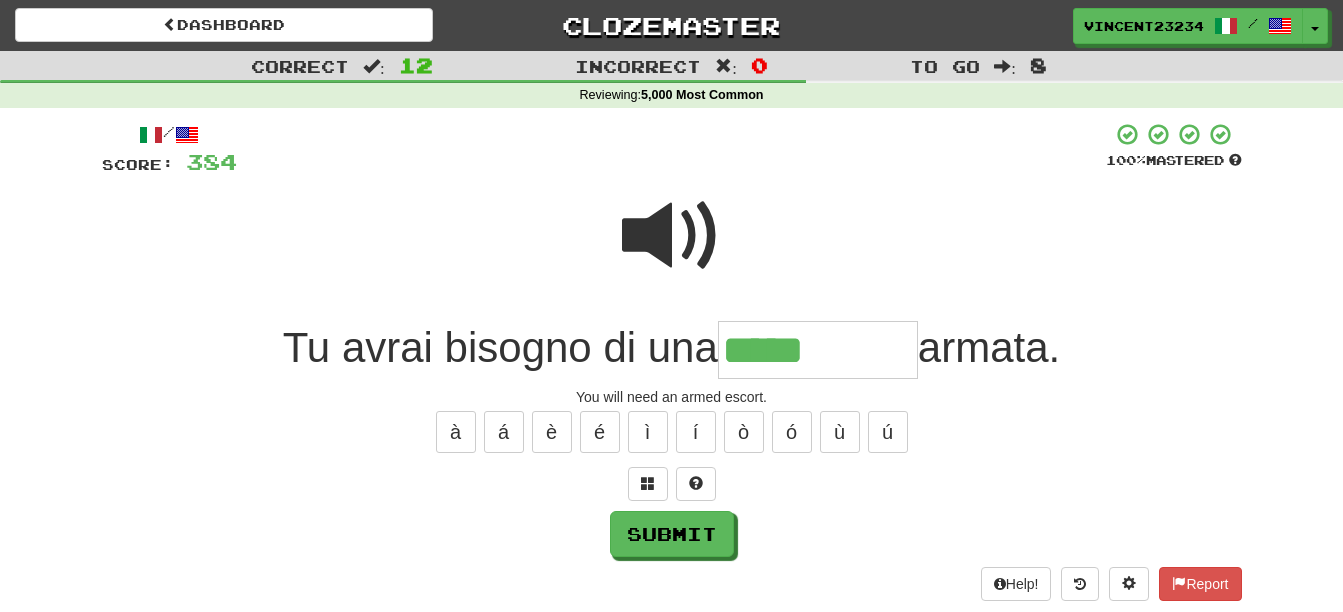 type on "******" 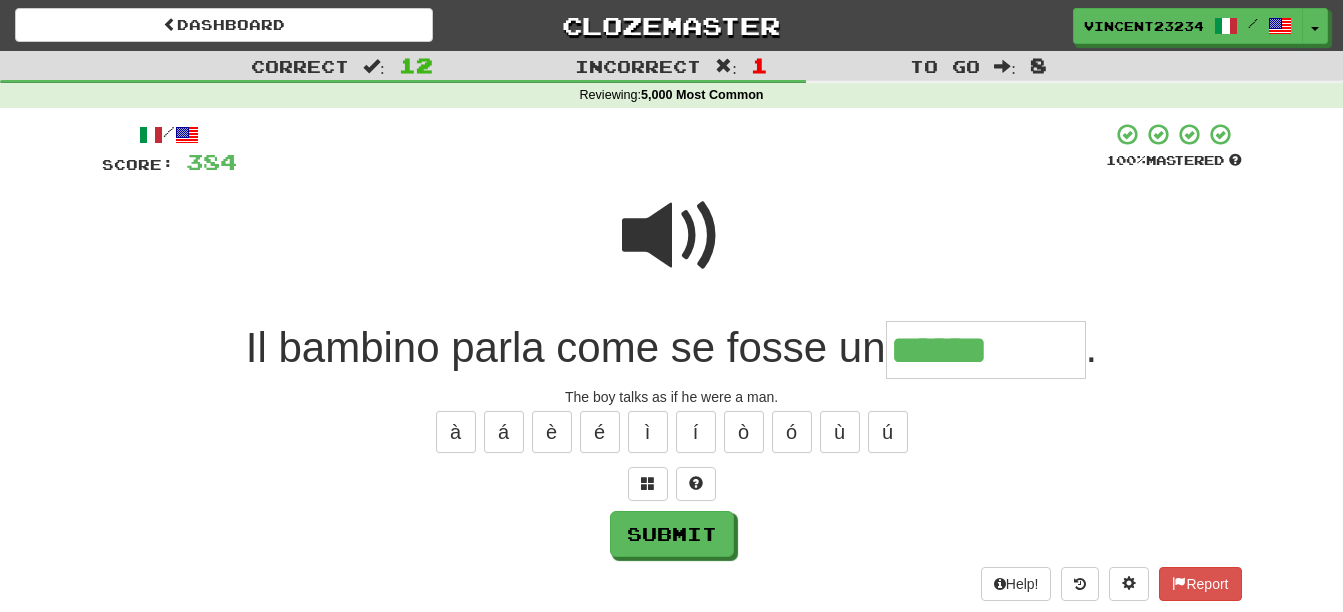 type on "******" 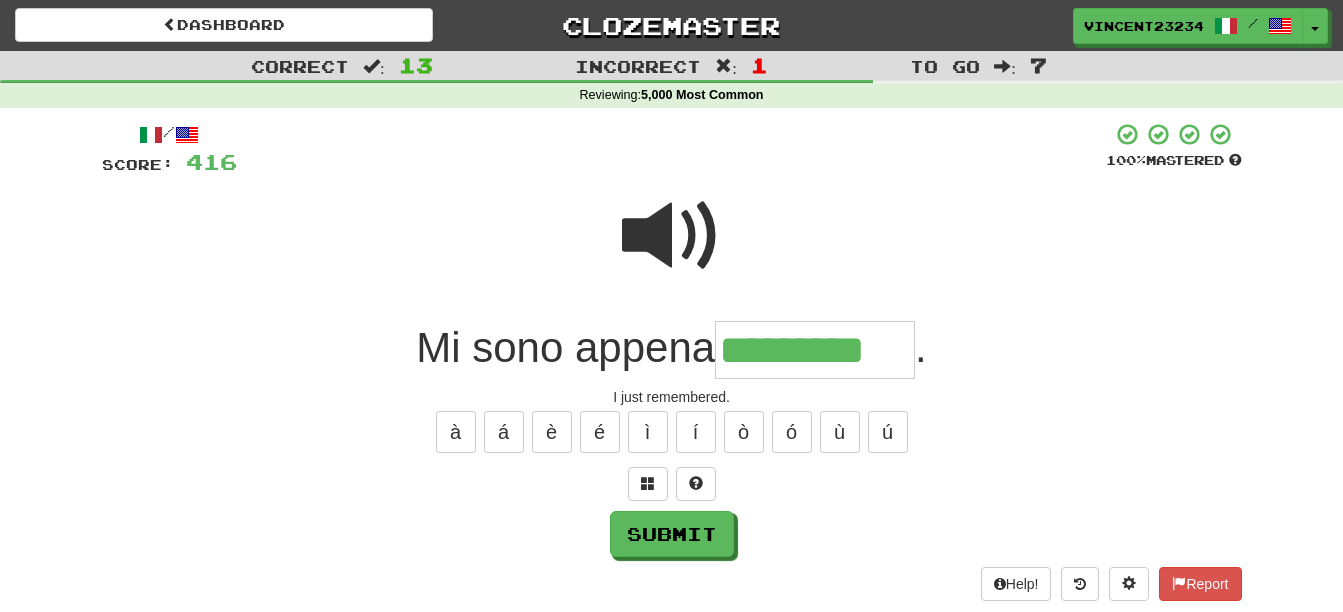 type on "*********" 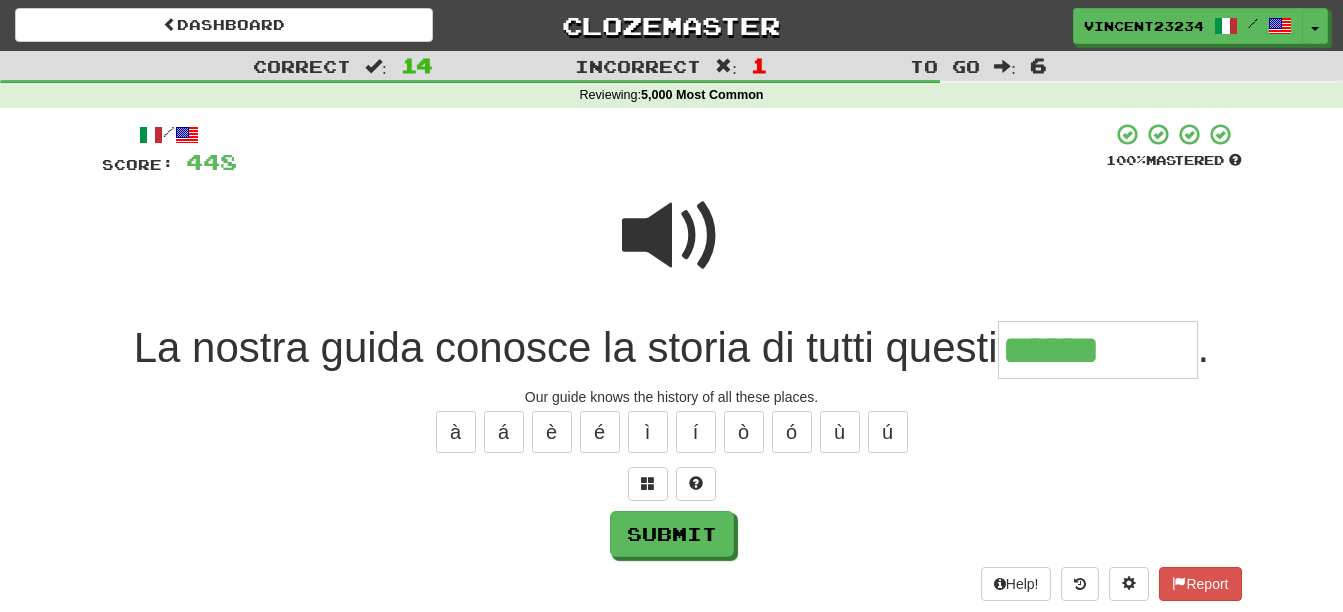 type on "******" 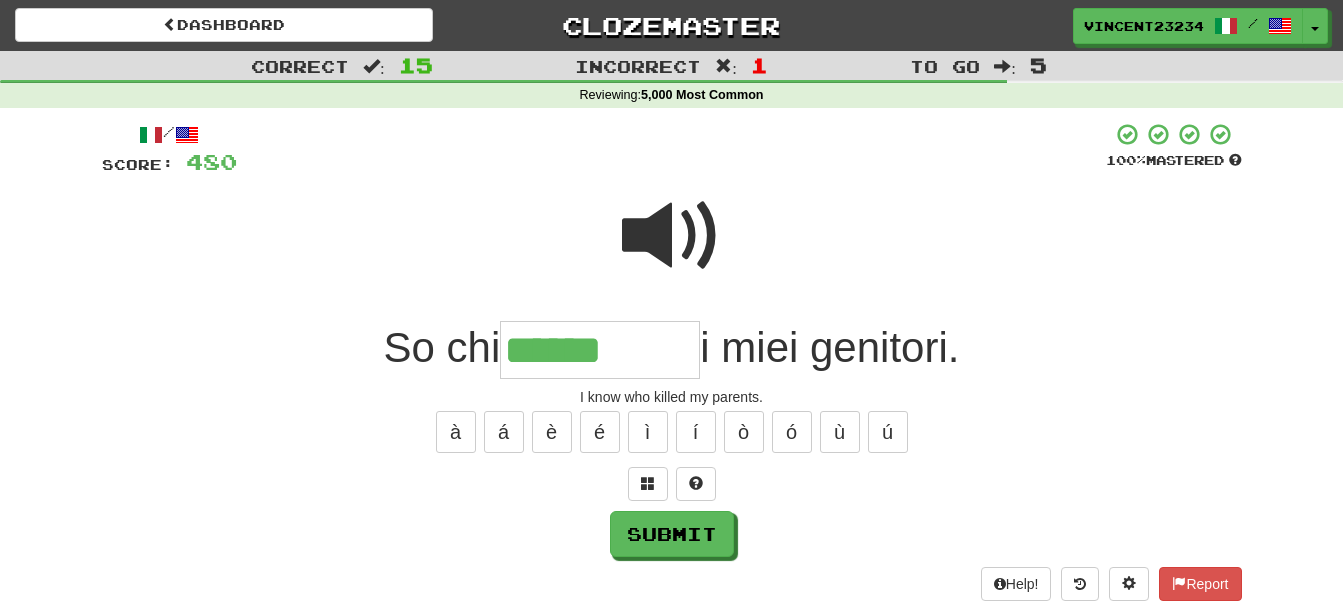 type on "******" 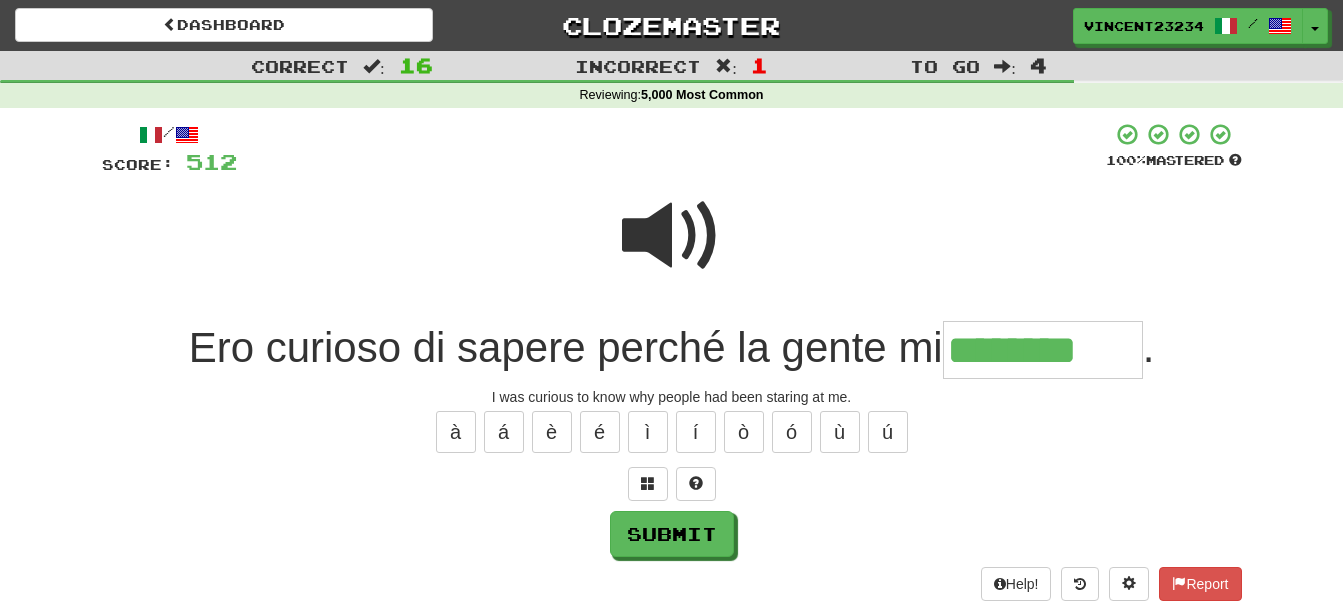 type on "********" 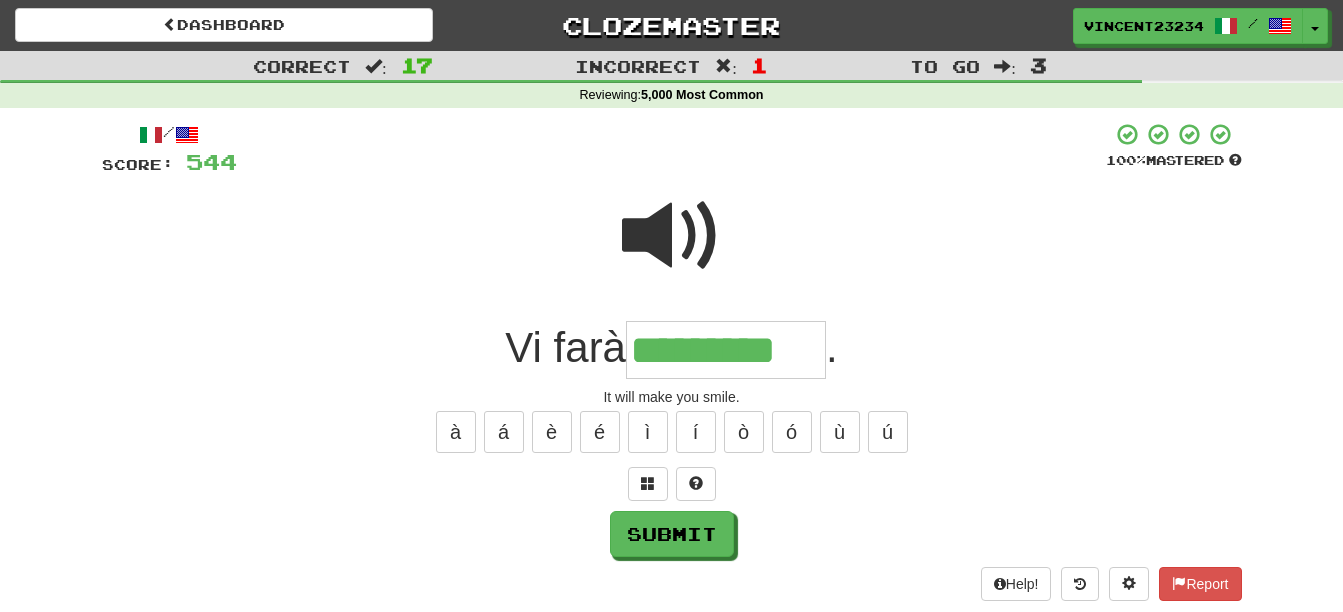 type on "*********" 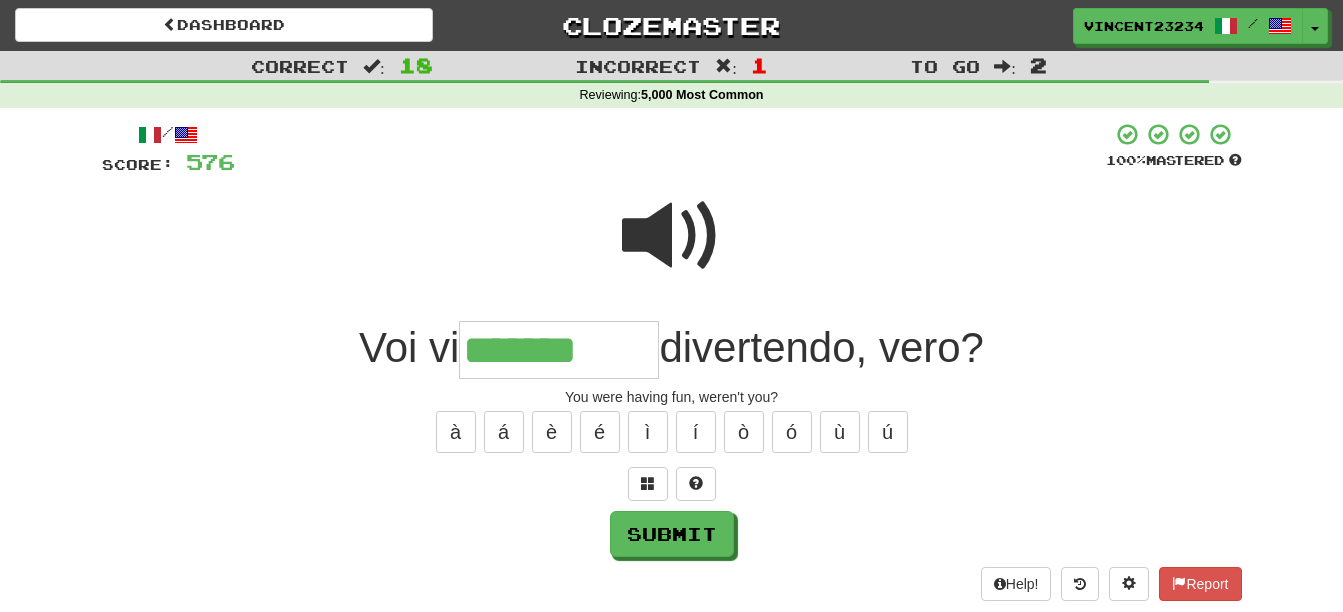 type on "*******" 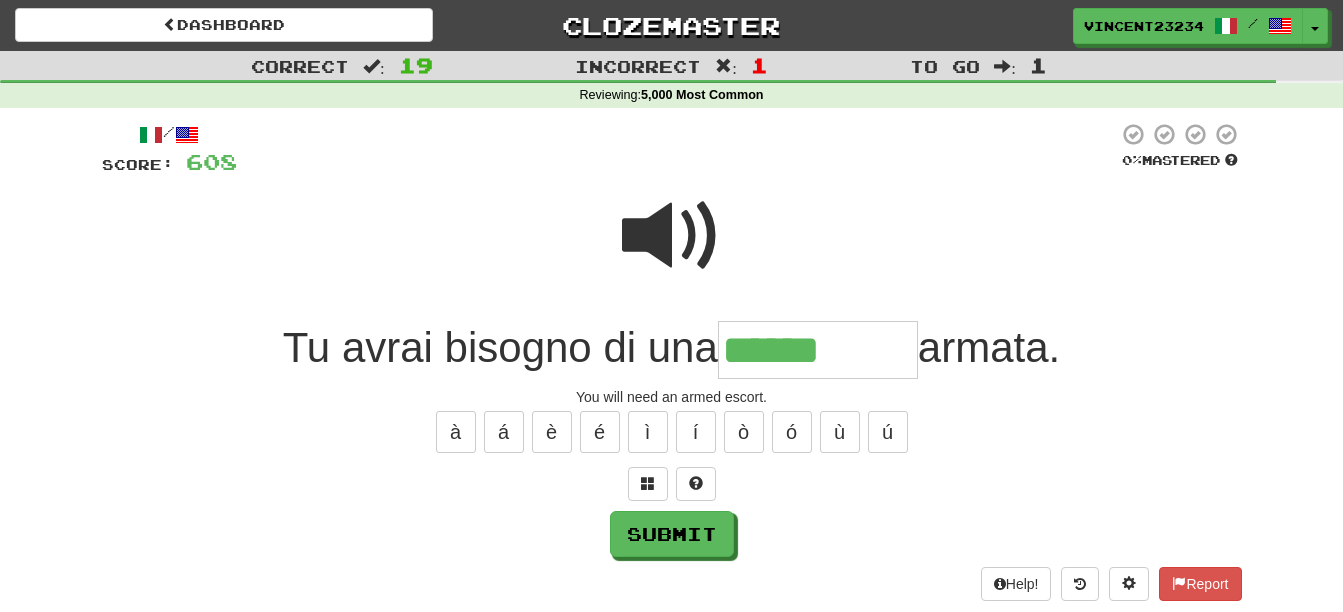 type on "******" 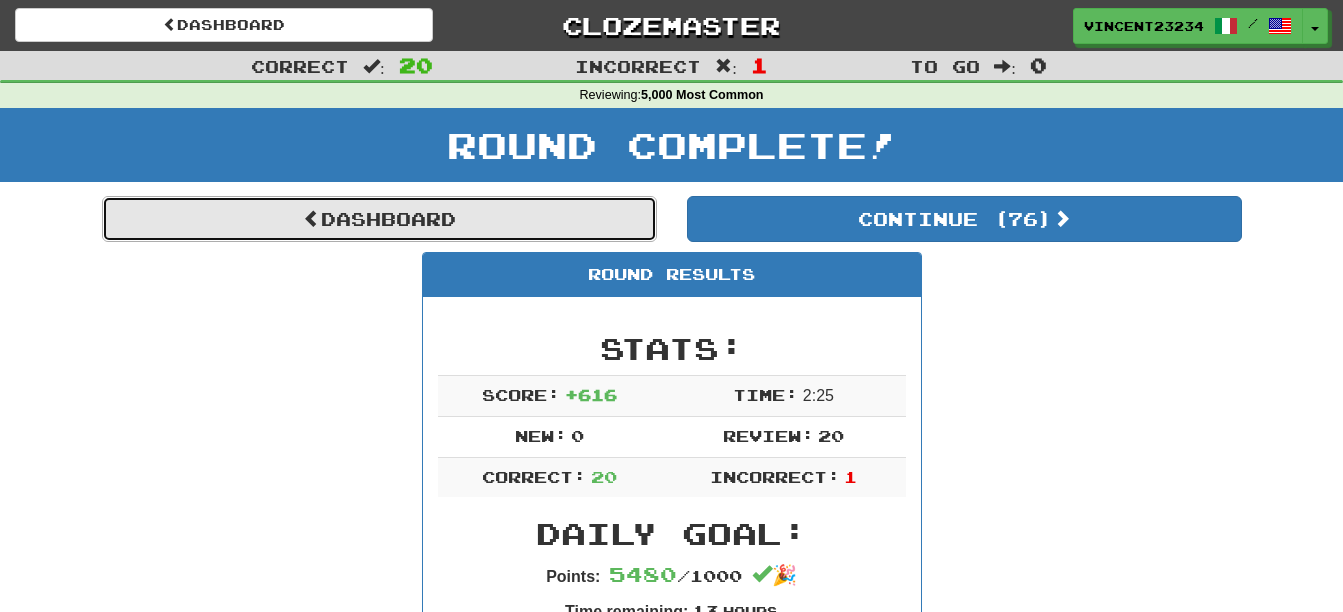 click on "Dashboard" at bounding box center [379, 219] 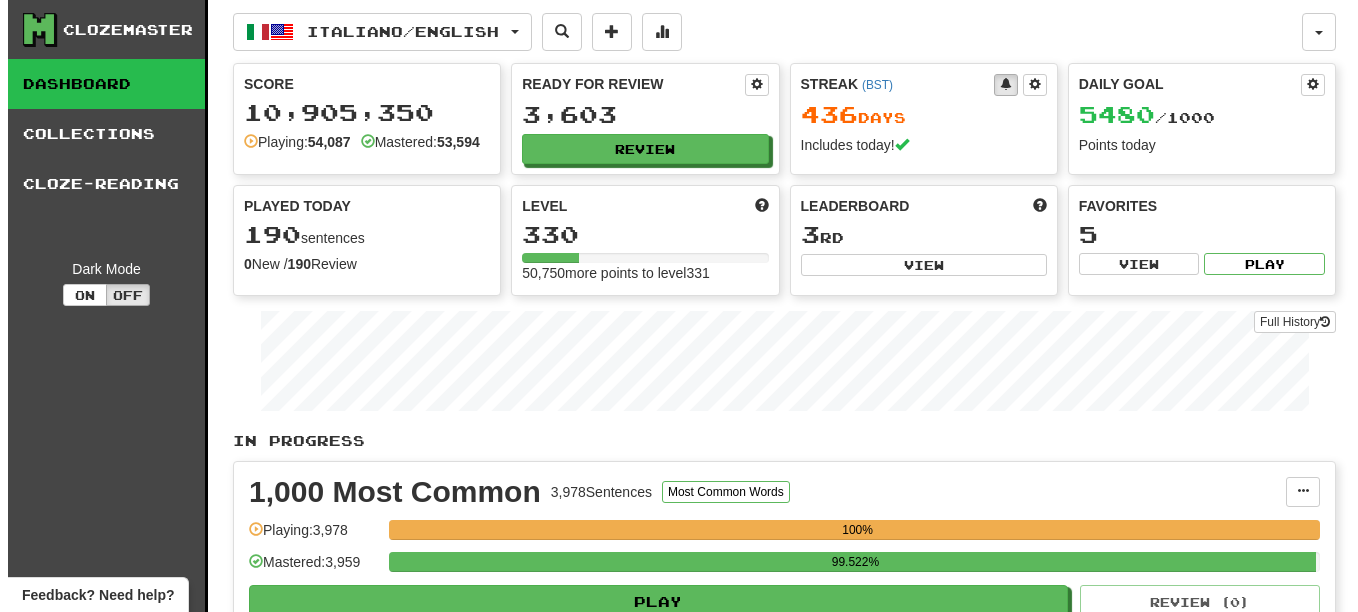 scroll, scrollTop: 0, scrollLeft: 0, axis: both 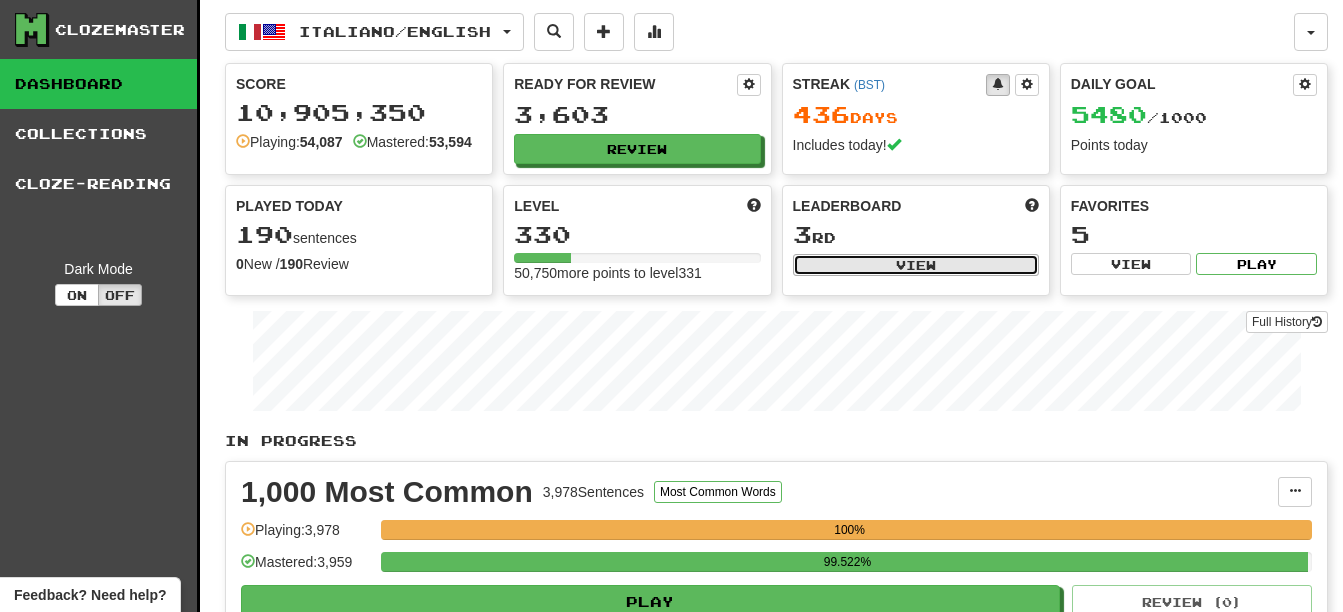 click on "View" at bounding box center (916, 265) 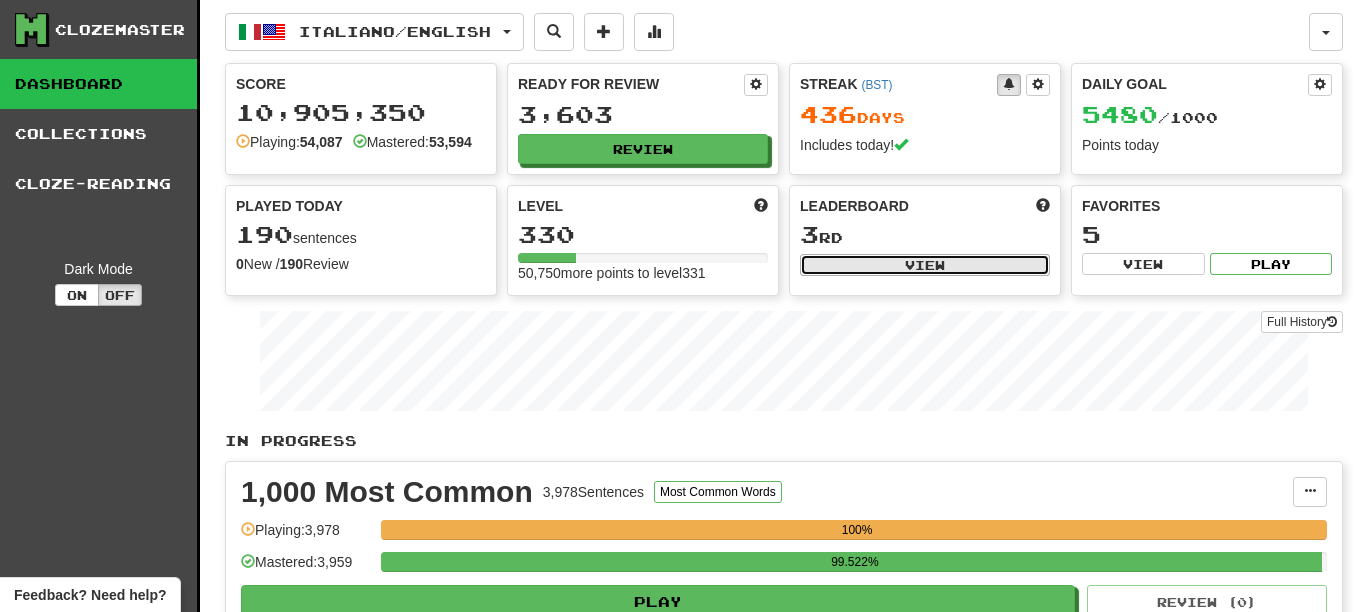 select on "**********" 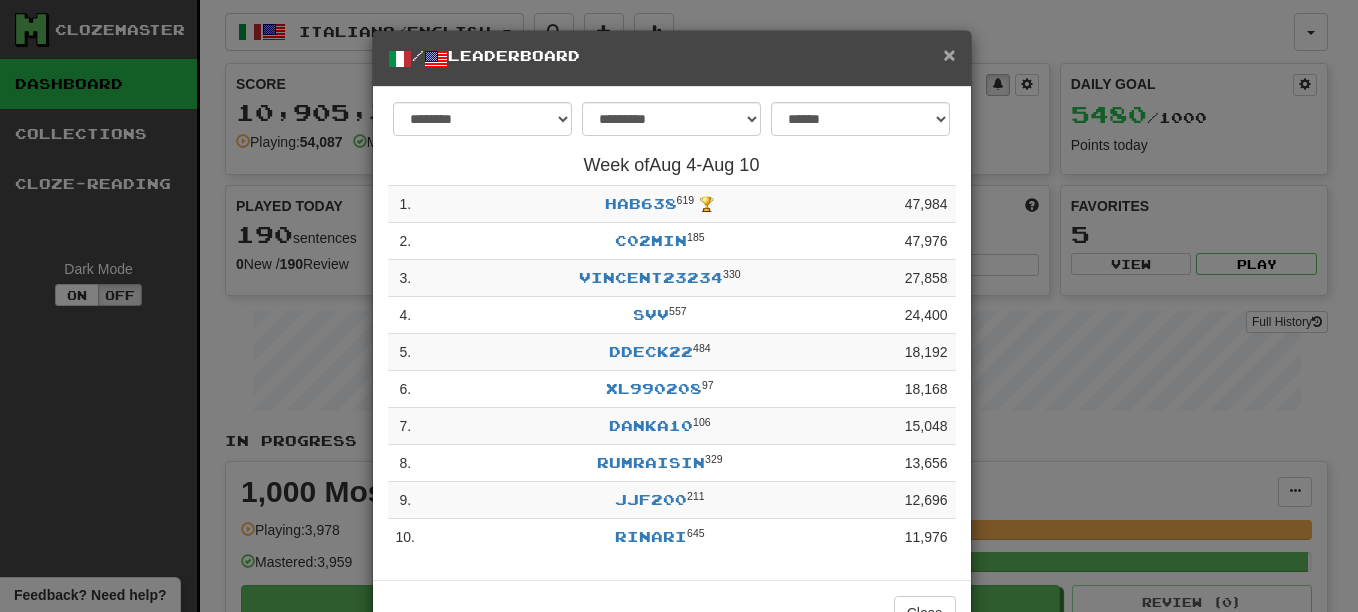 click on "×" at bounding box center [949, 54] 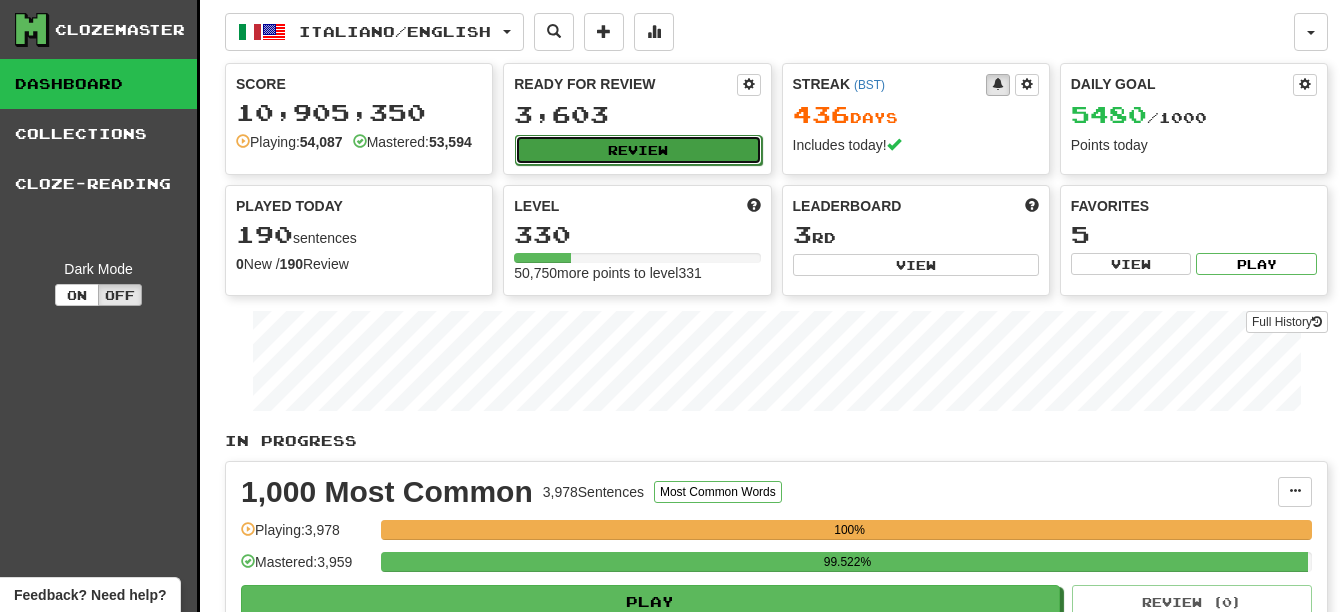 click on "Review" at bounding box center [638, 150] 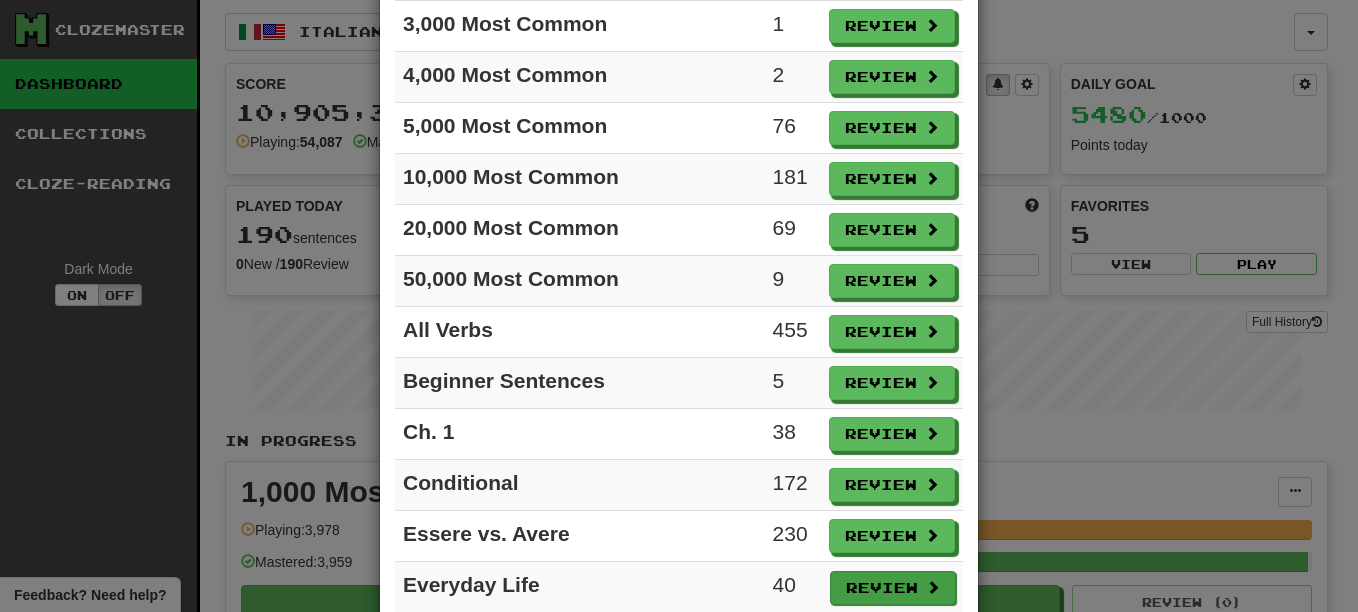 scroll, scrollTop: 200, scrollLeft: 0, axis: vertical 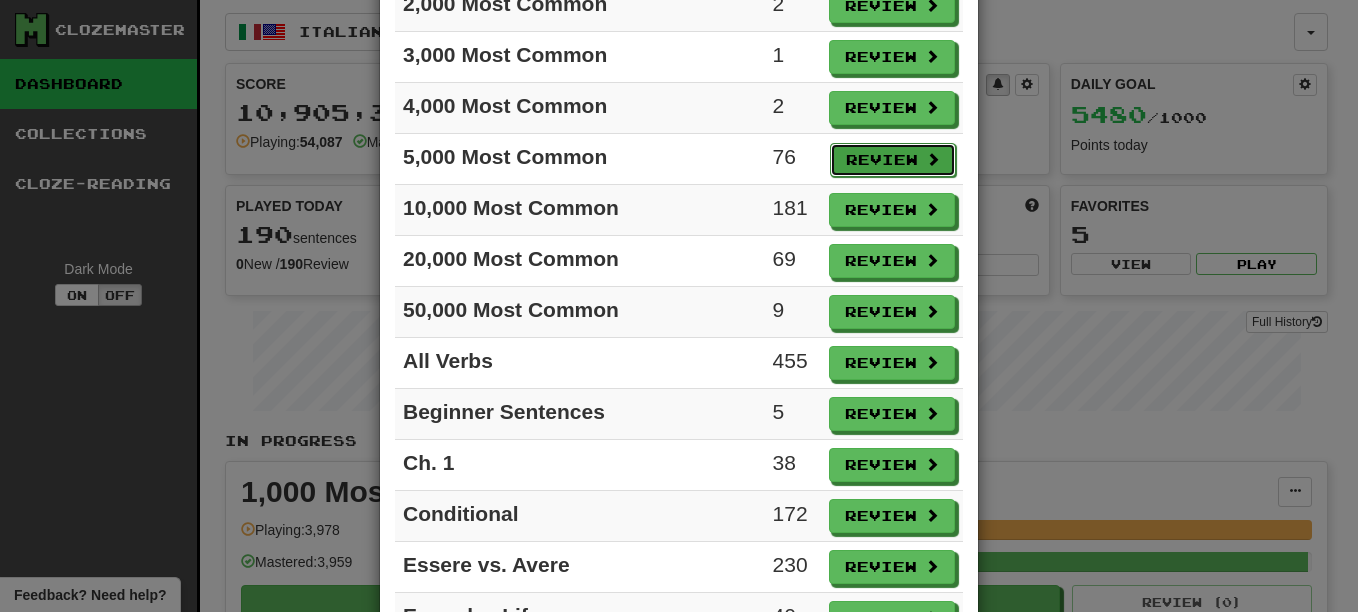 click on "Review" at bounding box center [893, 160] 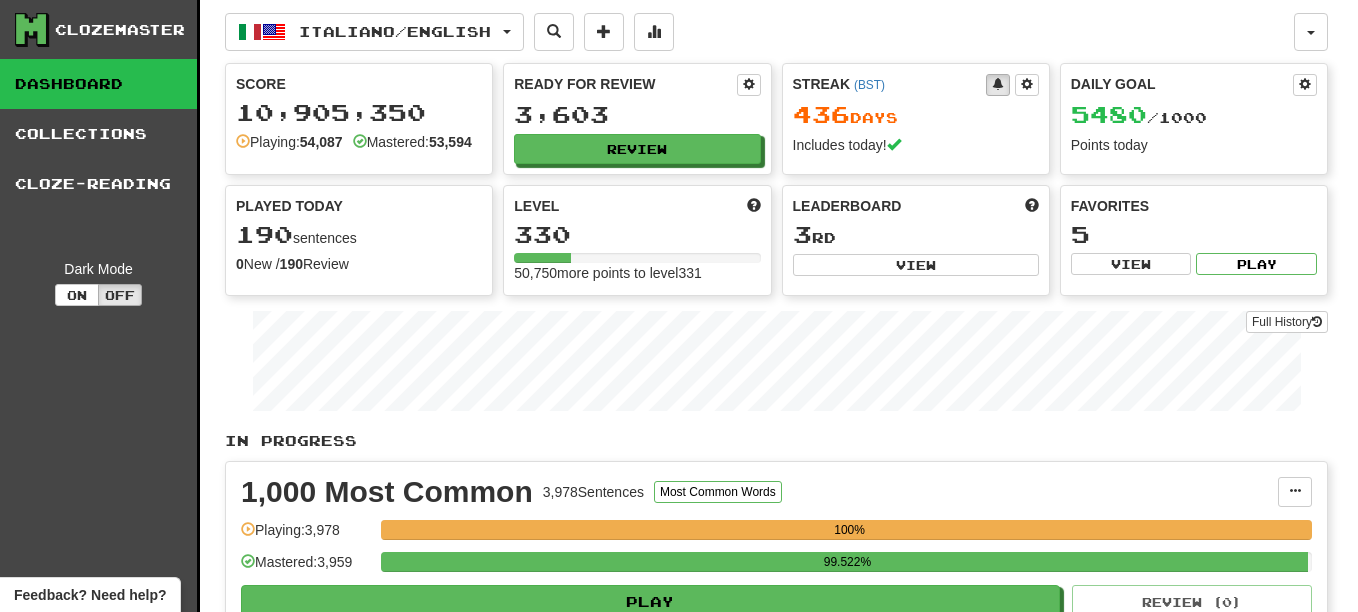 select on "**" 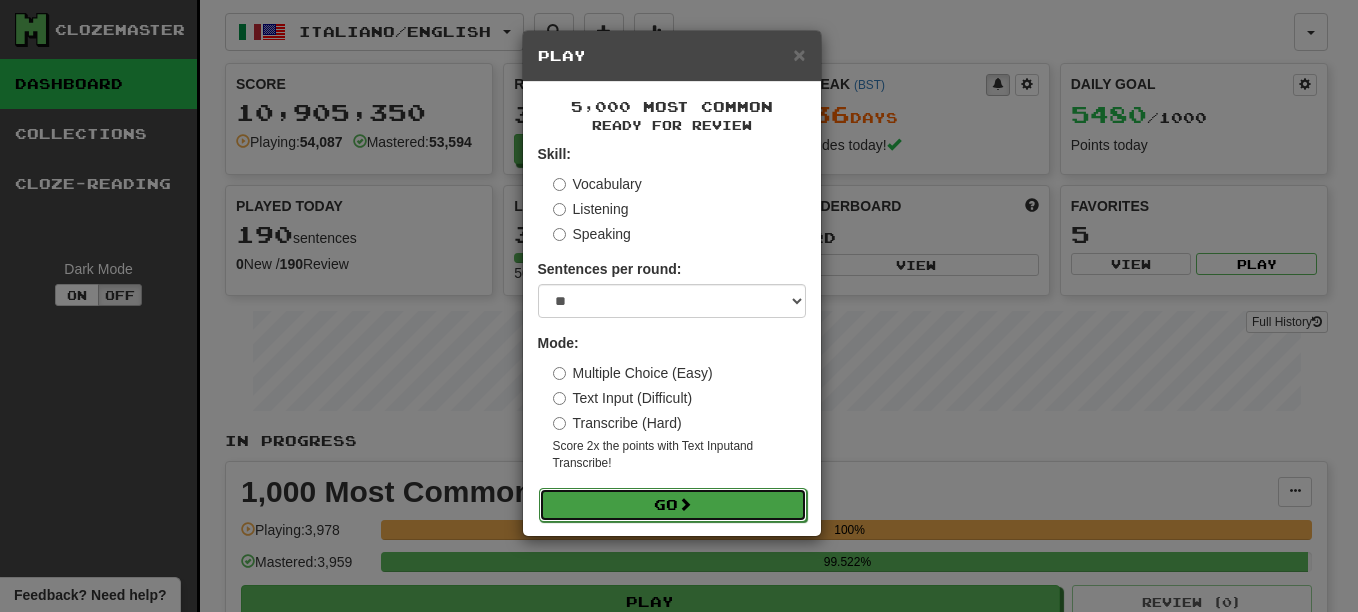 click on "Go" at bounding box center (673, 505) 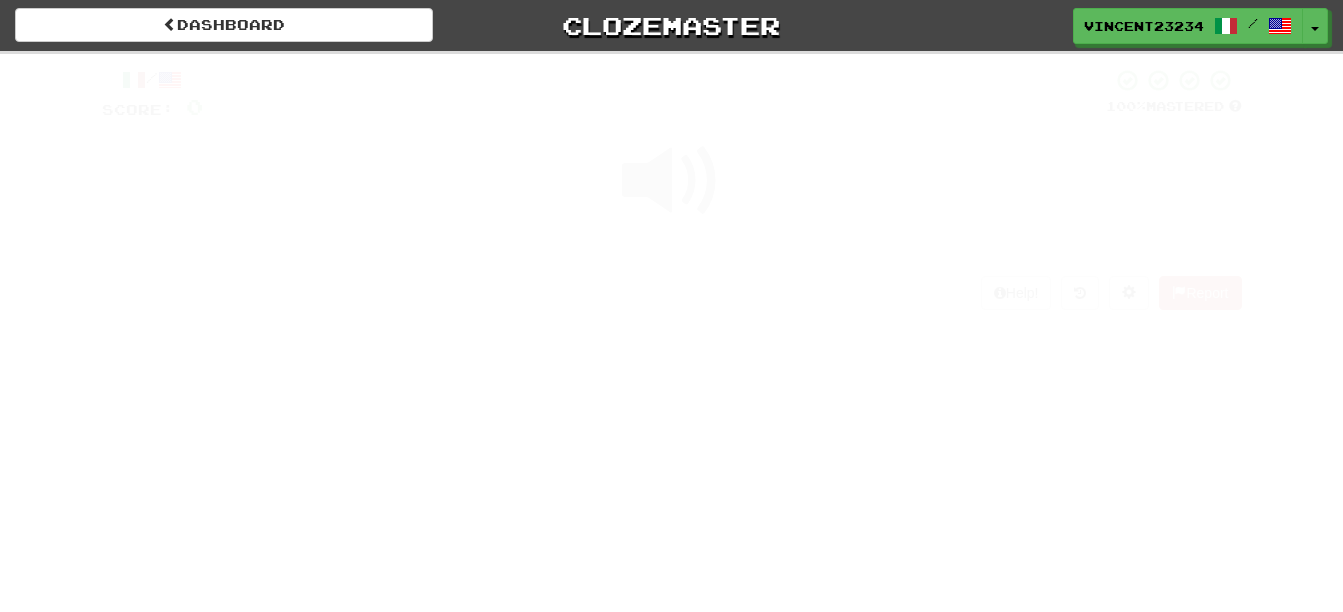 scroll, scrollTop: 0, scrollLeft: 0, axis: both 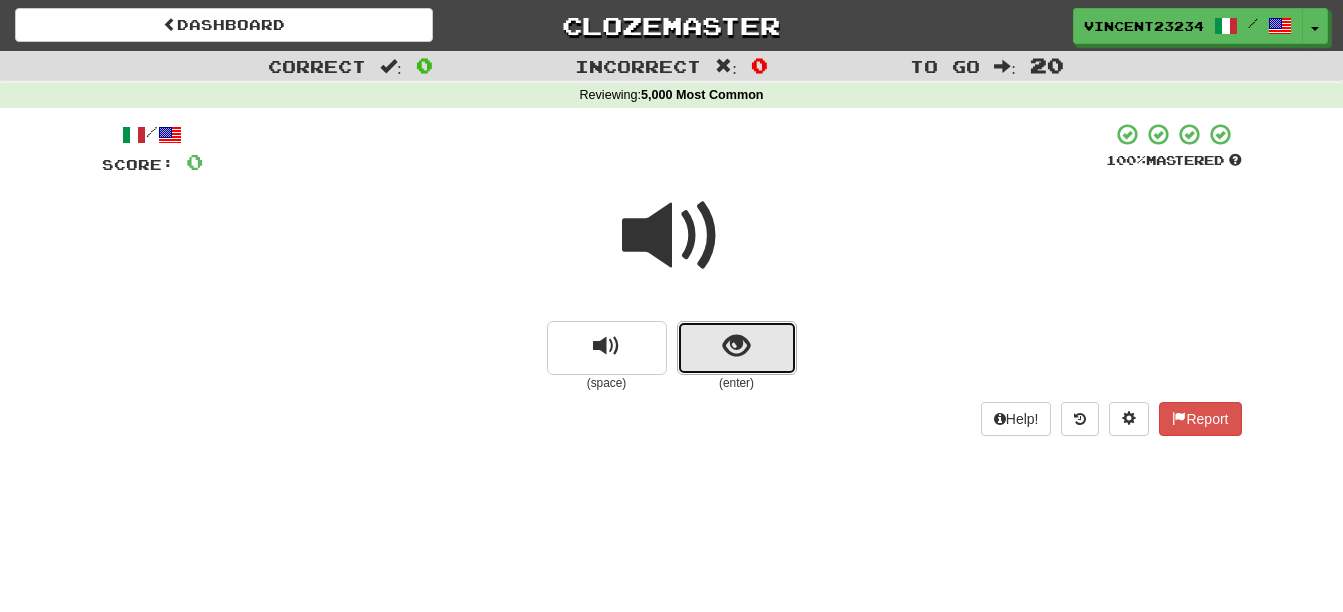 click at bounding box center (737, 348) 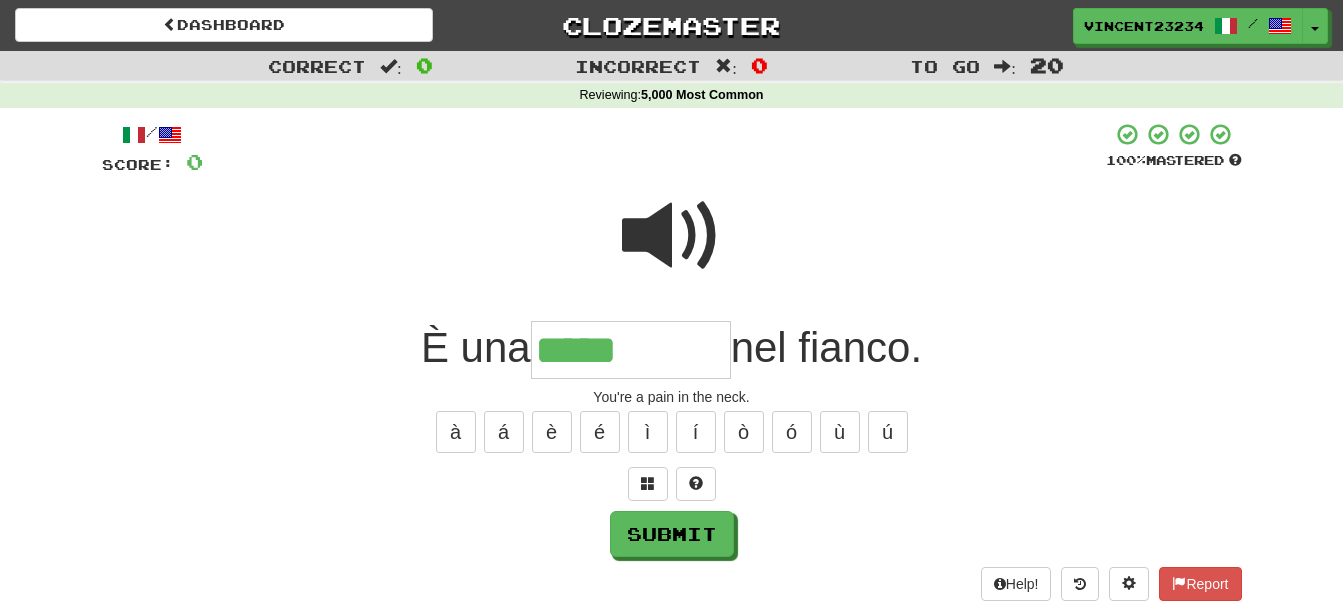 type on "*****" 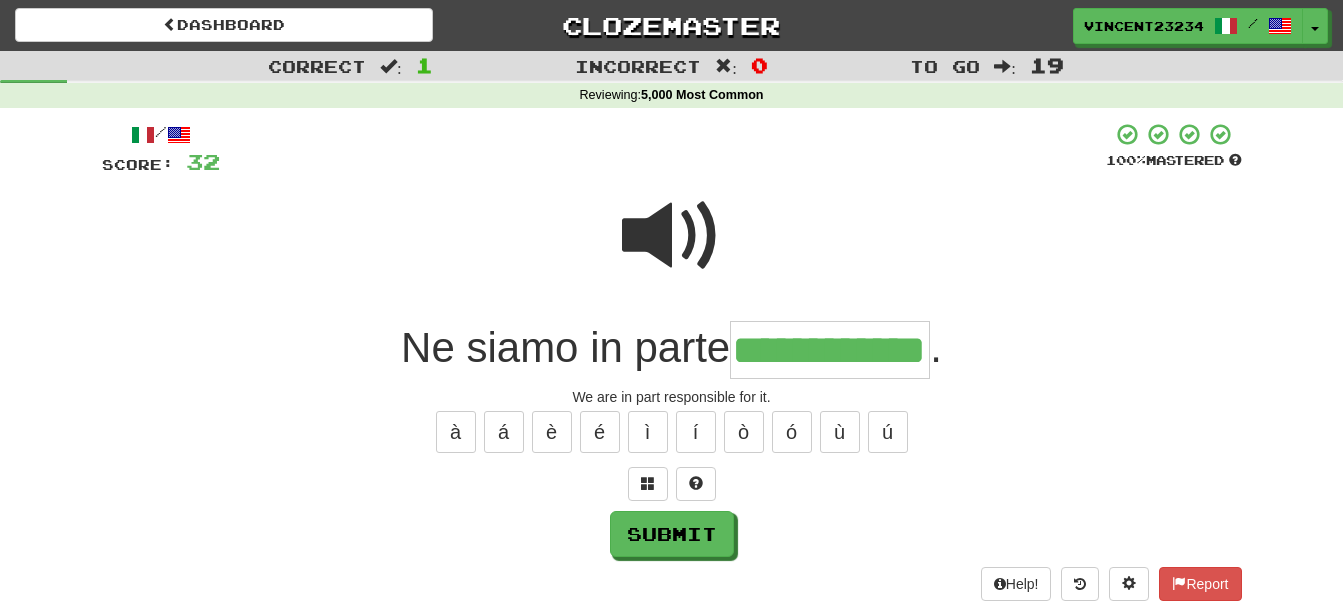 scroll, scrollTop: 0, scrollLeft: 32, axis: horizontal 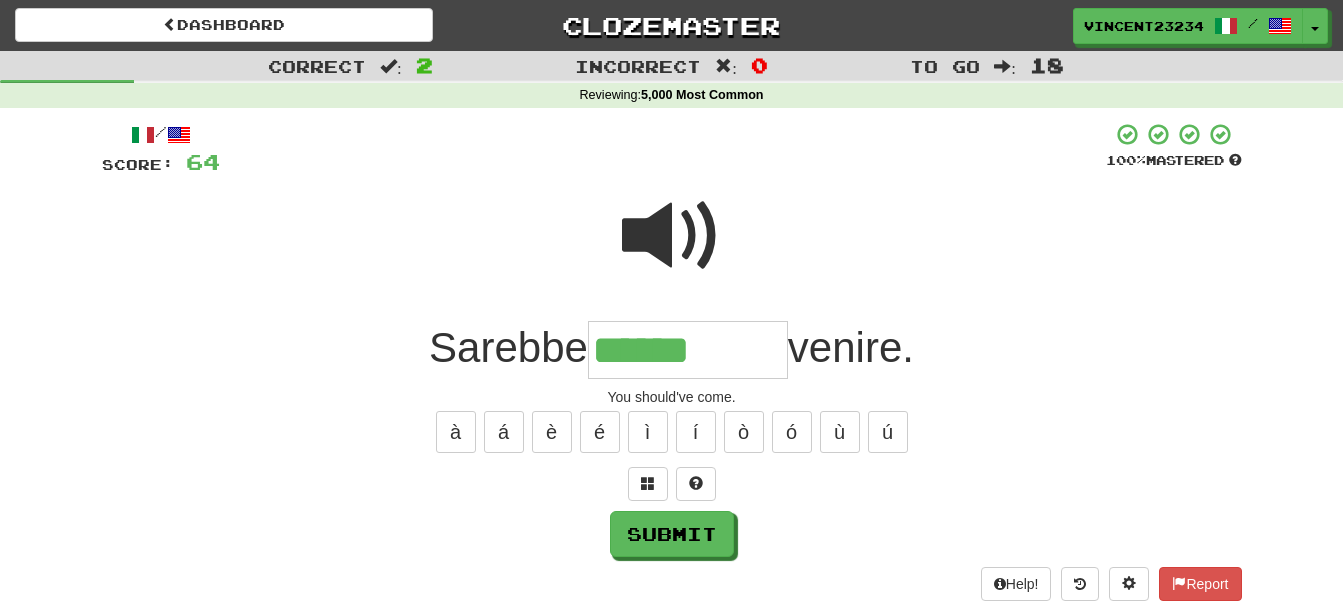 type on "******" 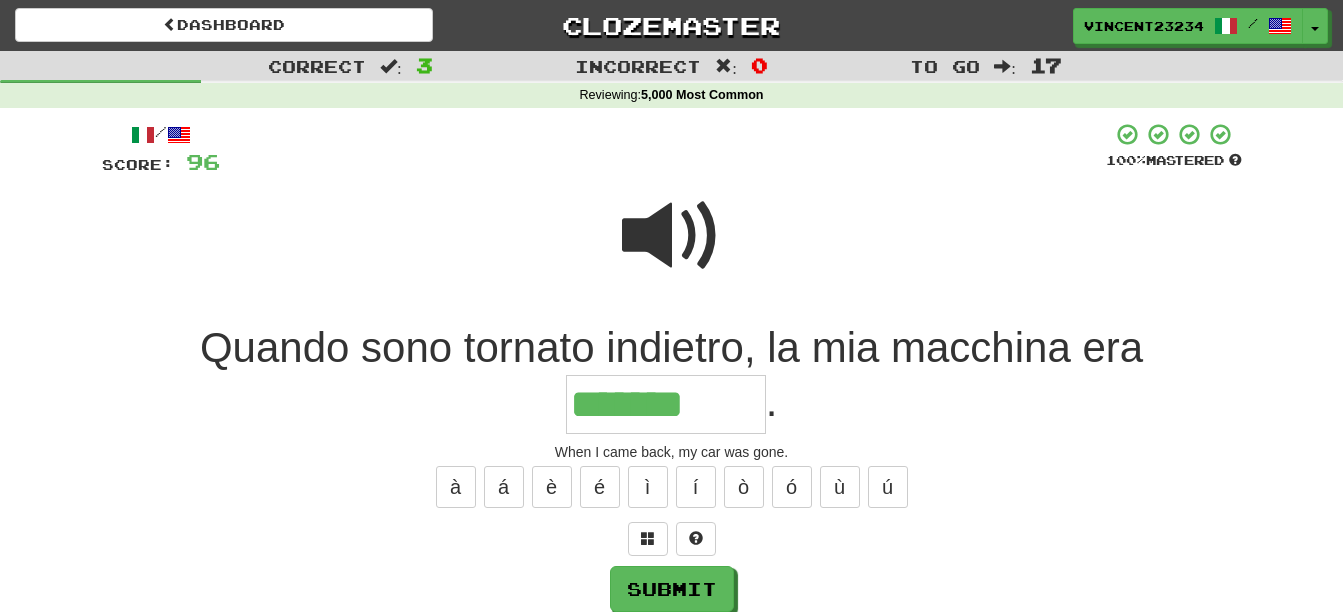 type on "*******" 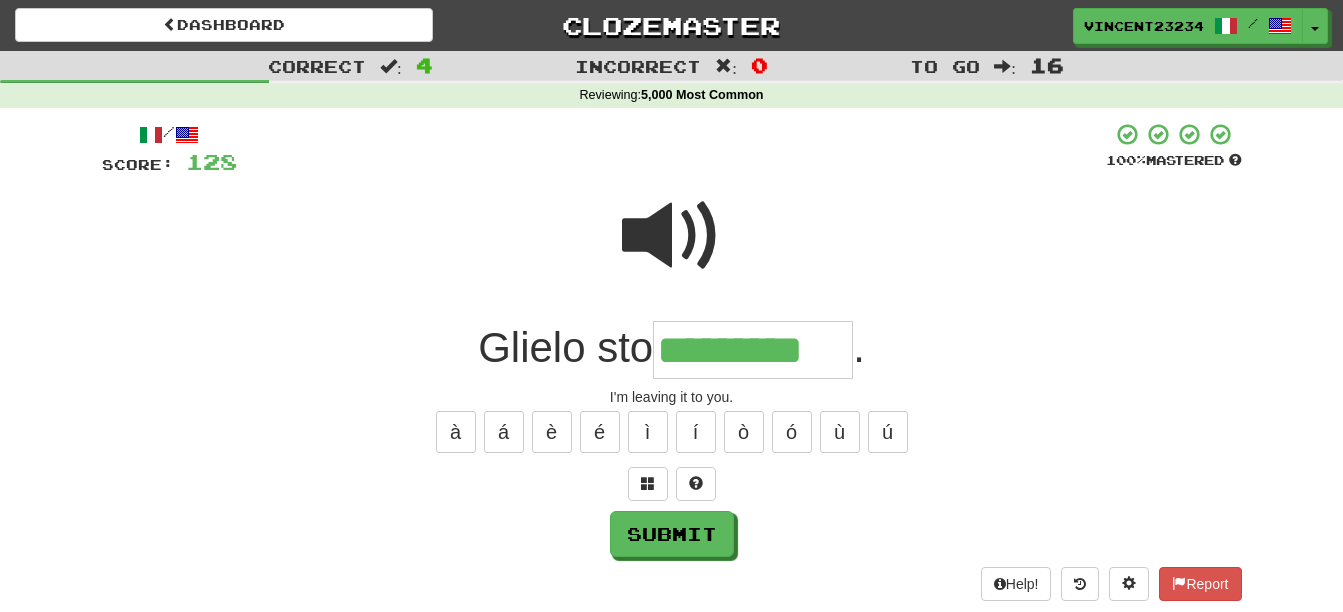 type on "*********" 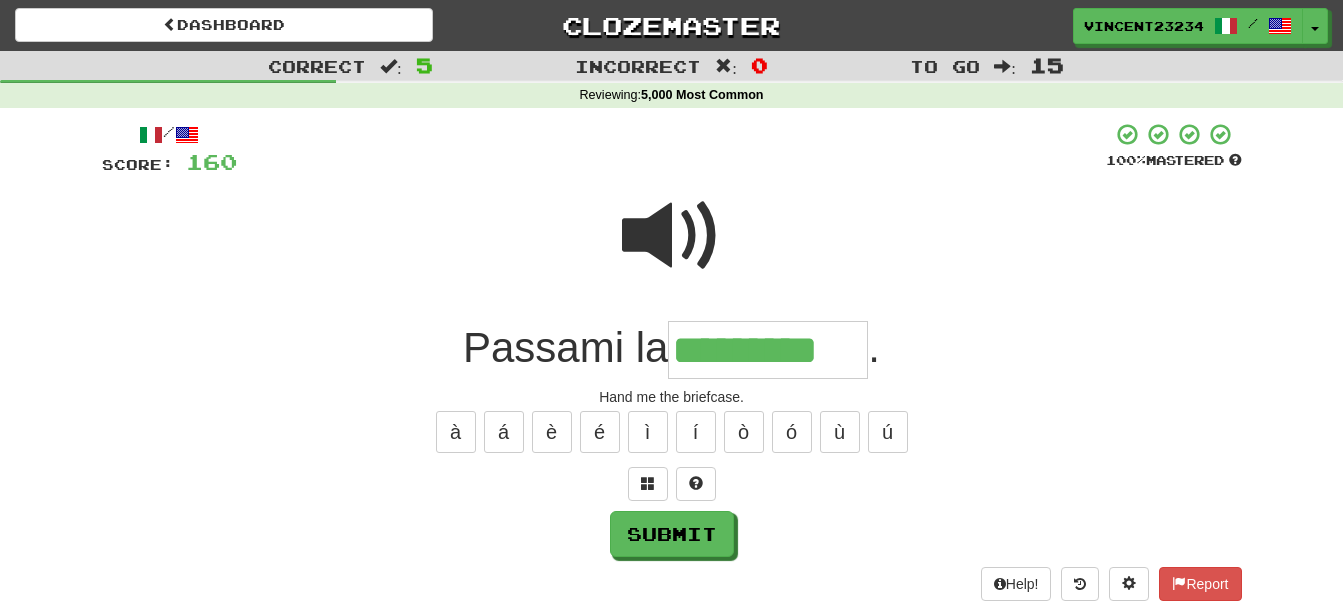 type on "*********" 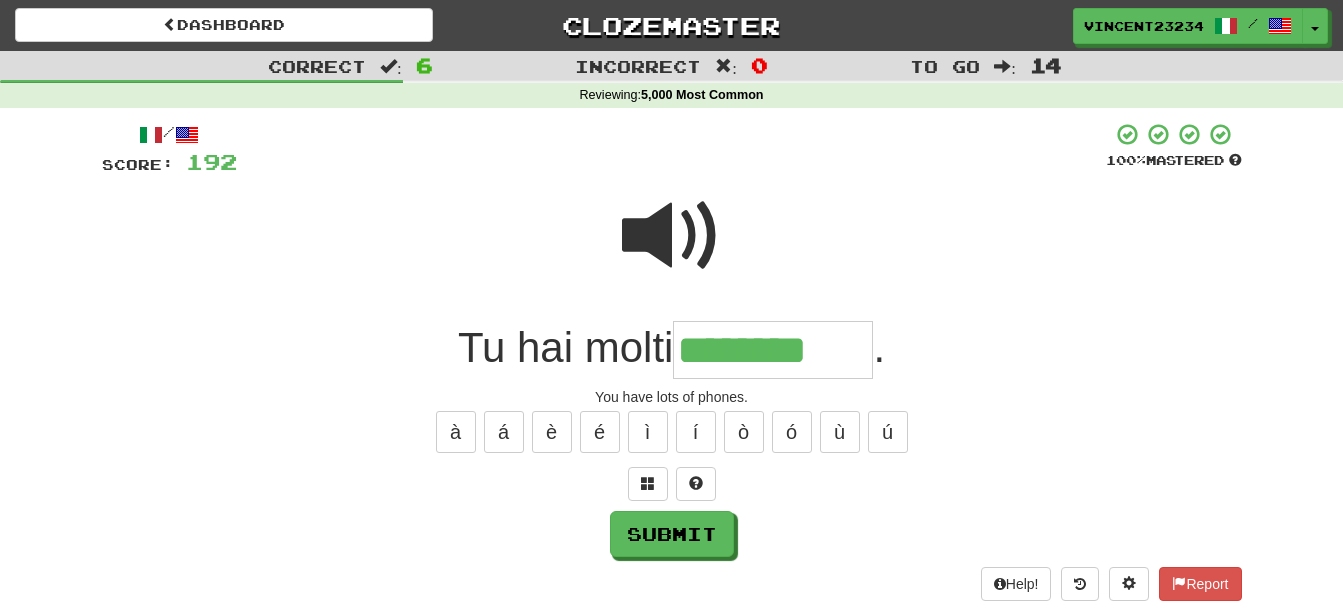 type on "********" 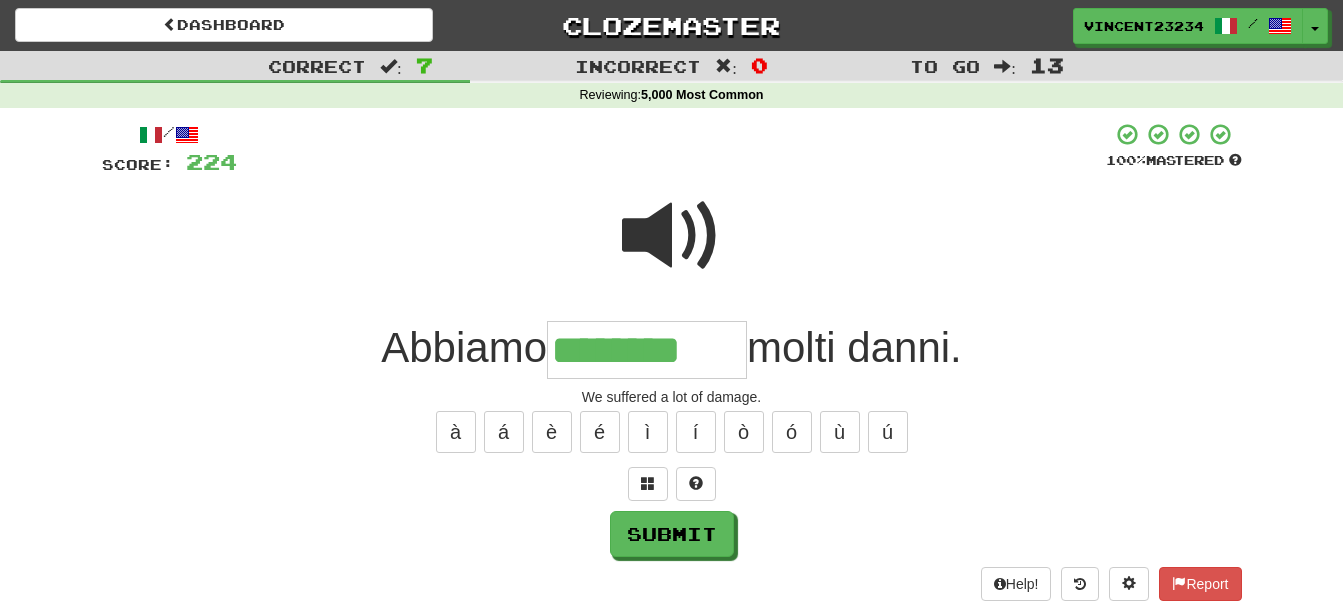 type on "********" 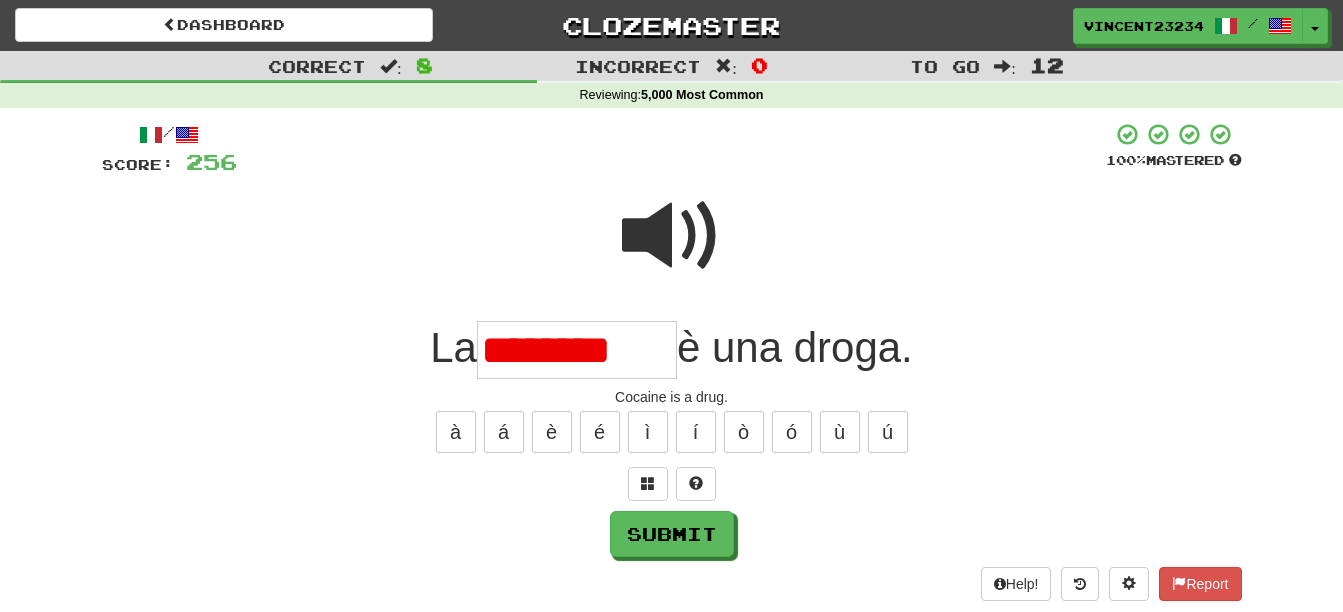 type on "*******" 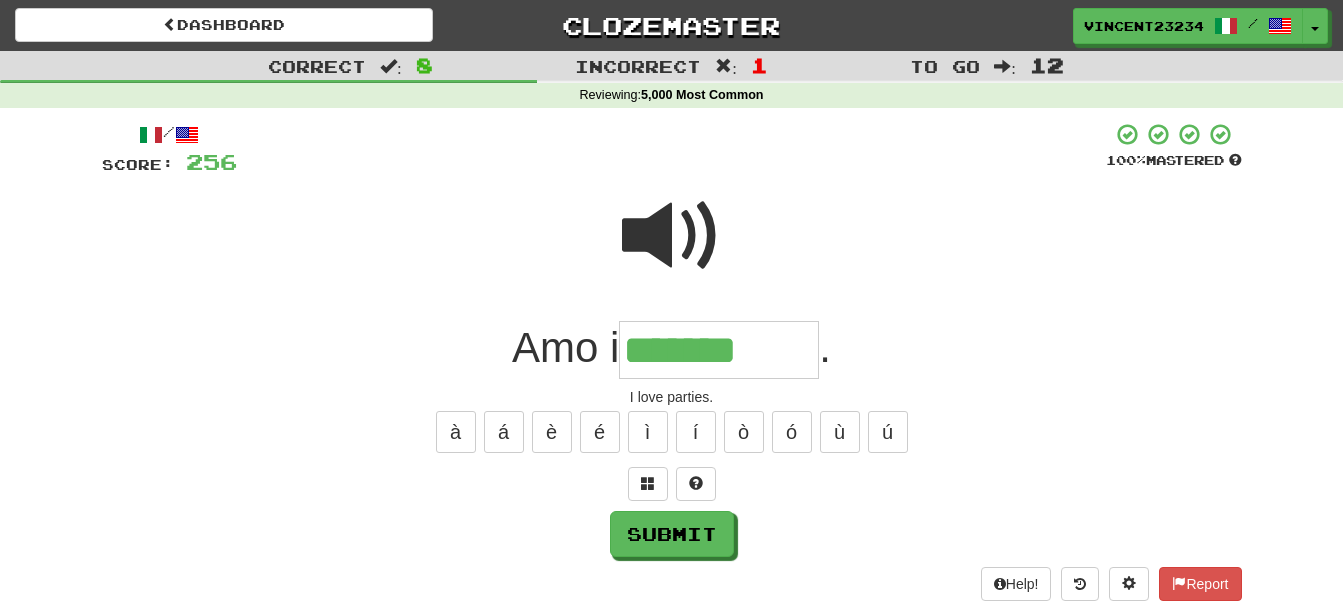 type on "*******" 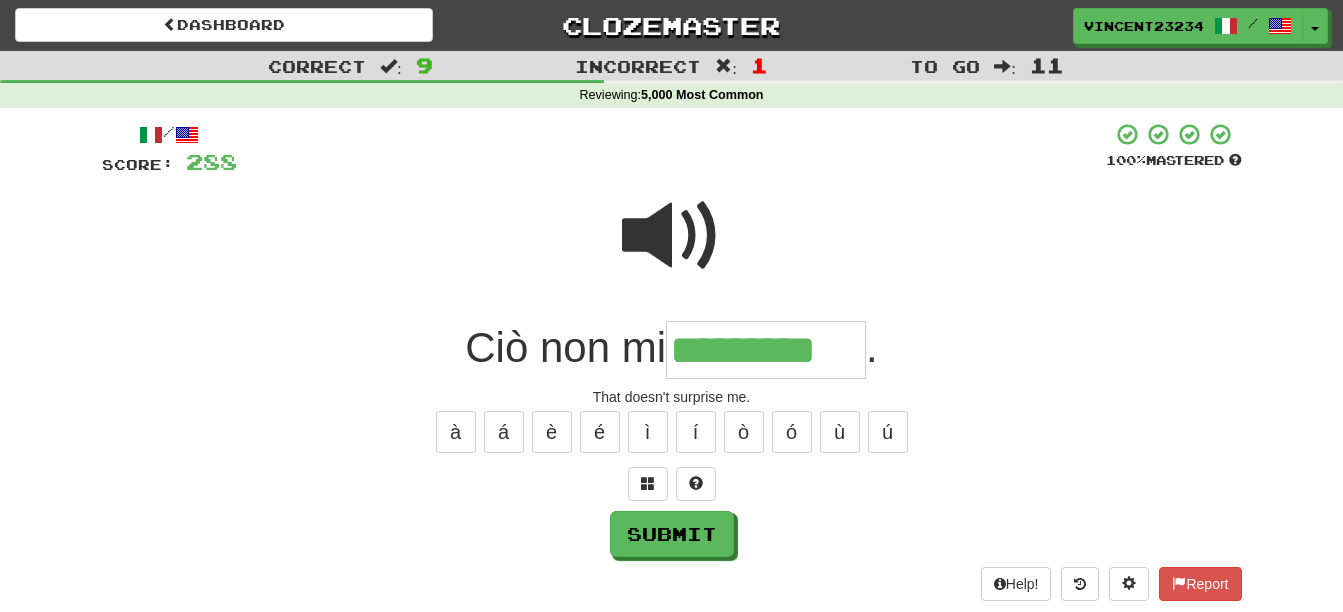type on "*********" 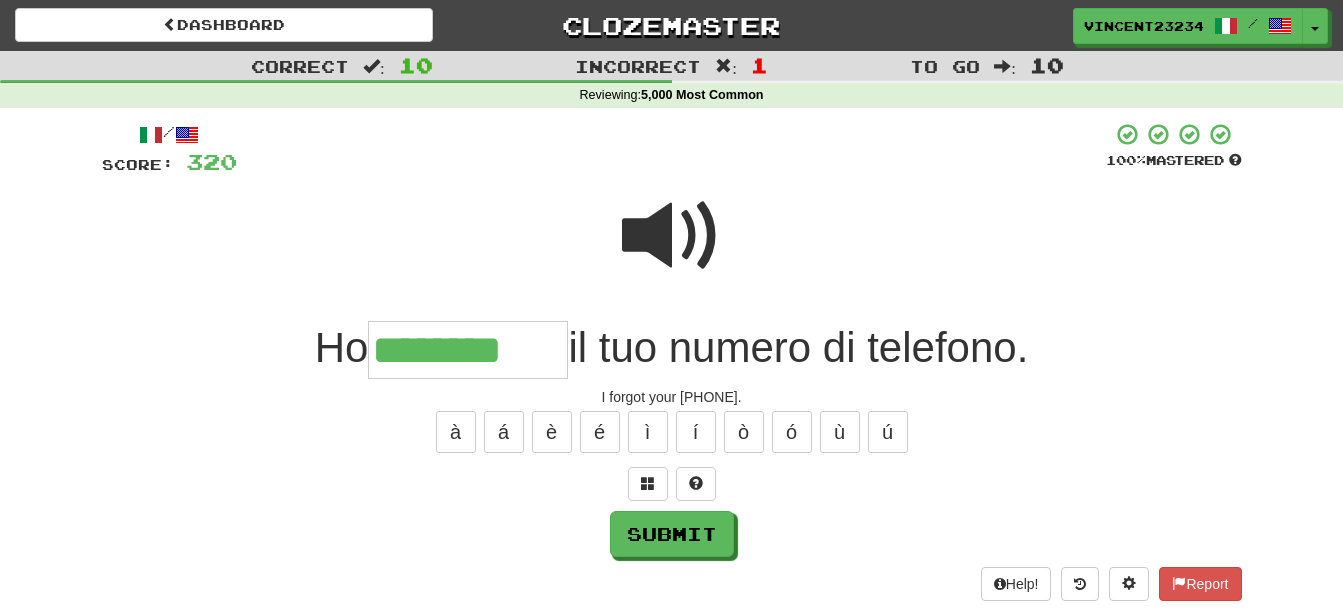 type on "********" 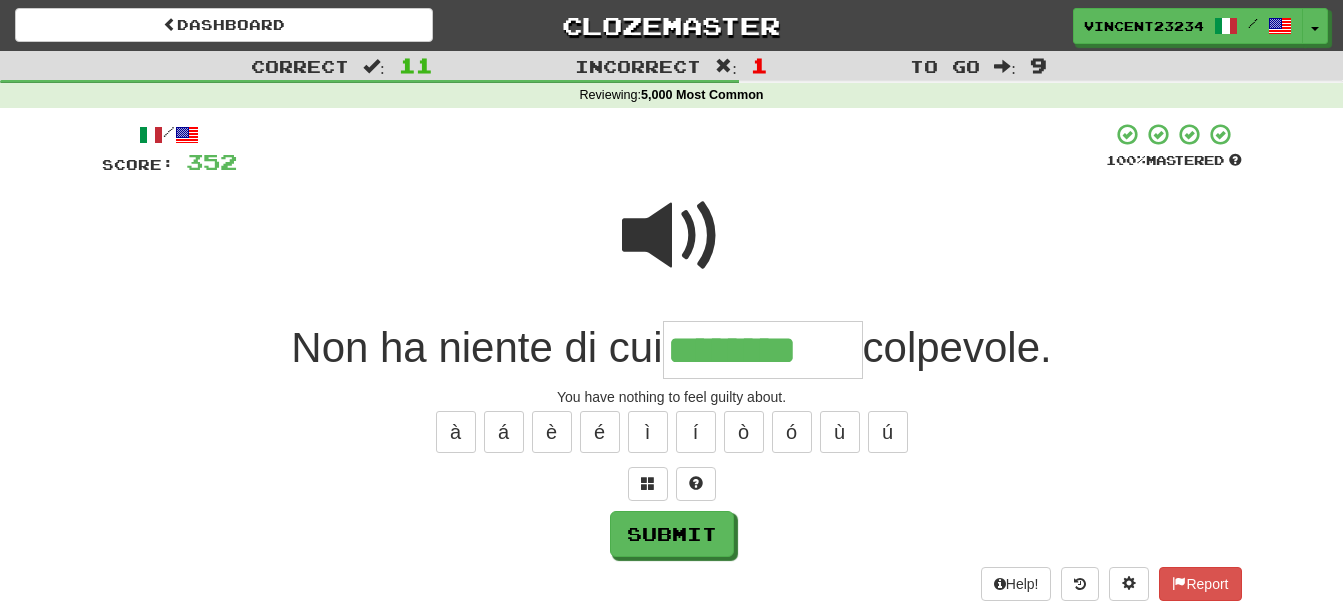 type on "********" 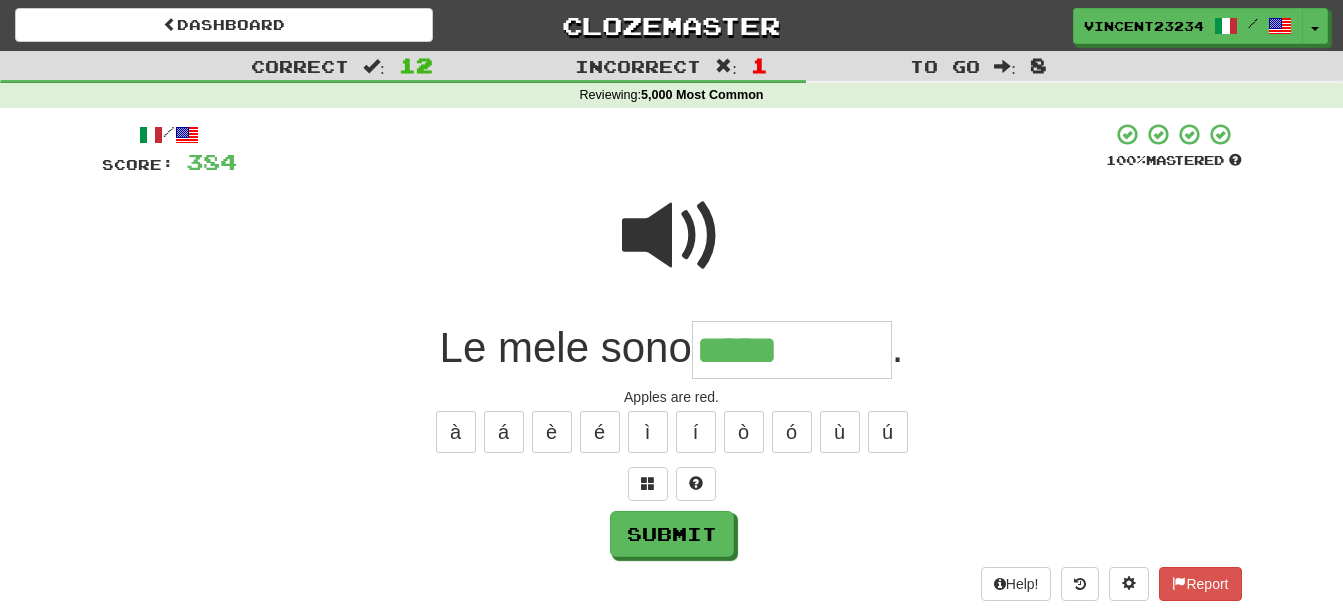 type on "*****" 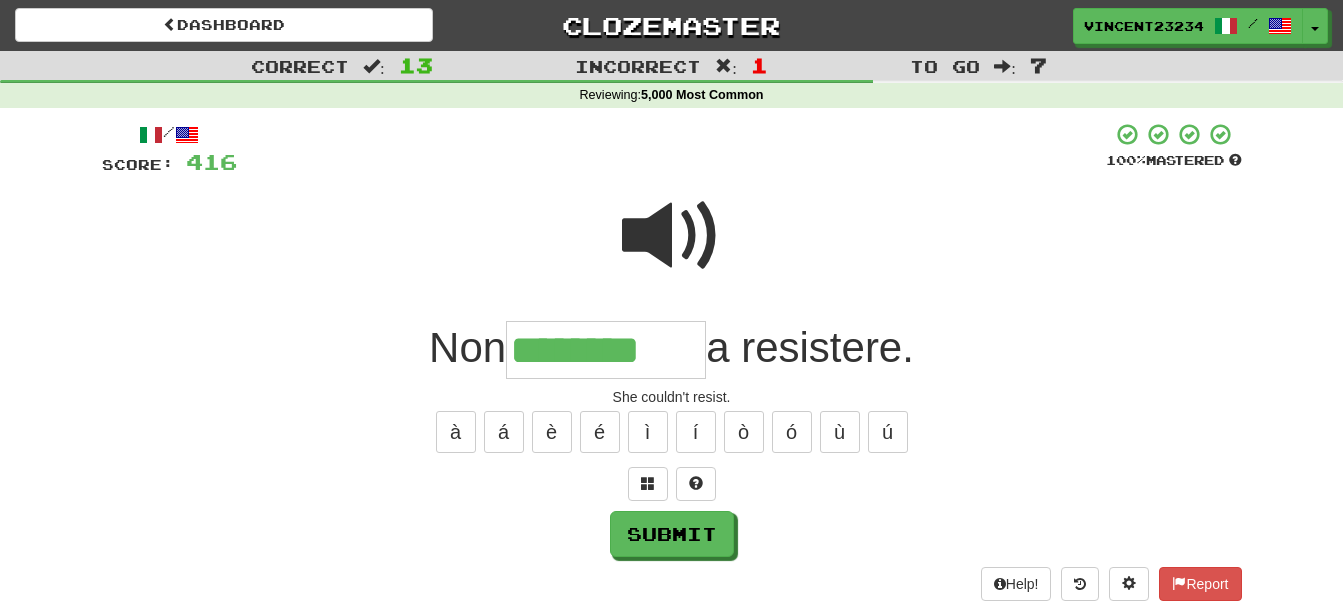 type on "********" 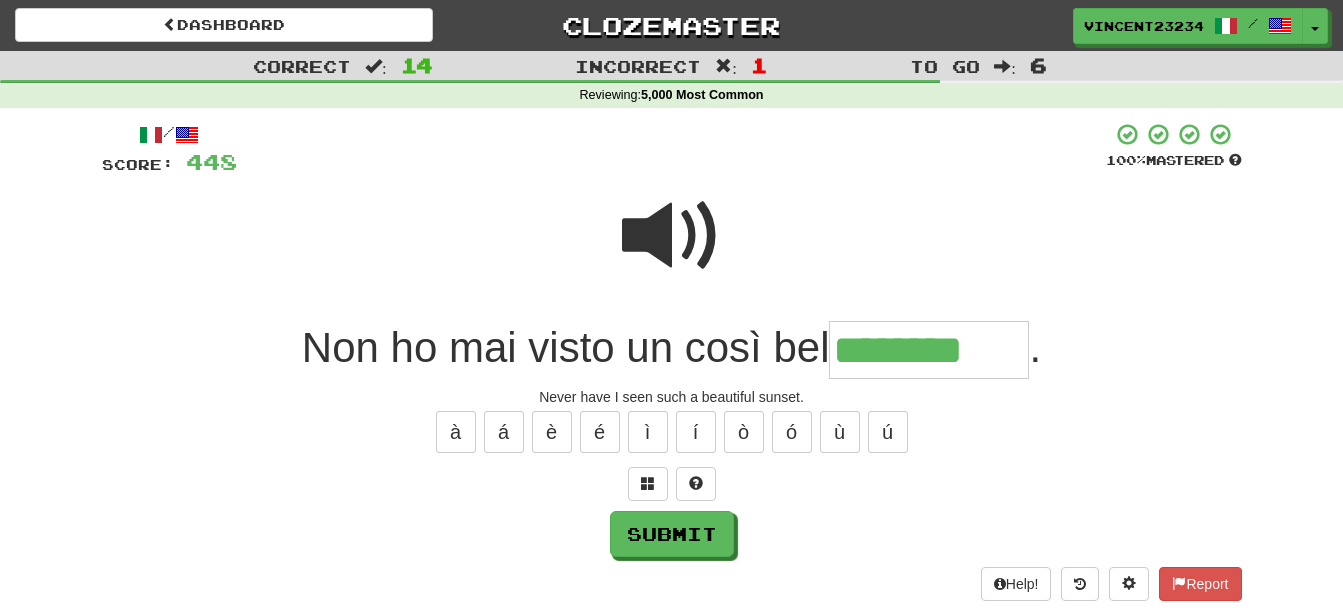 type on "********" 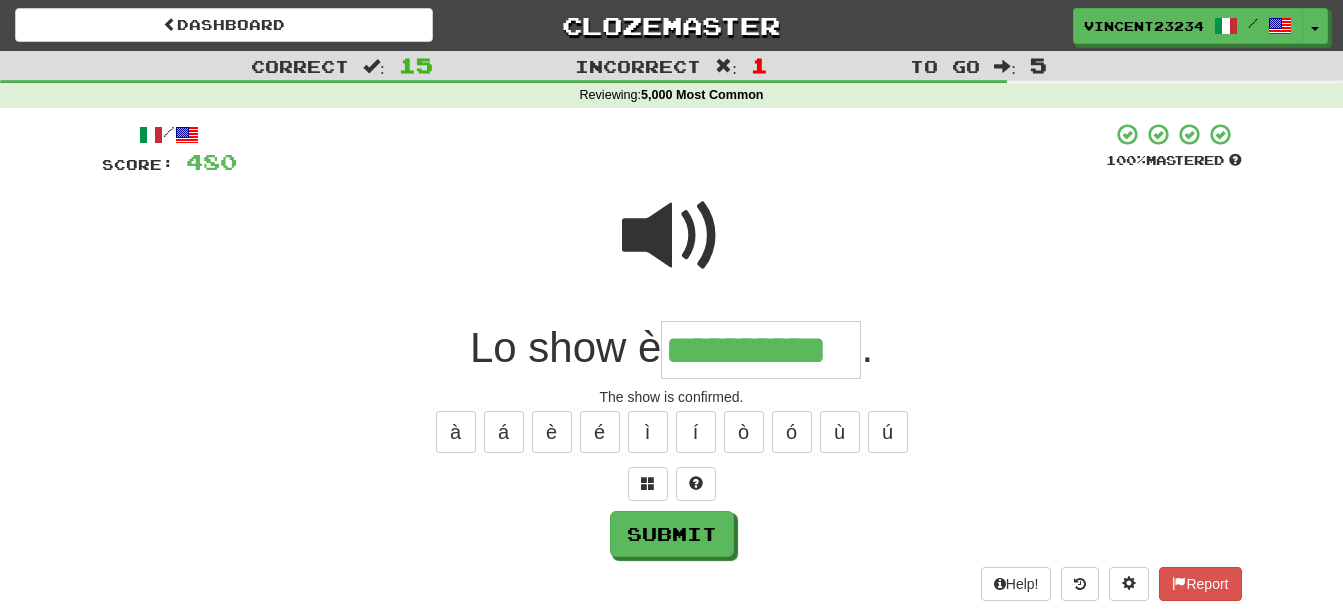 scroll, scrollTop: 0, scrollLeft: 18, axis: horizontal 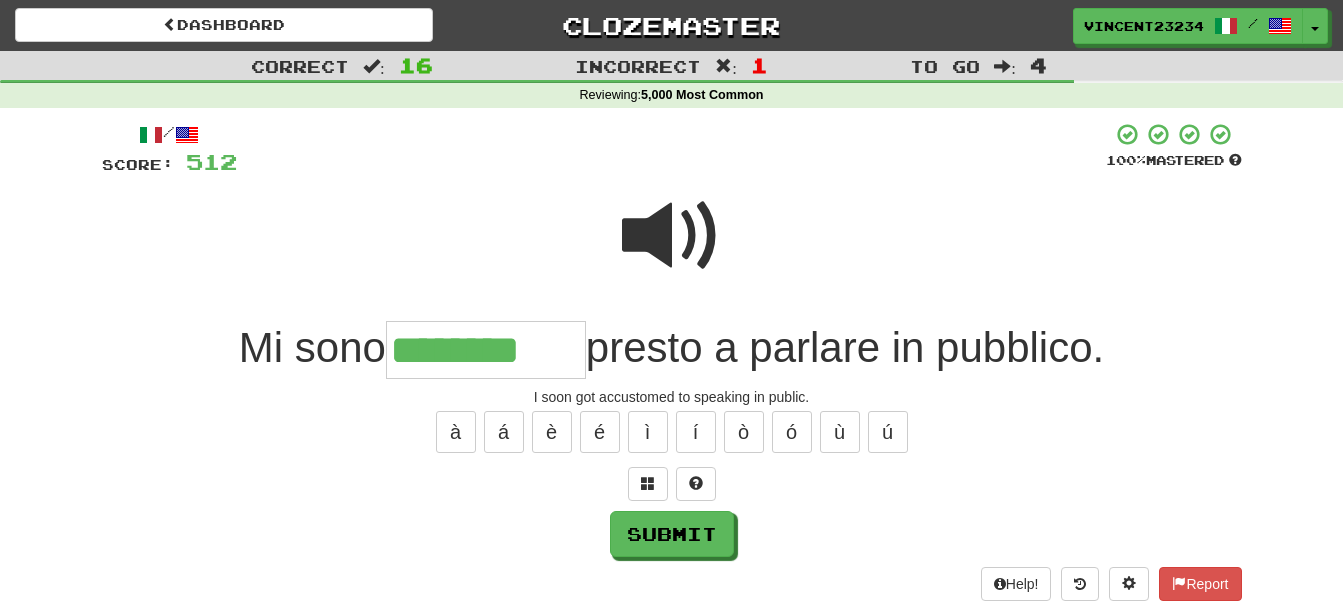 type on "********" 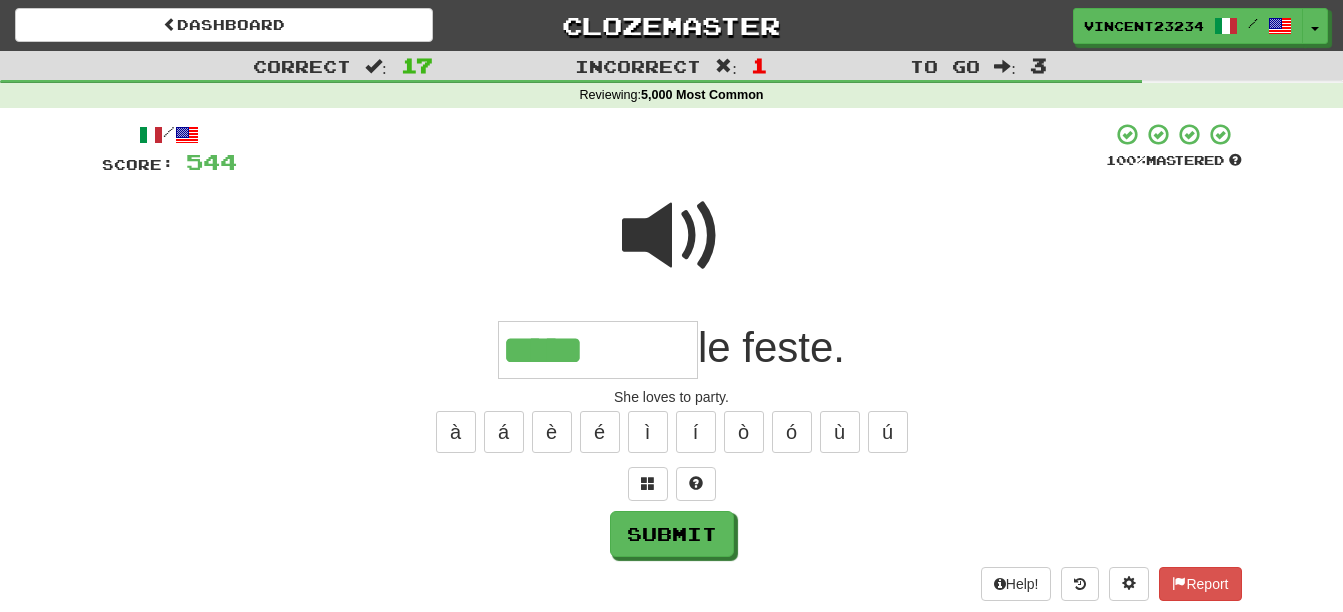 type on "*****" 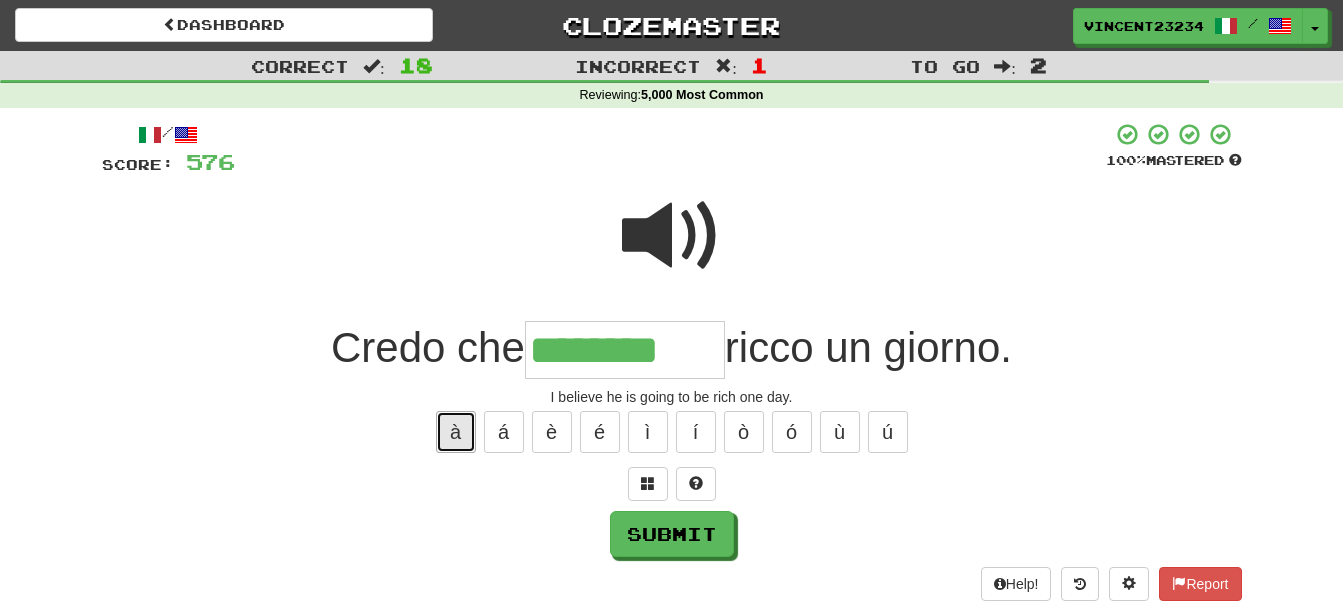 click on "à" at bounding box center [456, 432] 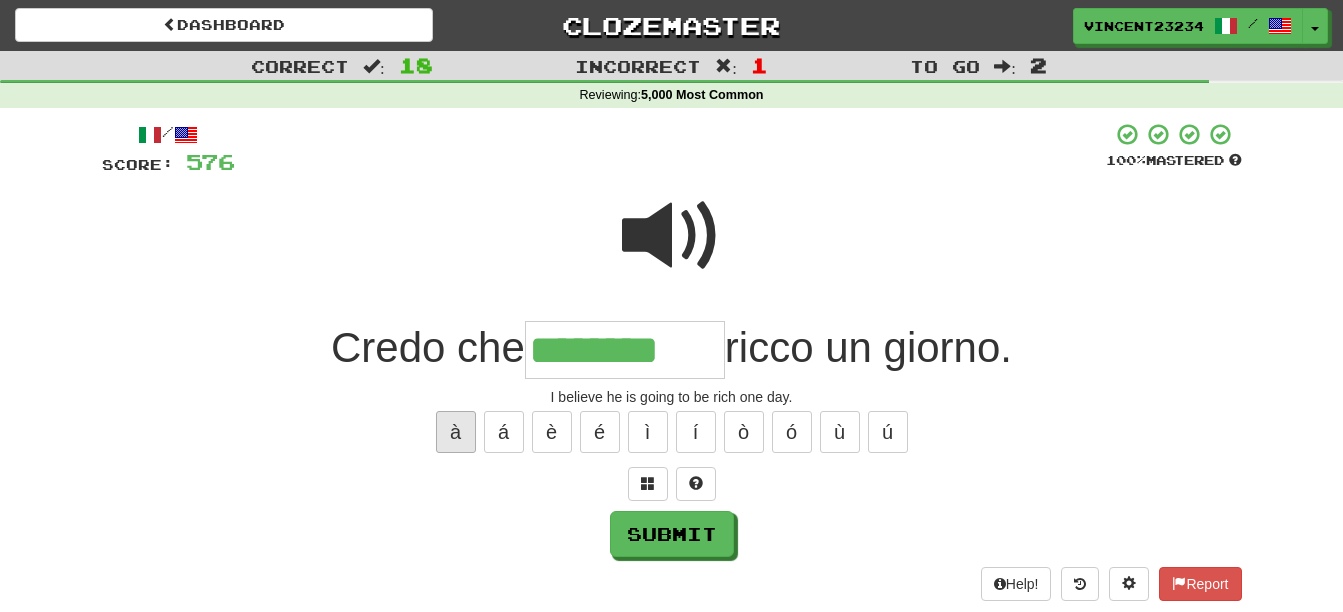 type on "*********" 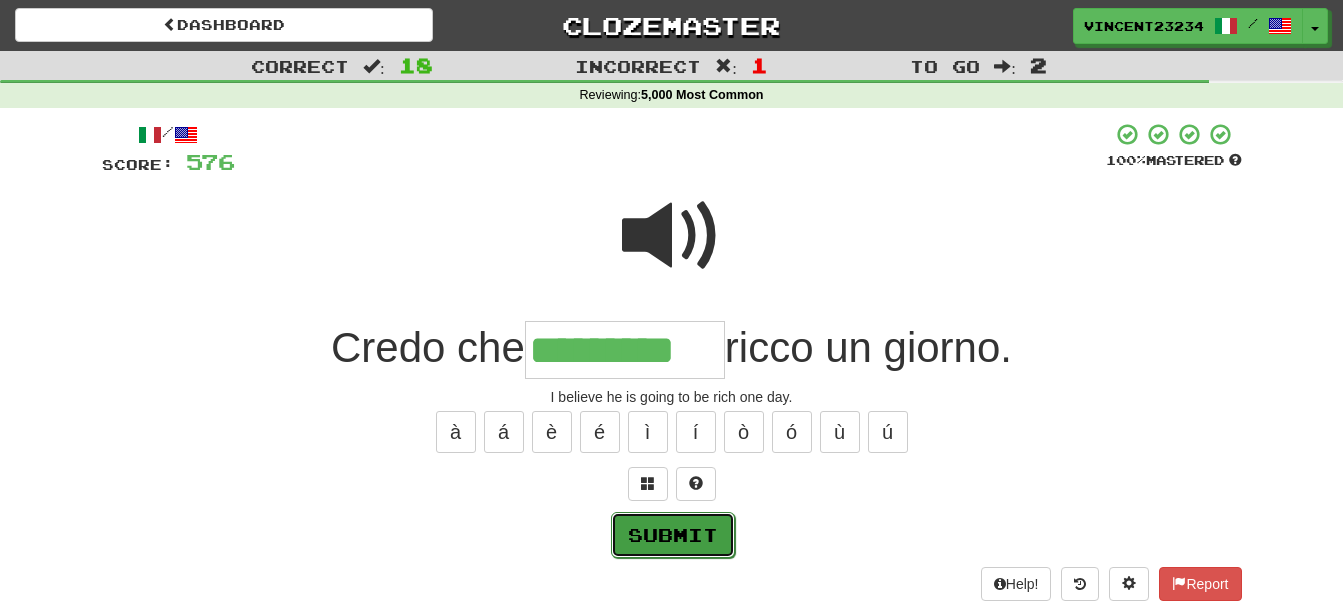 click on "Submit" at bounding box center [673, 535] 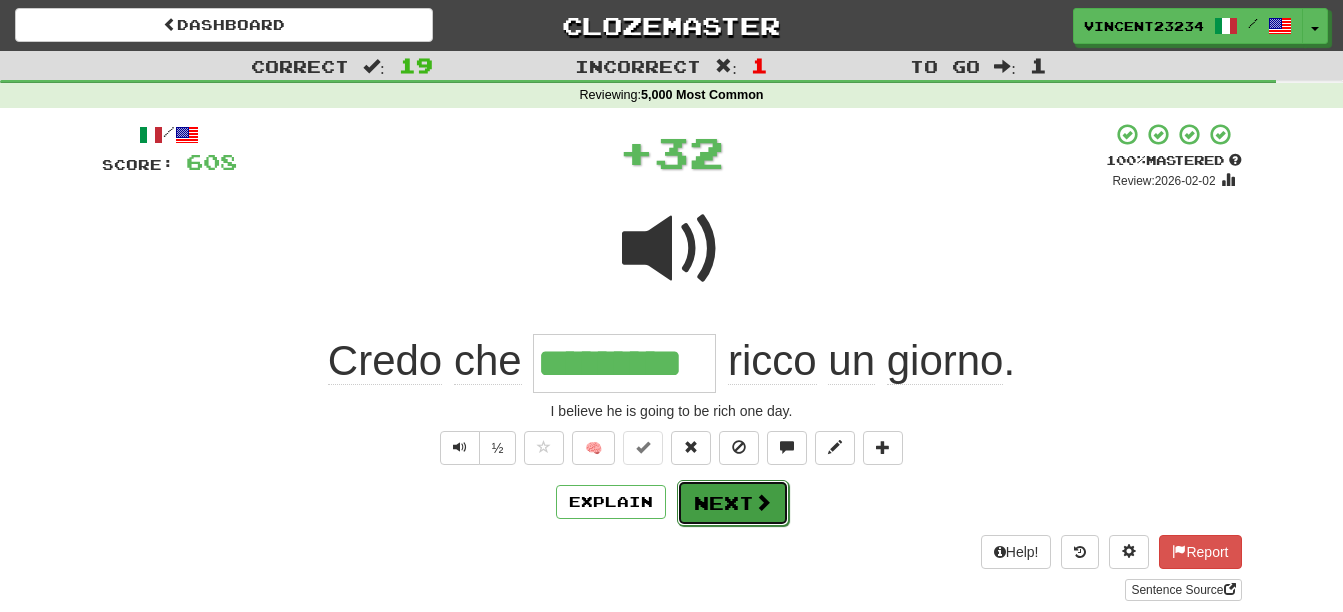 click on "Next" at bounding box center [733, 503] 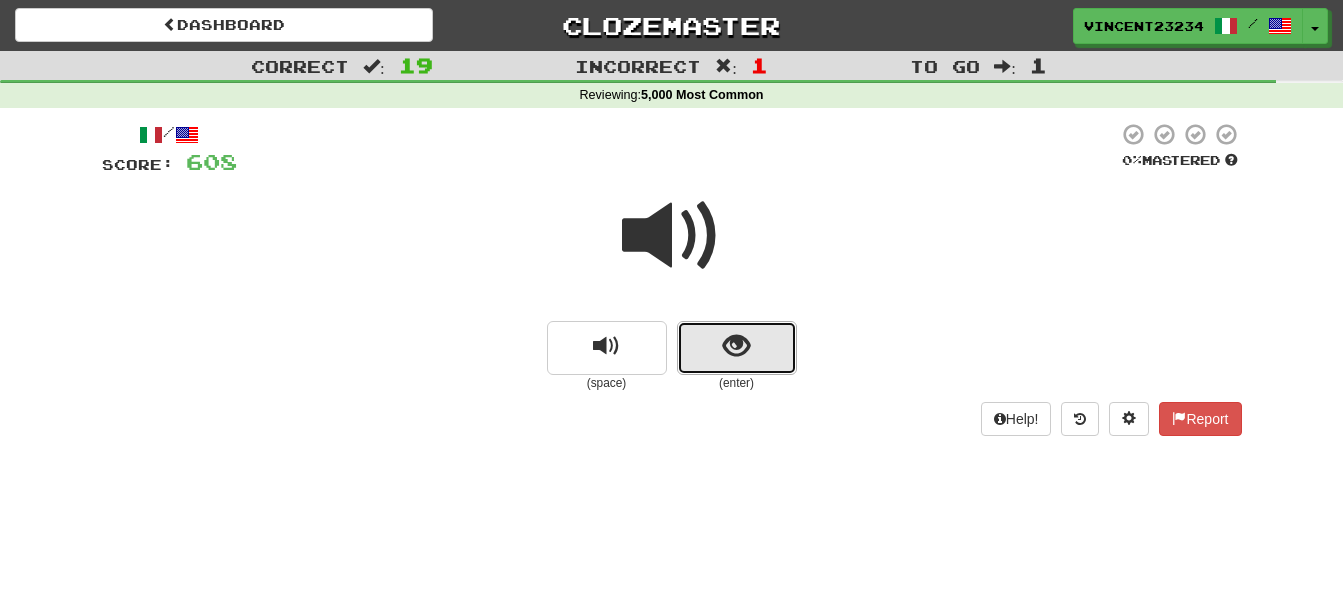 click at bounding box center [736, 346] 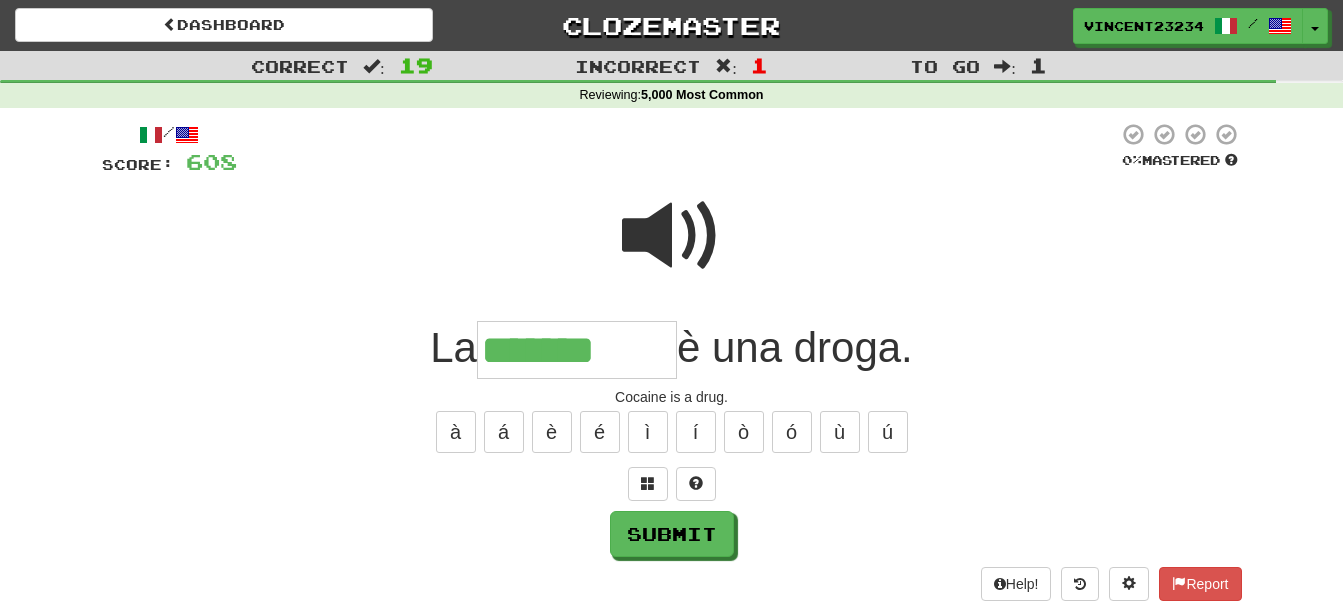 type on "*******" 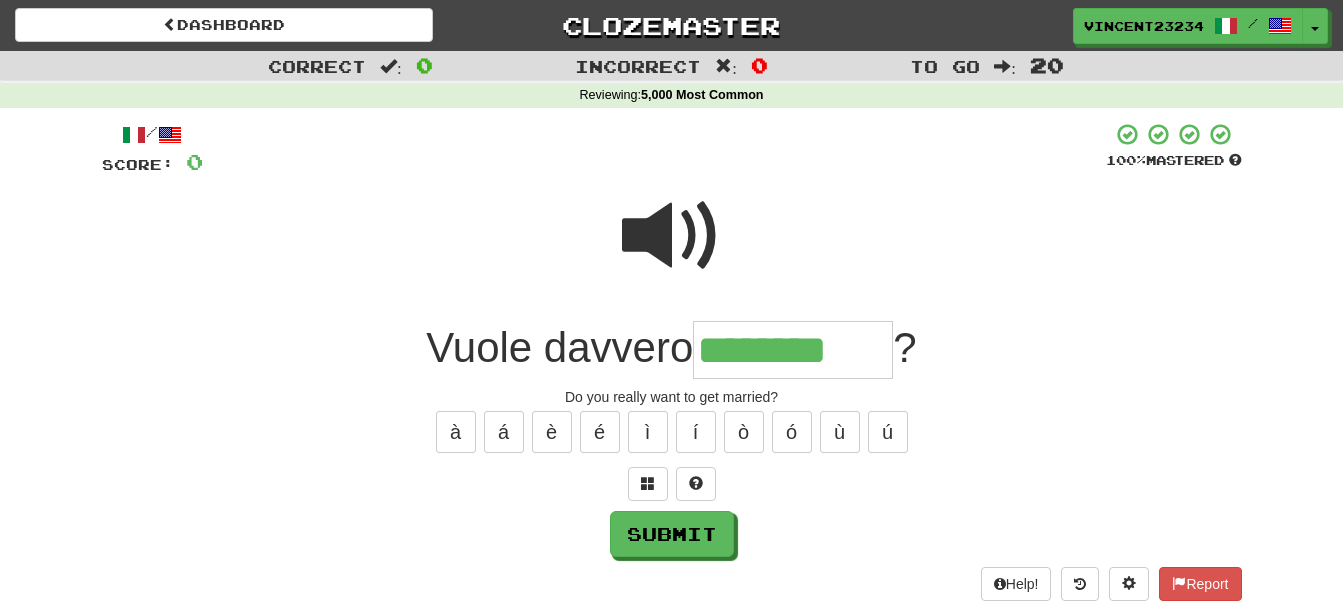 type on "********" 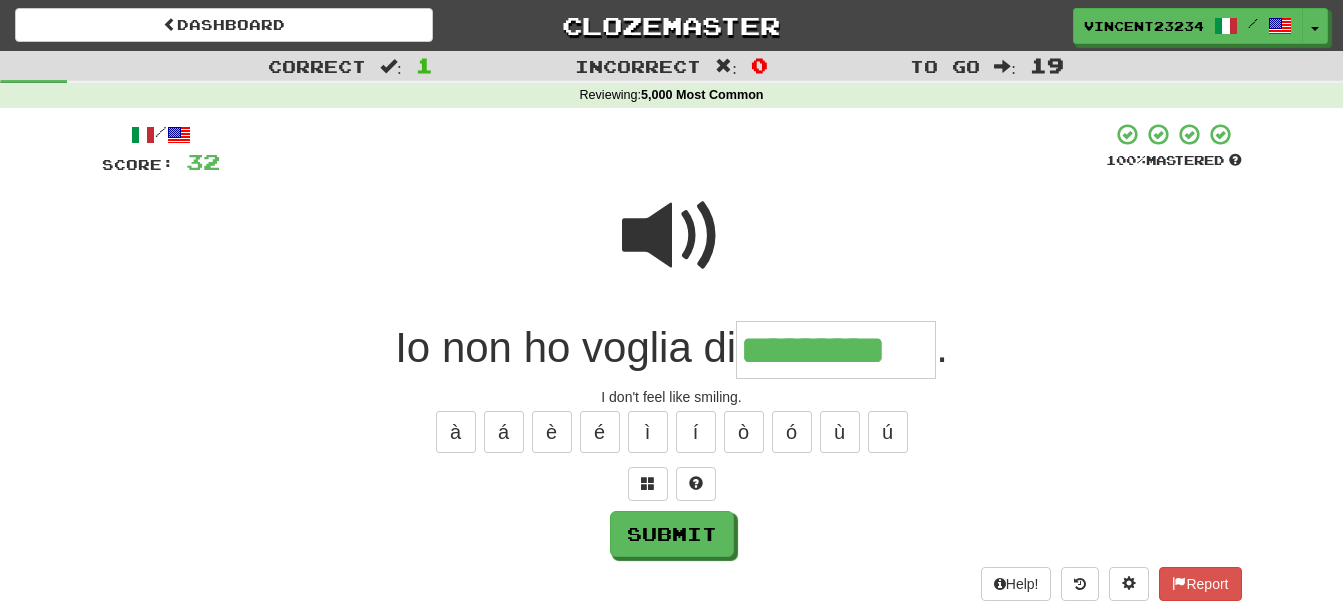 type on "*********" 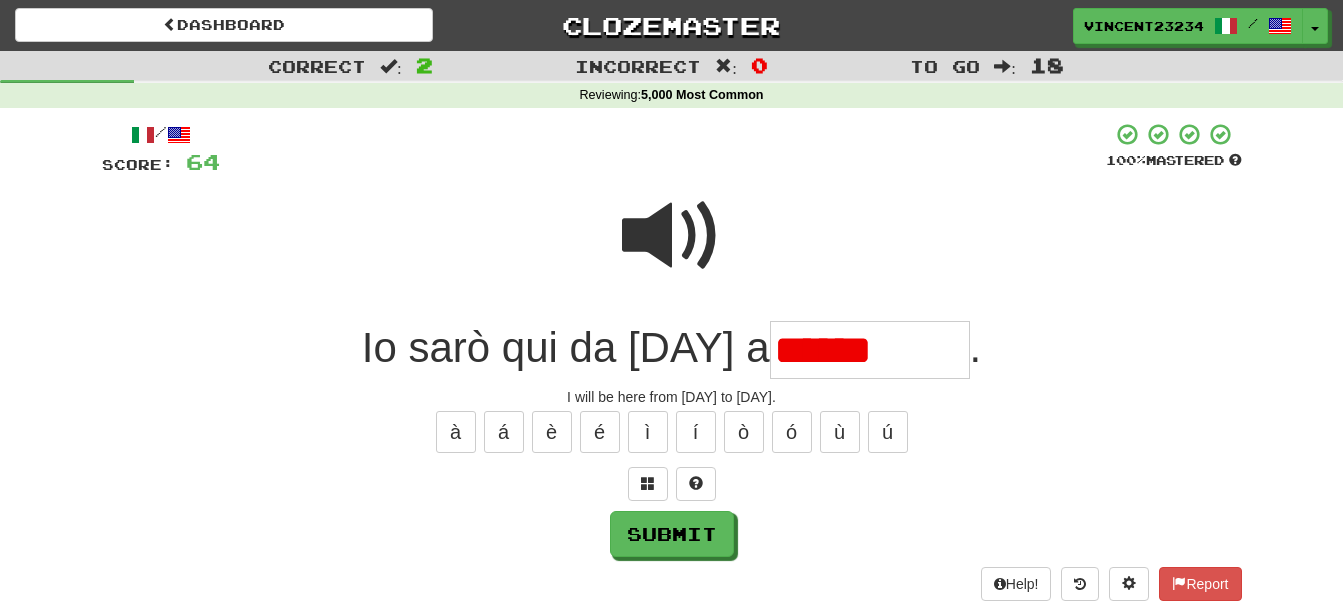 click on "******" at bounding box center (870, 350) 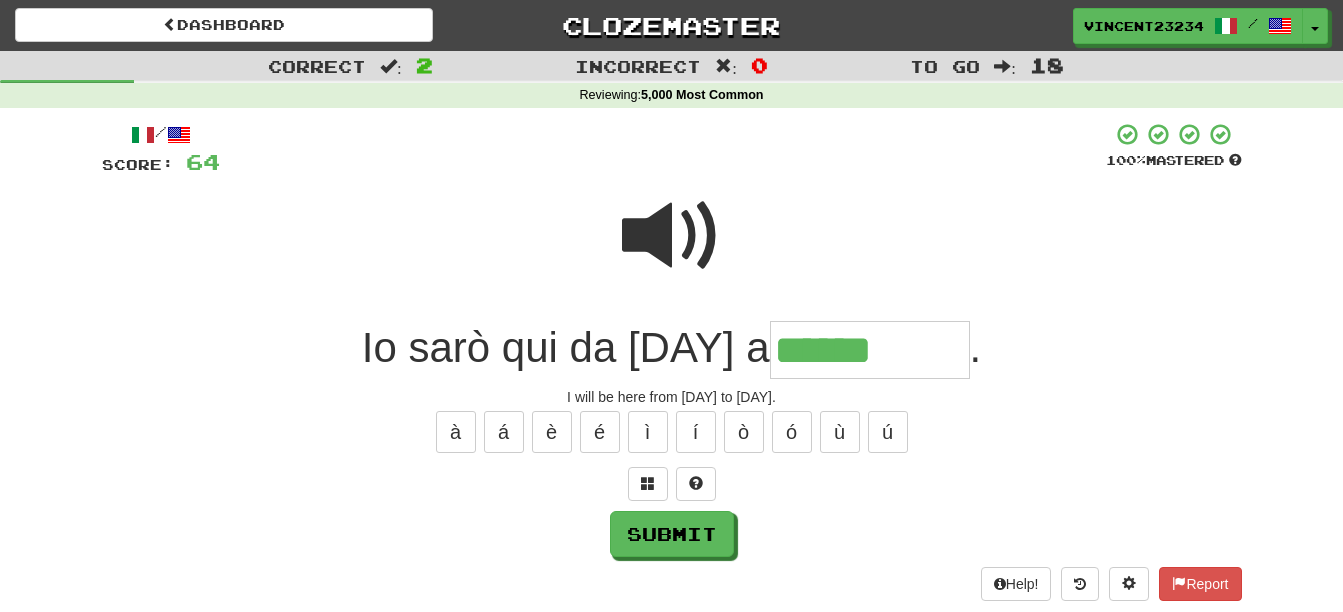 drag, startPoint x: 907, startPoint y: 351, endPoint x: 918, endPoint y: 355, distance: 11.7046995 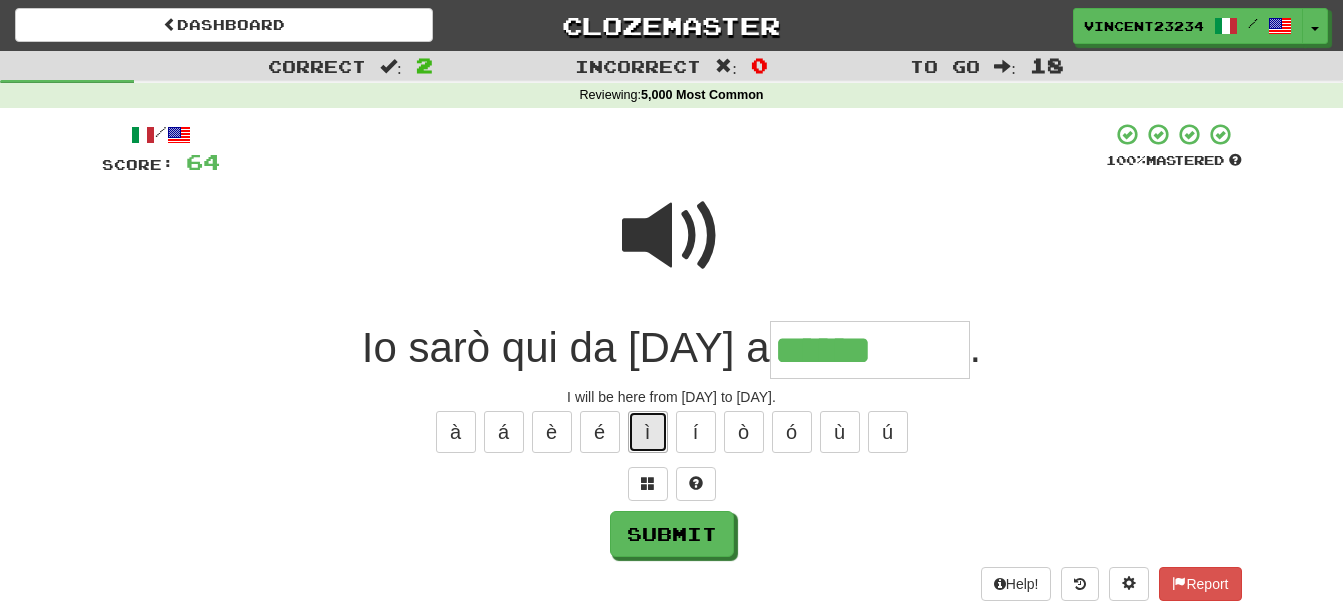 click on "ì" at bounding box center [648, 432] 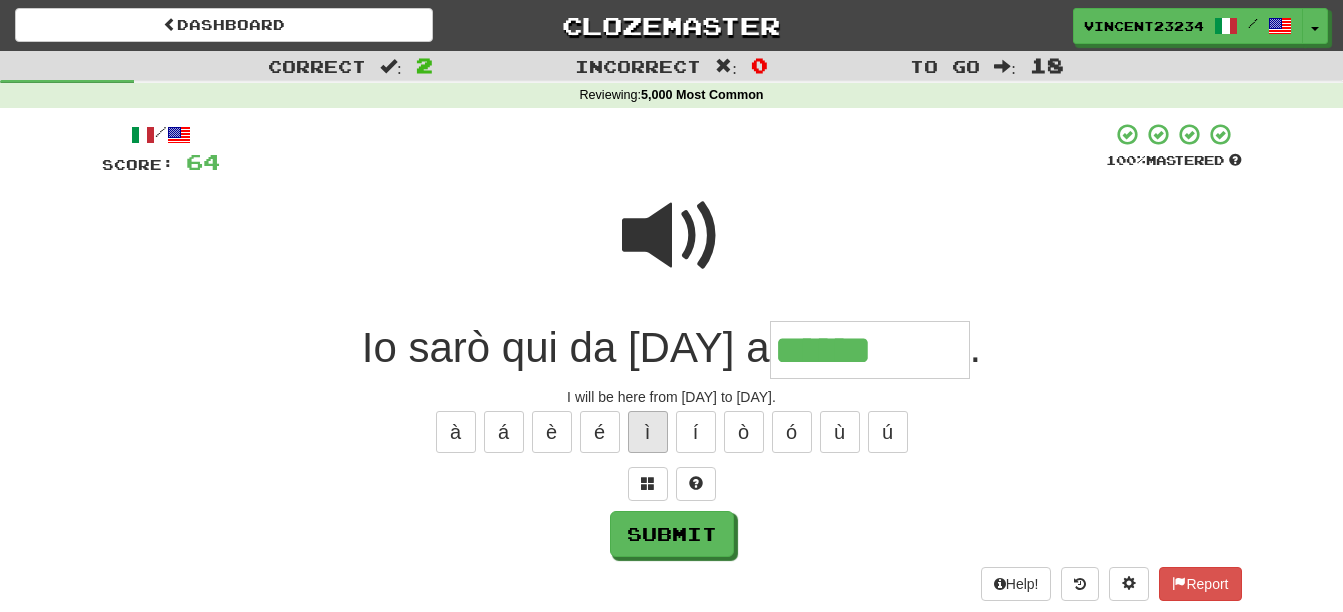 type on "*******" 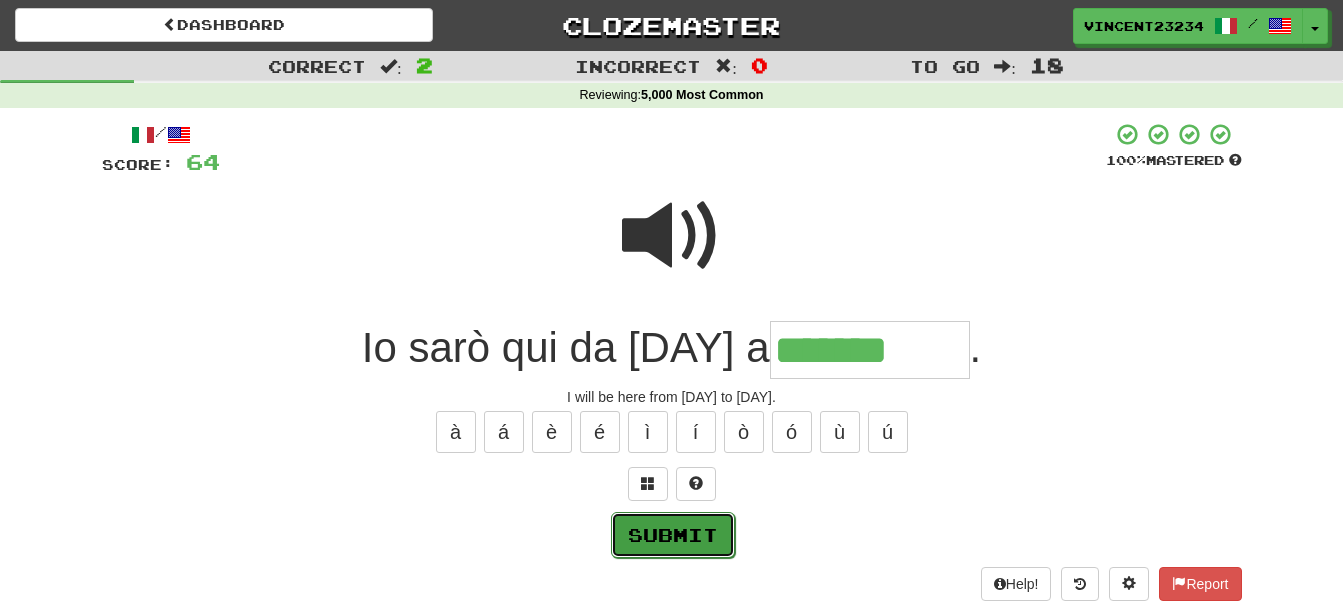 click on "Submit" at bounding box center [673, 535] 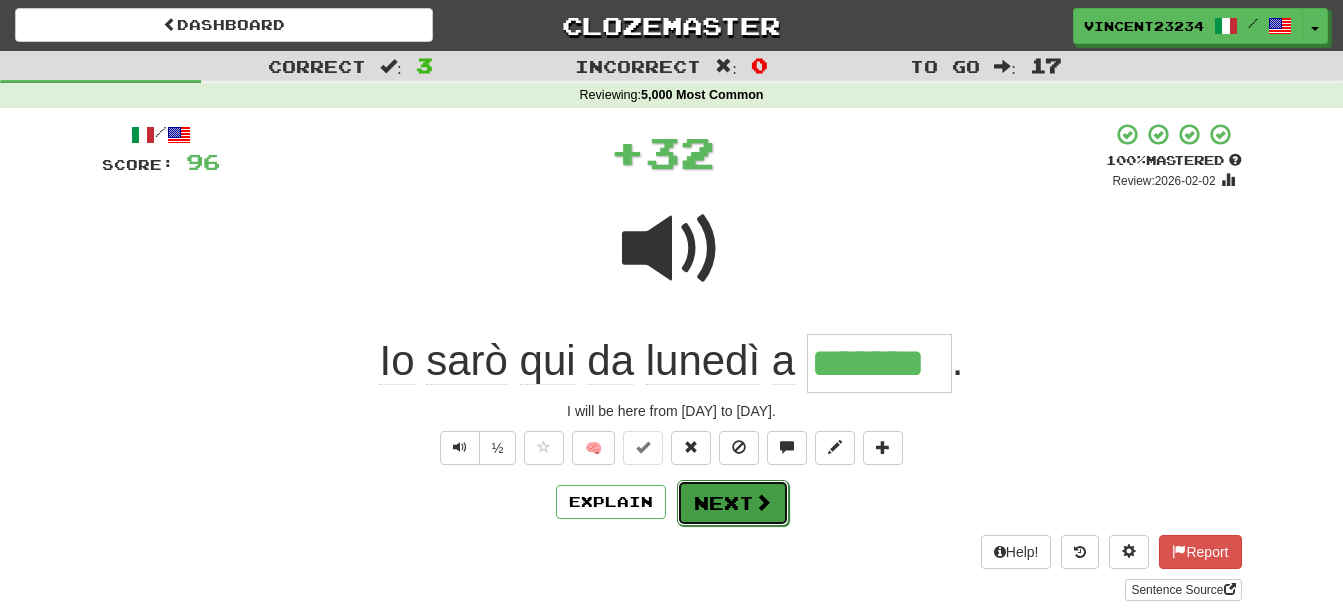 click on "Next" at bounding box center (733, 503) 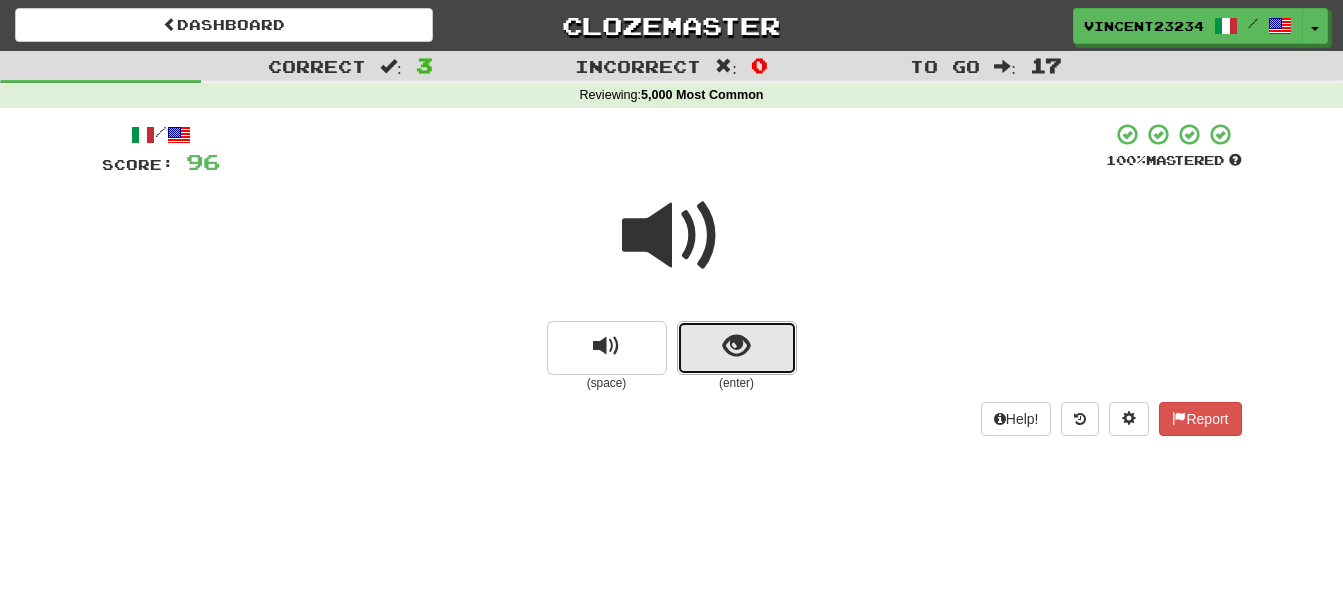 click at bounding box center [736, 346] 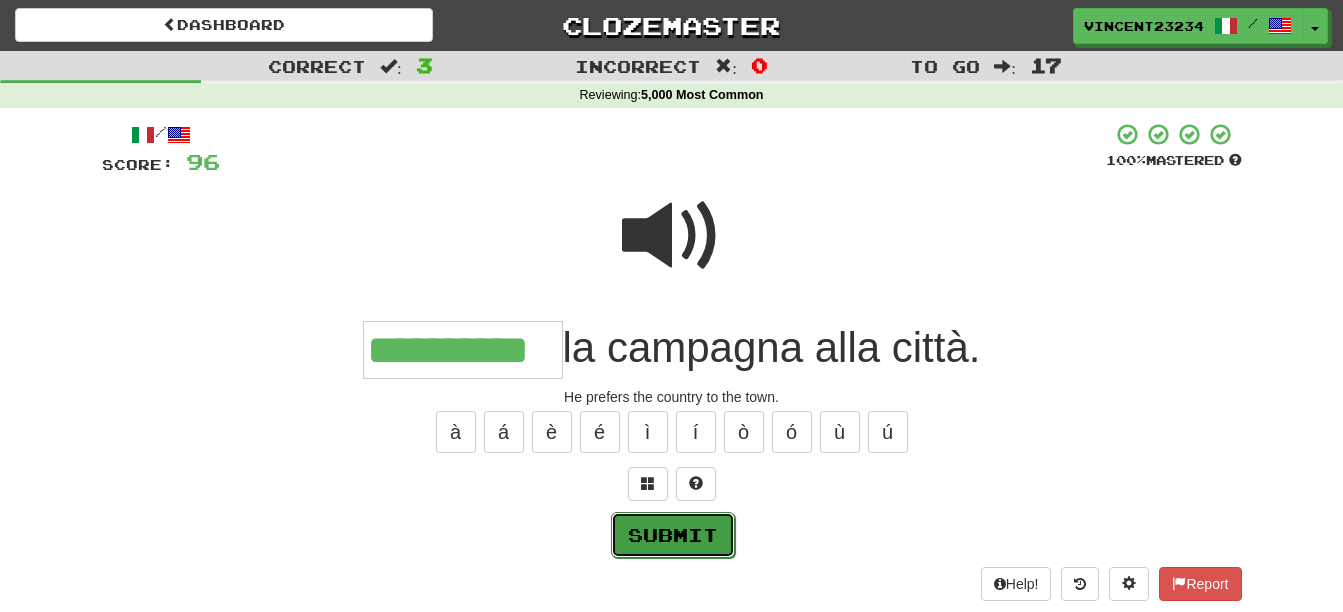 click on "Submit" at bounding box center (673, 535) 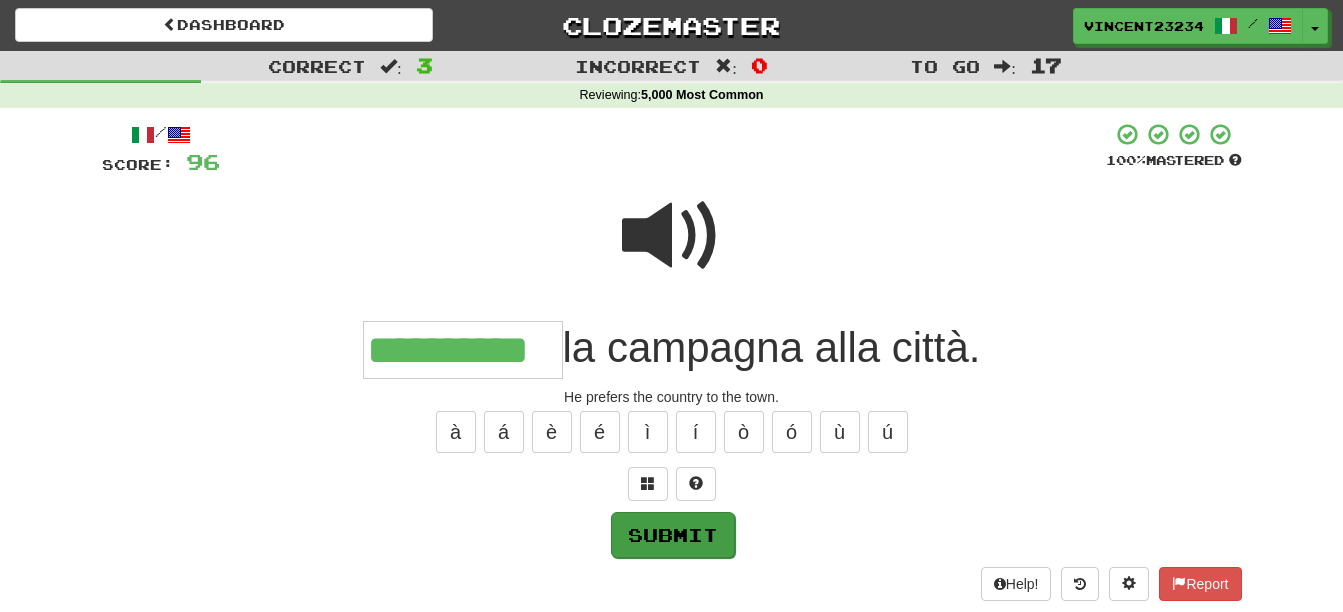 type on "**********" 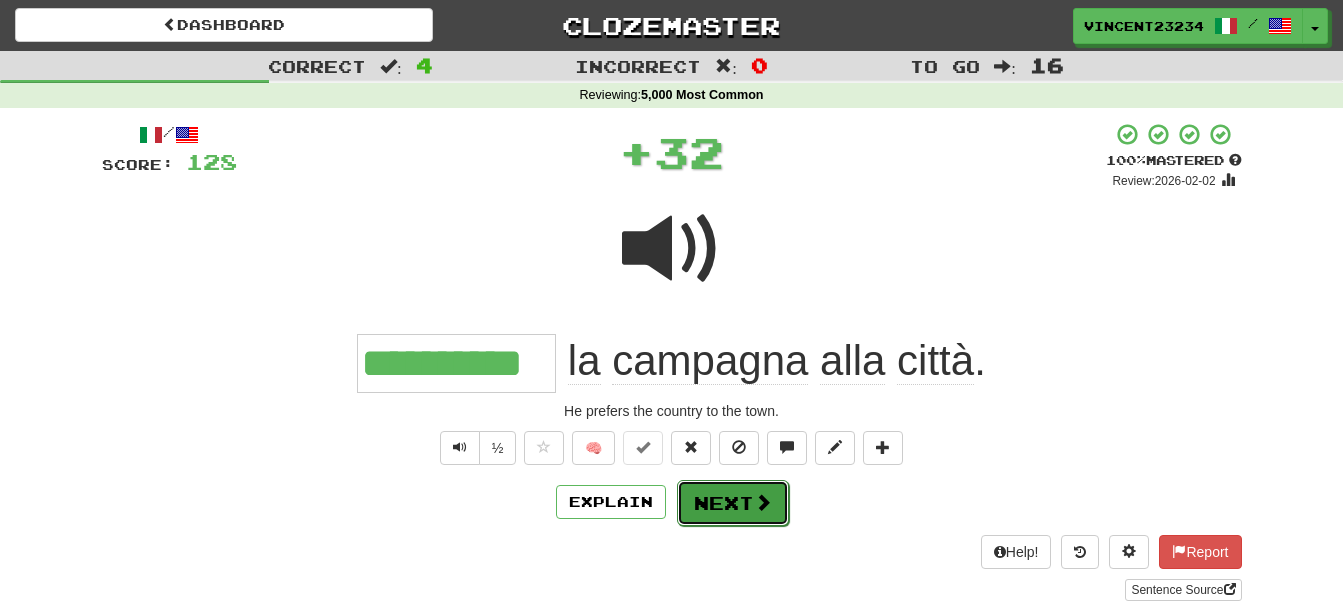 click on "Next" at bounding box center [733, 503] 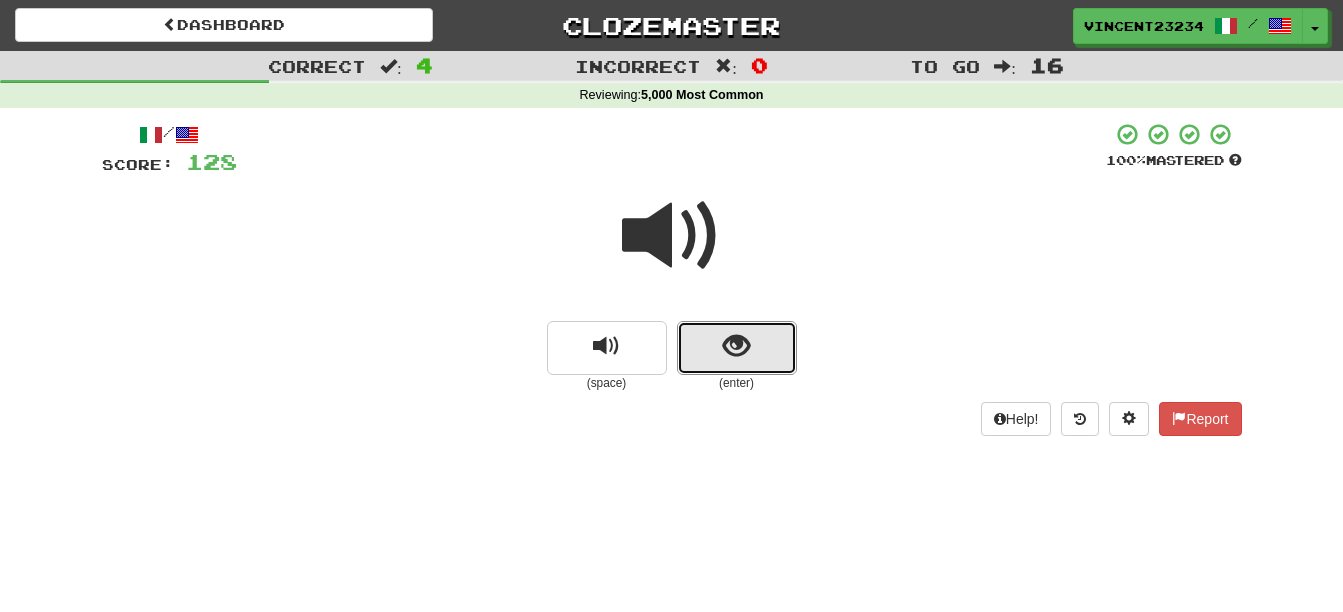 click at bounding box center (737, 348) 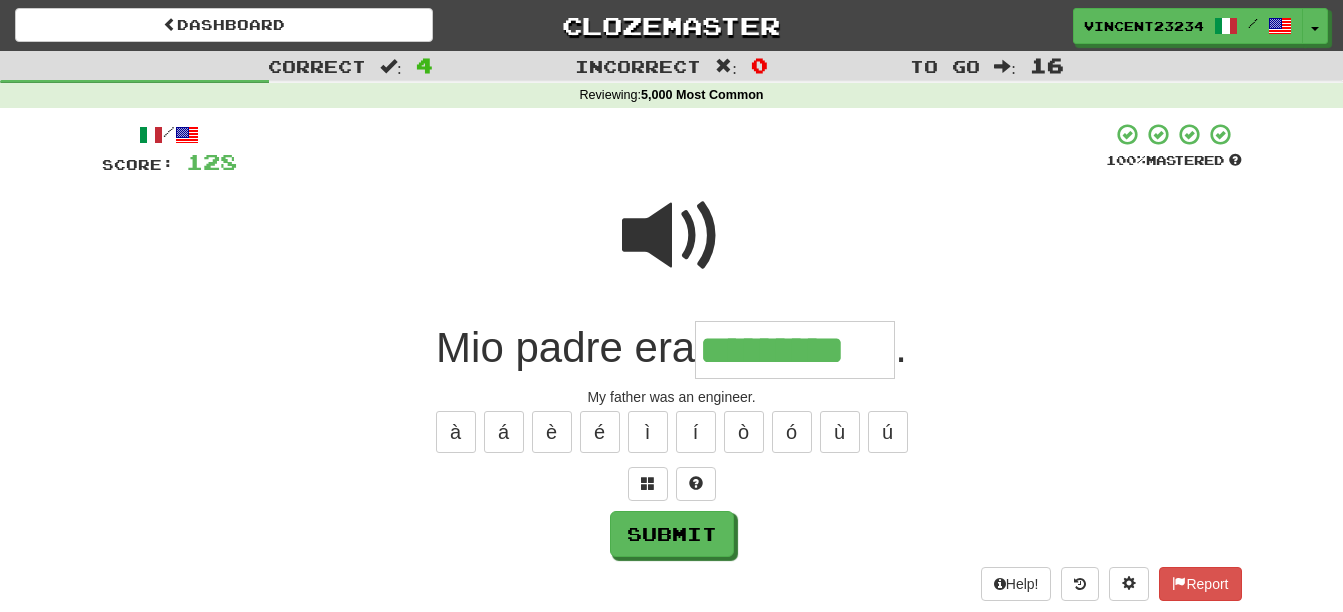 type on "*********" 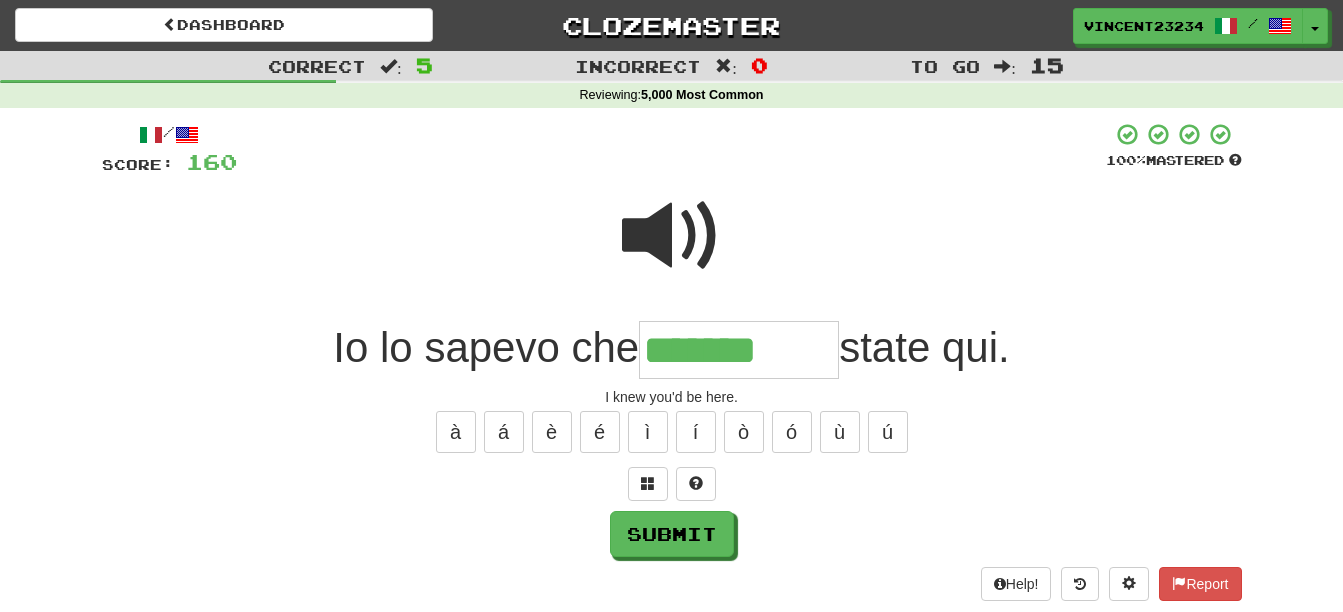 type on "*******" 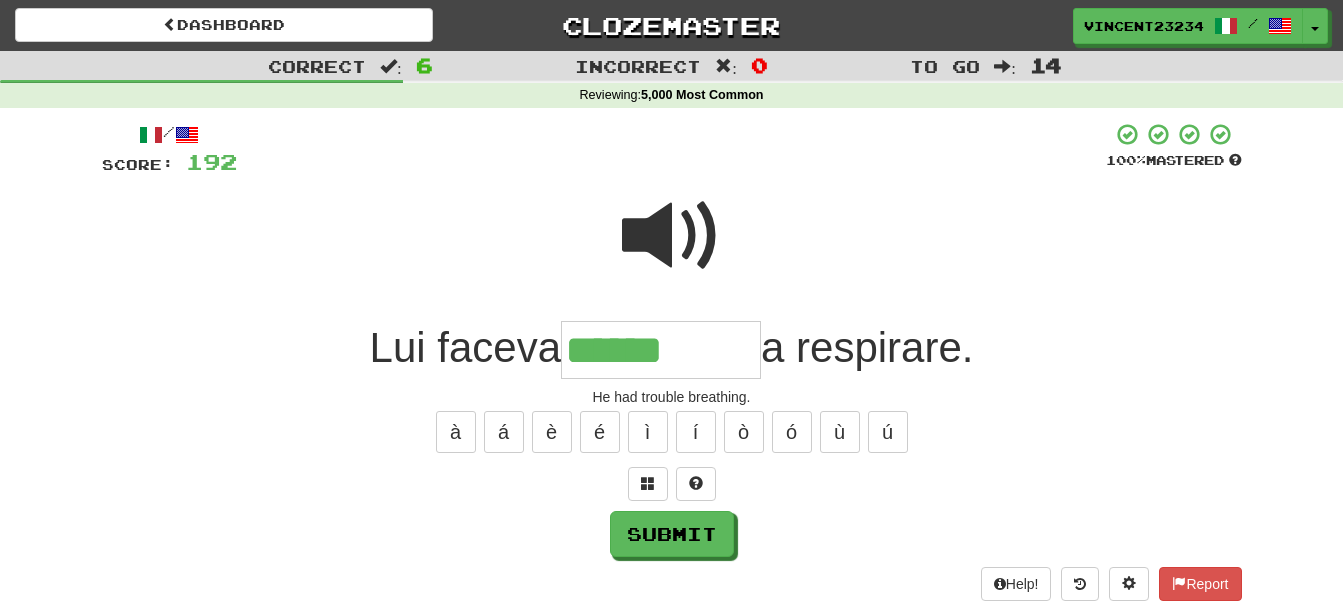 type on "******" 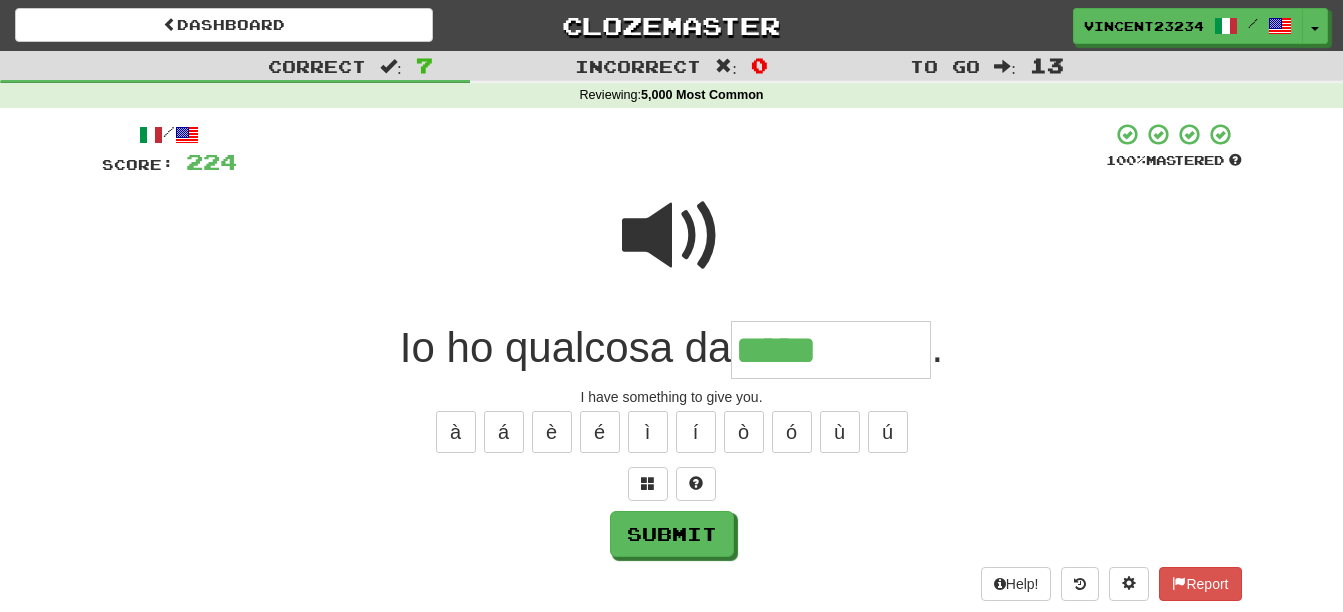 type on "*****" 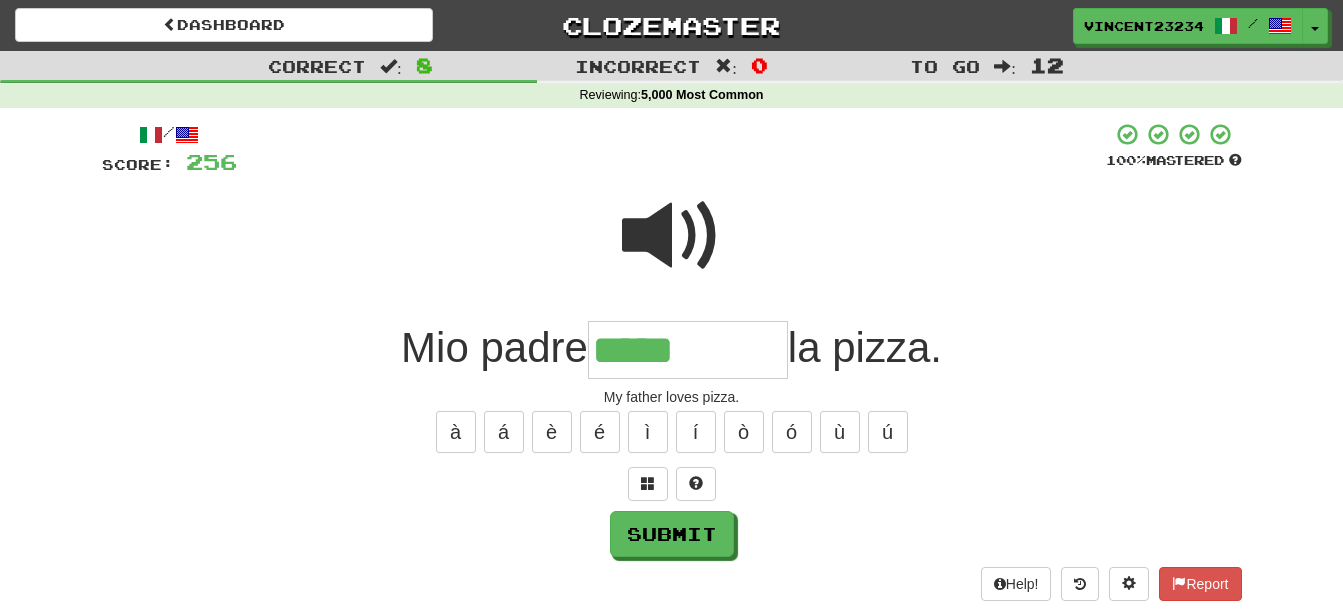 type on "*****" 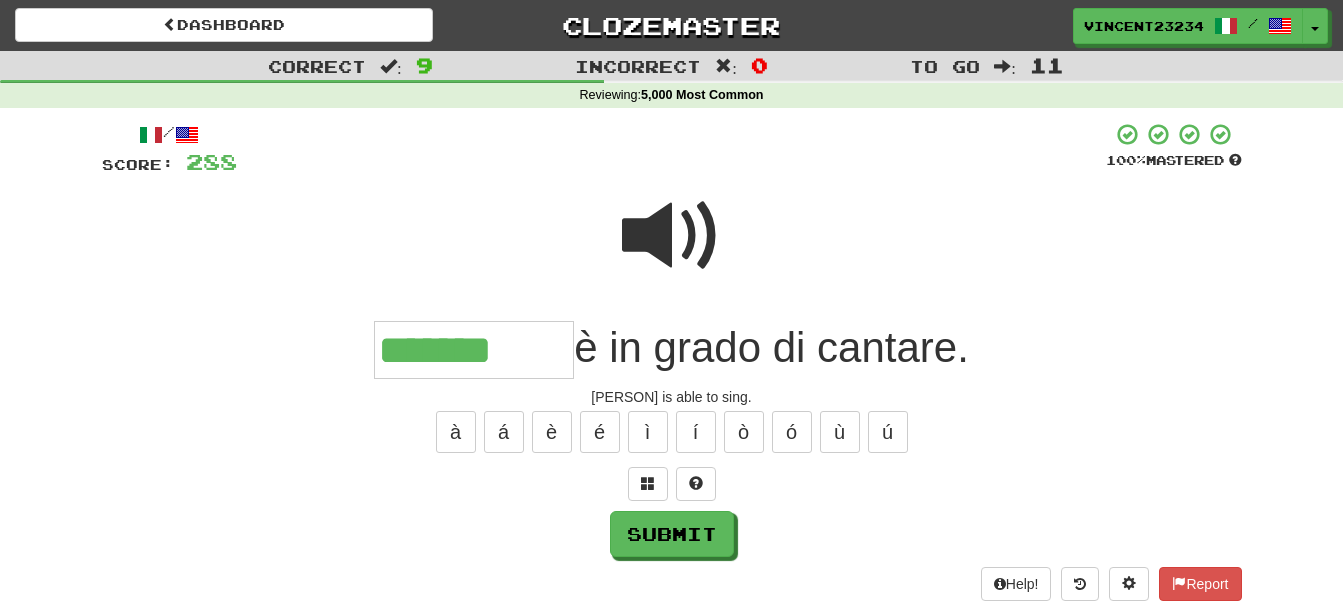 type on "*******" 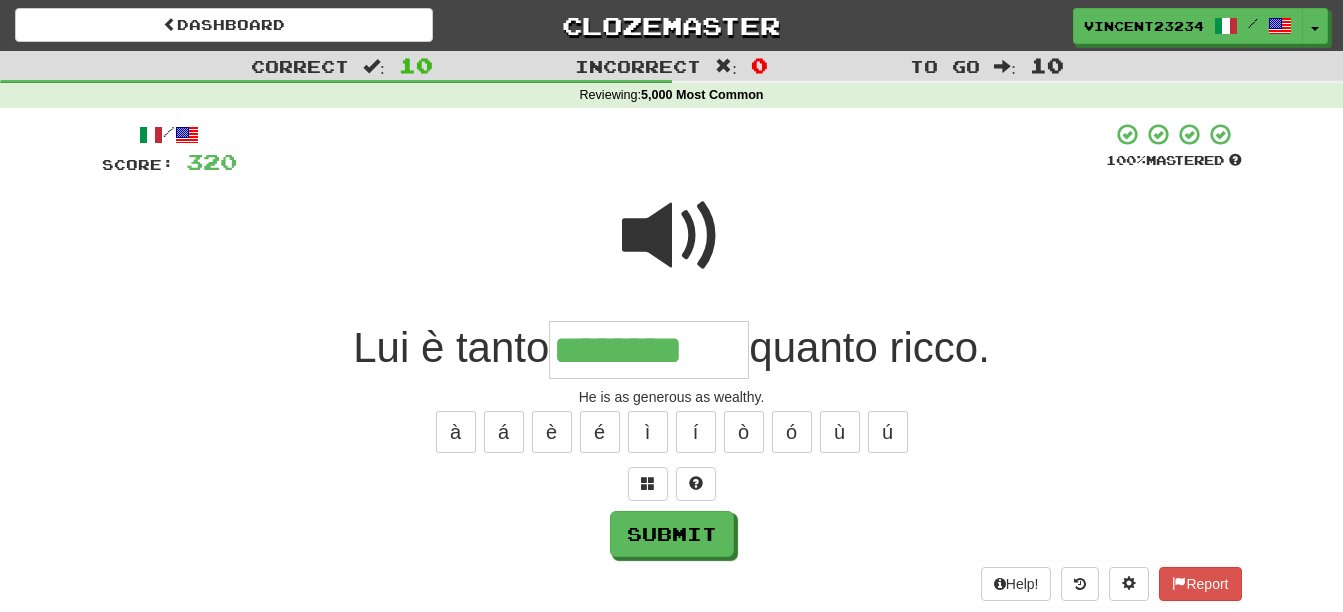 type on "********" 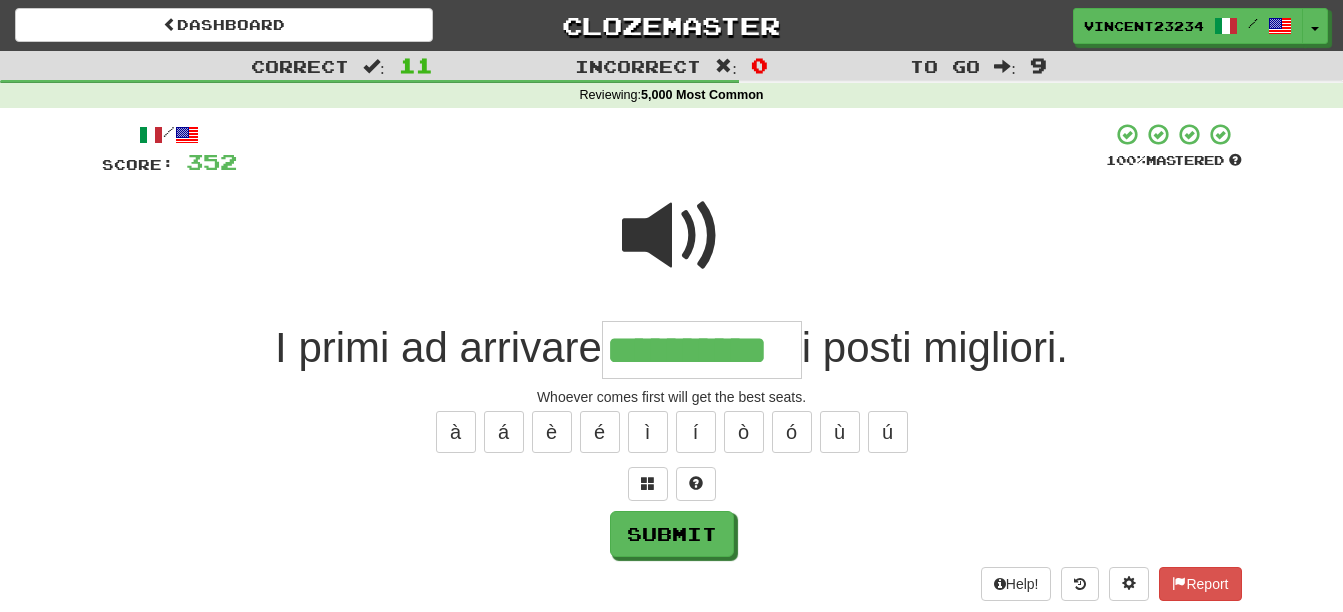 scroll, scrollTop: 0, scrollLeft: 8, axis: horizontal 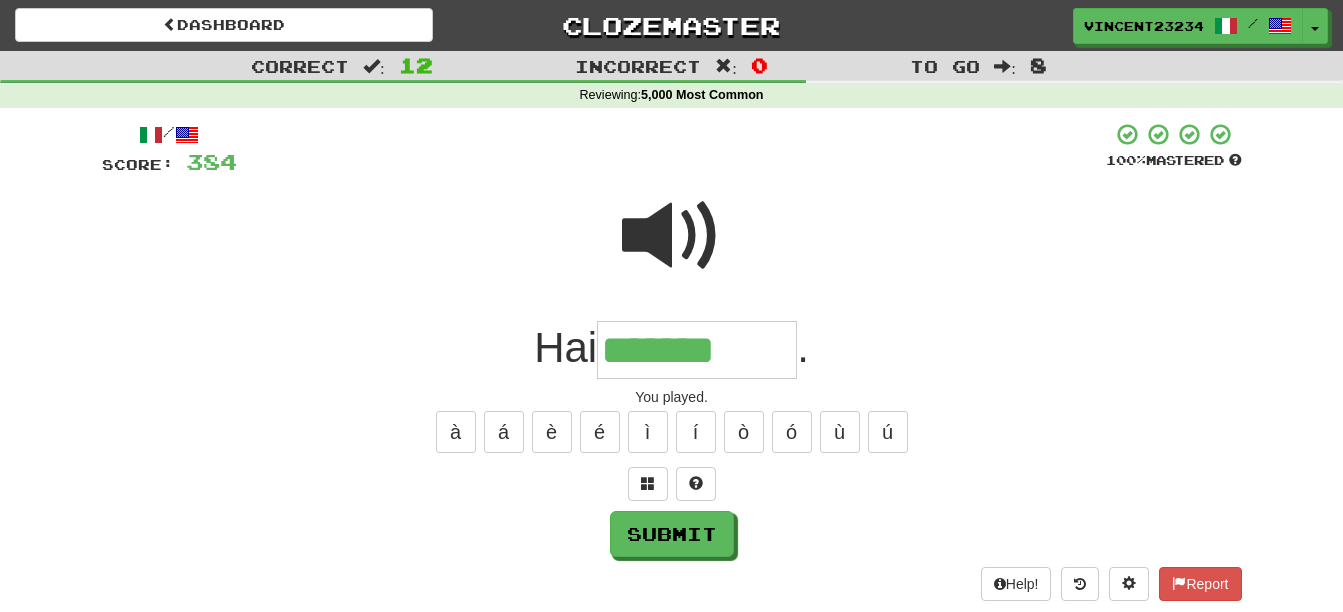 type on "*******" 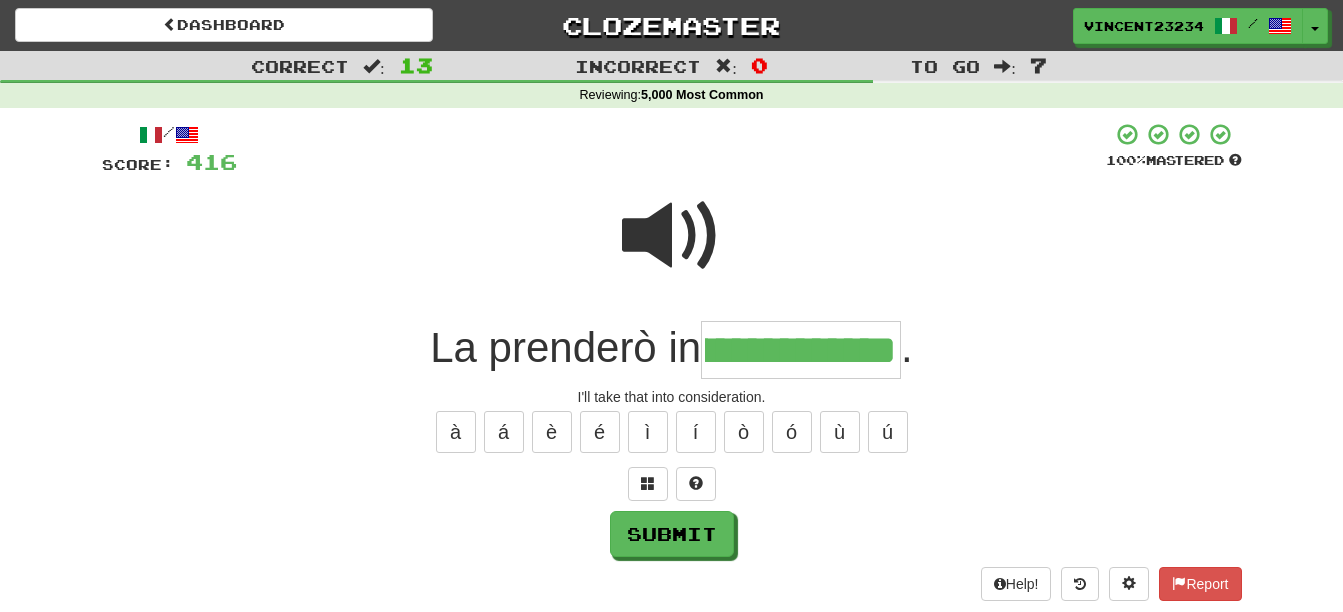 scroll, scrollTop: 0, scrollLeft: 90, axis: horizontal 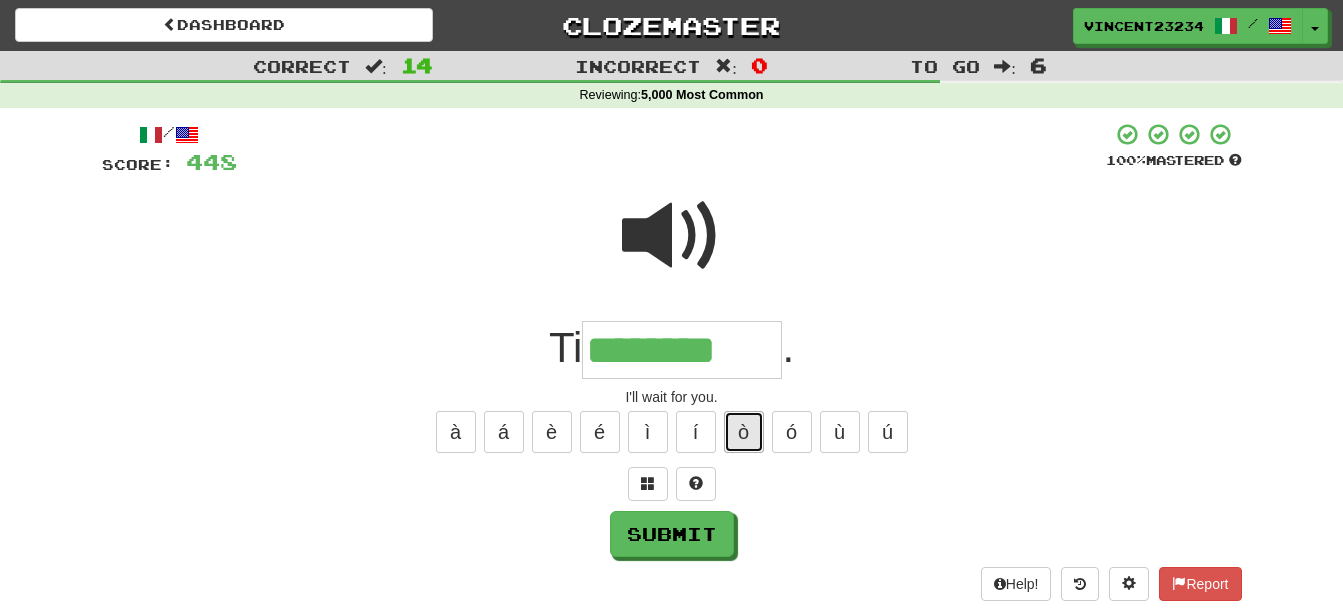 click on "ò" at bounding box center (744, 432) 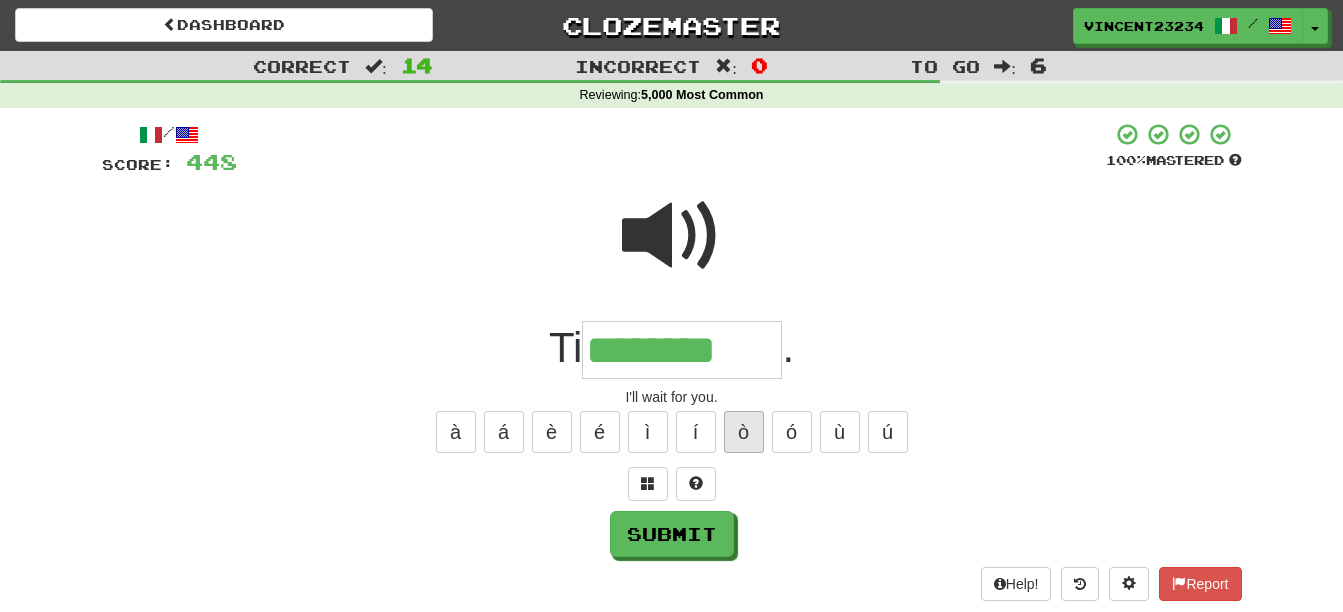 type on "*********" 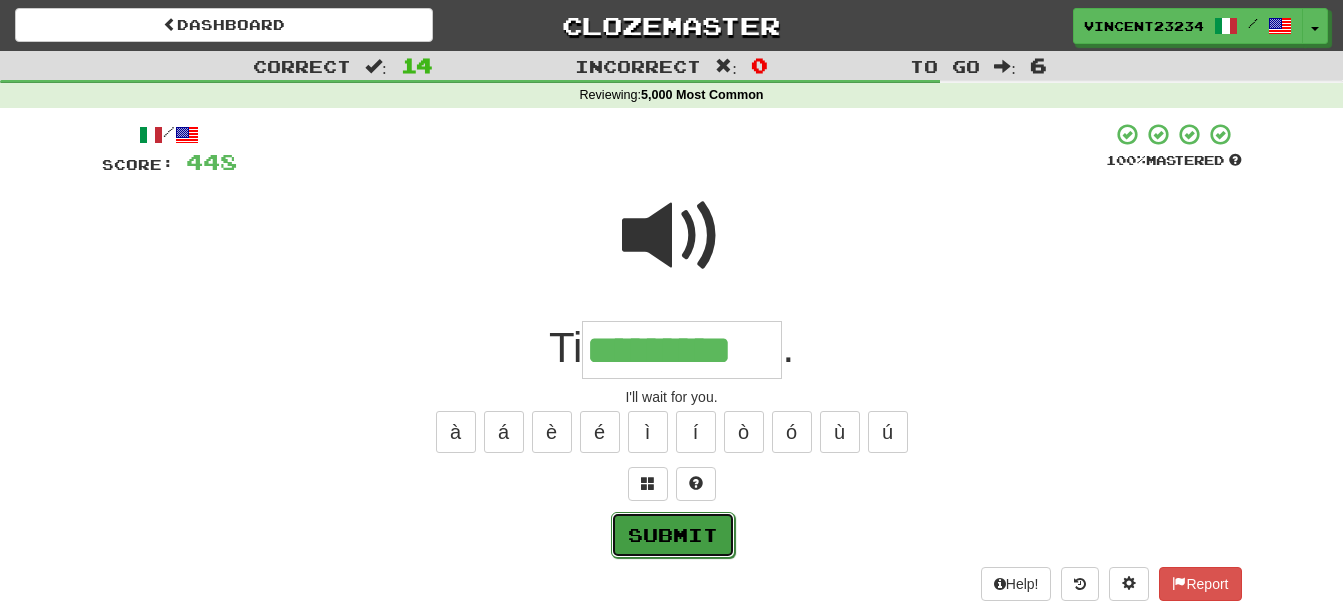 click on "Submit" at bounding box center [673, 535] 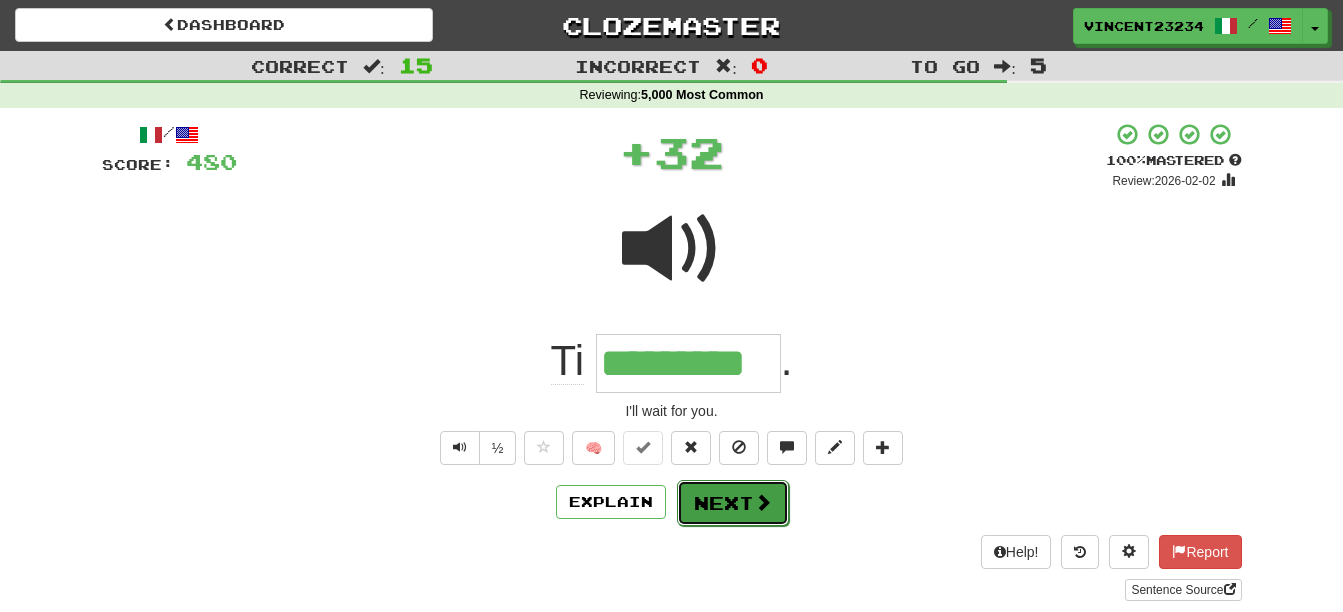 click on "Next" at bounding box center [733, 503] 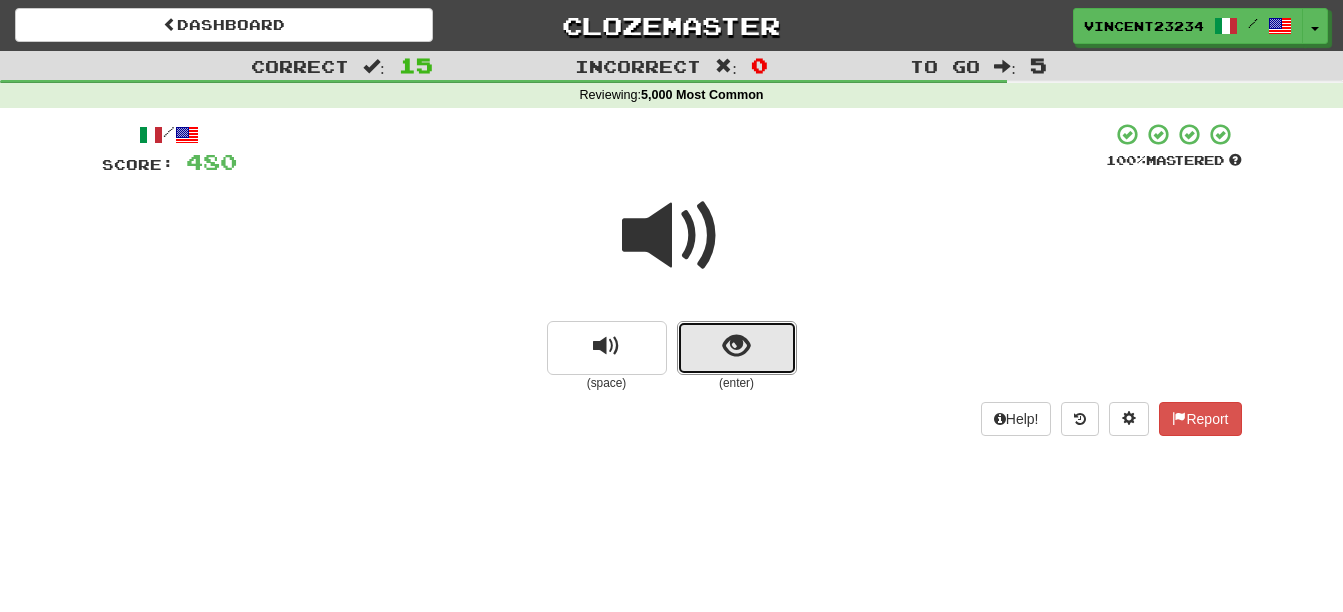 click at bounding box center [736, 346] 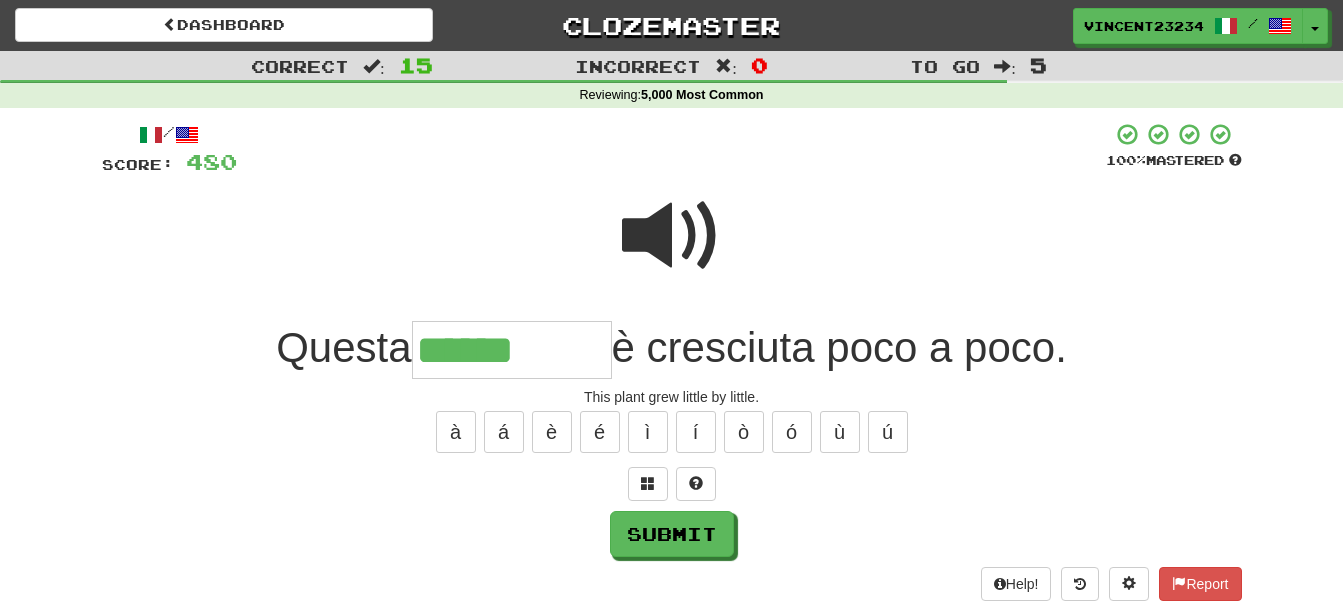 type on "******" 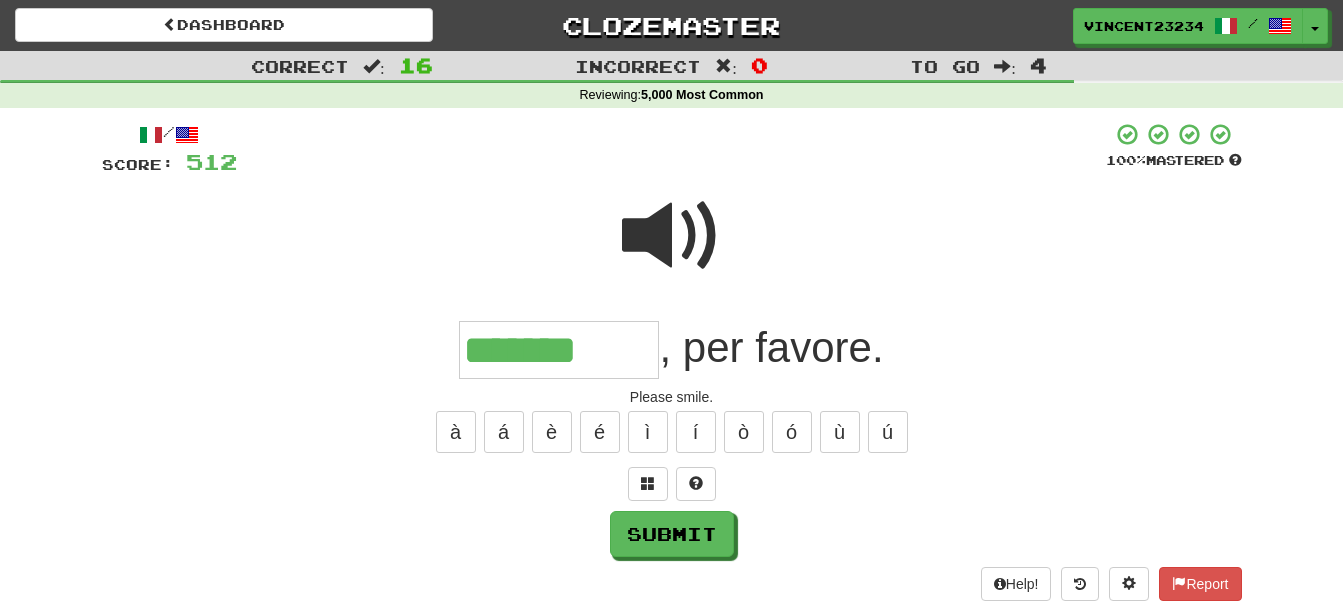 type on "*******" 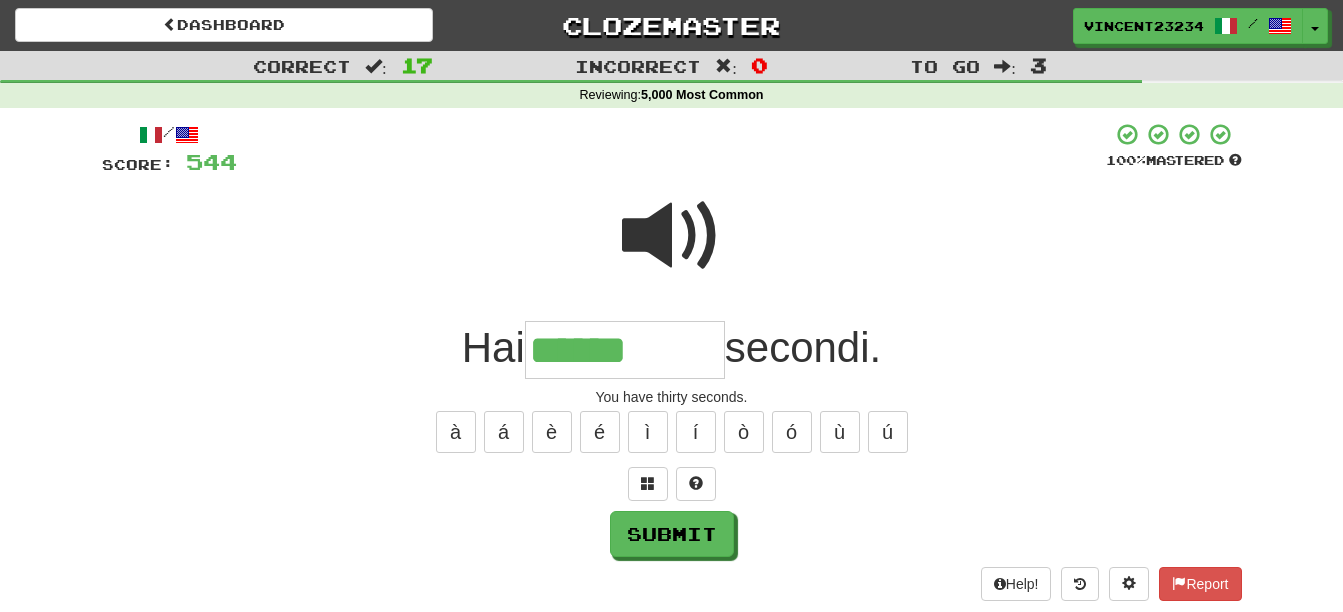 type on "******" 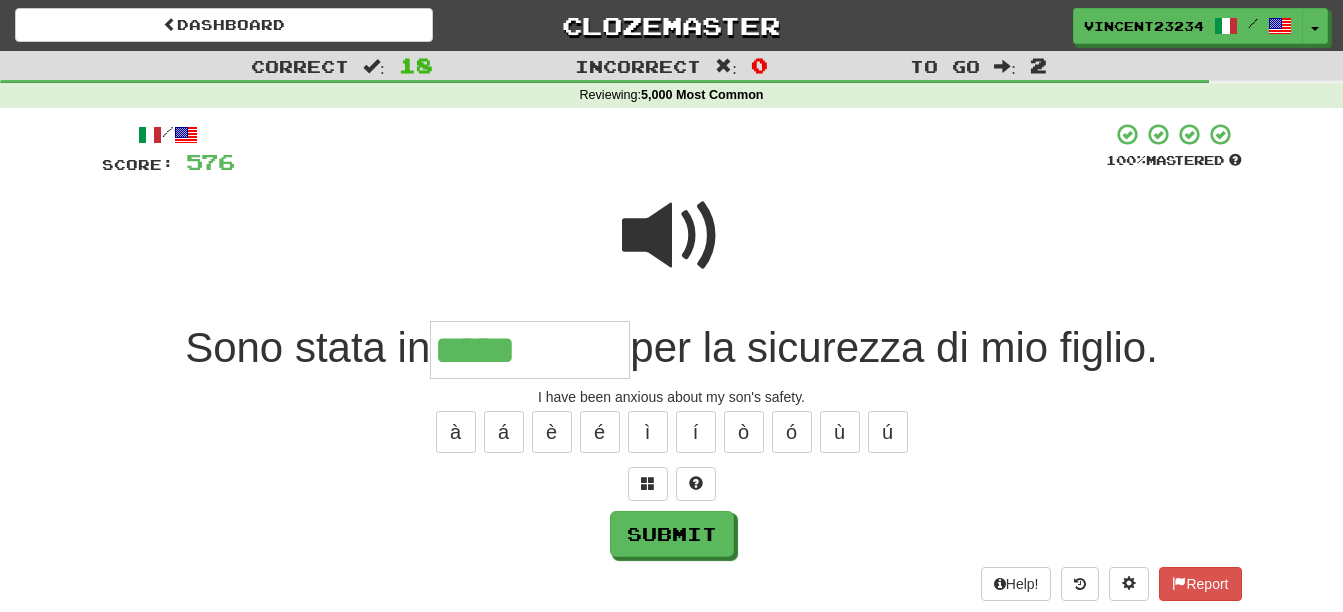 type on "*****" 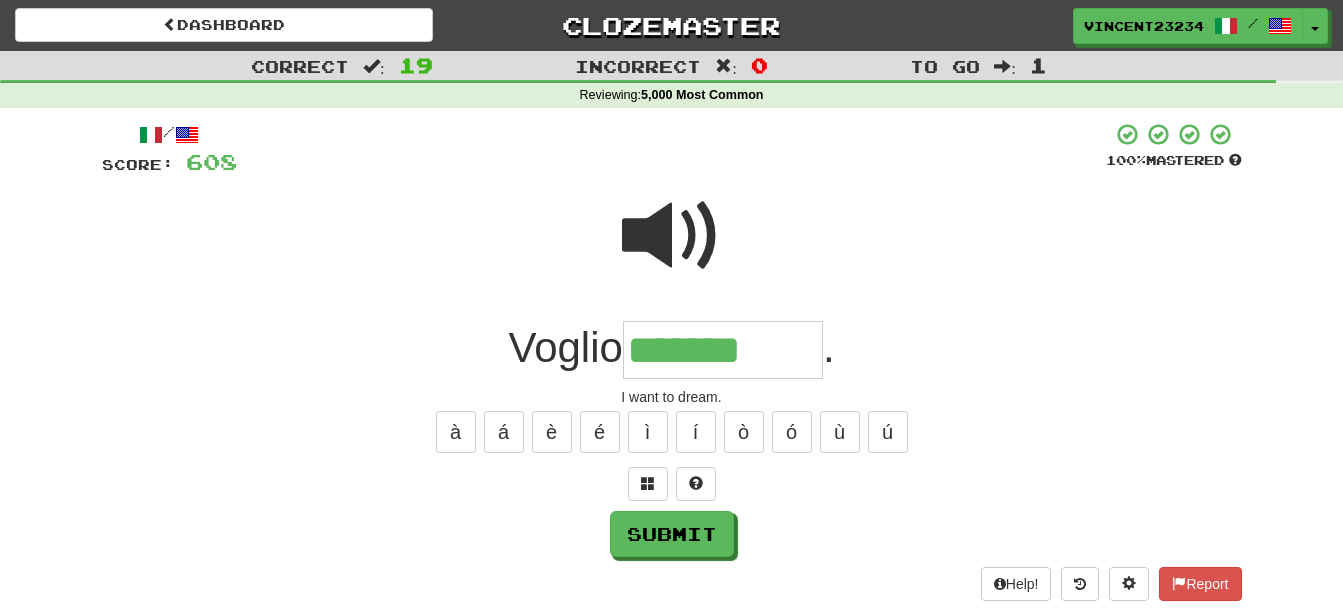 type on "*******" 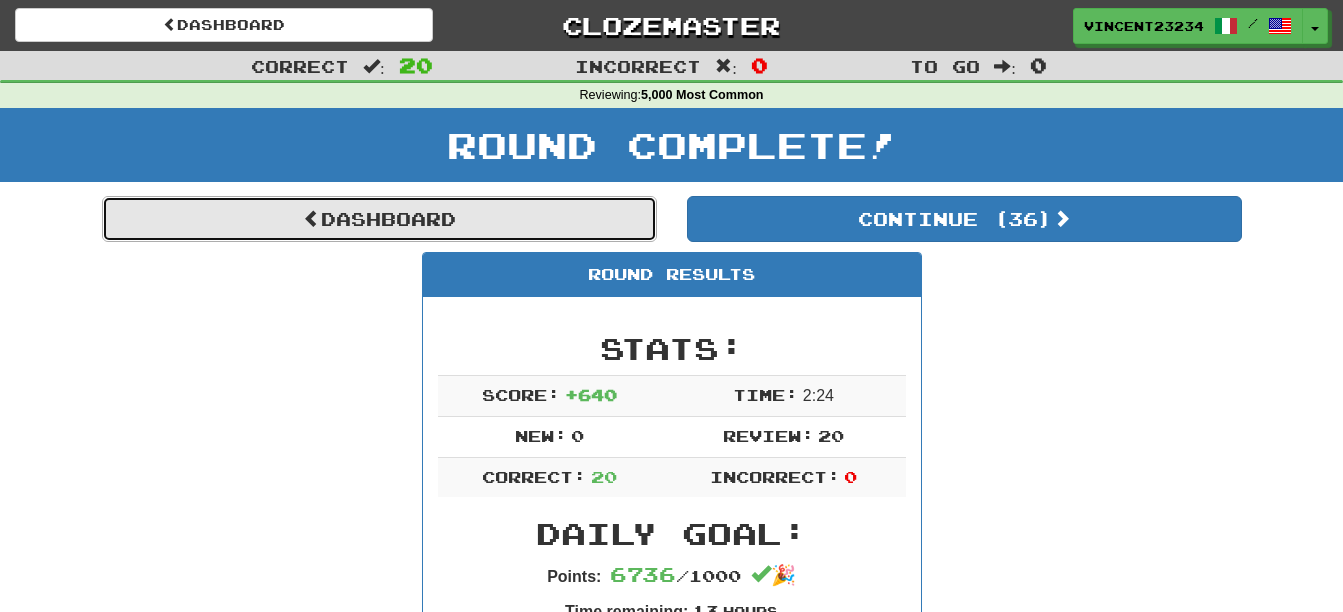 click on "Dashboard" at bounding box center [379, 219] 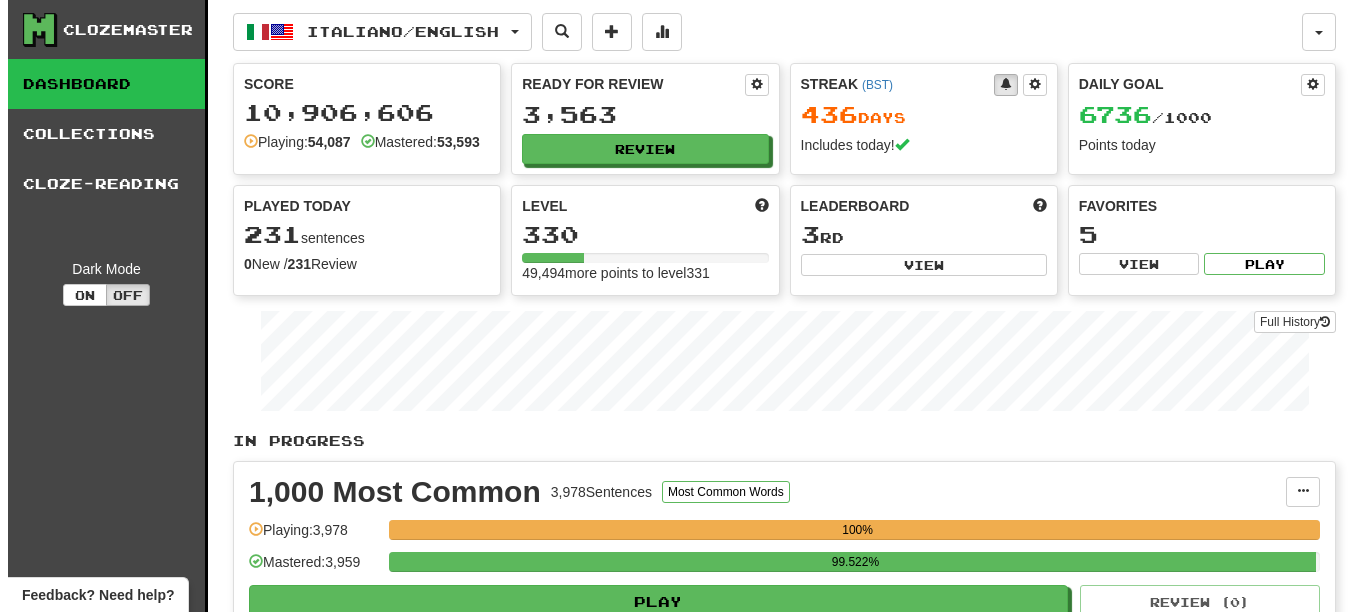 scroll, scrollTop: 0, scrollLeft: 0, axis: both 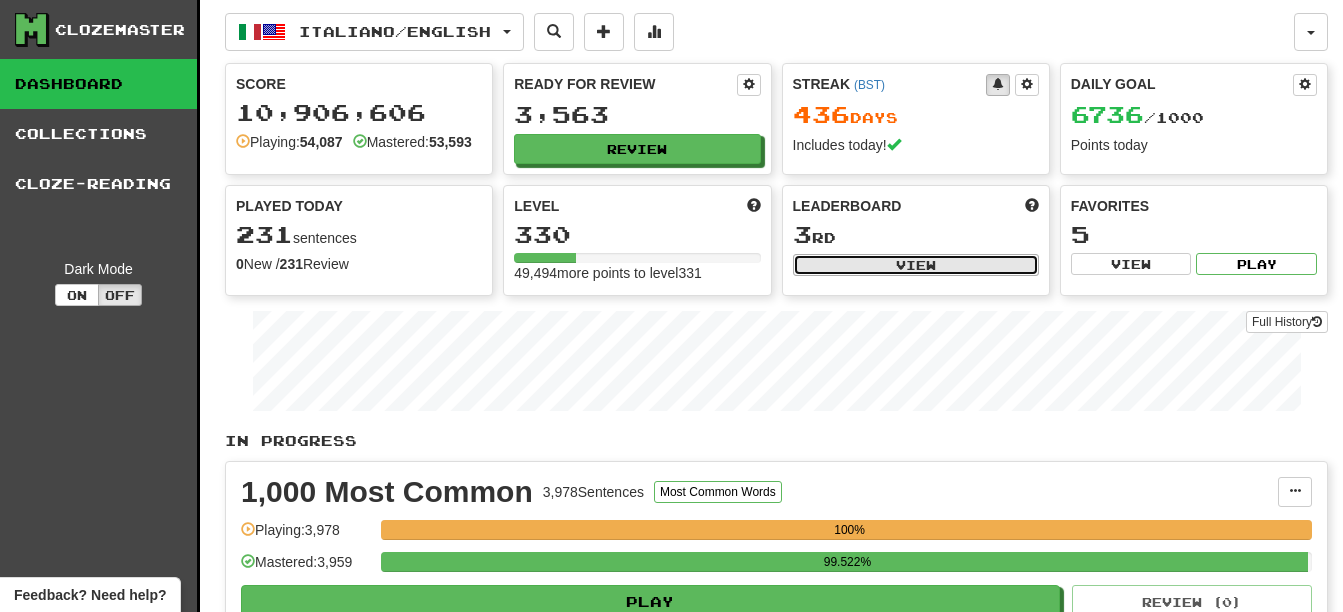 click on "View" at bounding box center [916, 265] 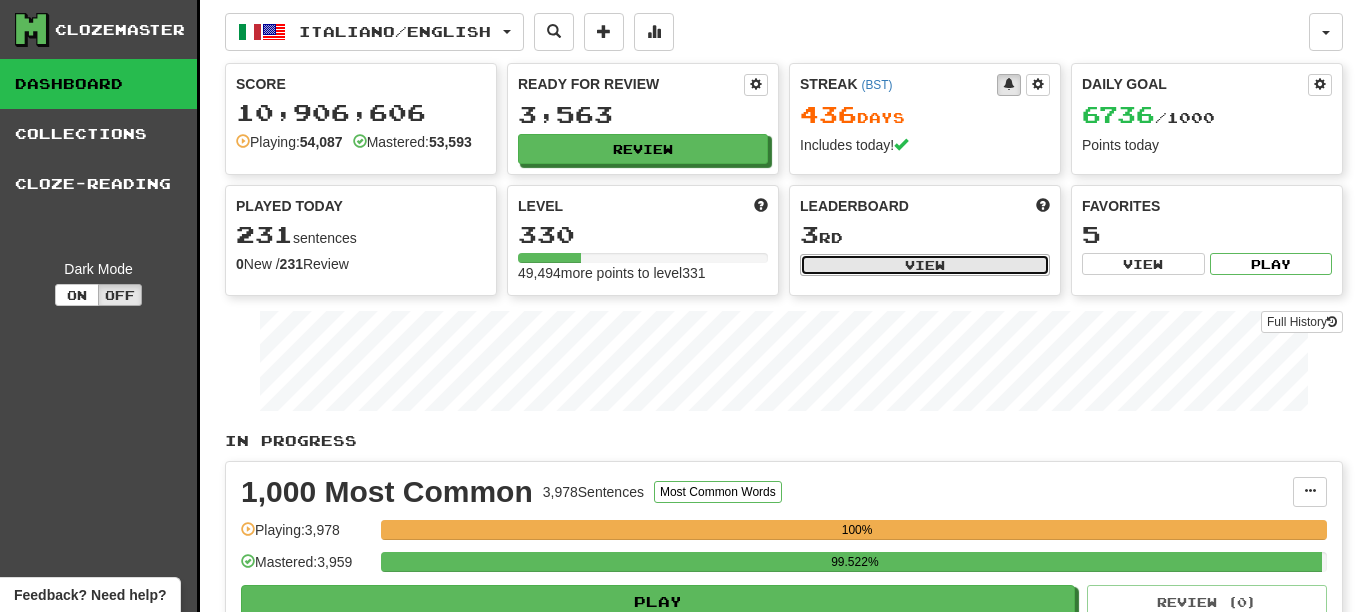 select on "**********" 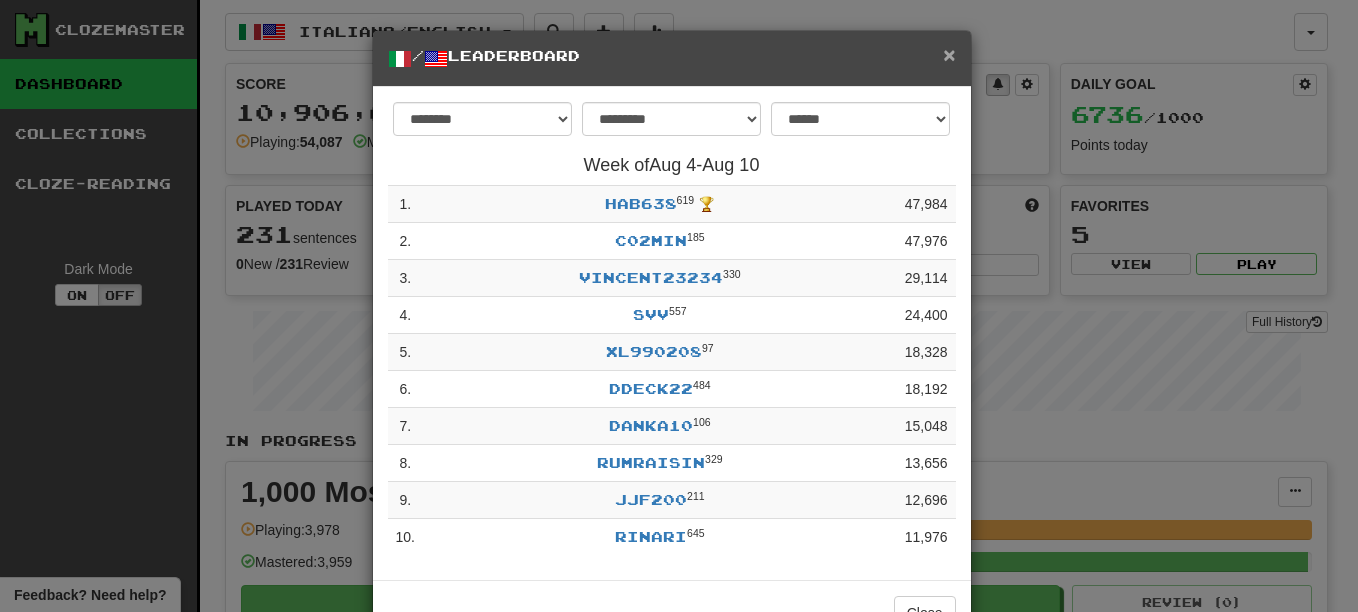 click on "×" at bounding box center (949, 54) 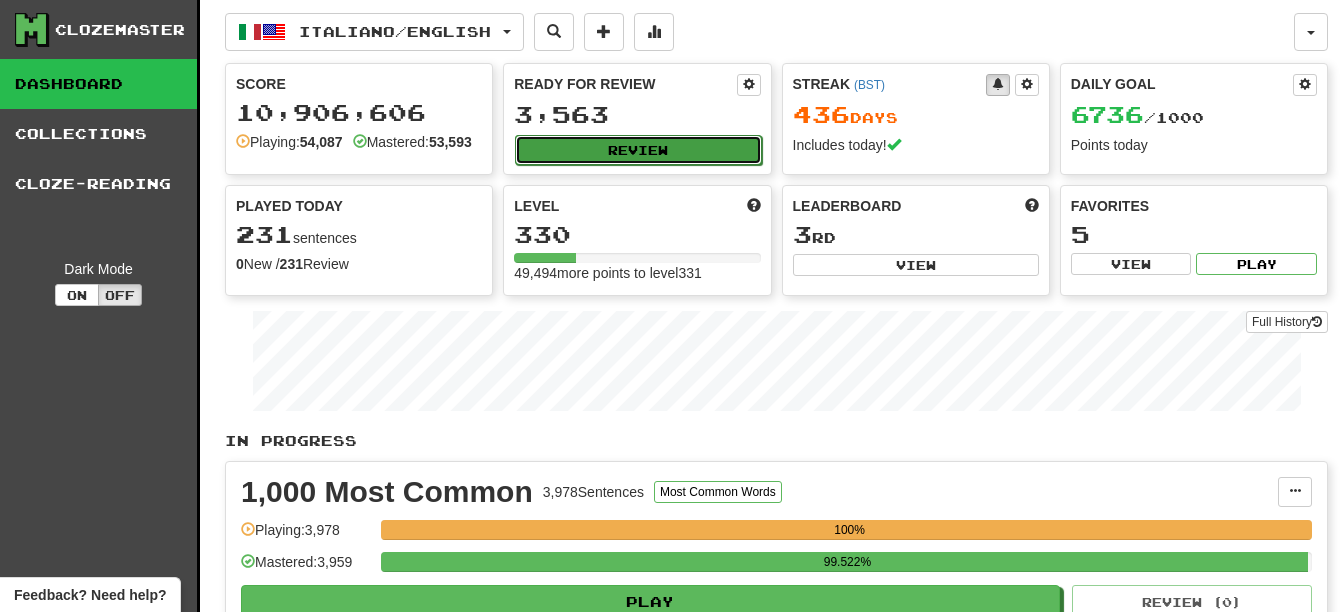 click on "Review" at bounding box center [638, 150] 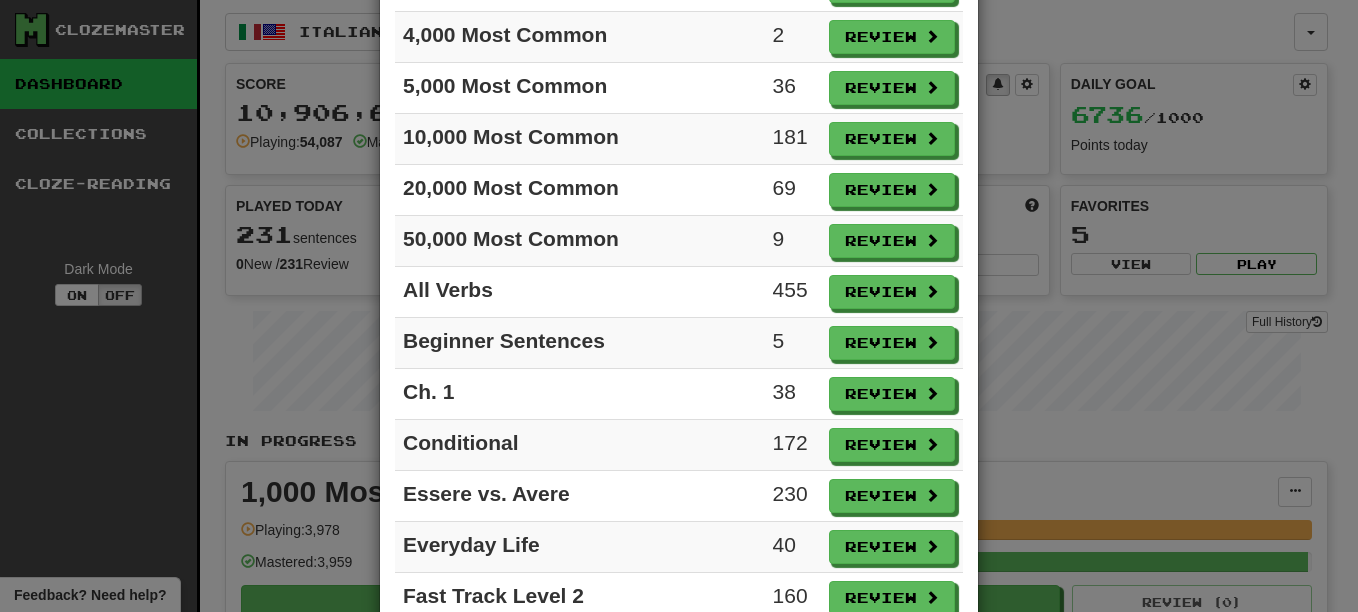 scroll, scrollTop: 300, scrollLeft: 0, axis: vertical 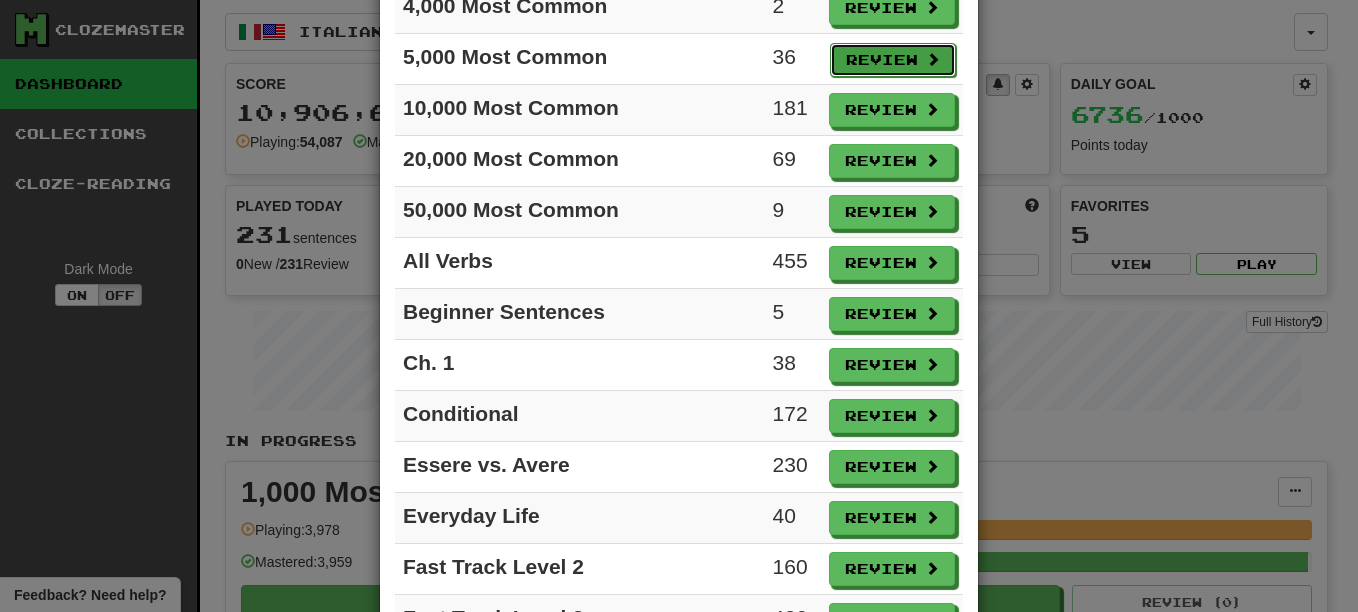 click on "Review" at bounding box center [893, 60] 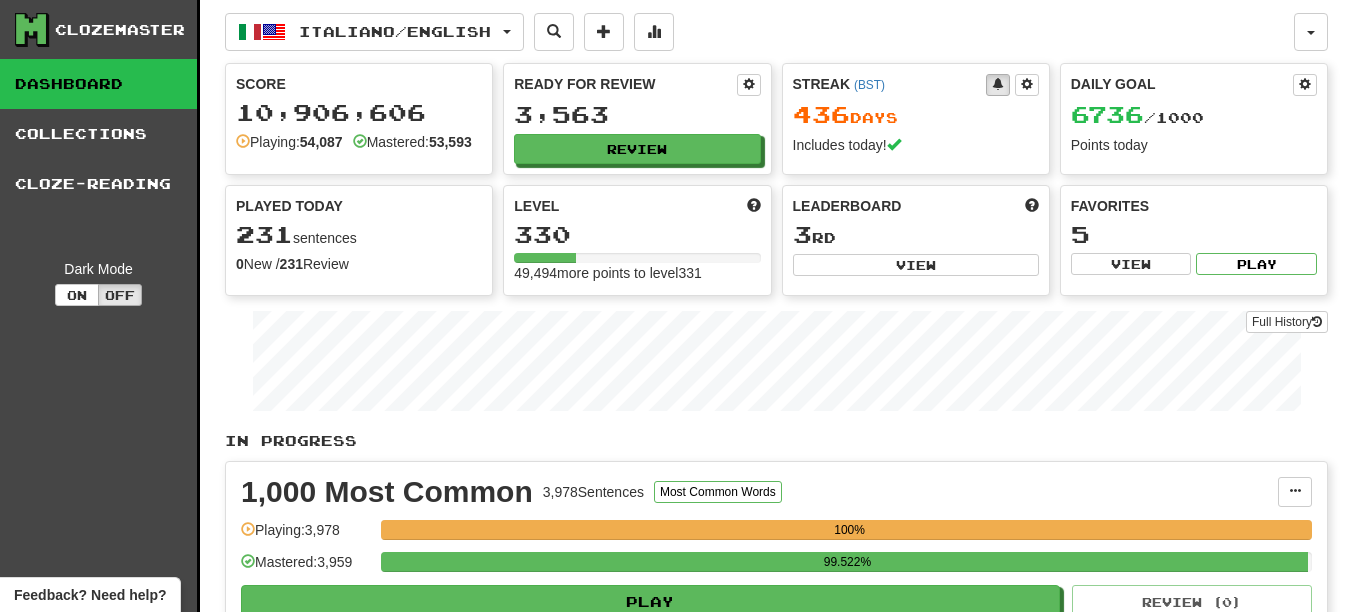 select on "**" 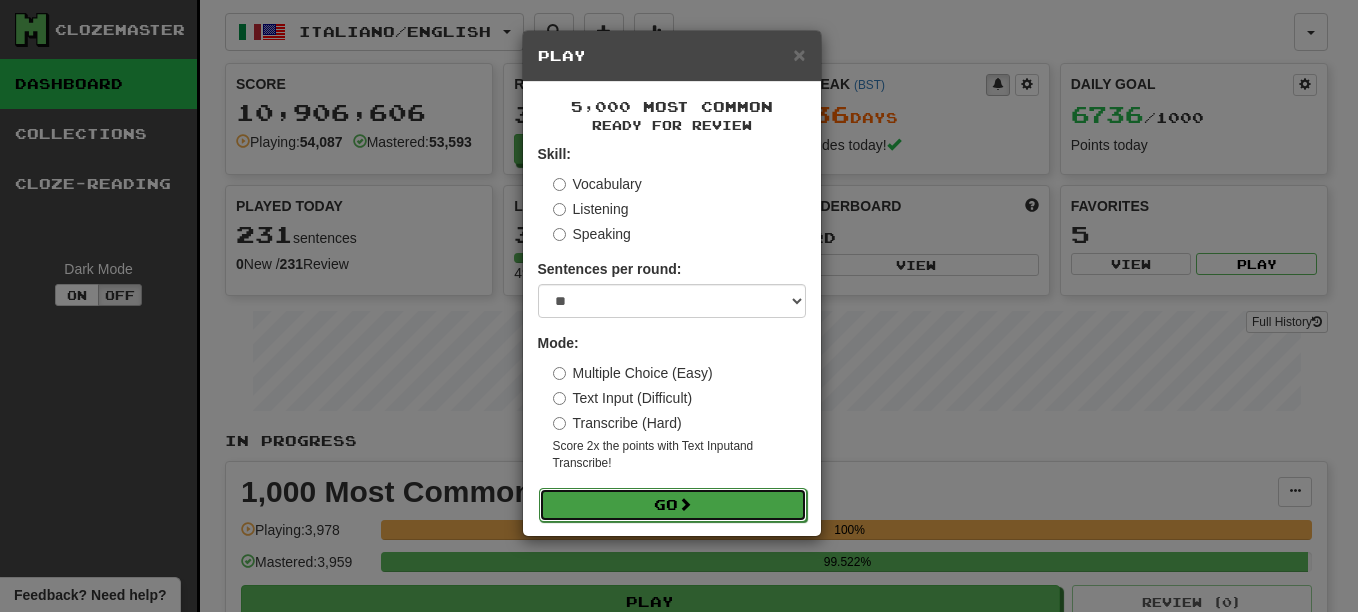 click on "Go" at bounding box center [673, 505] 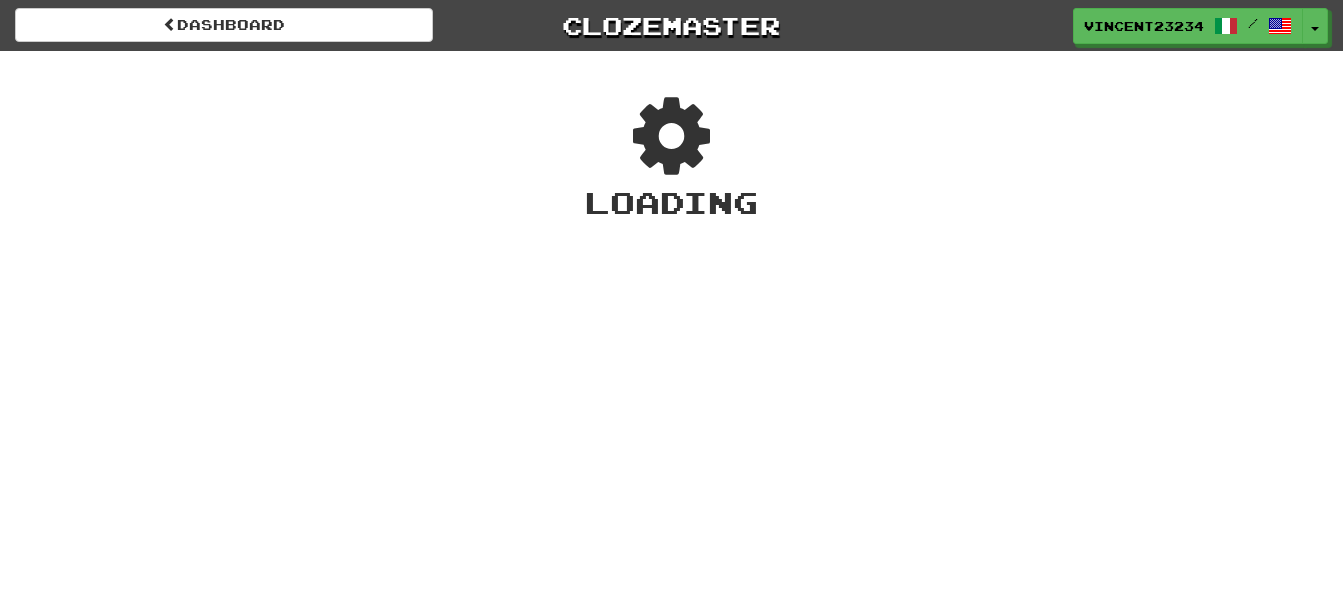 scroll, scrollTop: 0, scrollLeft: 0, axis: both 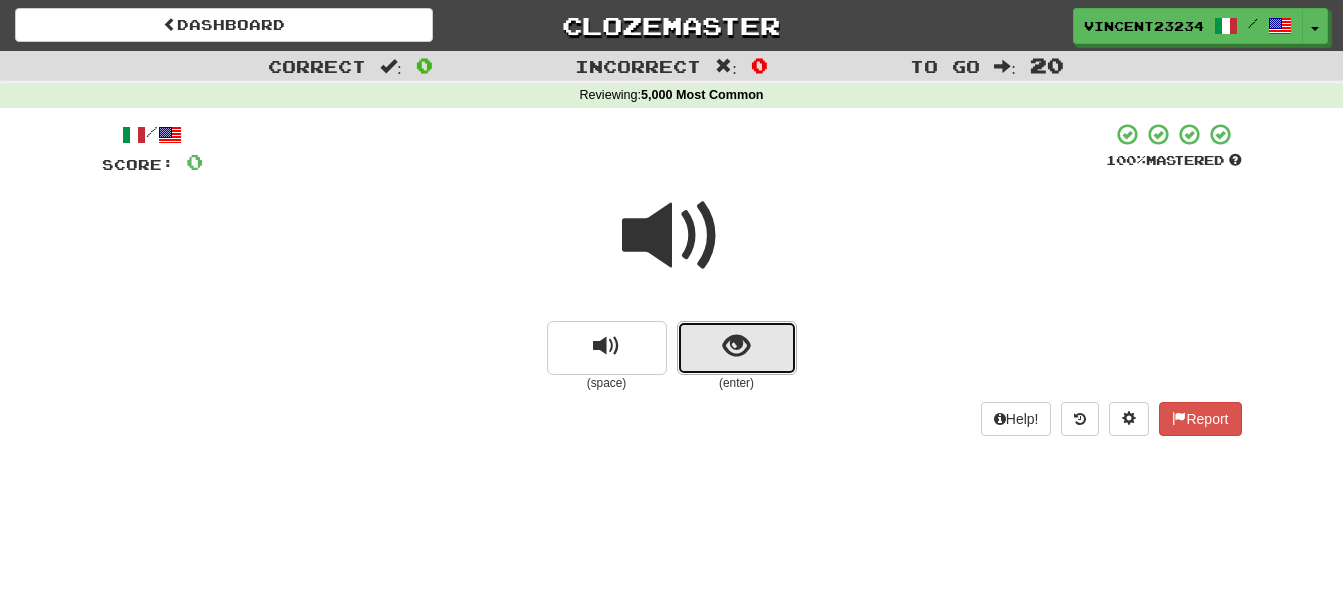 click at bounding box center (736, 346) 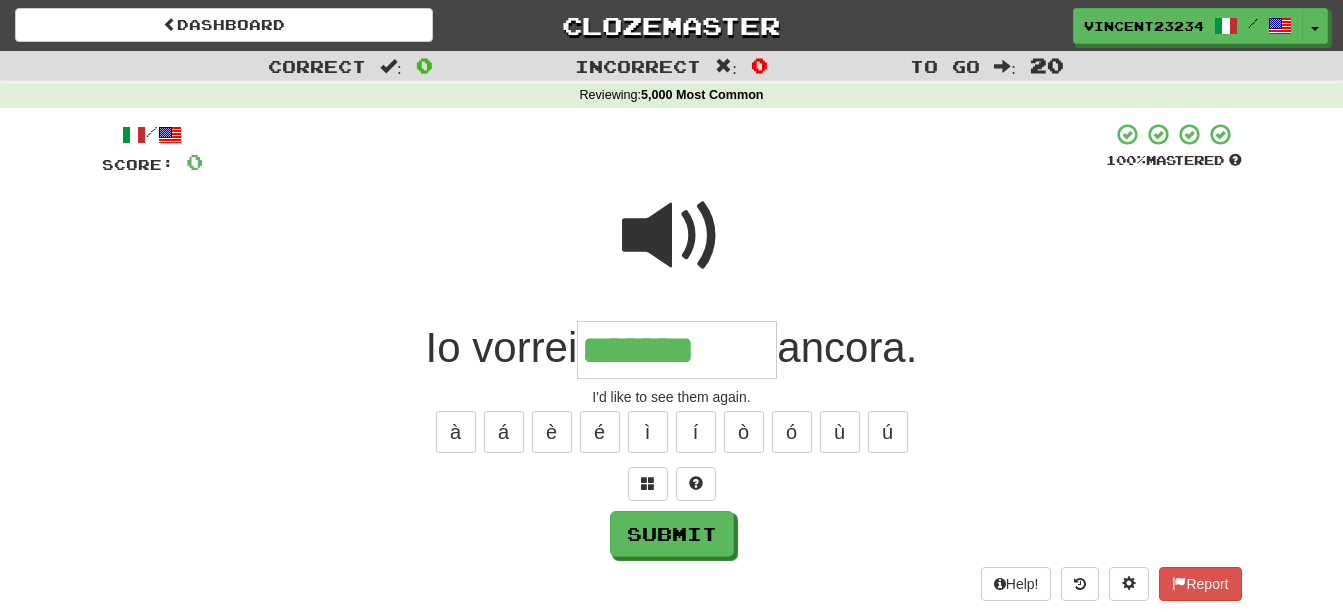 type on "*******" 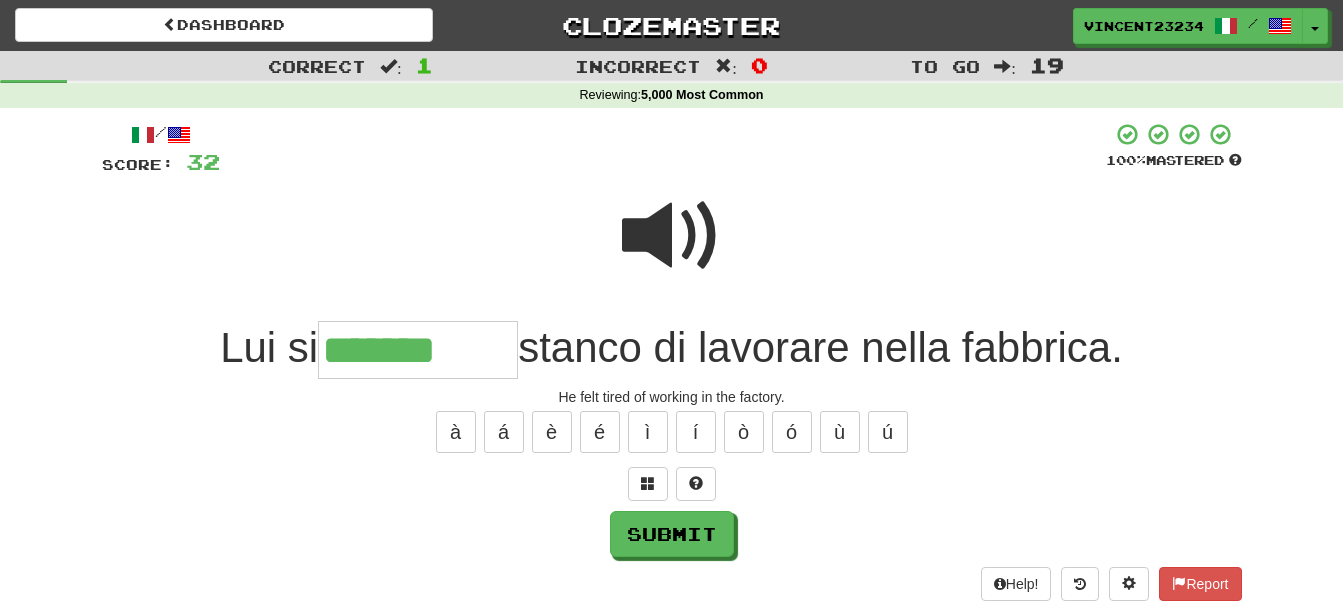 type on "*******" 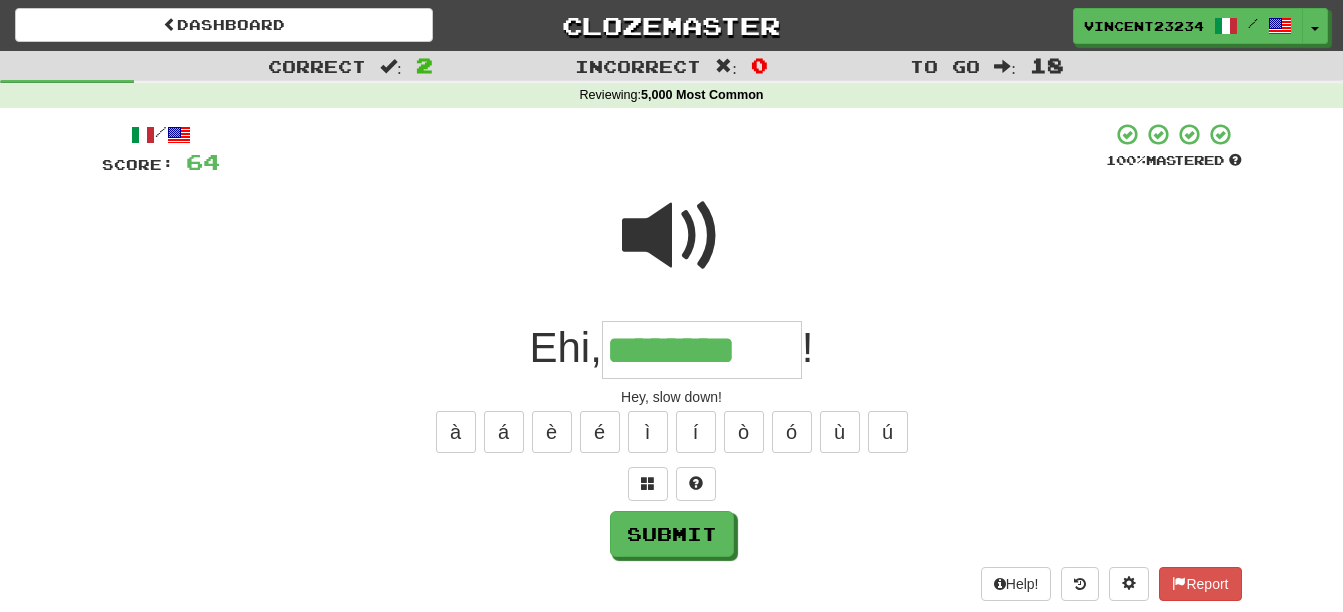 type on "********" 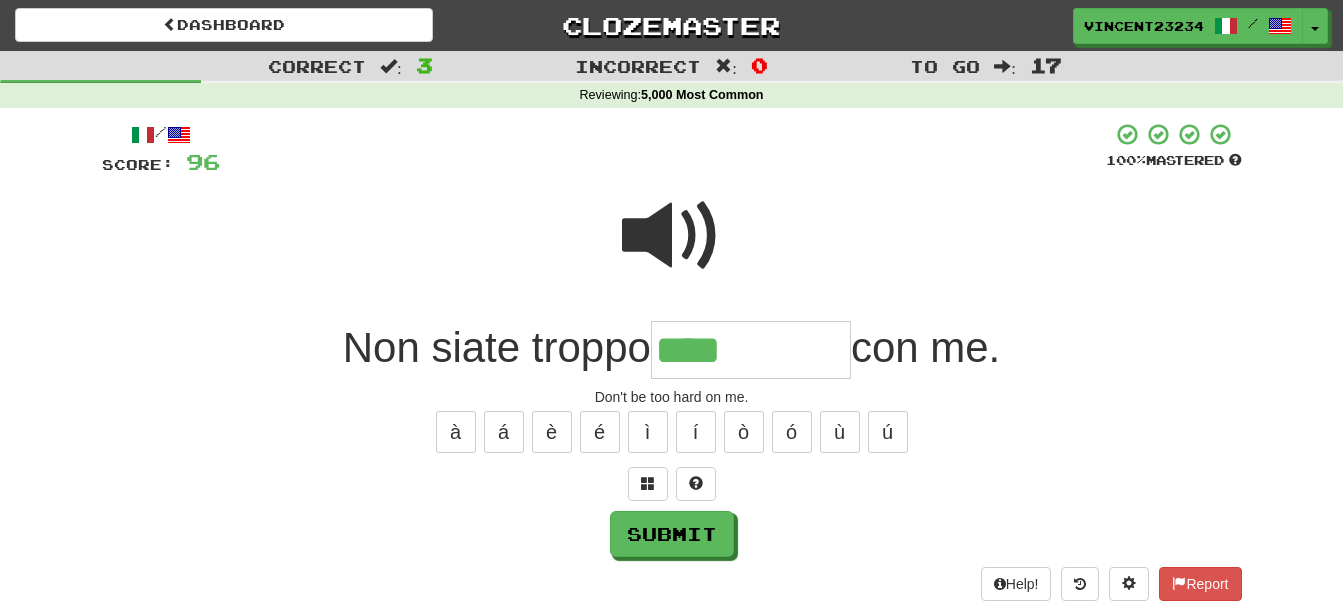 type on "****" 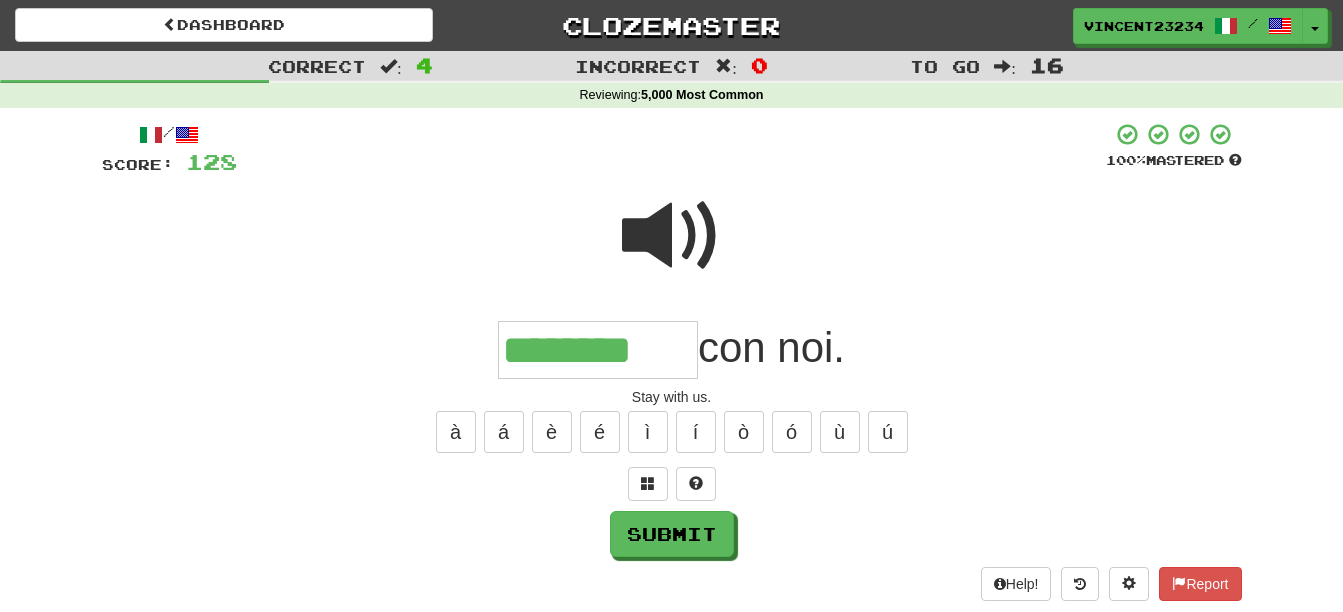 type on "********" 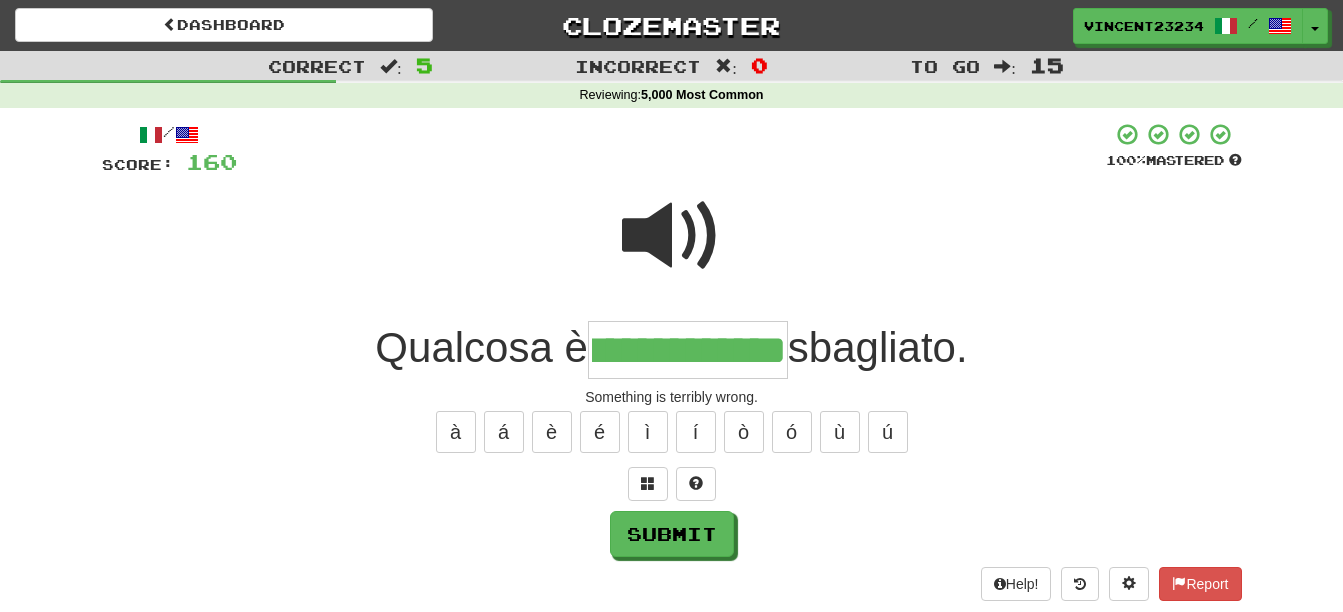 scroll, scrollTop: 0, scrollLeft: 39, axis: horizontal 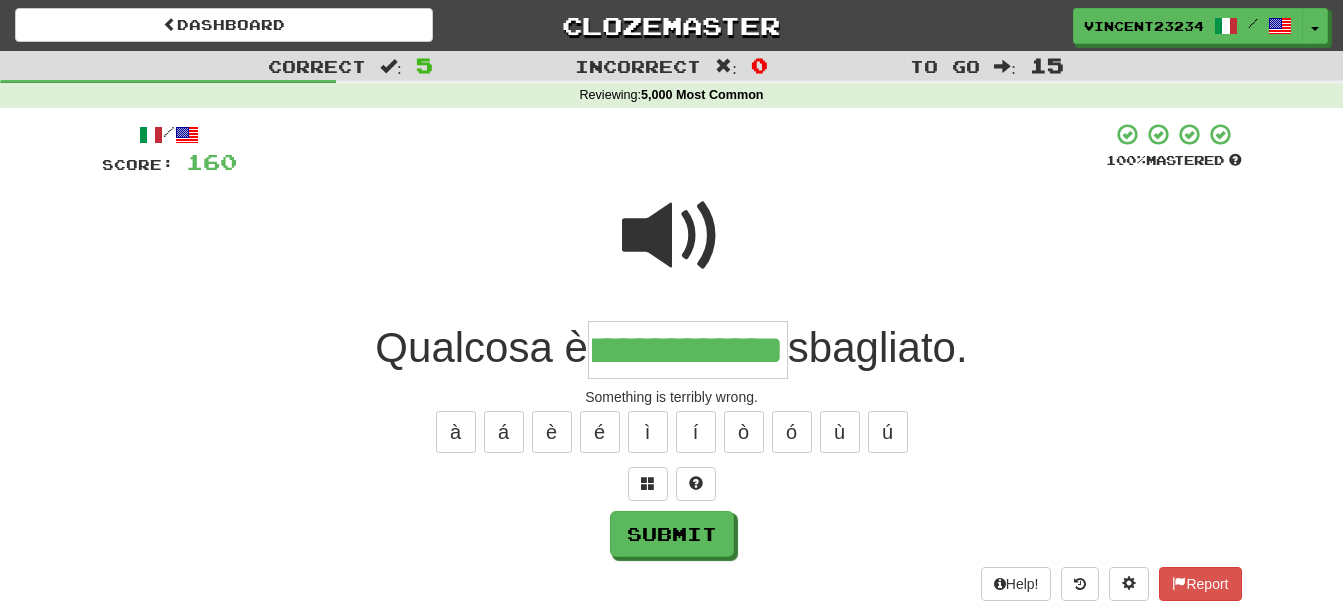 type on "**********" 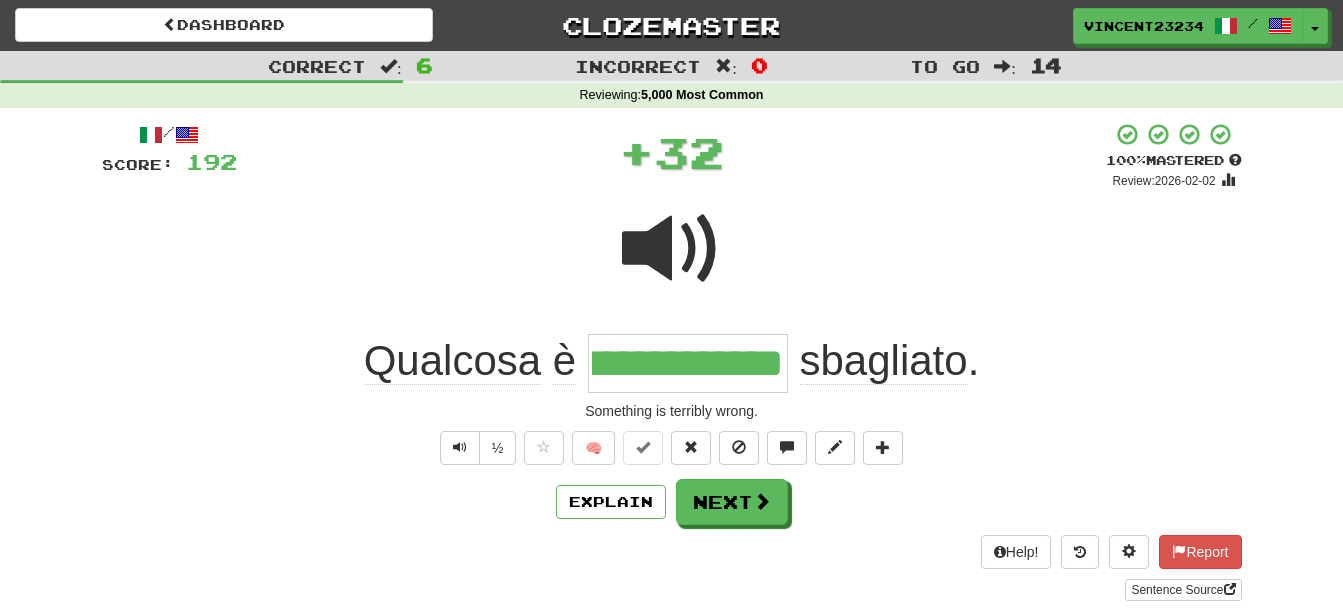 scroll, scrollTop: 0, scrollLeft: 0, axis: both 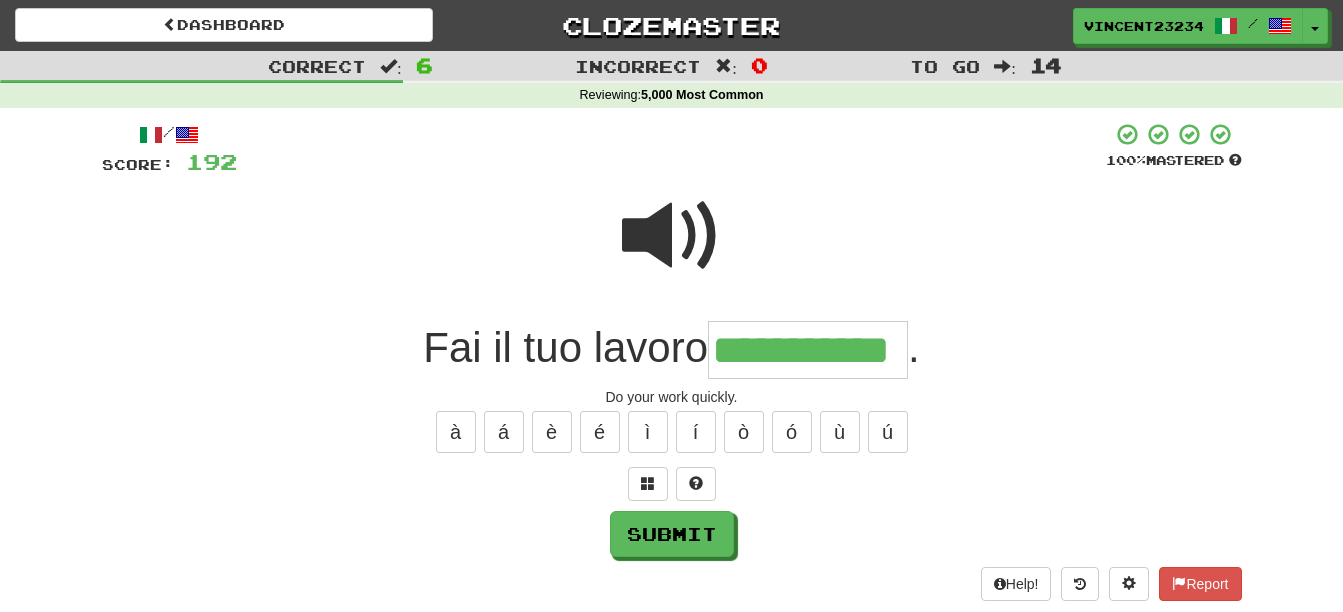 type on "**********" 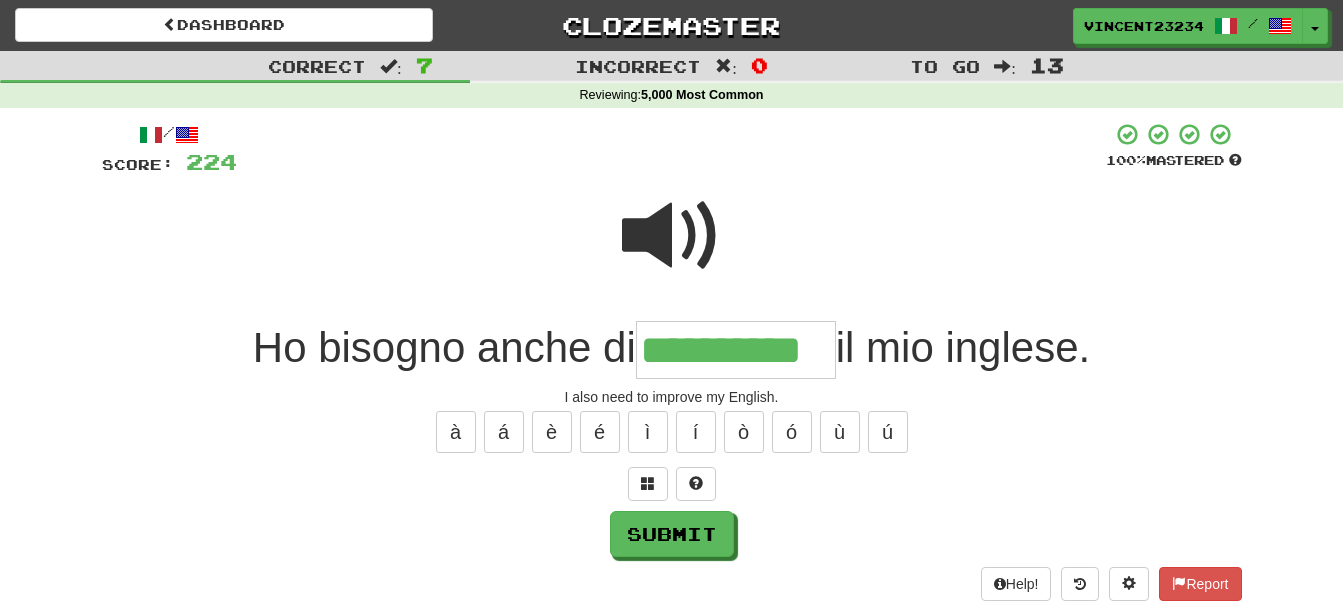 type on "**********" 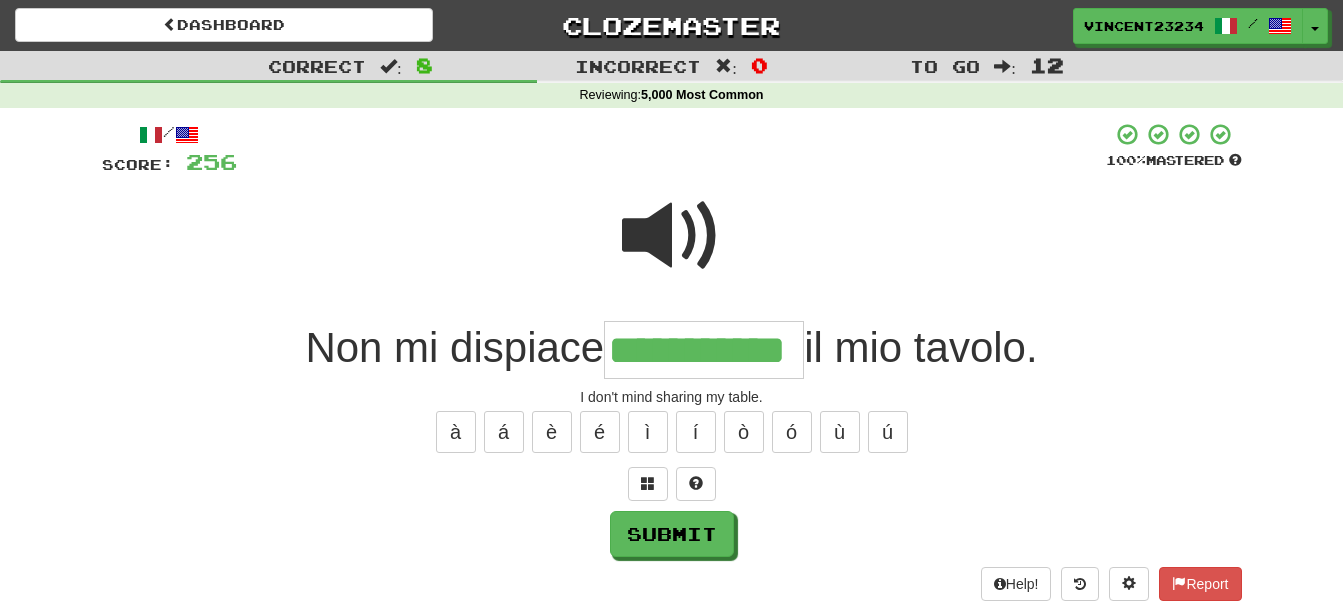 scroll, scrollTop: 0, scrollLeft: 23, axis: horizontal 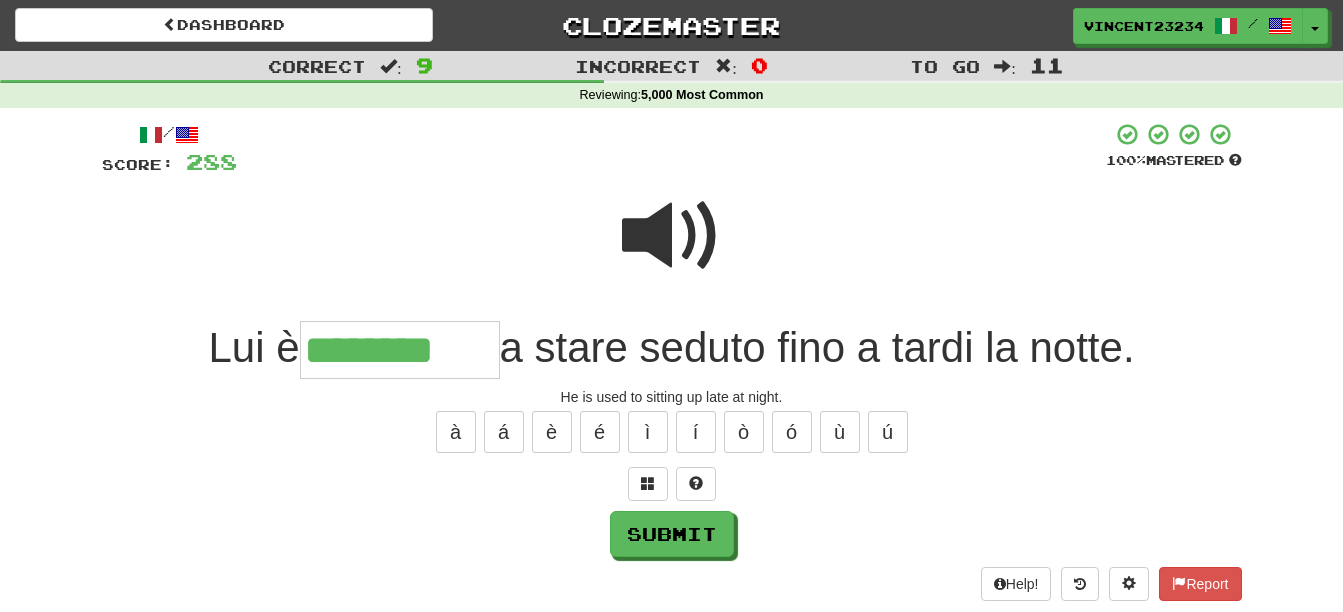 type on "********" 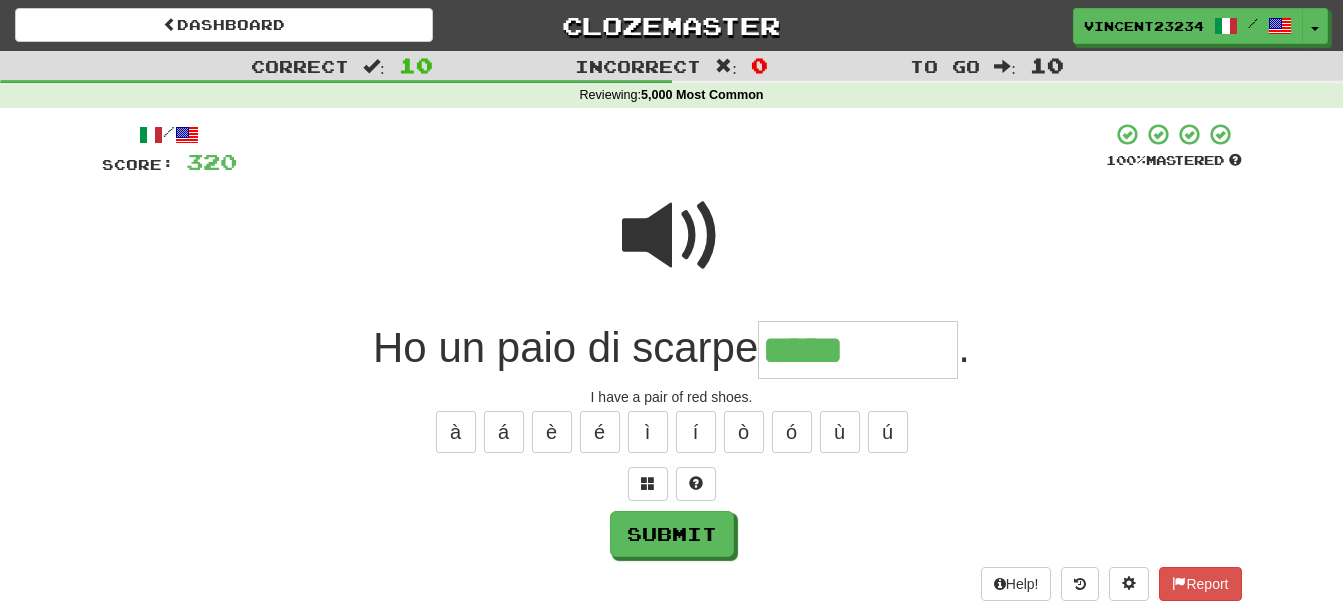 type on "*****" 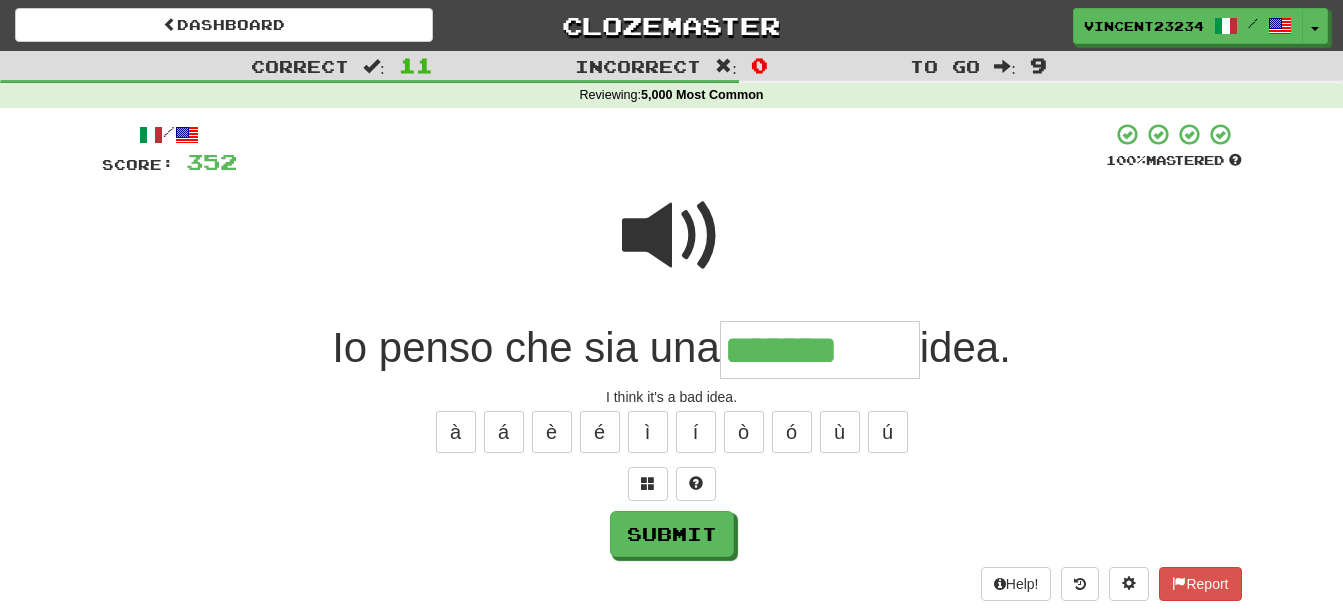 type on "*******" 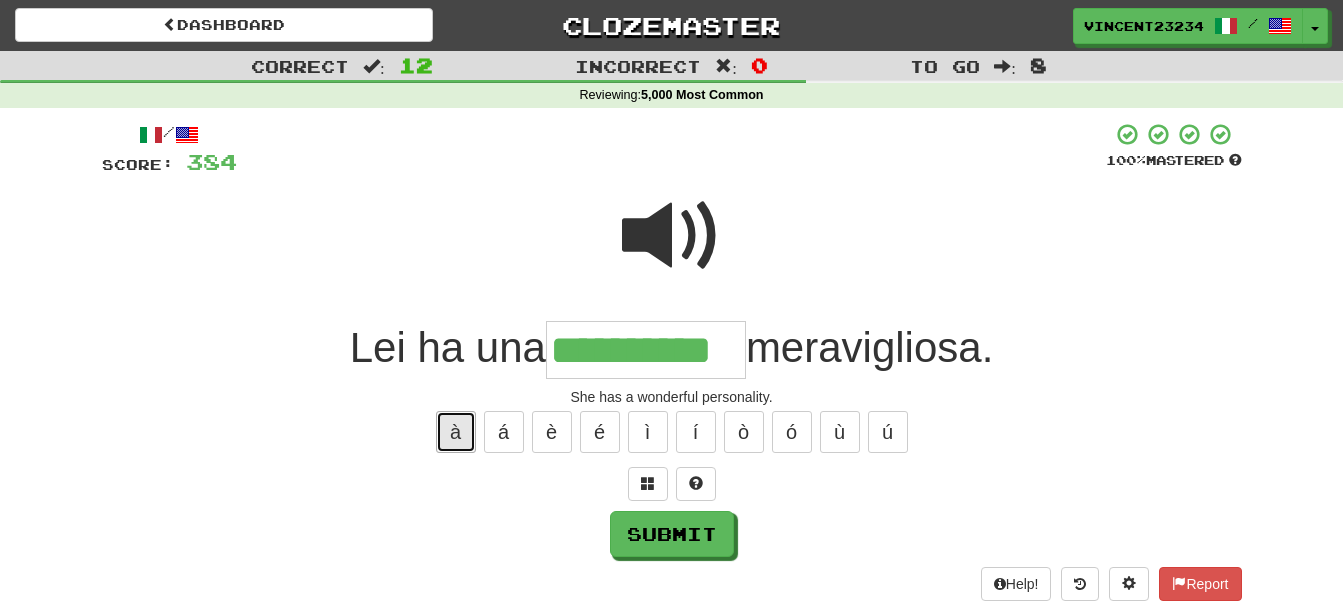 click on "à" at bounding box center [456, 432] 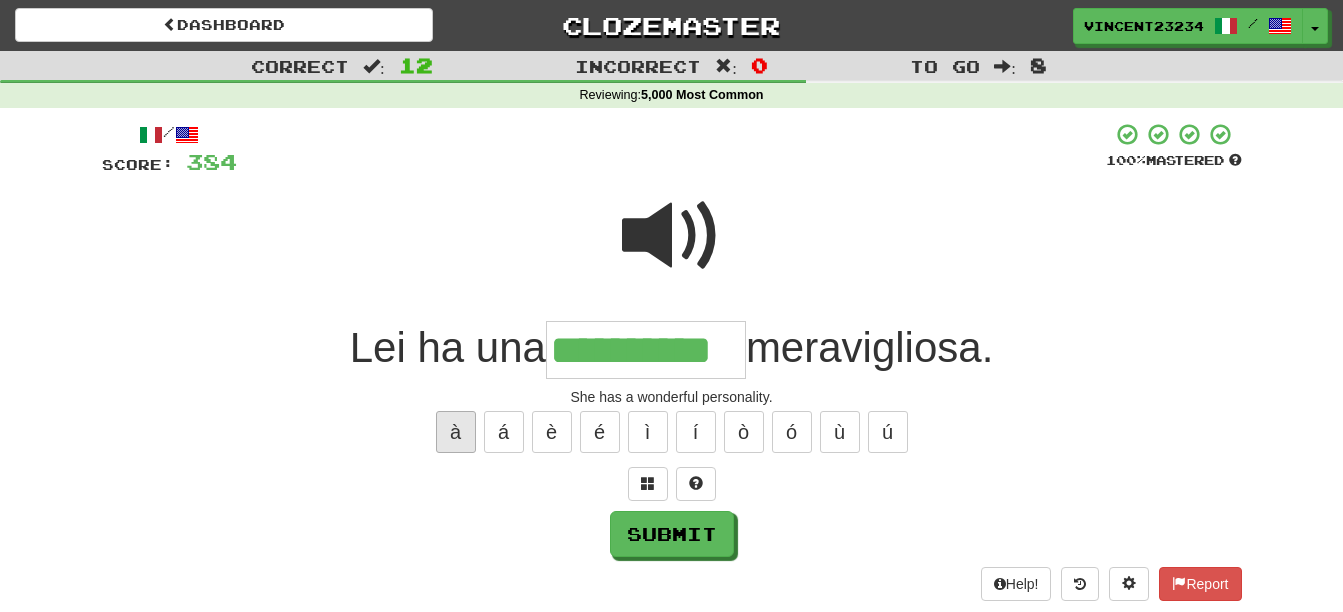 type on "**********" 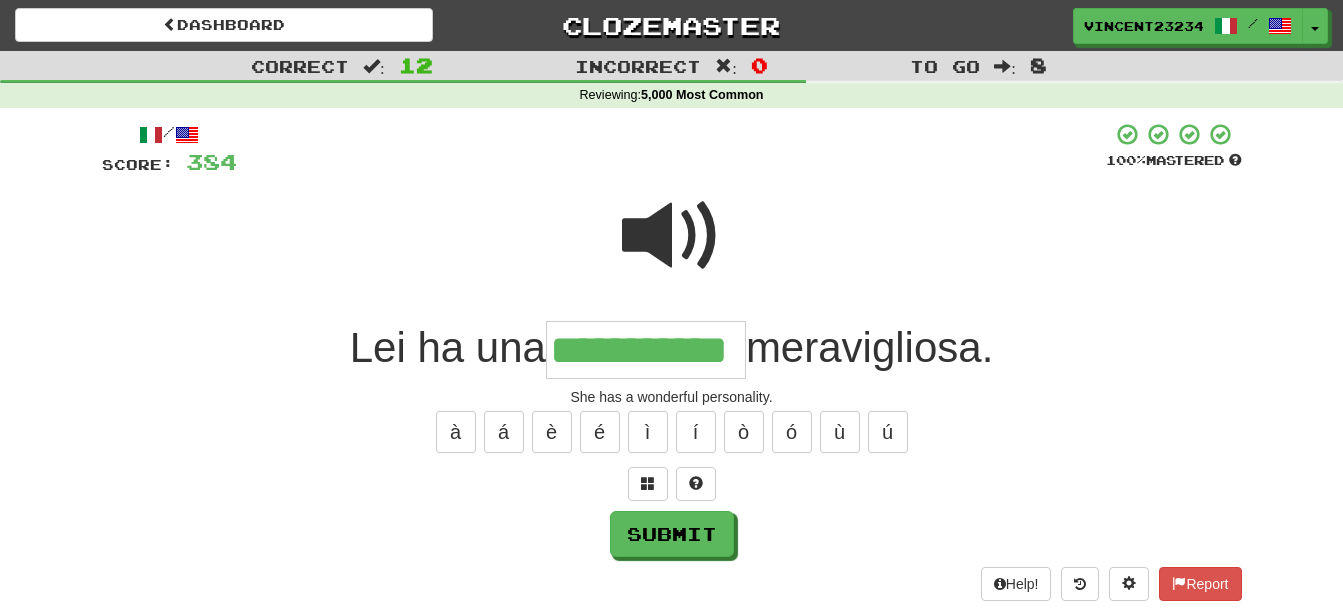 scroll, scrollTop: 0, scrollLeft: 13, axis: horizontal 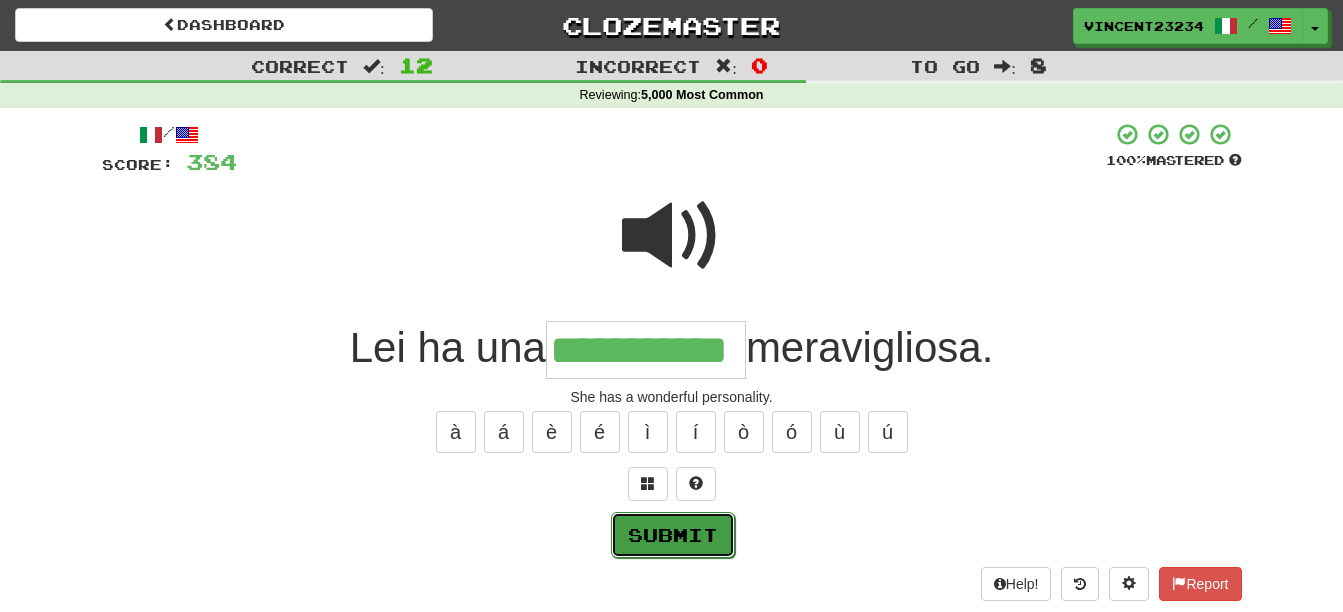 click on "Submit" at bounding box center [673, 535] 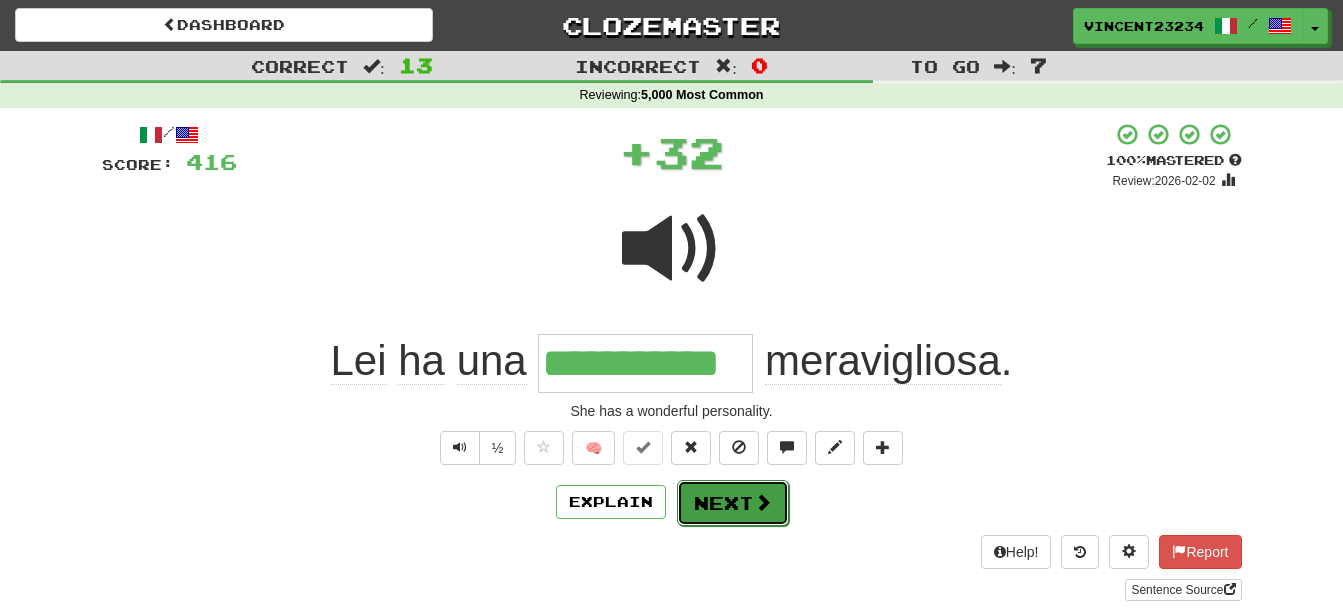 click on "Next" at bounding box center (733, 503) 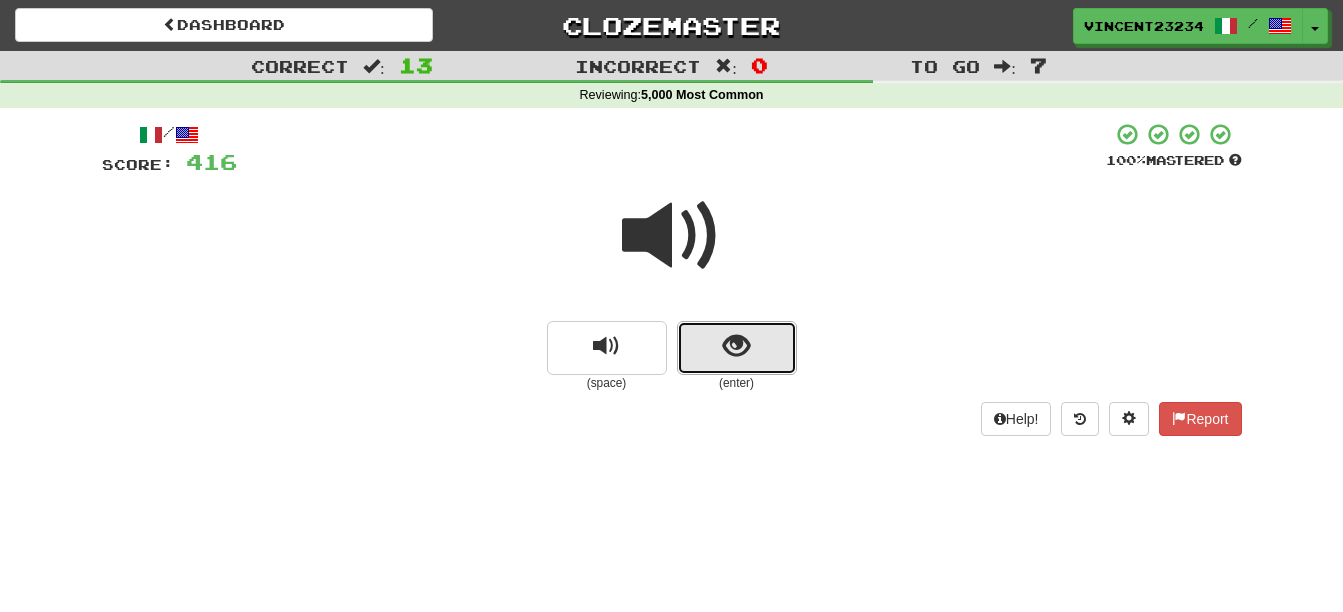 click at bounding box center (737, 348) 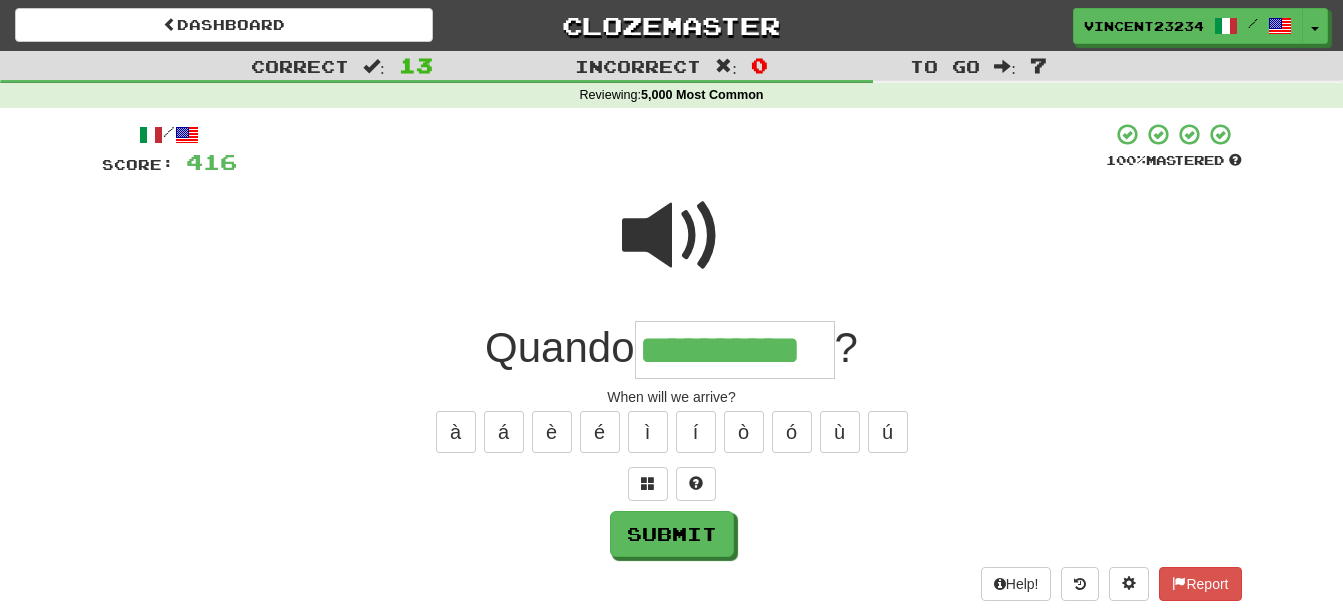 scroll, scrollTop: 0, scrollLeft: 9, axis: horizontal 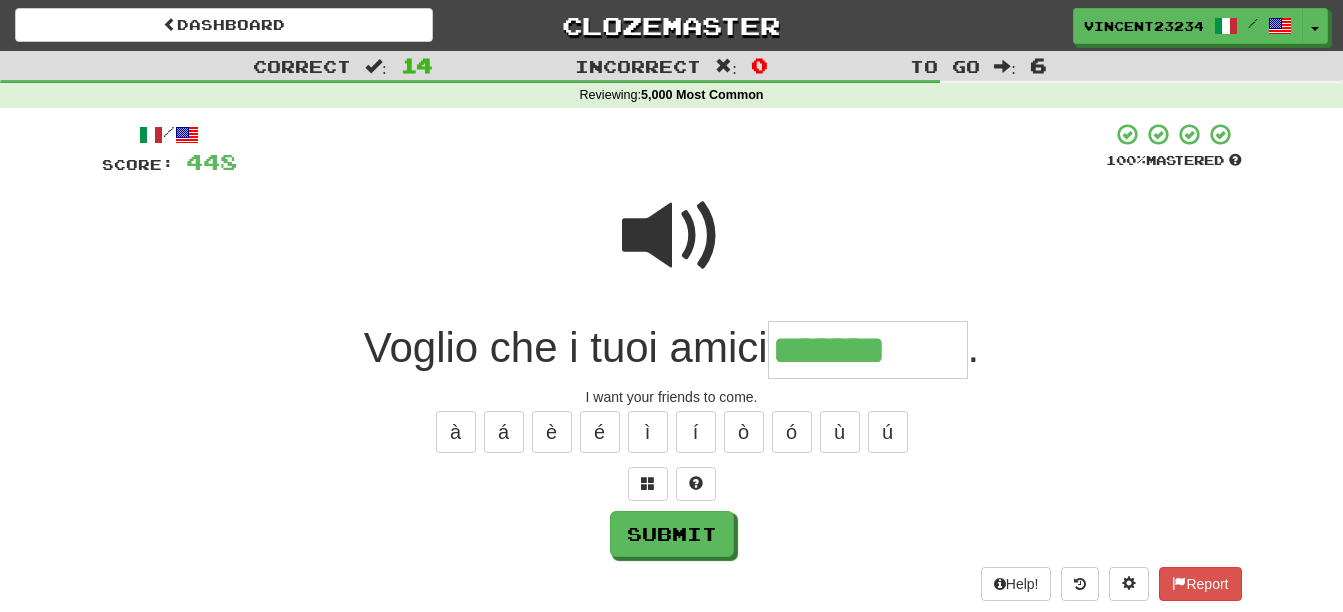 type on "*******" 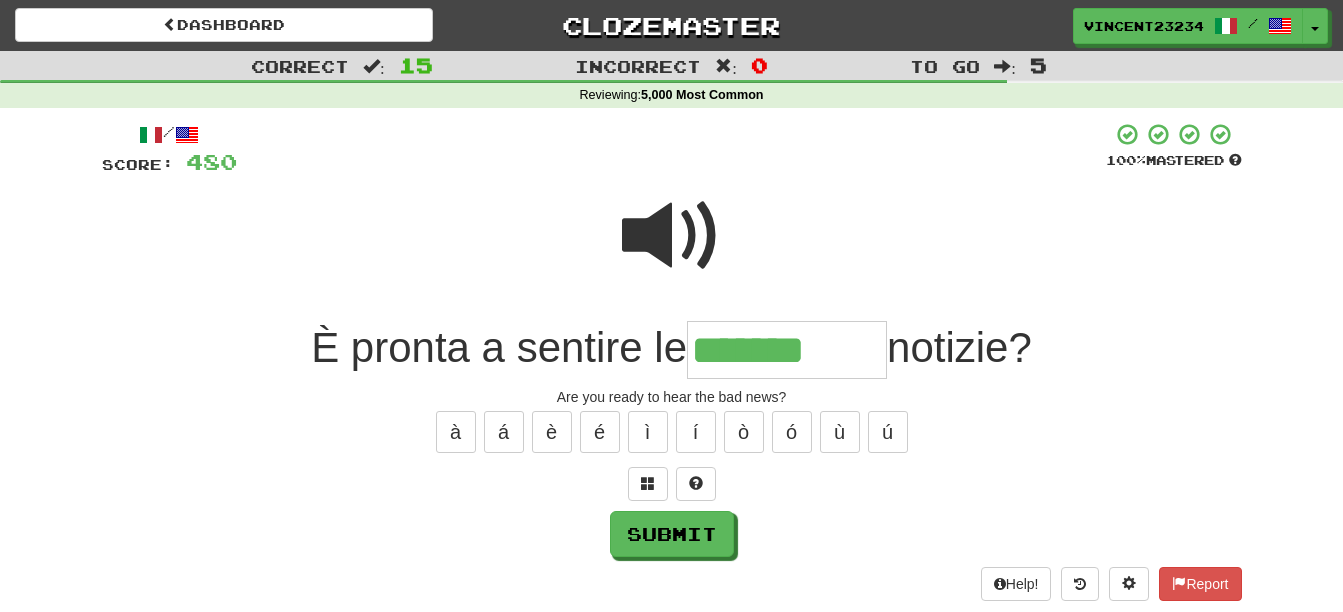 type on "*******" 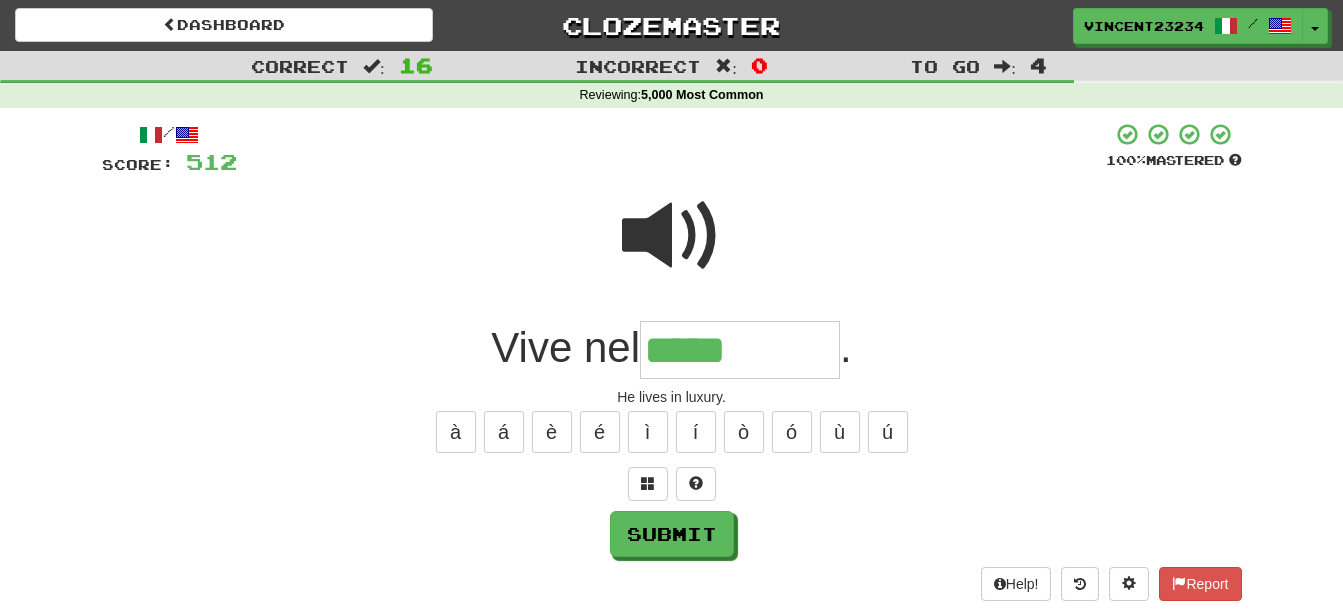type on "*****" 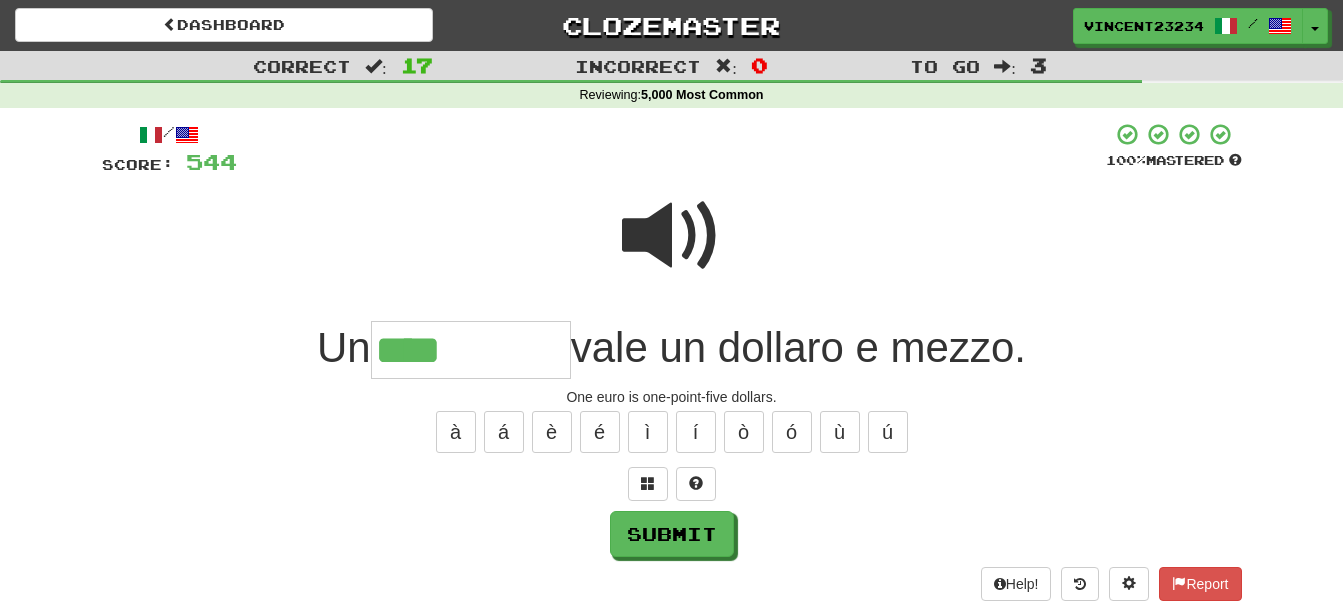 type on "****" 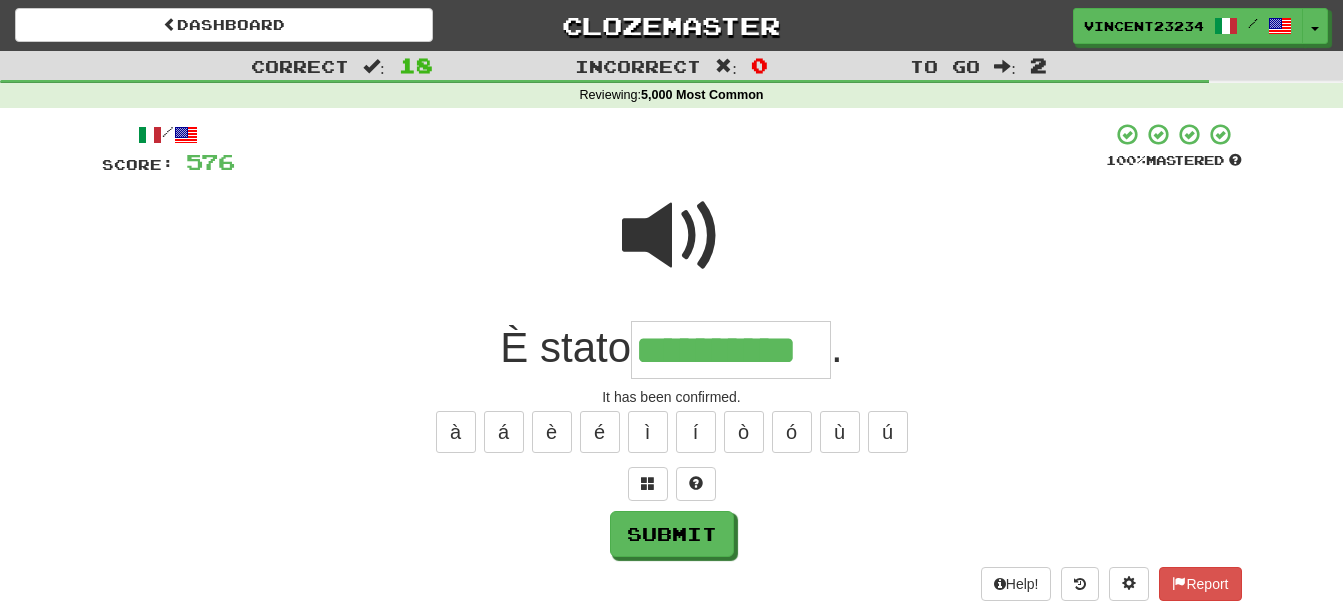scroll, scrollTop: 0, scrollLeft: 18, axis: horizontal 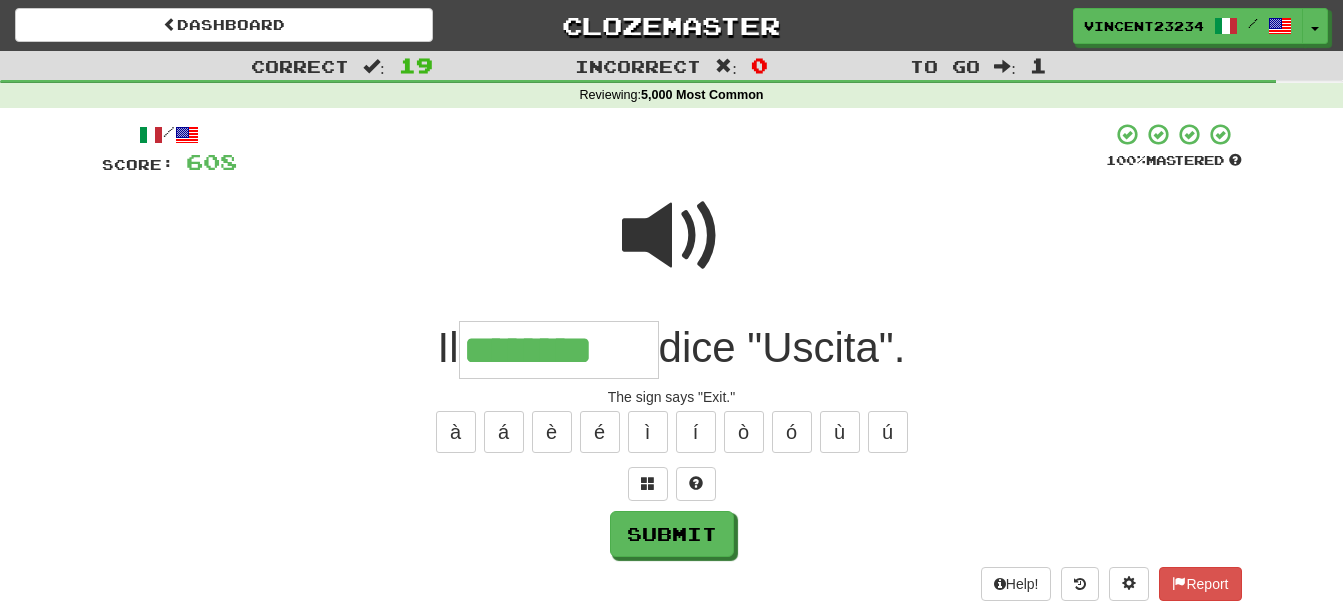 type on "********" 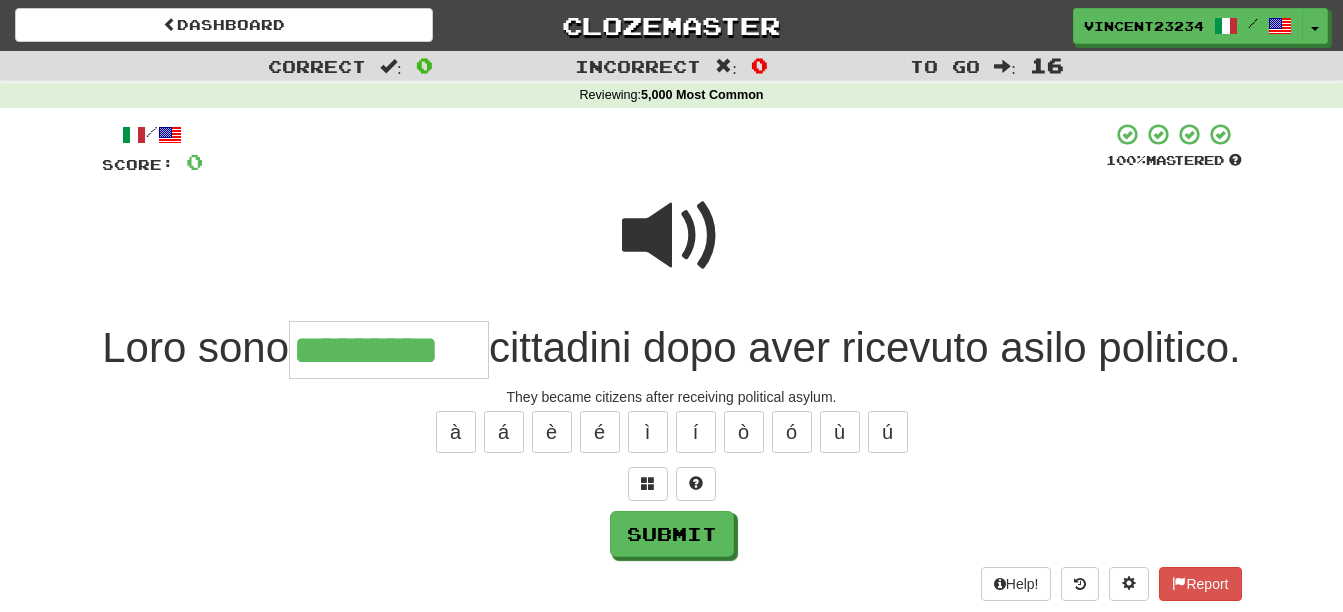 type on "*********" 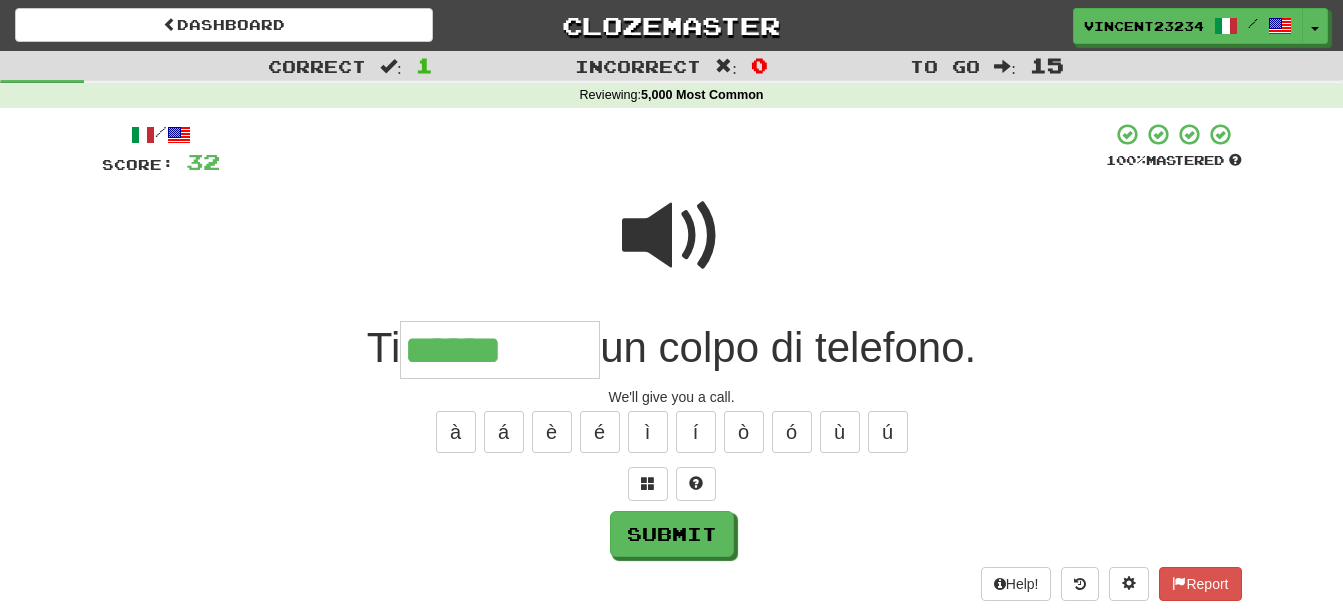 type on "******" 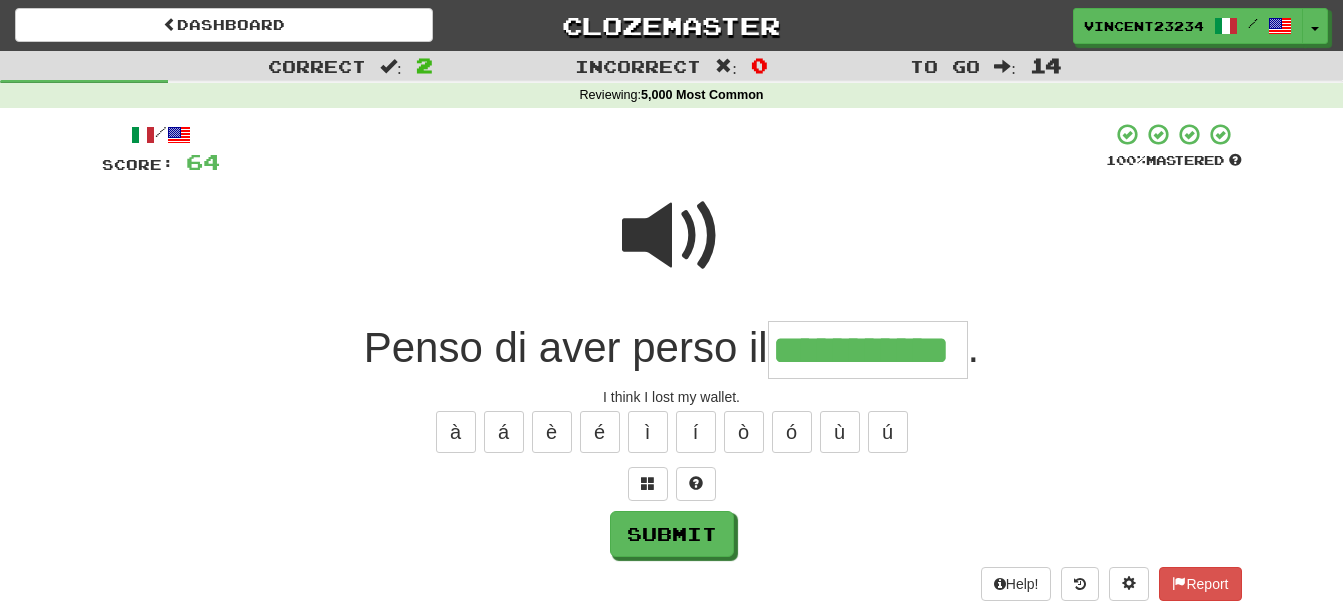 scroll, scrollTop: 0, scrollLeft: 4, axis: horizontal 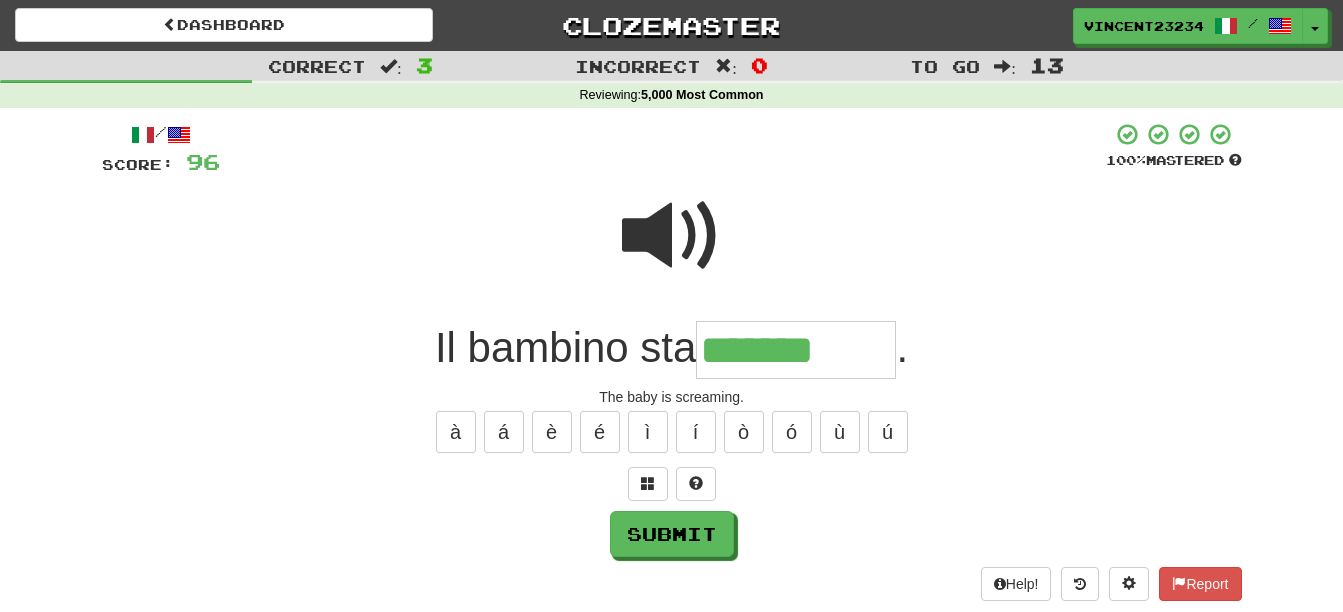 type on "*******" 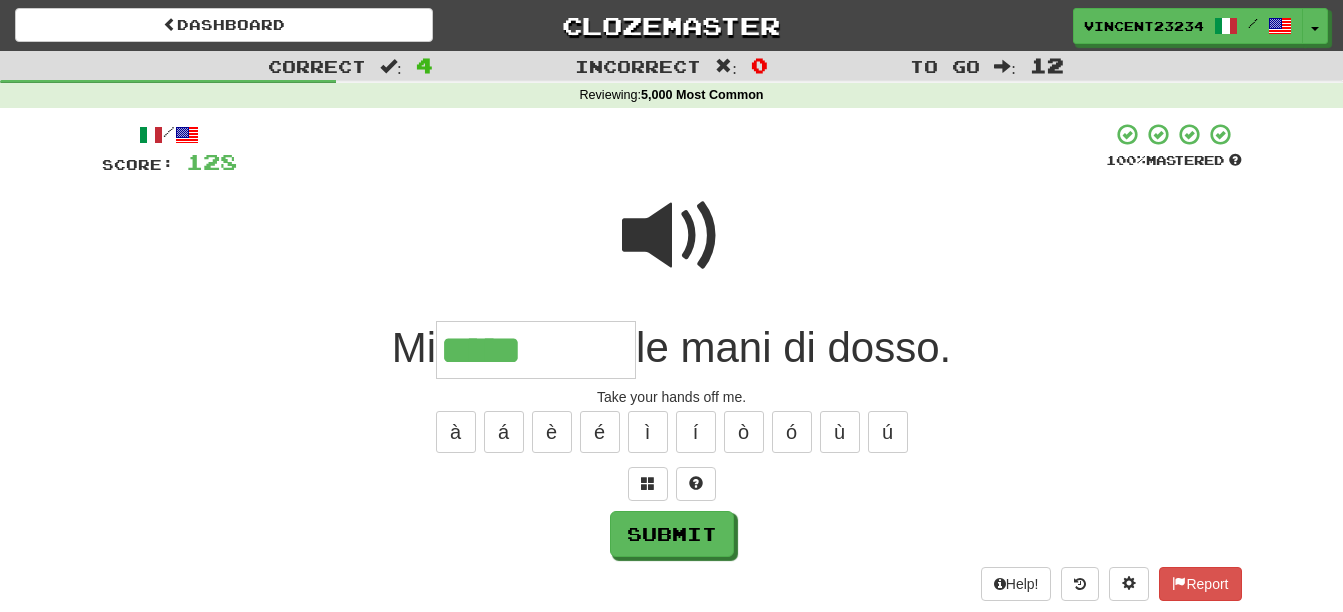 type on "*****" 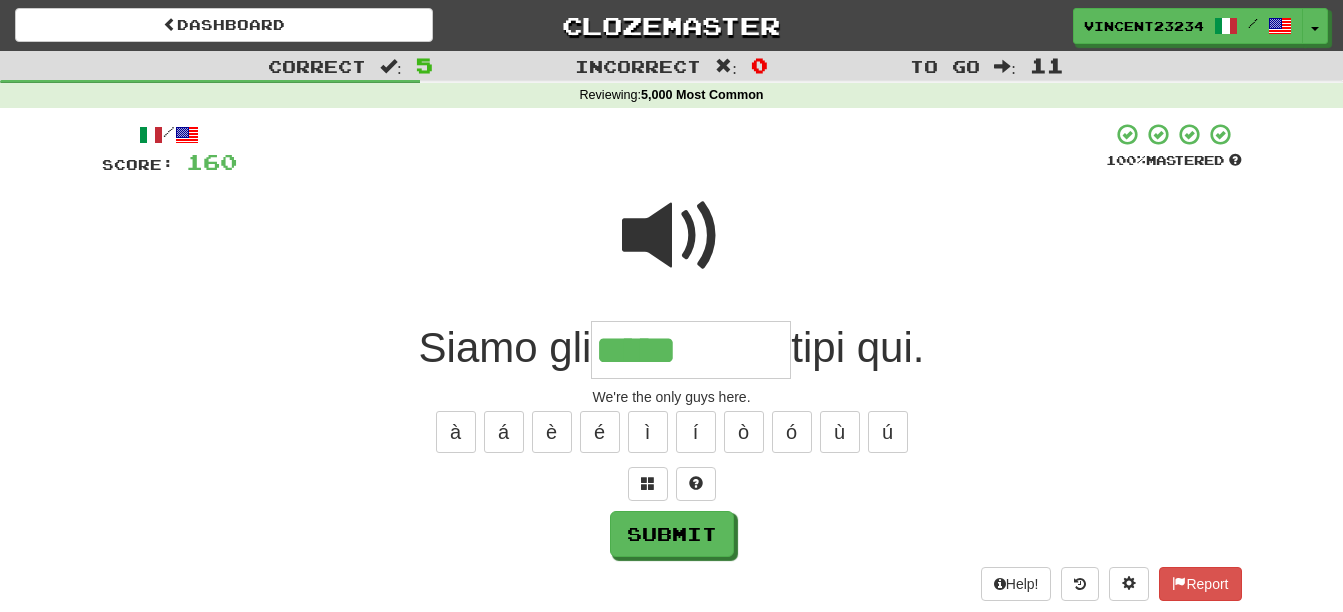 type on "*****" 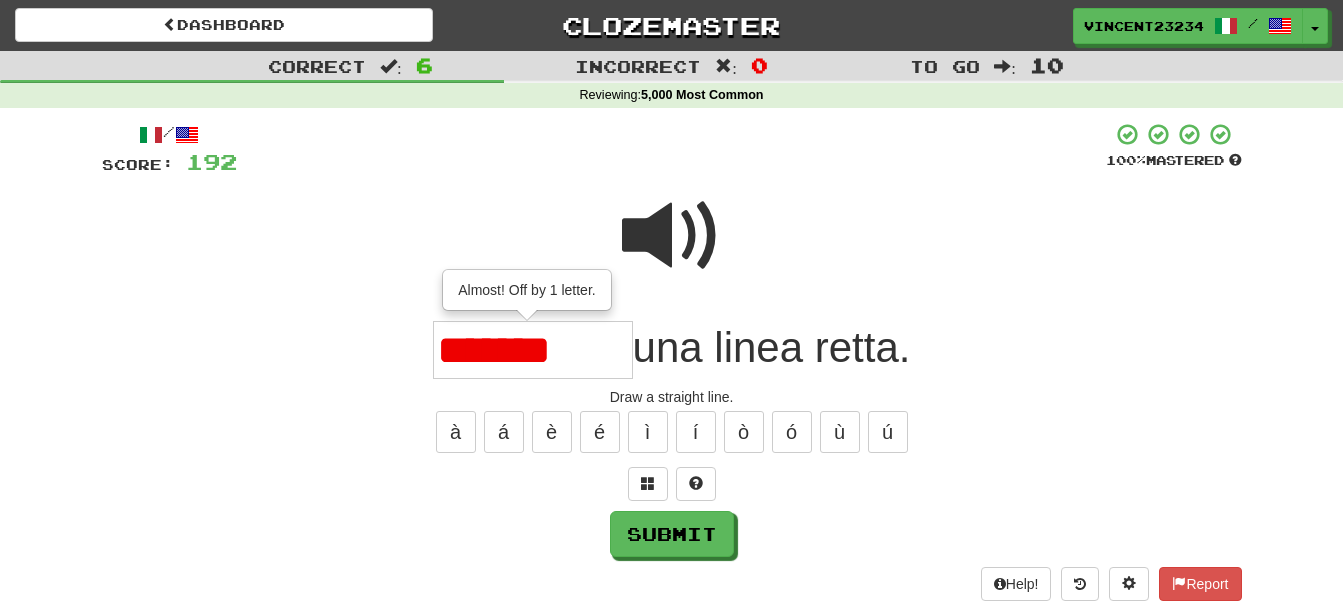type on "*******" 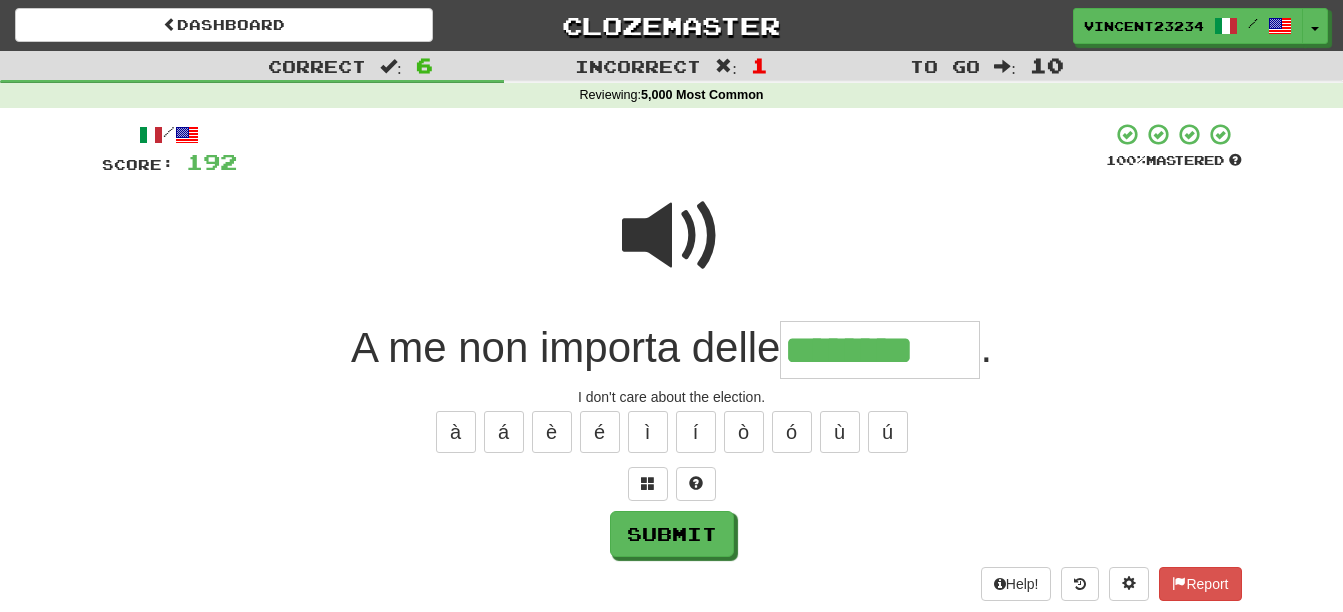 type on "********" 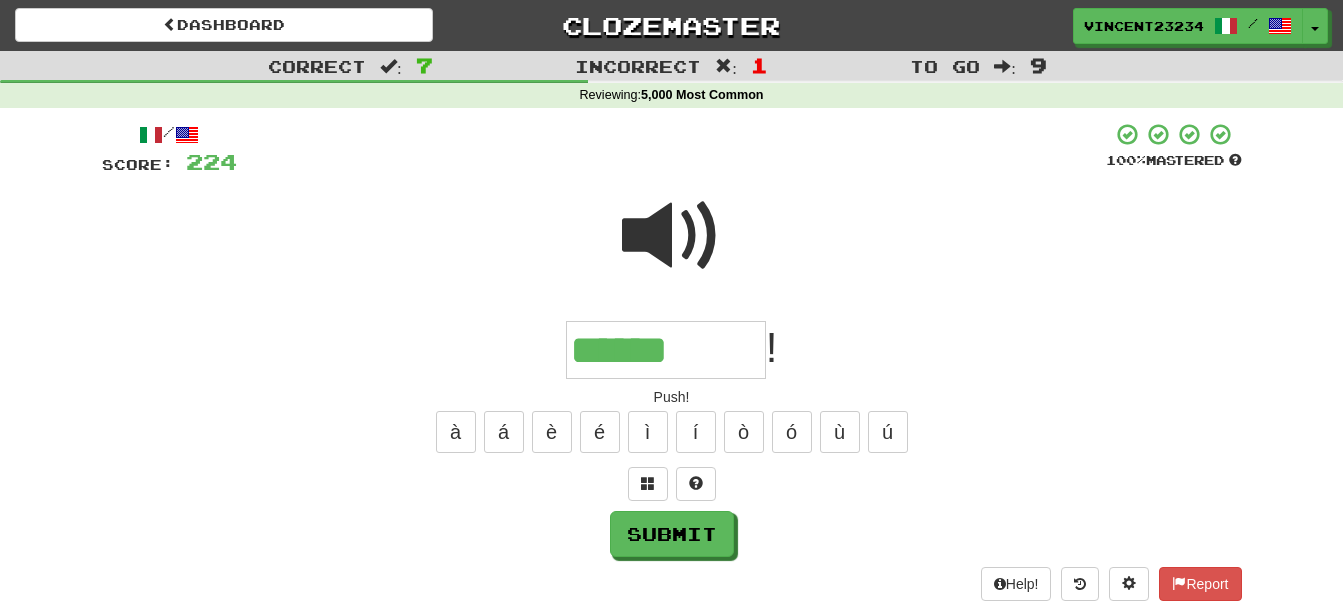 type on "******" 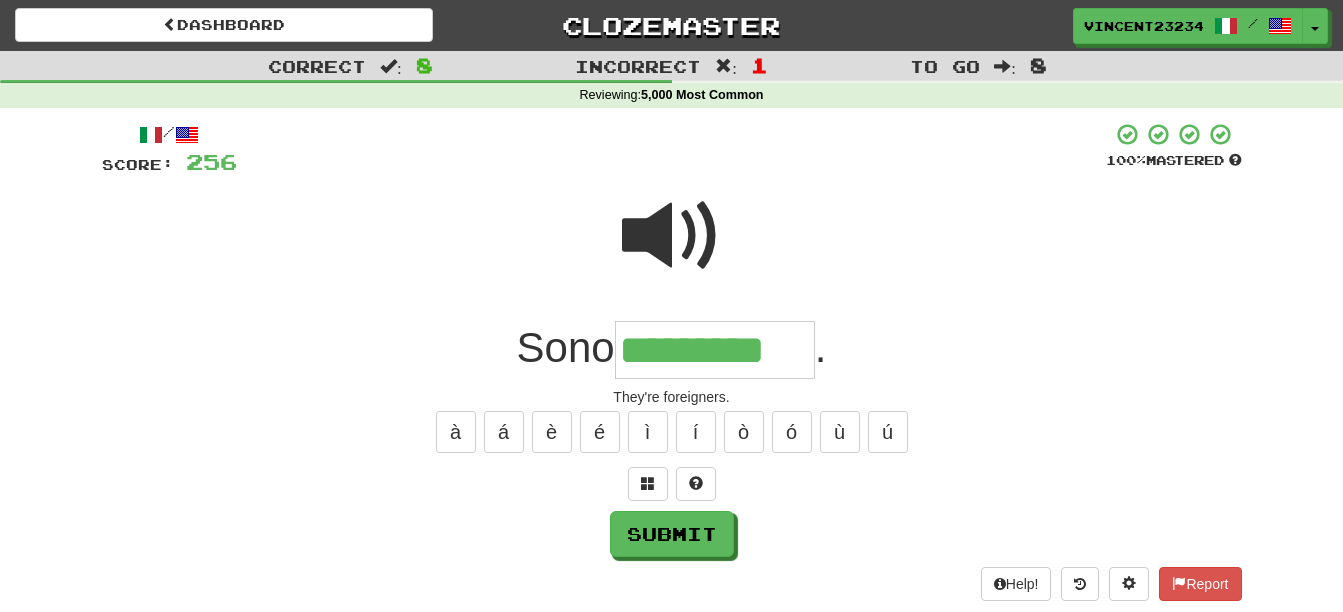 type on "*********" 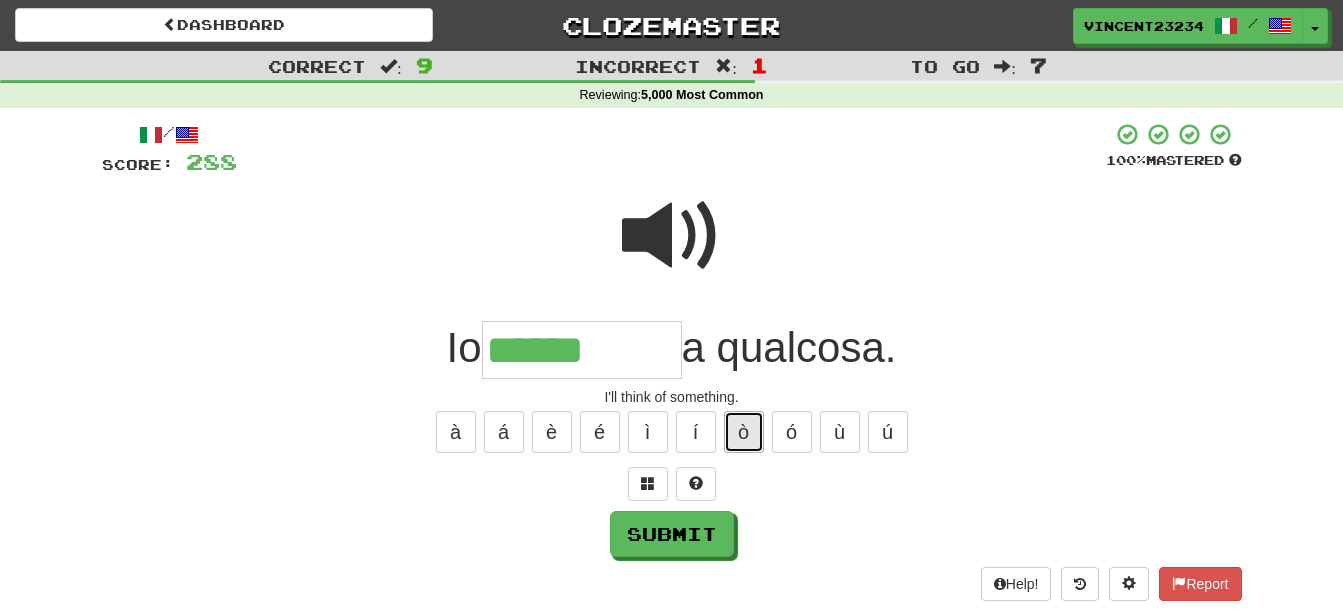 click on "ò" at bounding box center [744, 432] 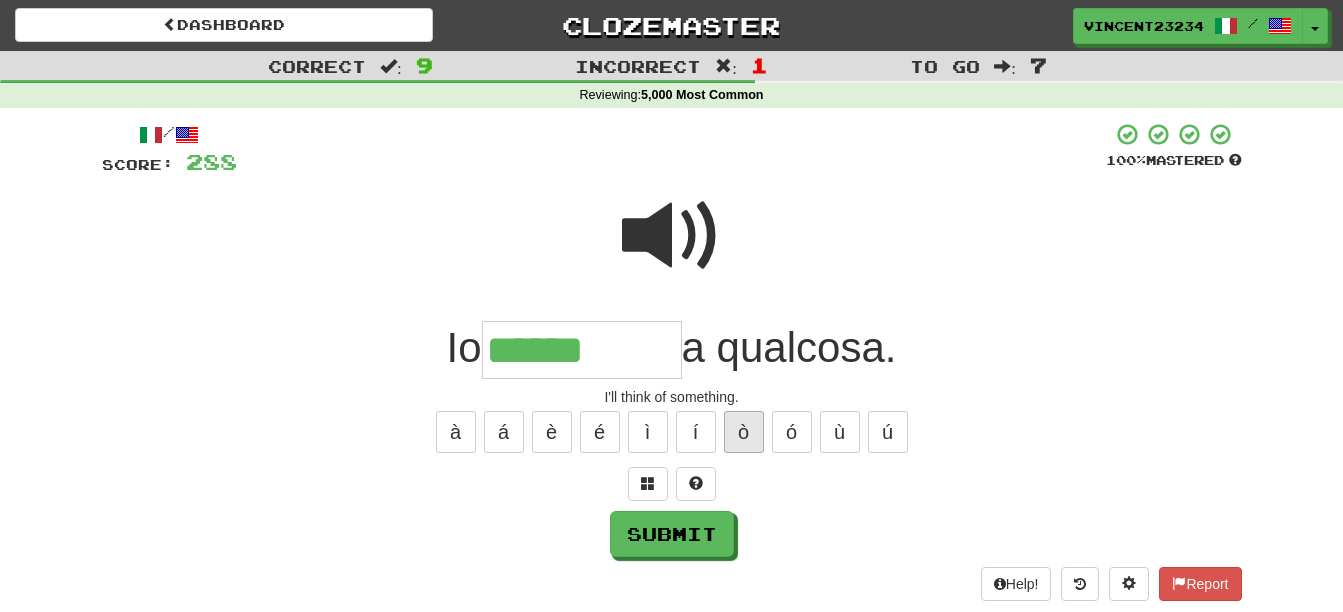 type on "*******" 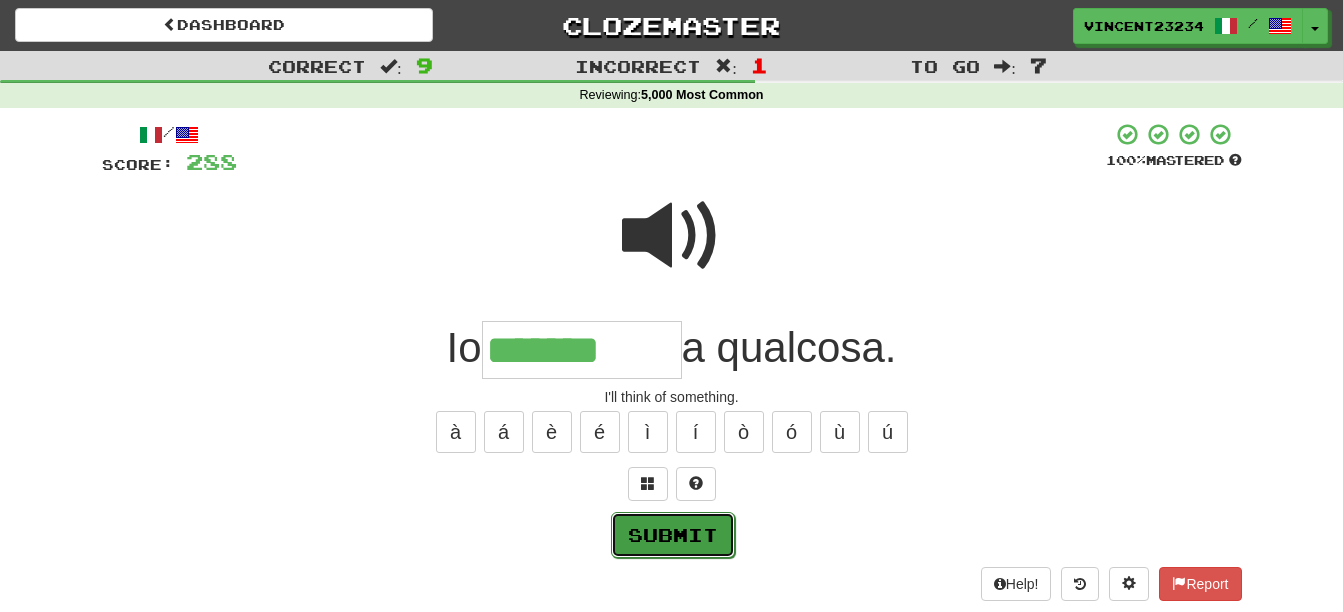 click on "Submit" at bounding box center [673, 535] 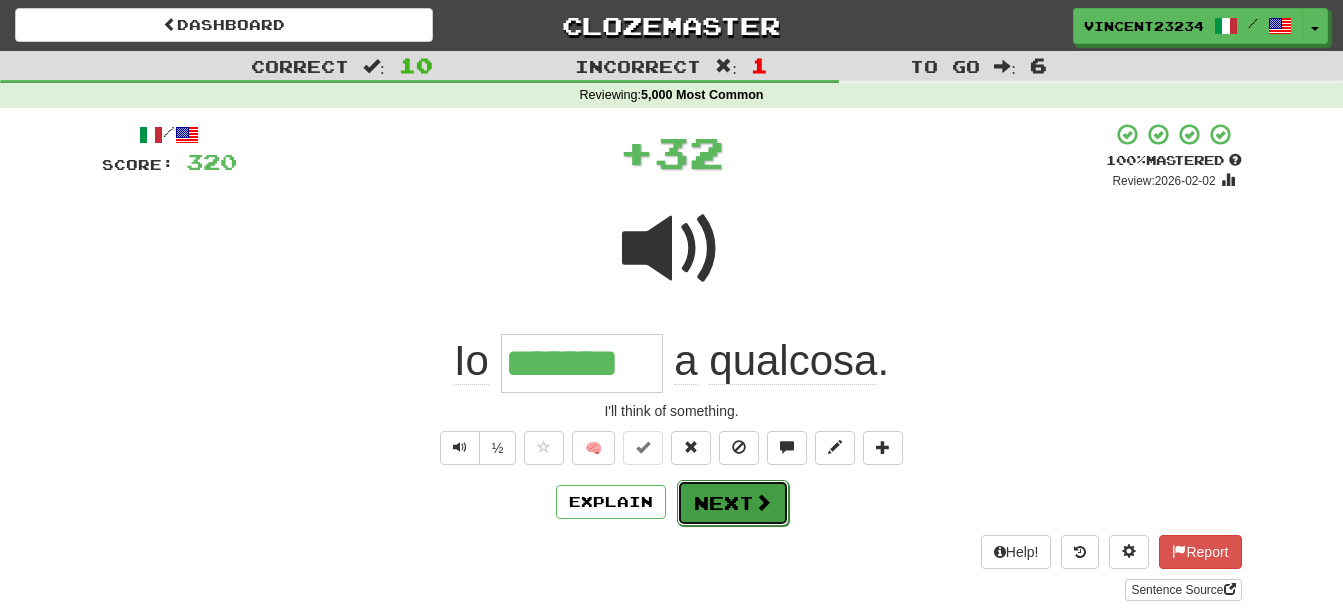 click on "Next" at bounding box center [733, 503] 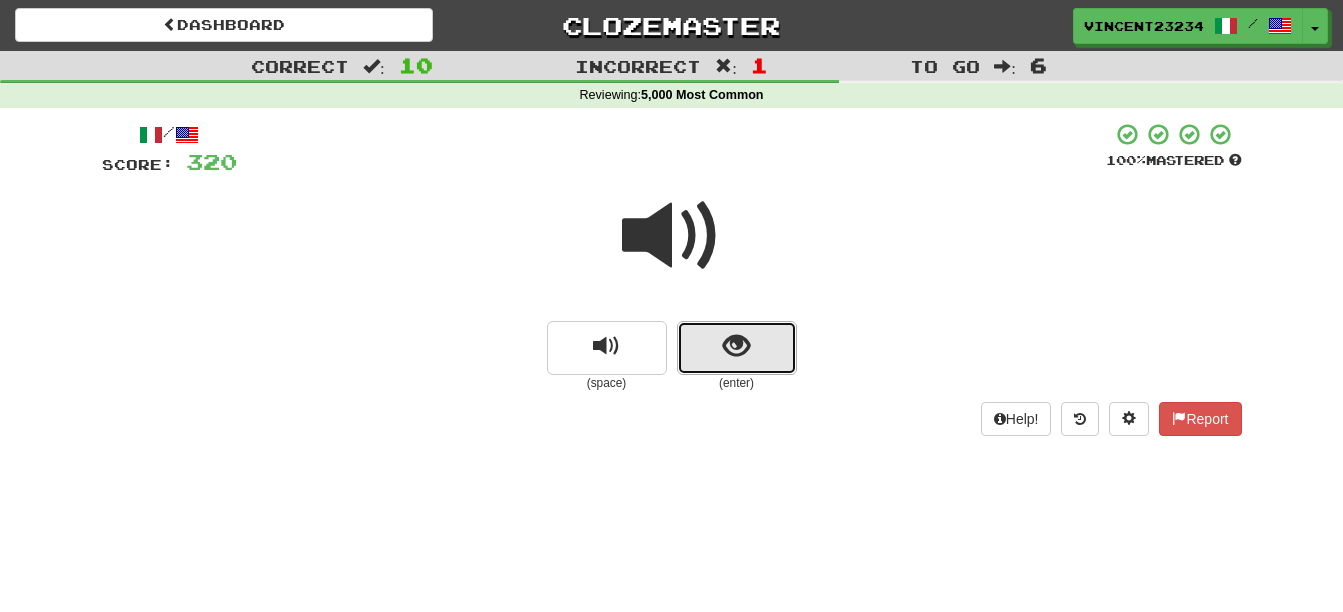 click at bounding box center [737, 348] 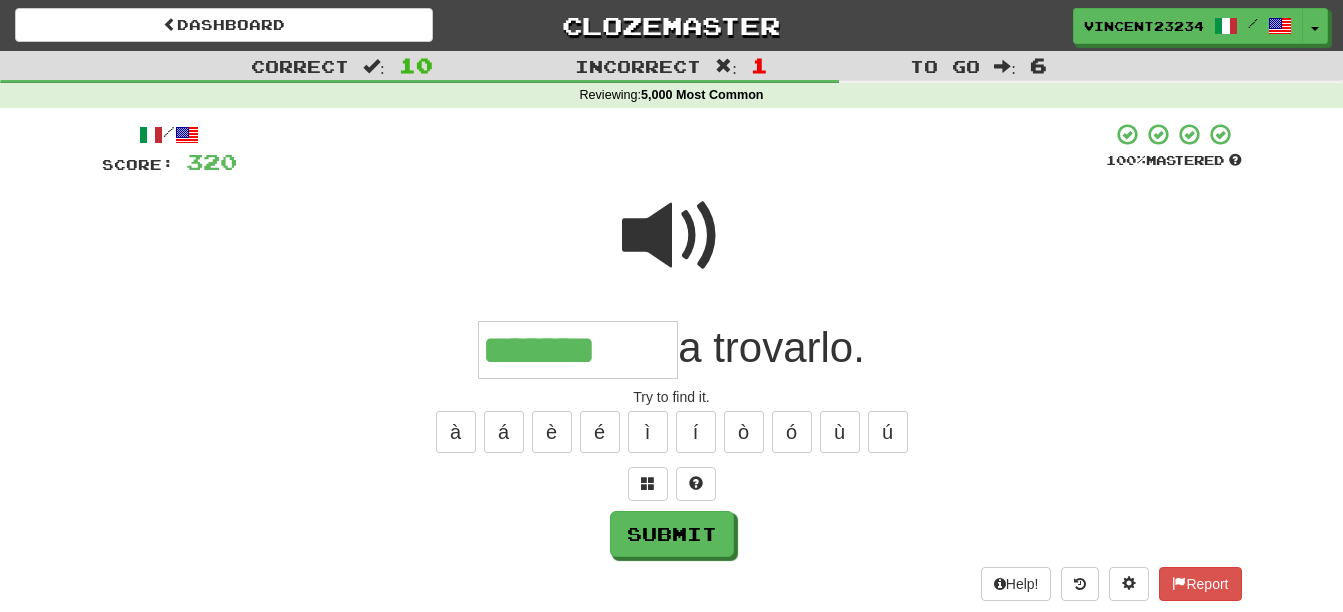 type on "*******" 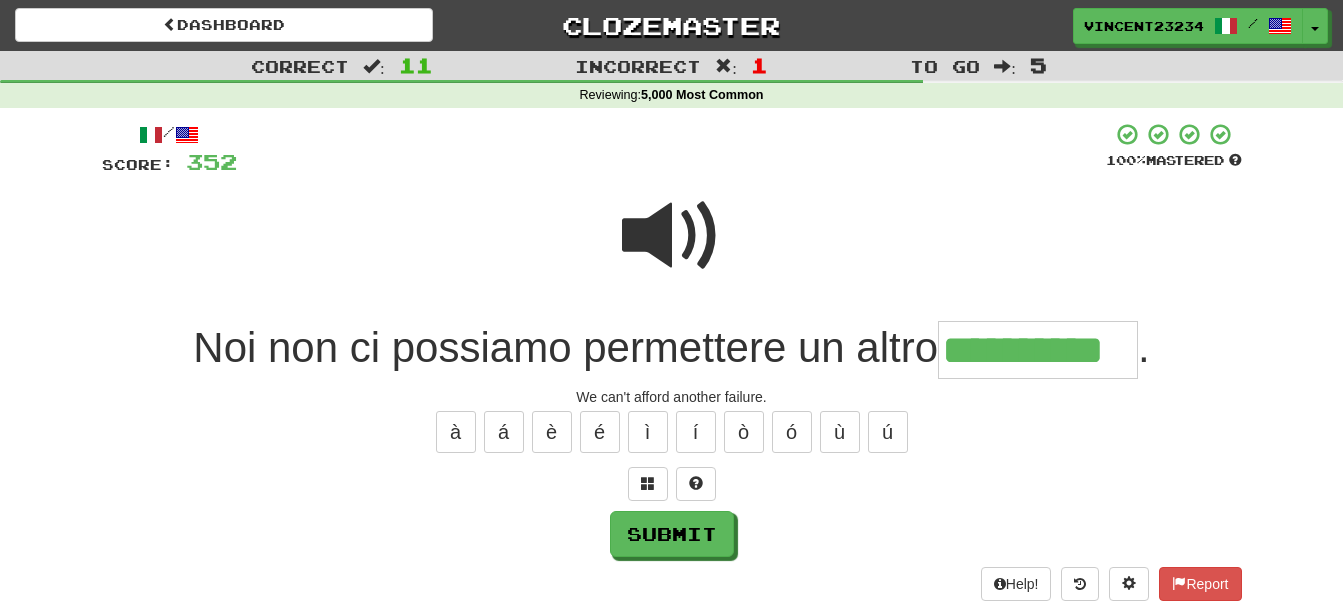 type on "**********" 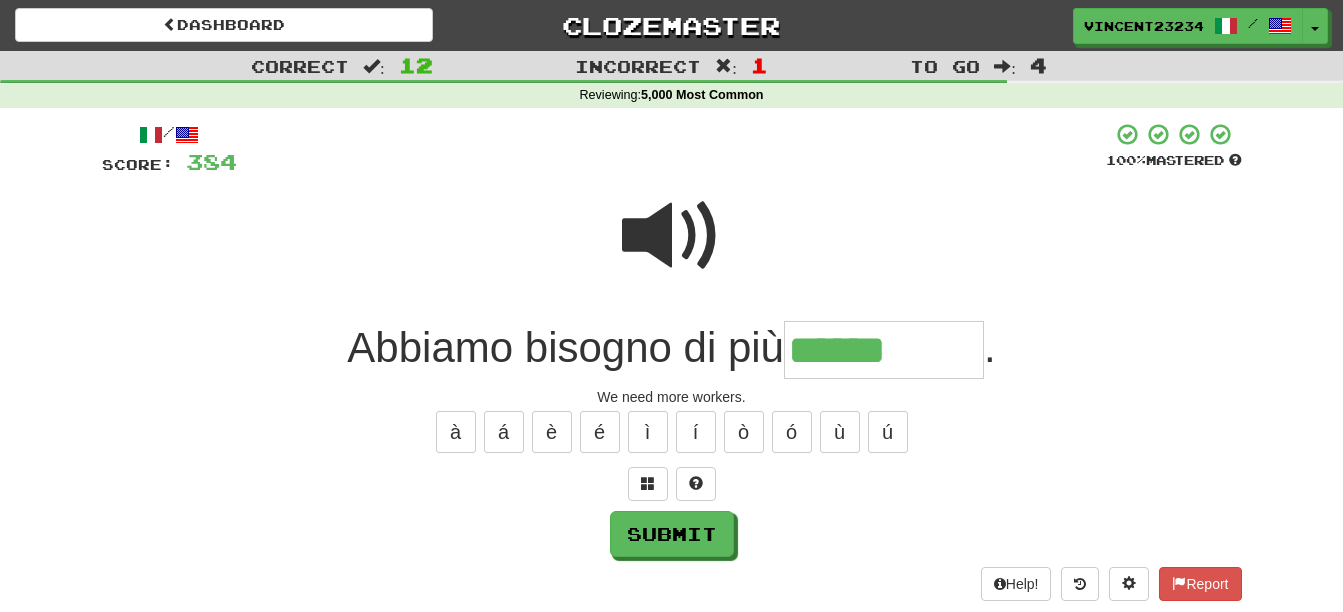 type on "******" 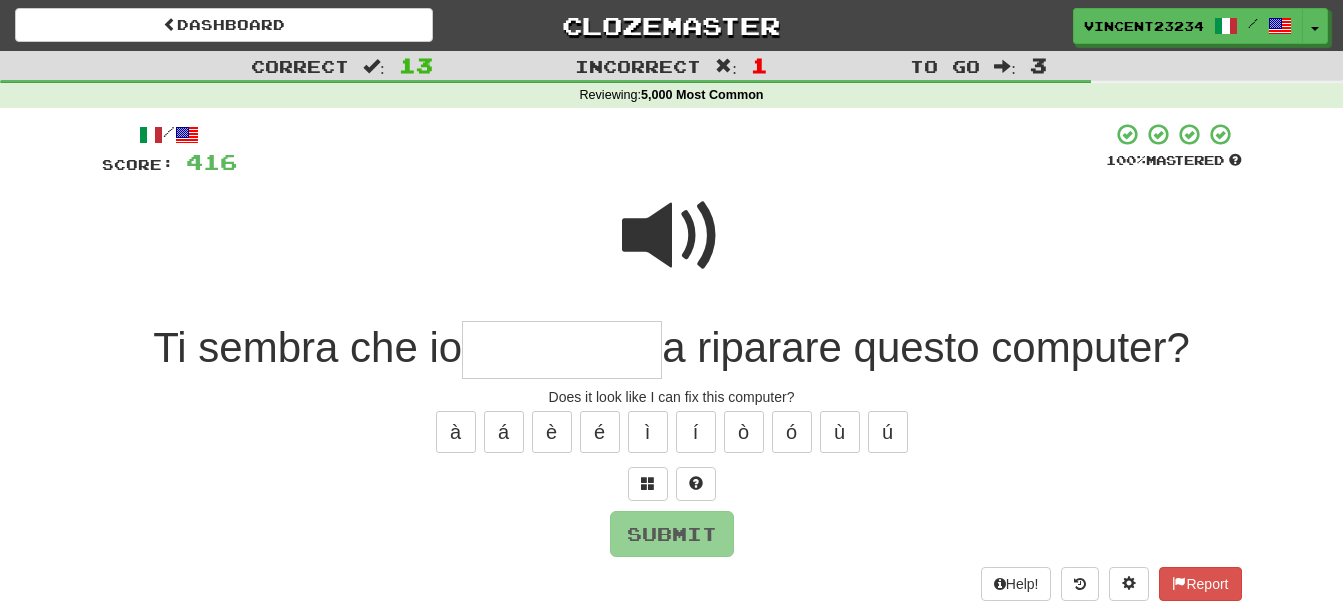 click at bounding box center [672, 236] 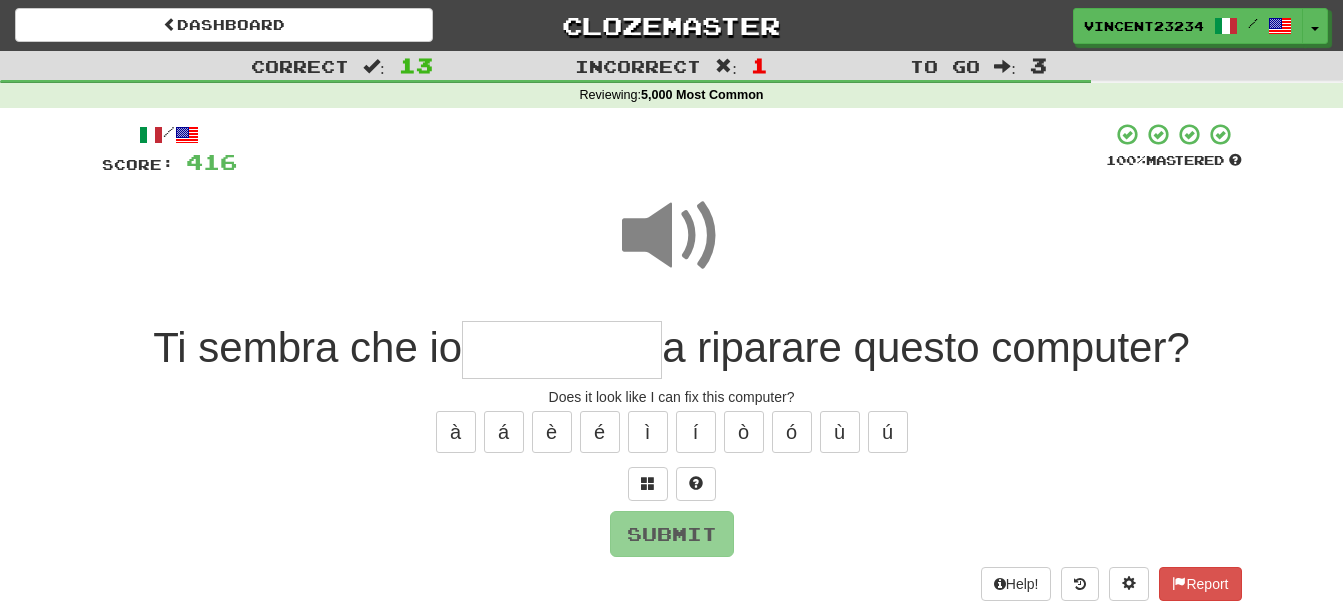 click at bounding box center [562, 350] 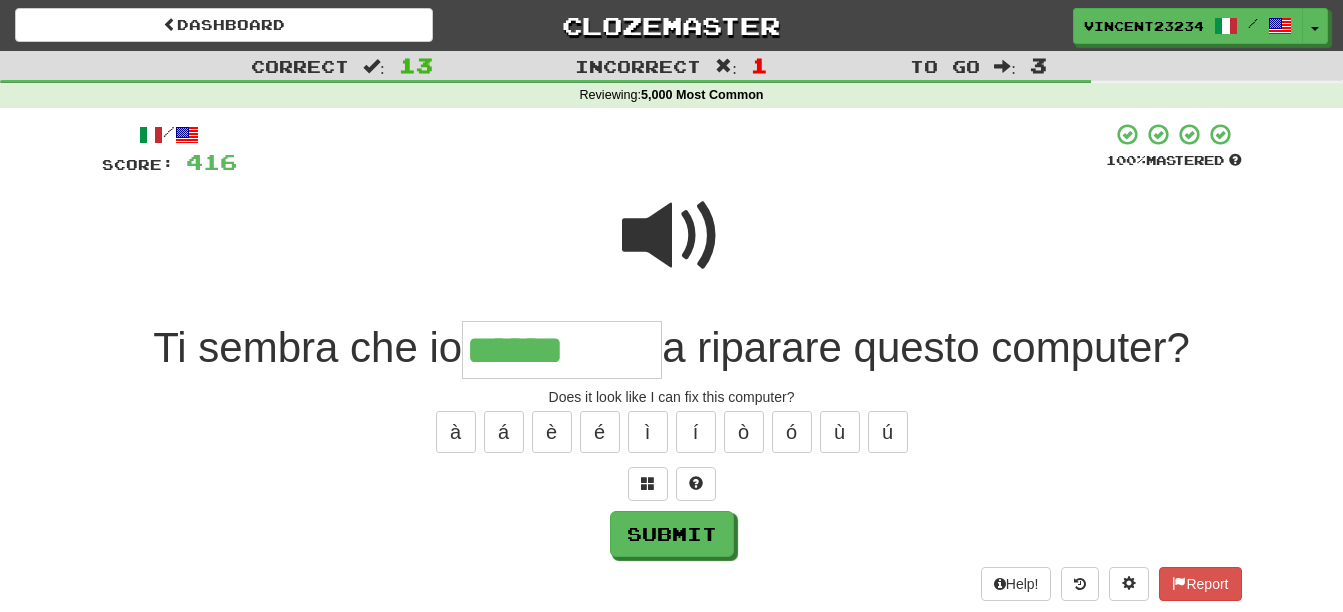 type on "******" 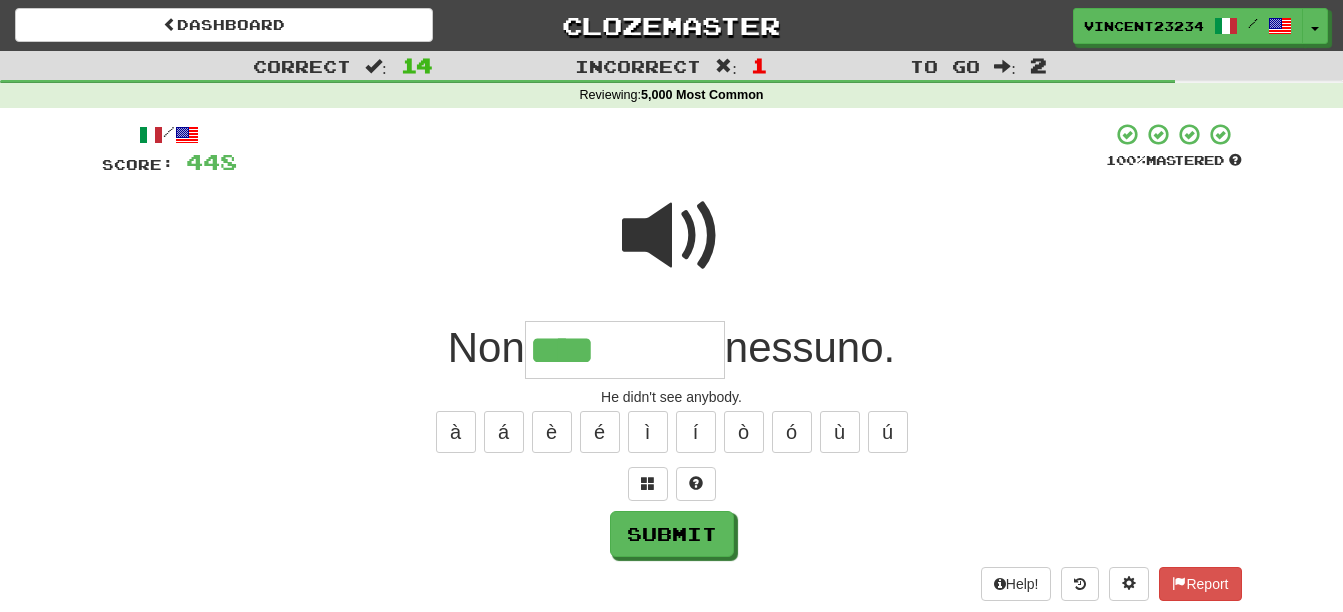 type on "****" 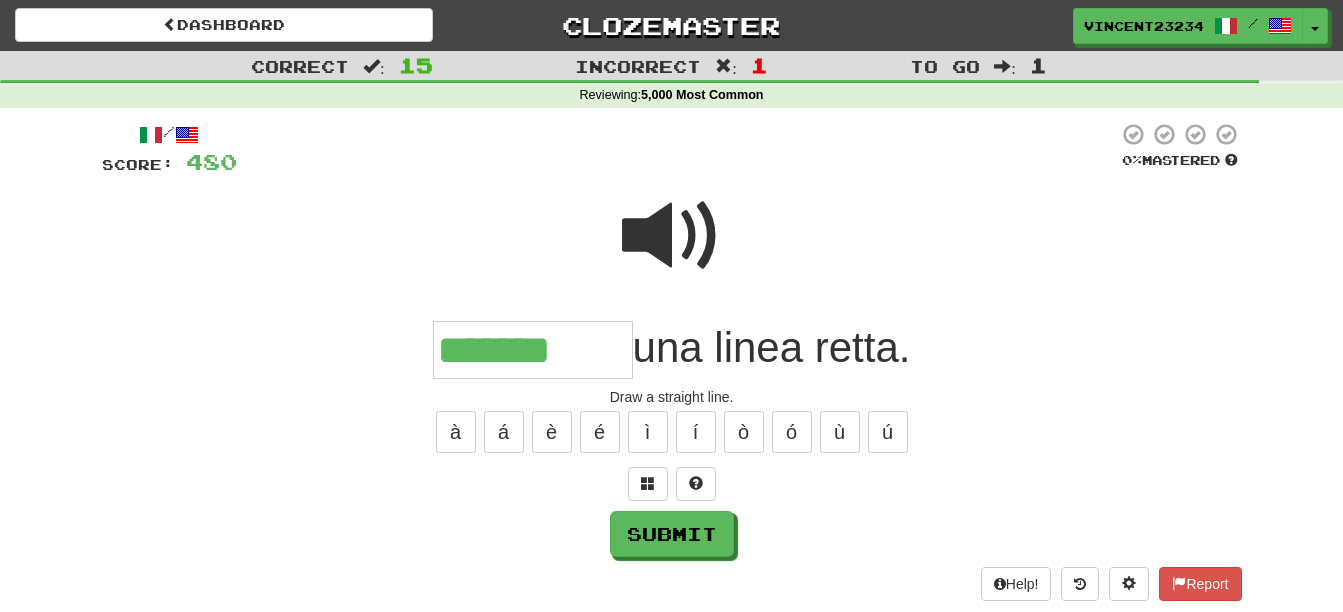 type on "*******" 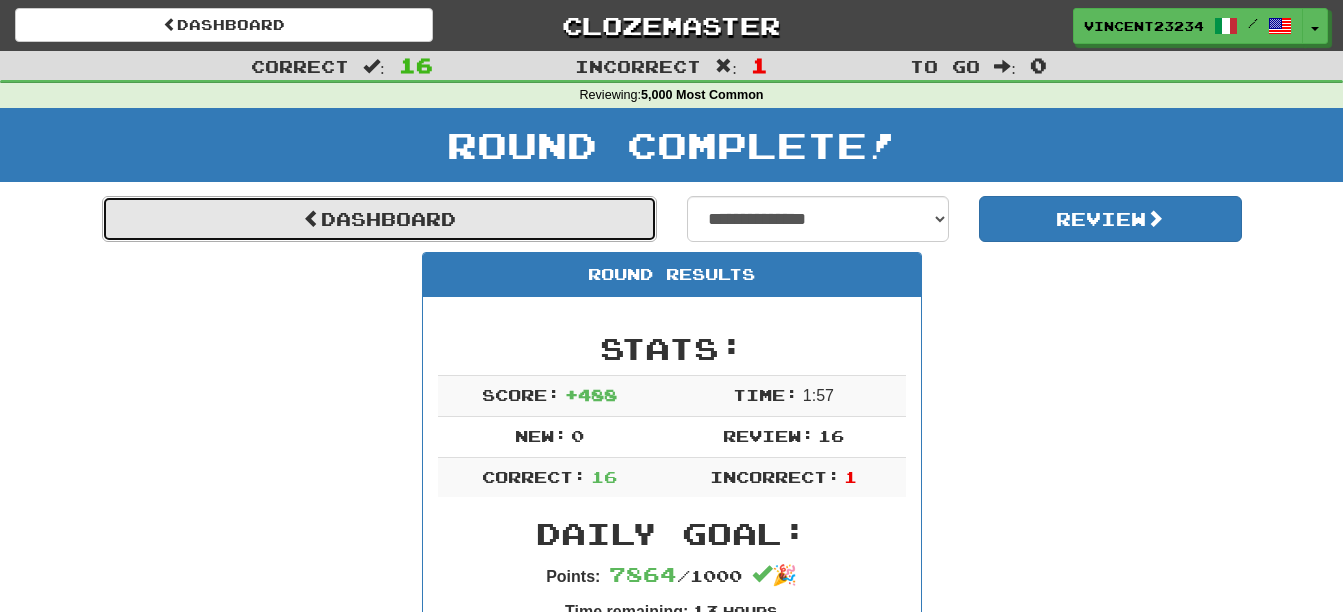 click on "Dashboard" at bounding box center [379, 219] 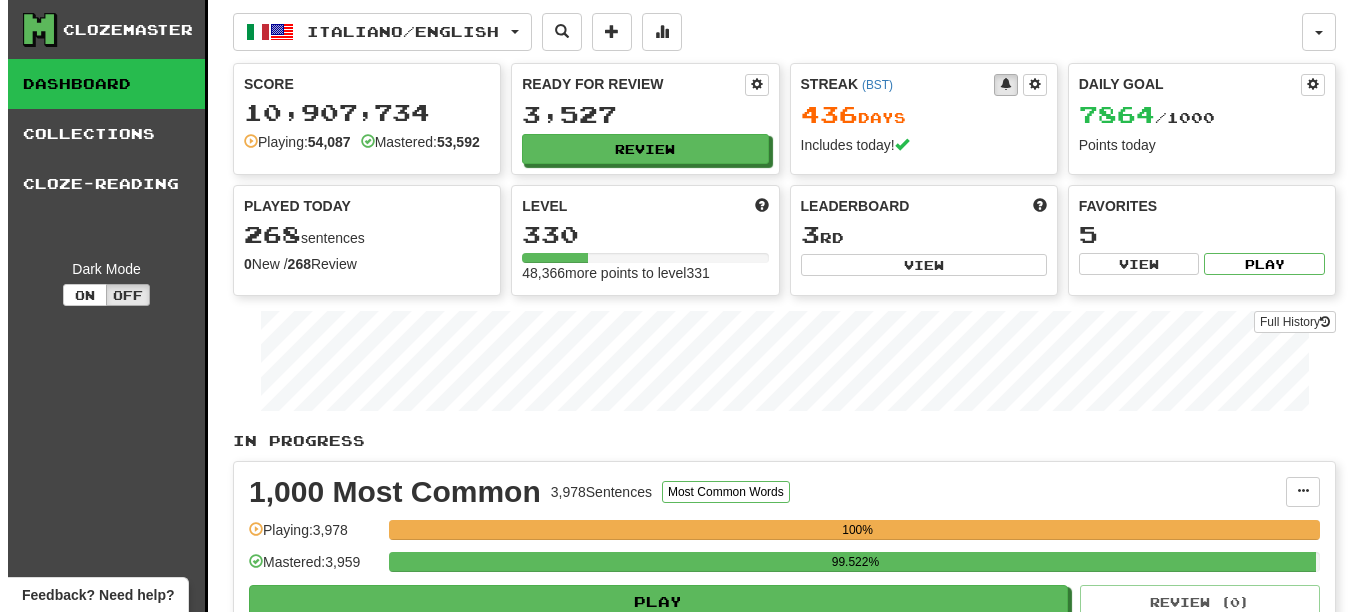 scroll, scrollTop: 0, scrollLeft: 0, axis: both 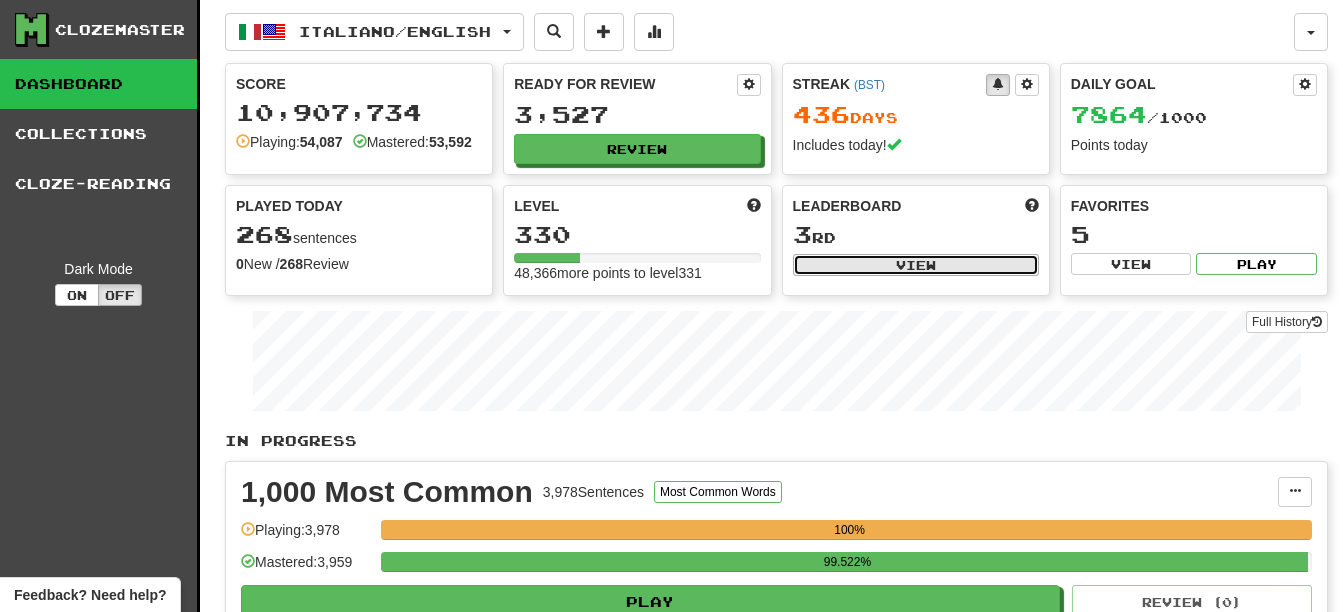 click on "View" at bounding box center [916, 265] 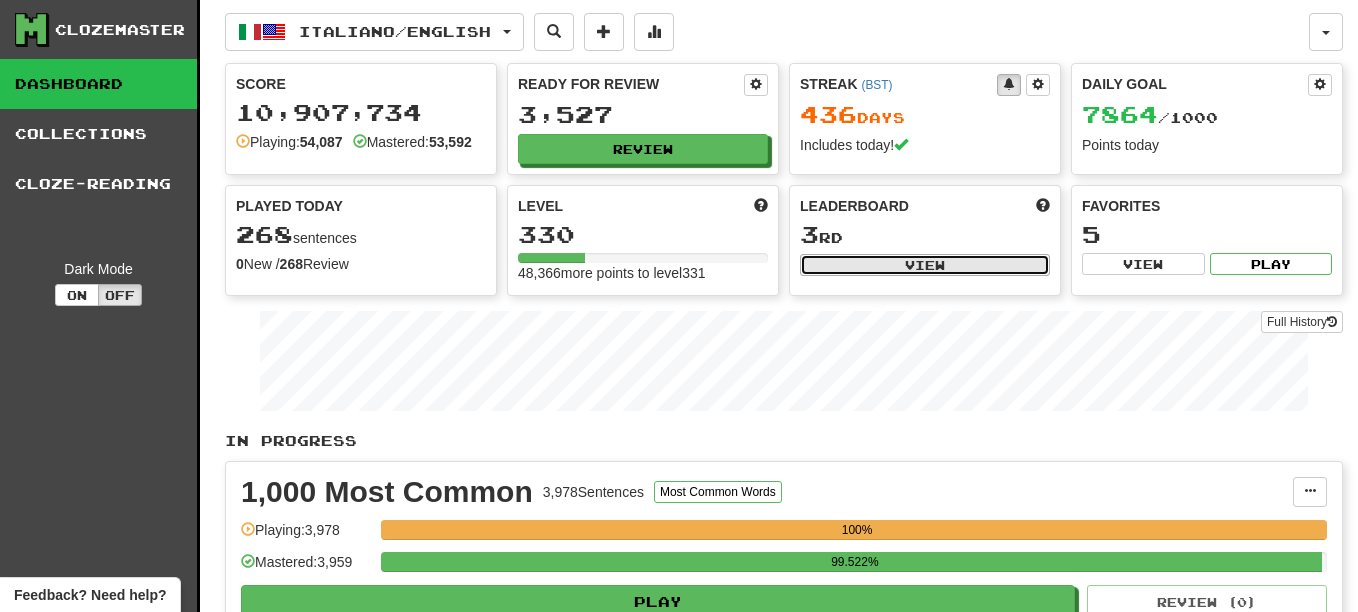 select on "**********" 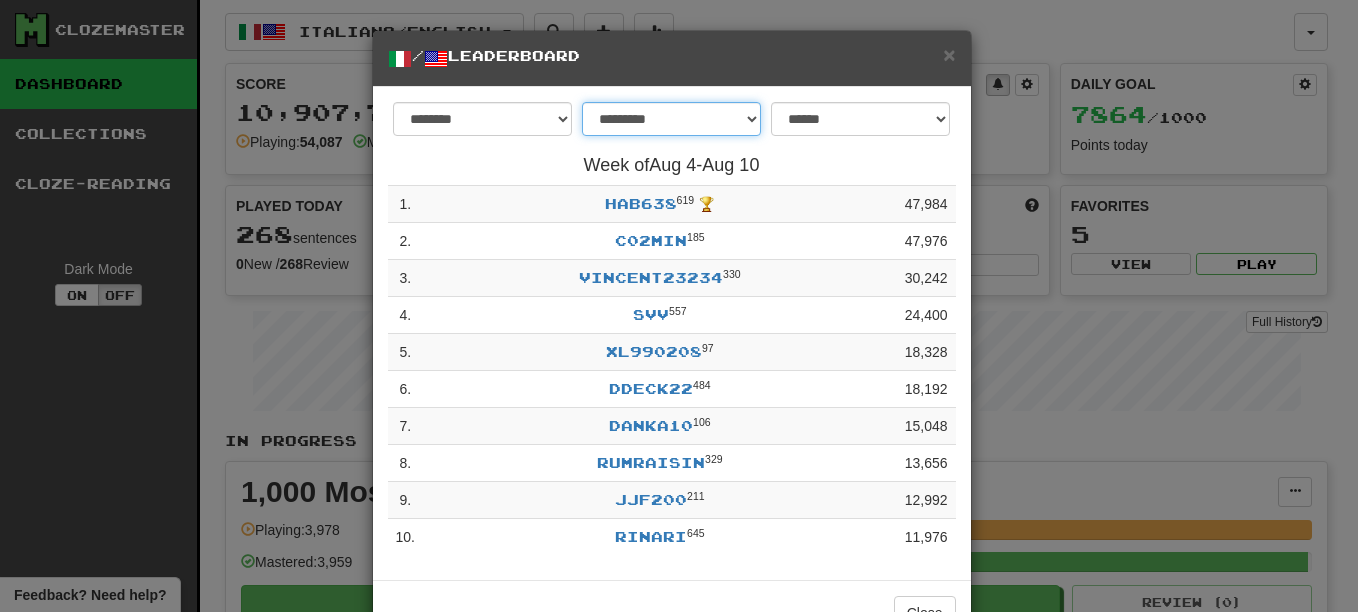 click on "**********" at bounding box center (671, 119) 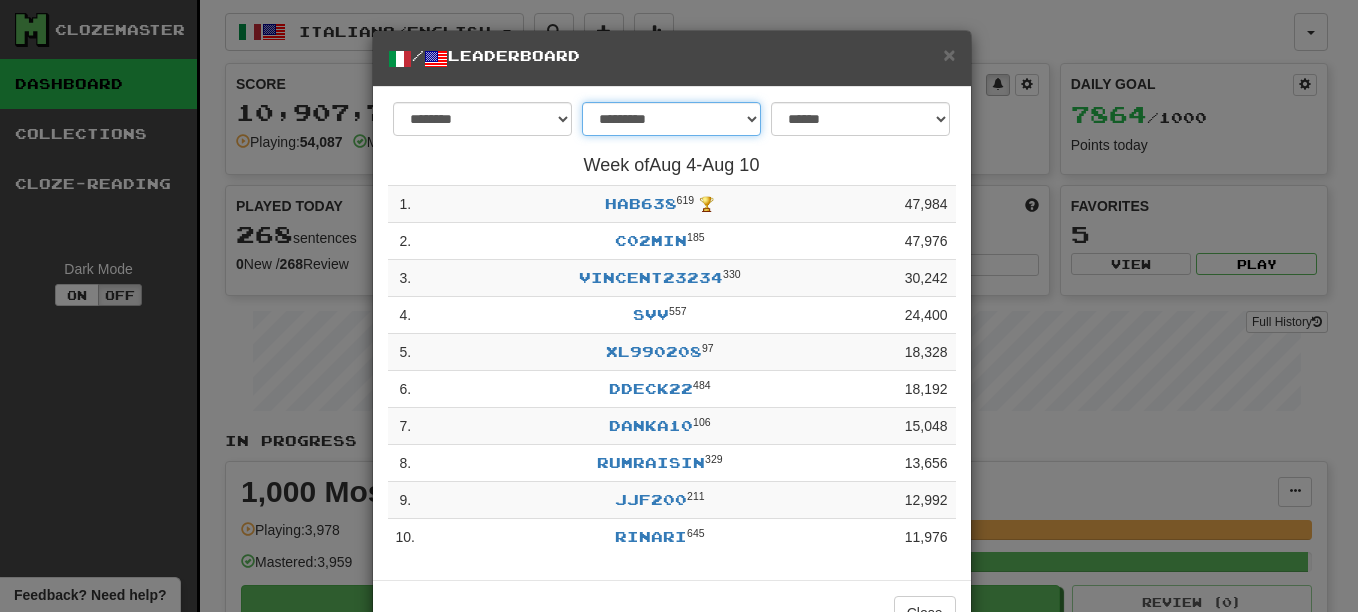 select on "********" 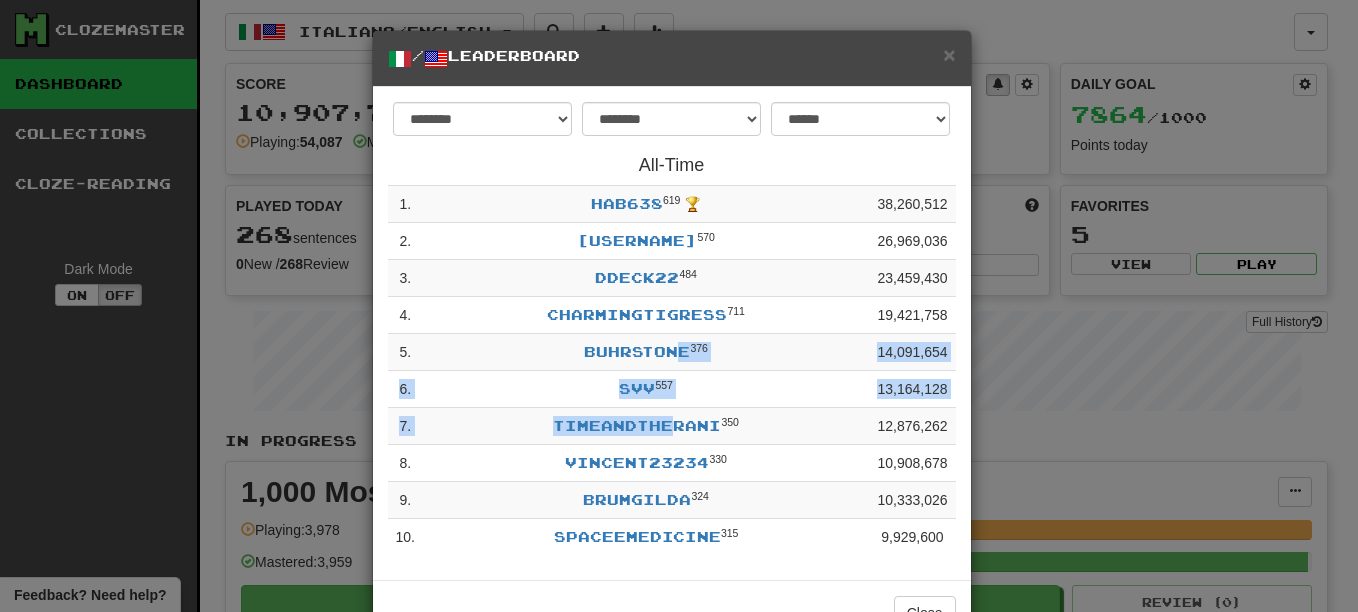 click on "1 . [USERNAME] [NUMBER] 🏆 [NUMBER] 2 . [USERNAME] [NUMBER] [NUMBER] 3 . [USERNAME] [NUMBER] [NUMBER] 4 . [USERNAME] [NUMBER] [NUMBER] 5 . [USERNAME] [NUMBER] [NUMBER] 6 . [USERNAME] [NUMBER] [NUMBER] 7 . [USERNAME] [NUMBER] [NUMBER] 8 . [USERNAME] [NUMBER] [NUMBER] 9 . [USERNAME] [NUMBER] [NUMBER] 10 . [USERNAME] [NUMBER] [NUMBER]" at bounding box center (672, 371) 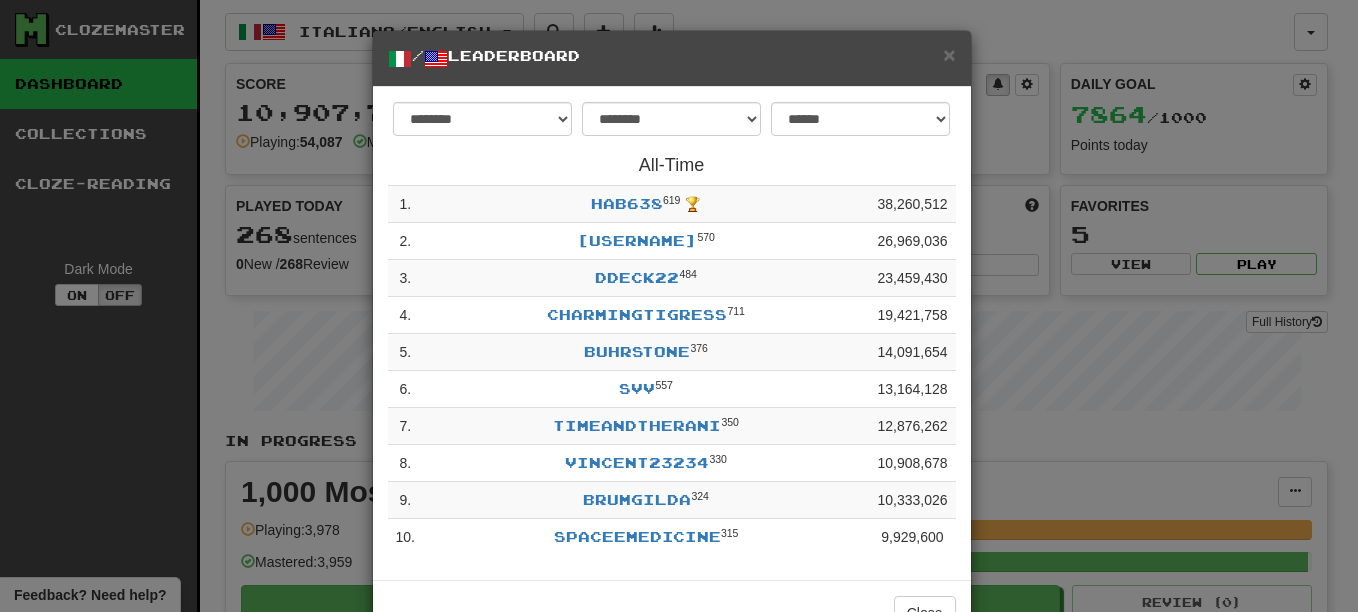 click on "Close" at bounding box center (672, 612) 